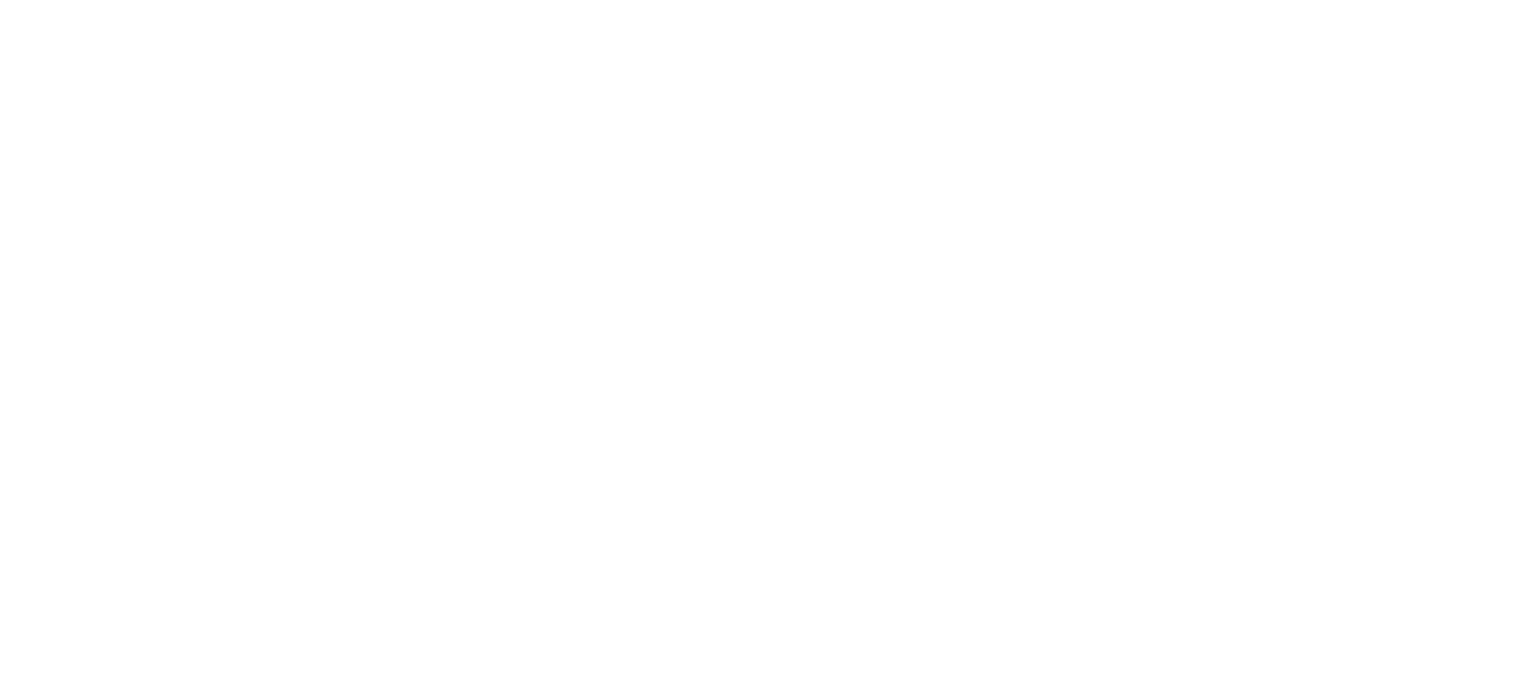 scroll, scrollTop: 0, scrollLeft: 0, axis: both 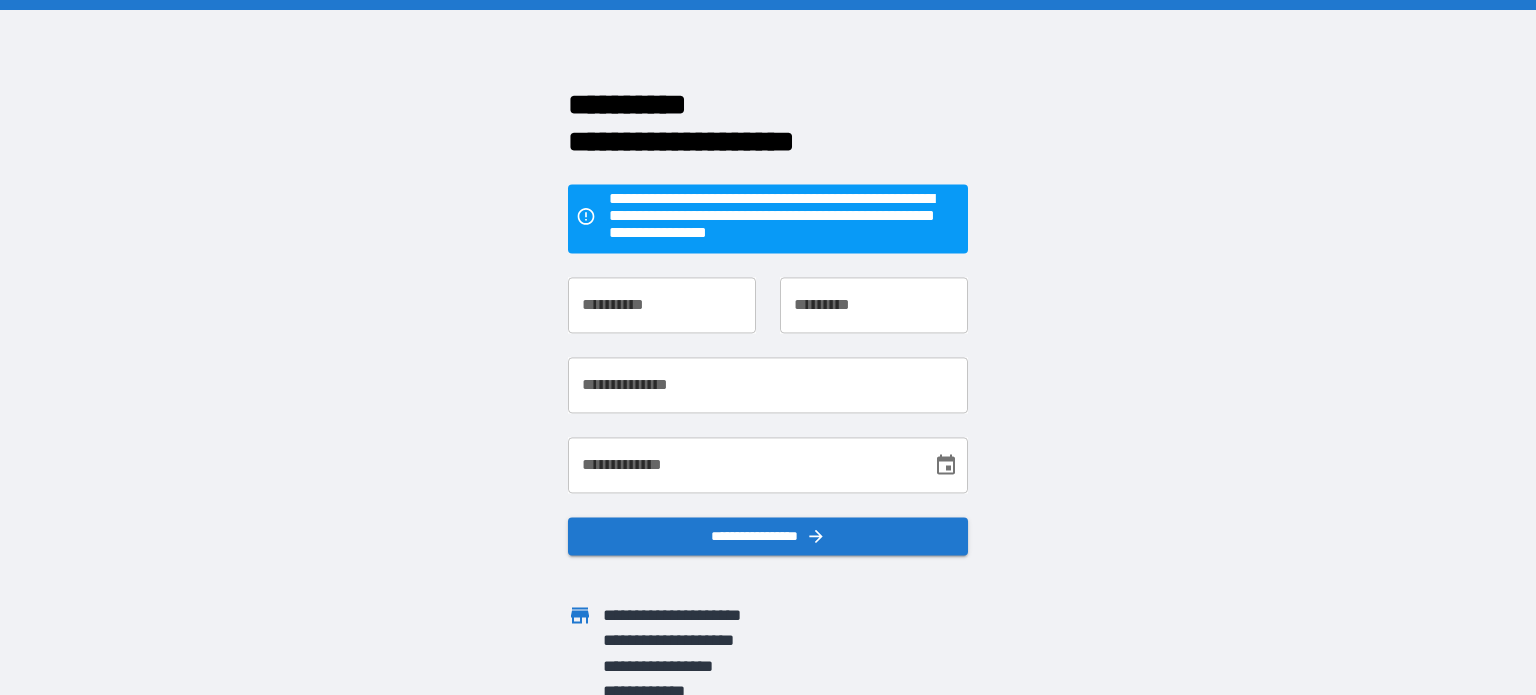 click on "**********" at bounding box center [662, 306] 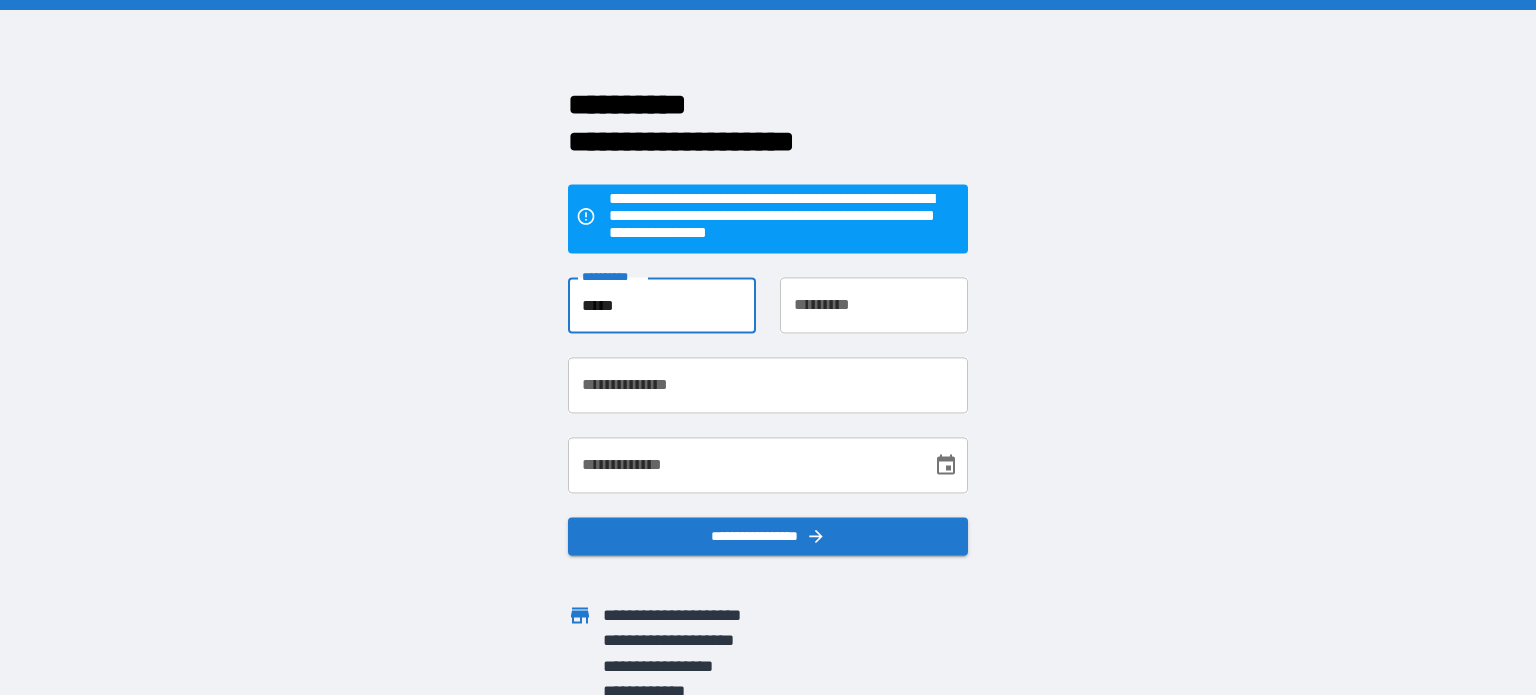 type on "*****" 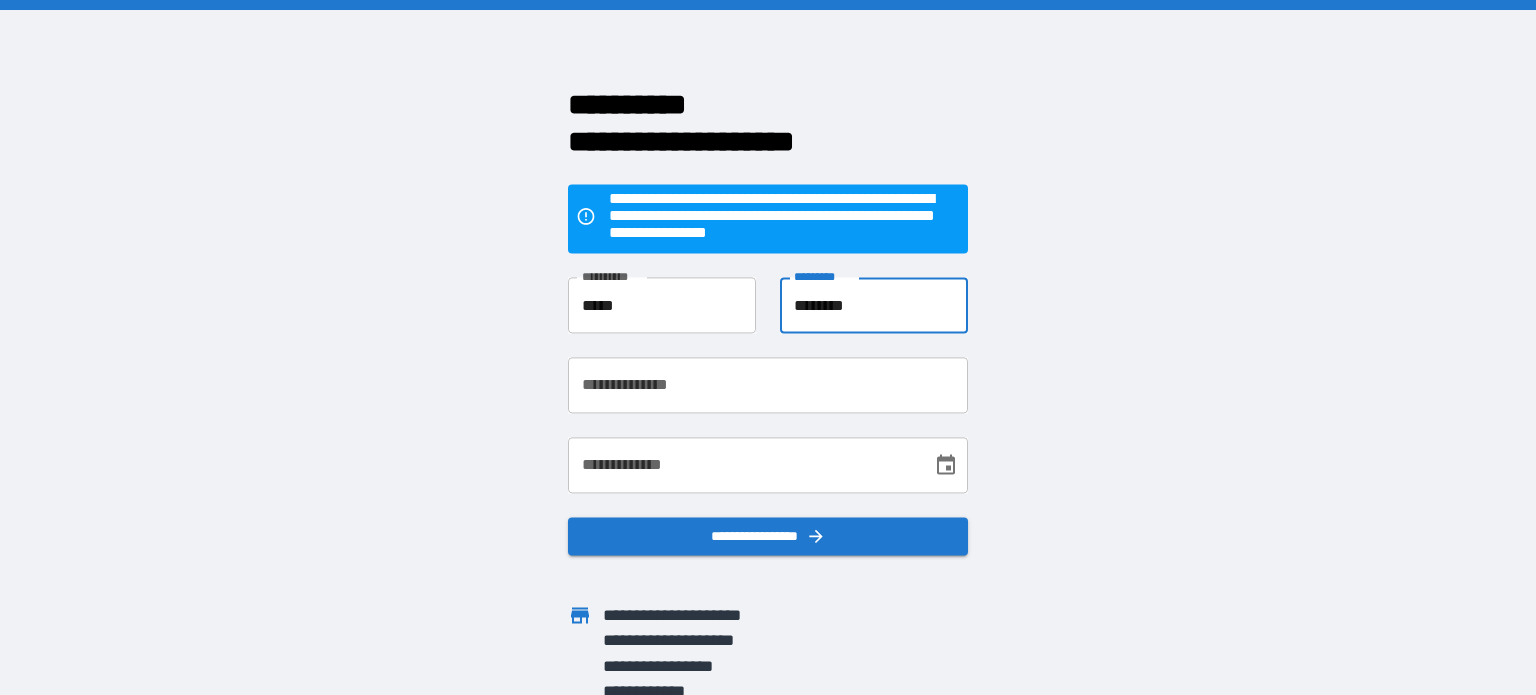 scroll, scrollTop: 10, scrollLeft: 0, axis: vertical 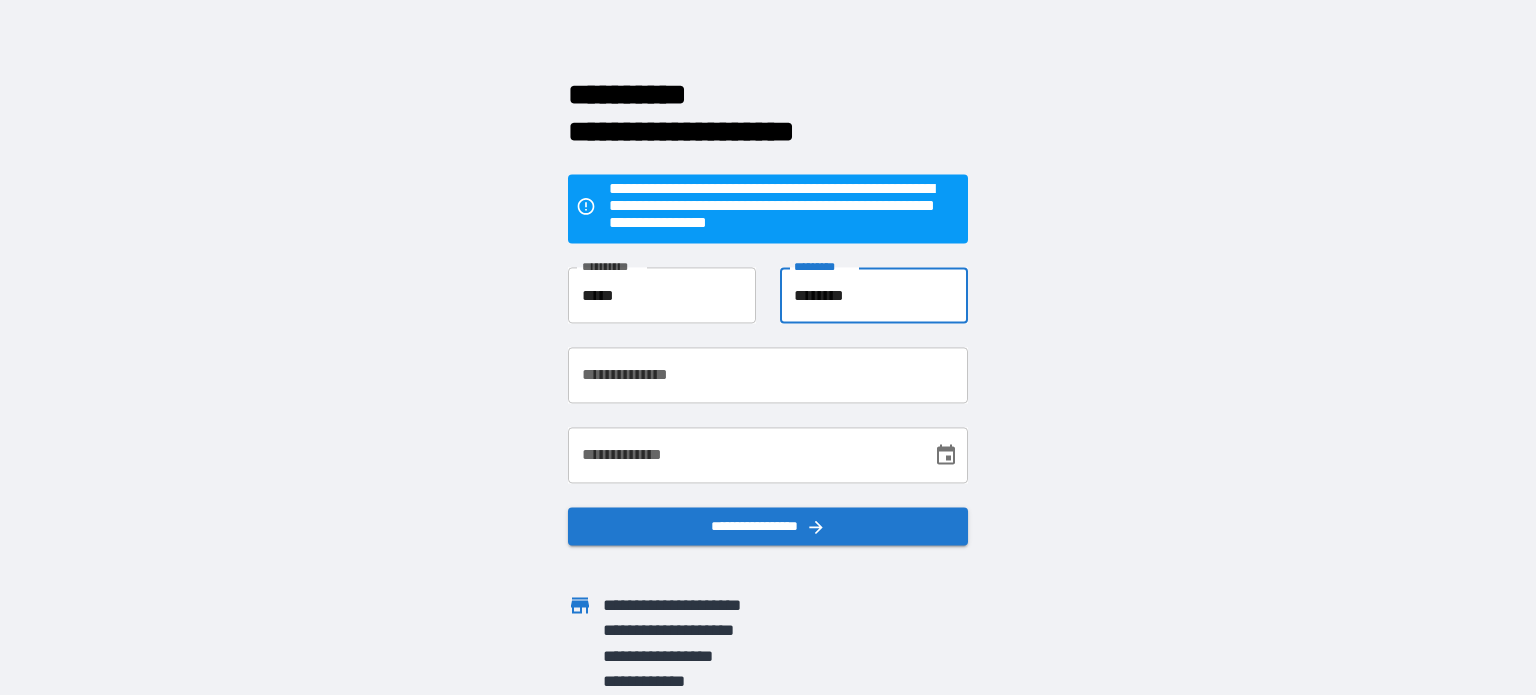 type on "********" 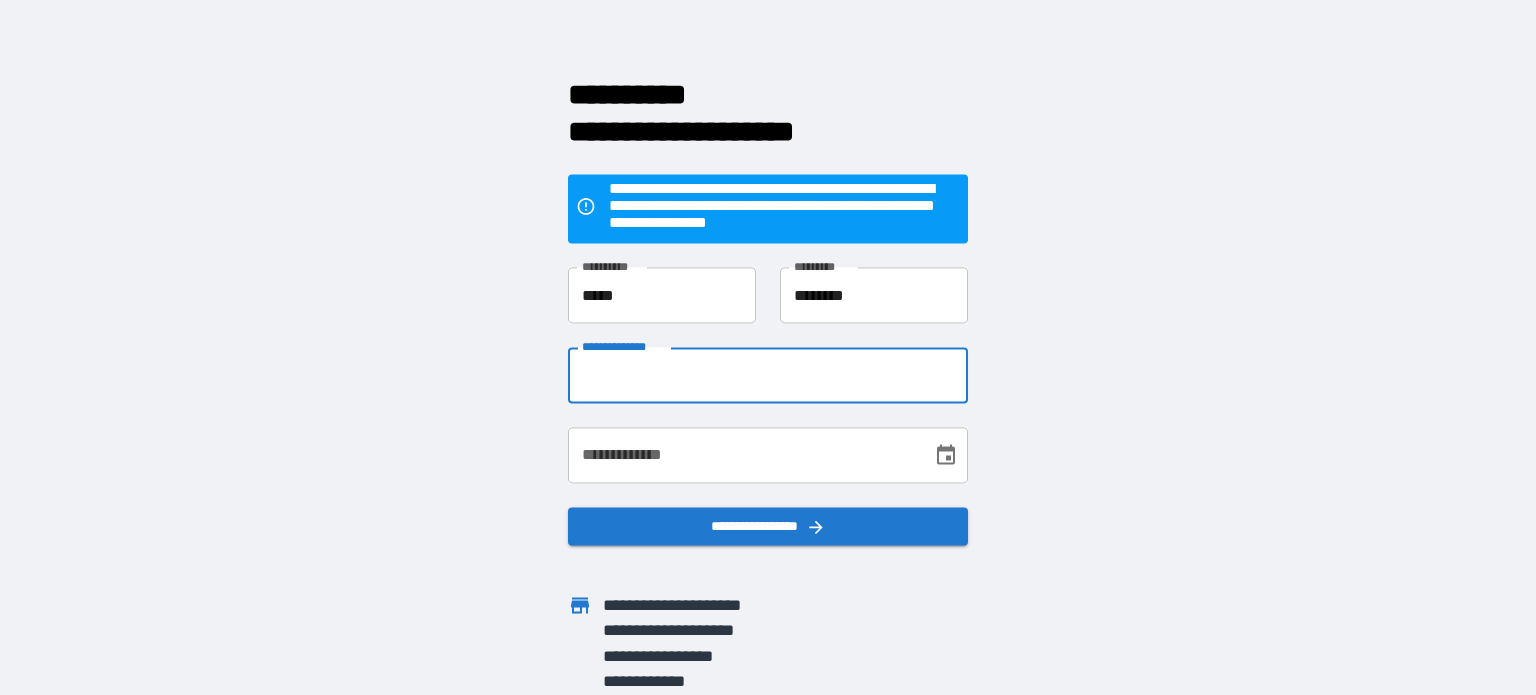 click on "**********" at bounding box center [768, 376] 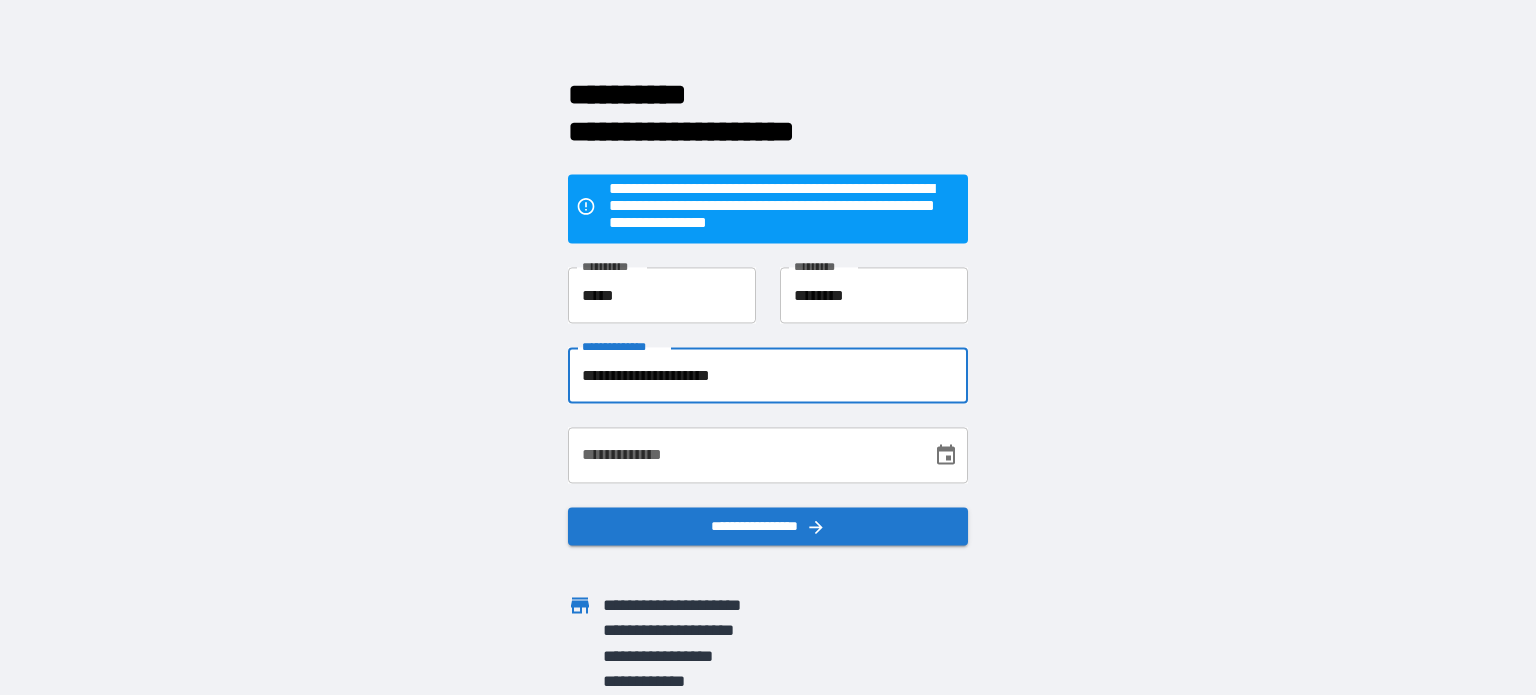 type on "**********" 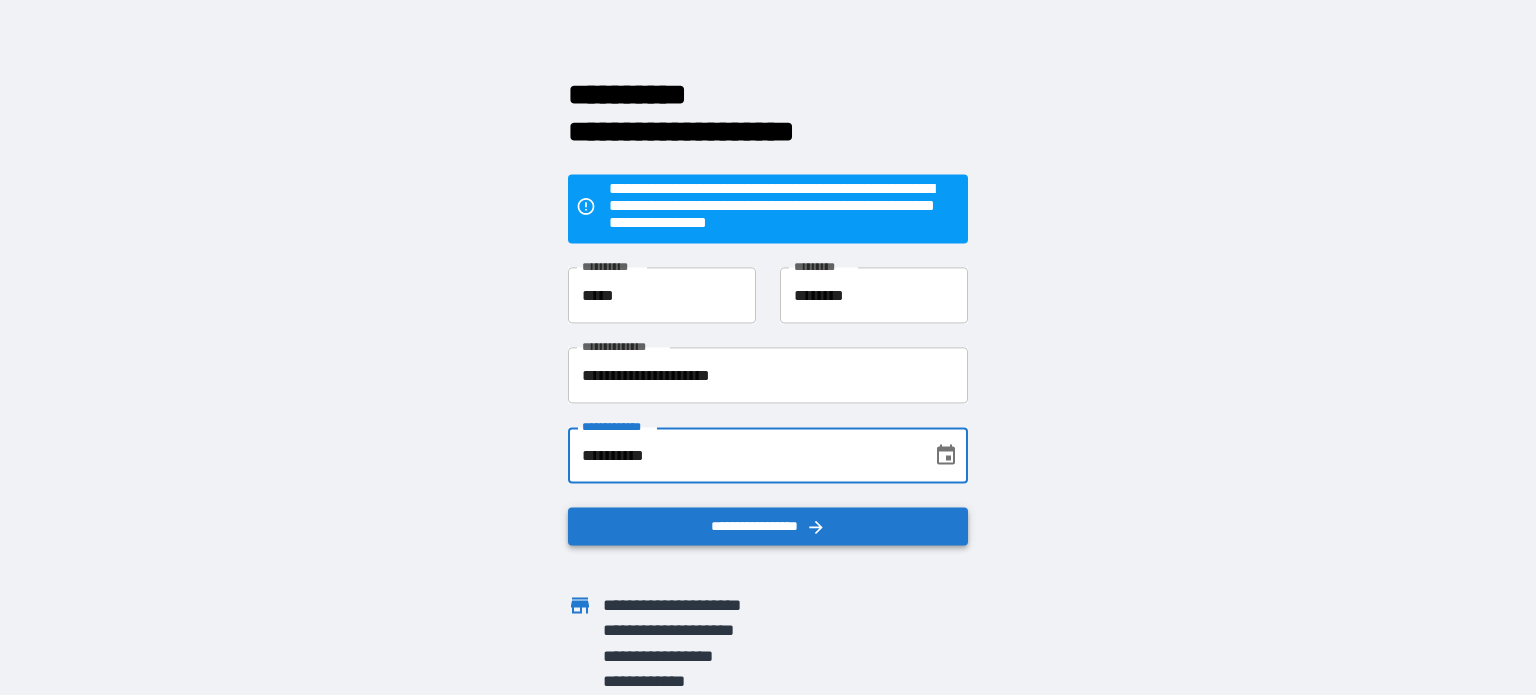 type on "**********" 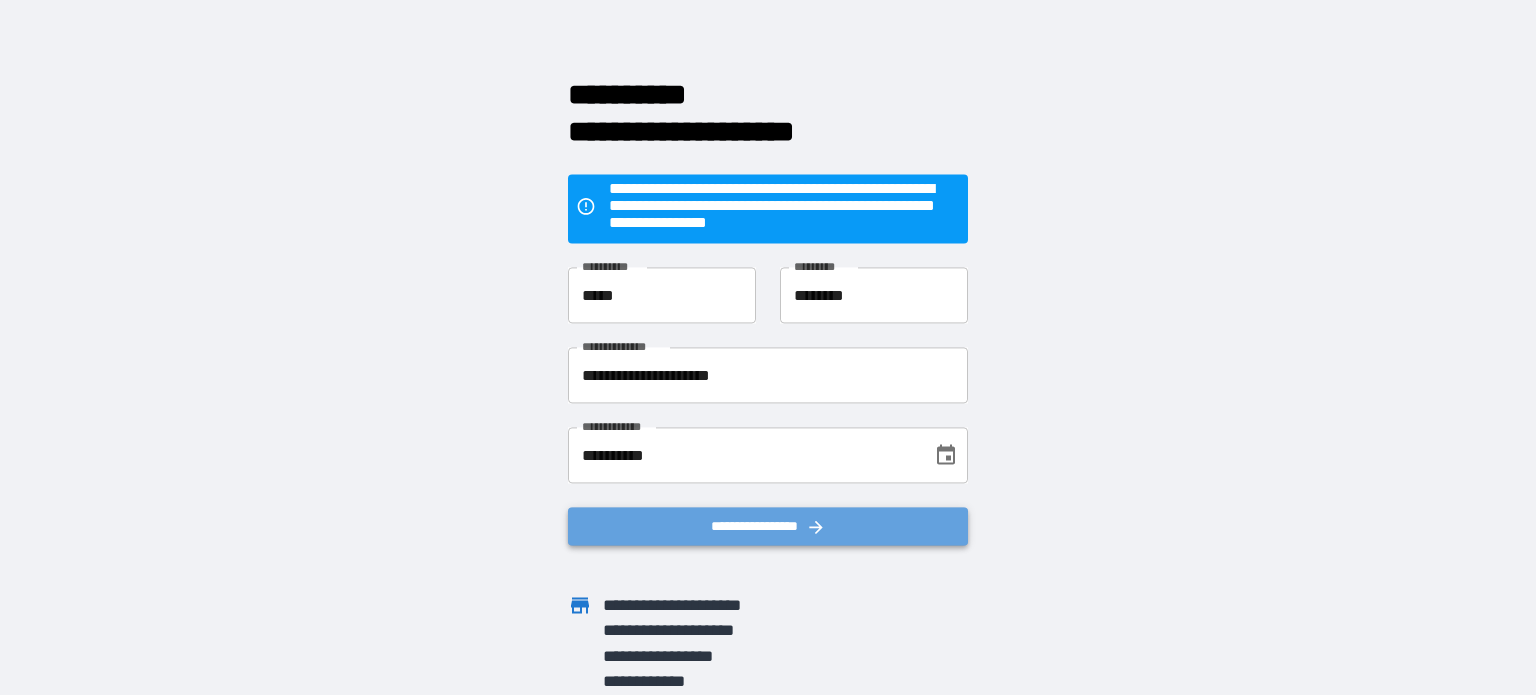 click on "**********" at bounding box center (768, 527) 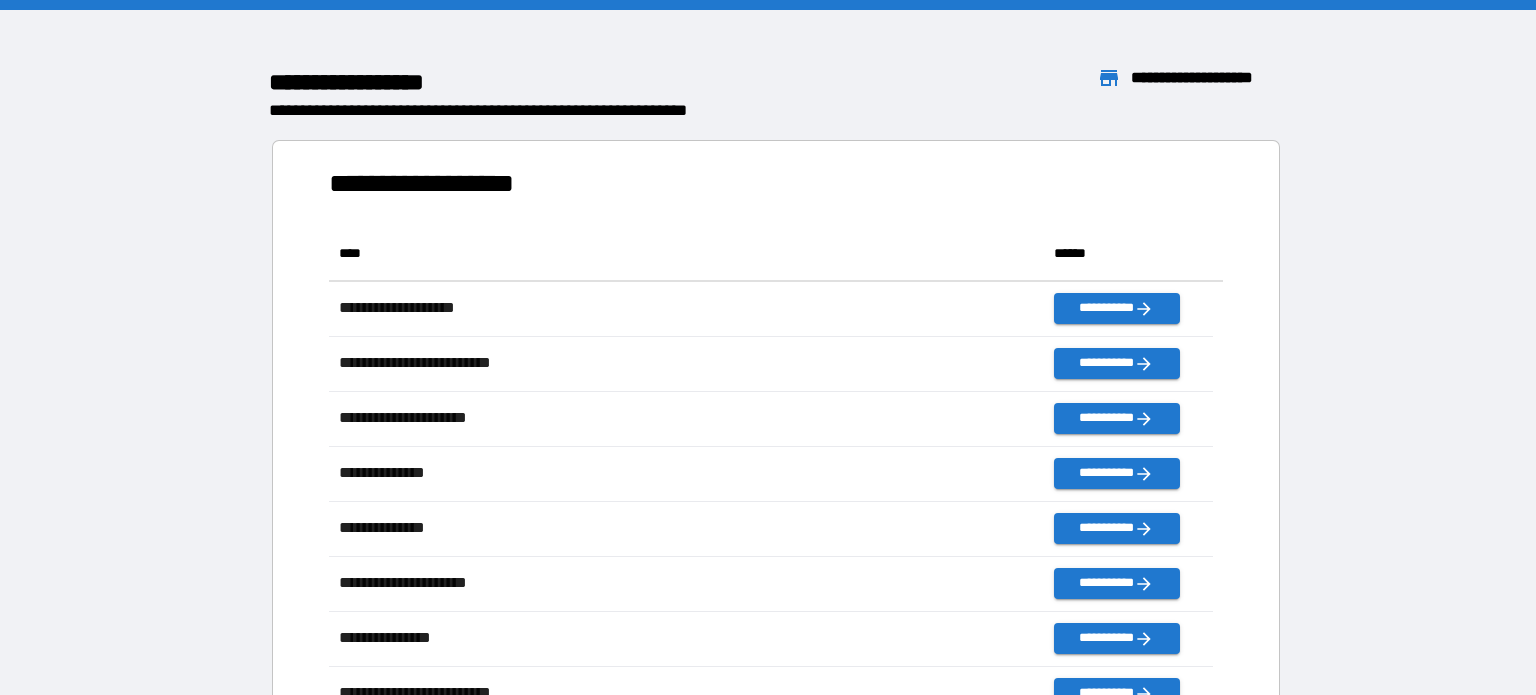 scroll, scrollTop: 16, scrollLeft: 16, axis: both 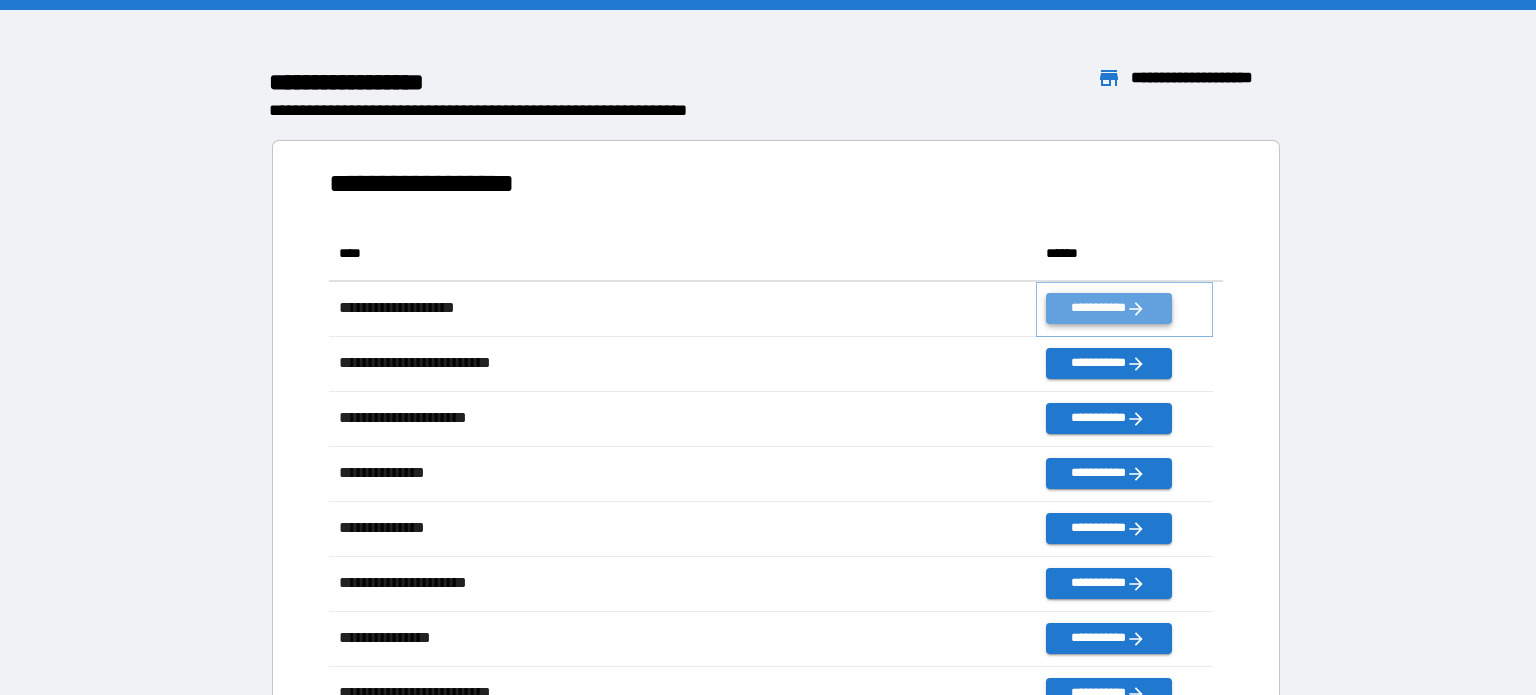 click on "**********" at bounding box center [1108, 308] 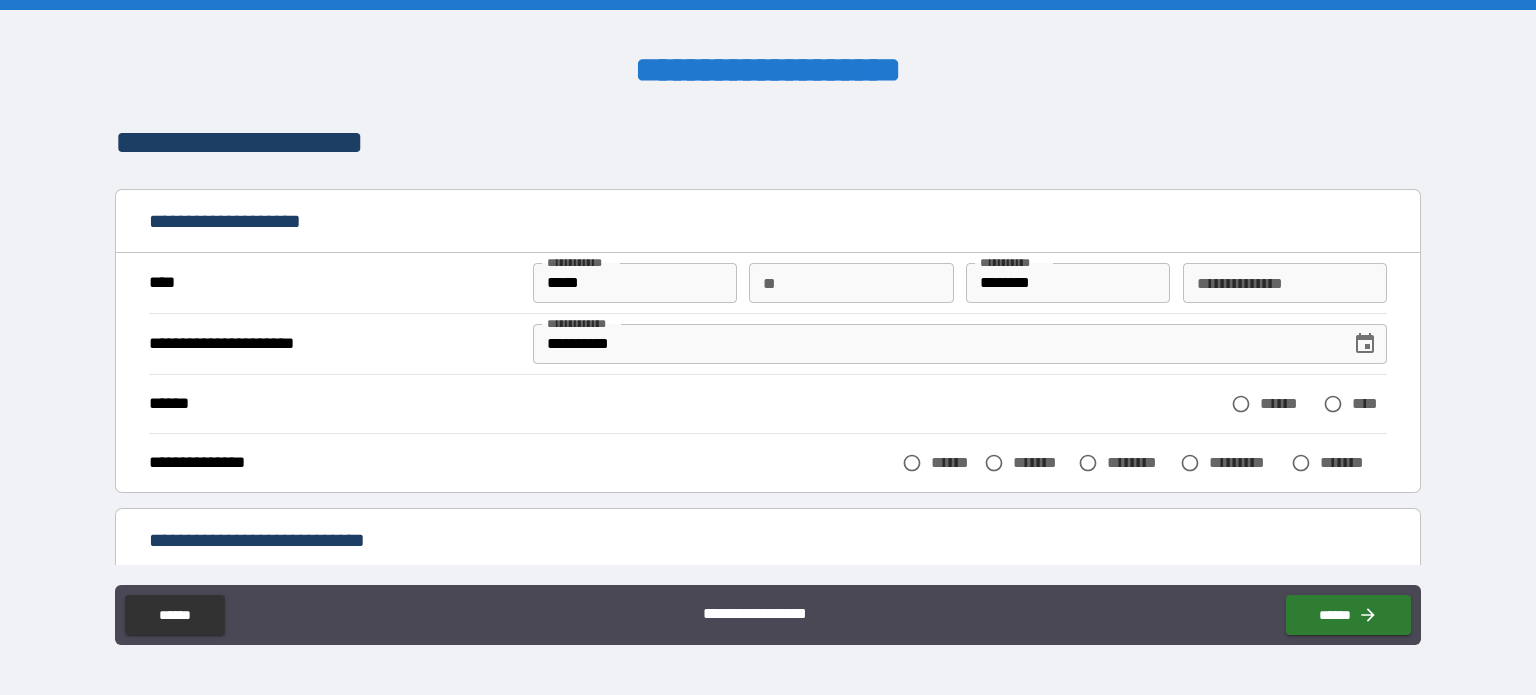 click on "**" at bounding box center [851, 283] 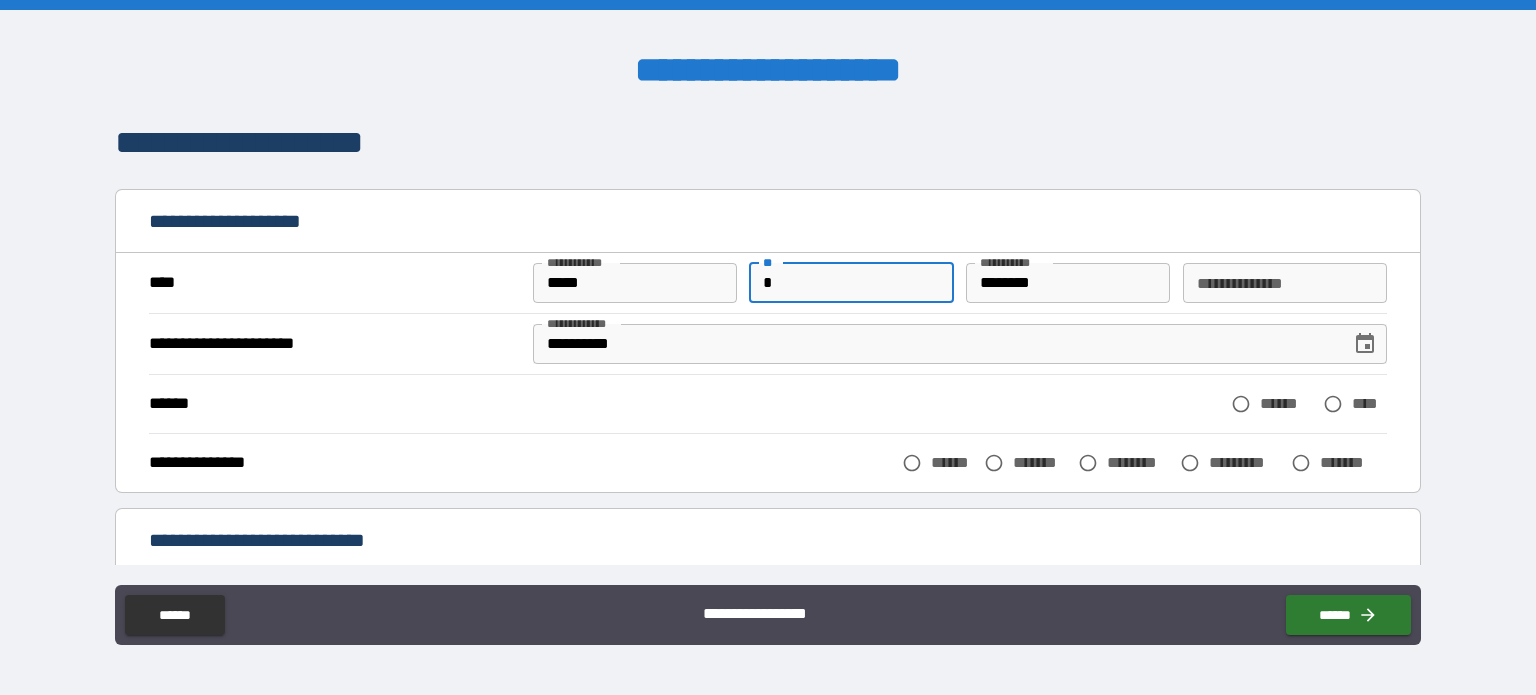 type on "*" 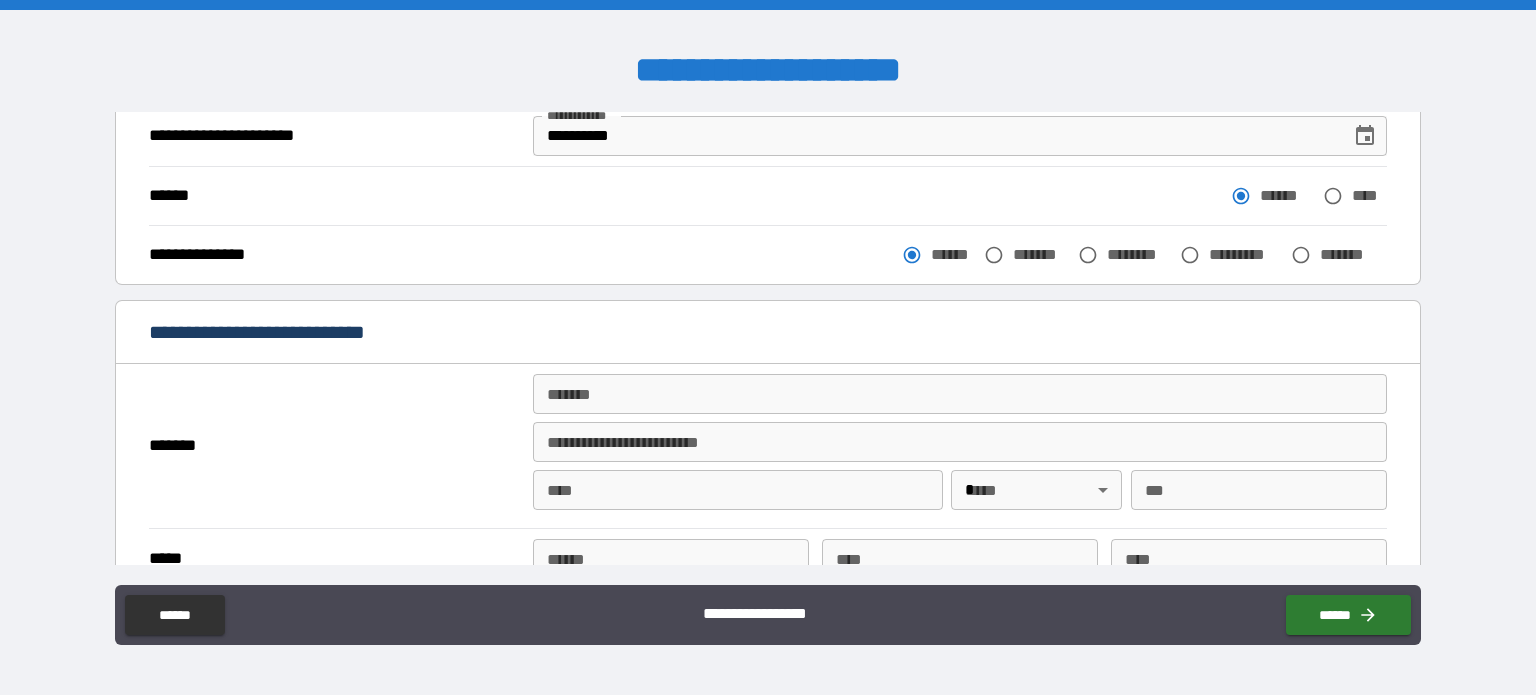 scroll, scrollTop: 216, scrollLeft: 0, axis: vertical 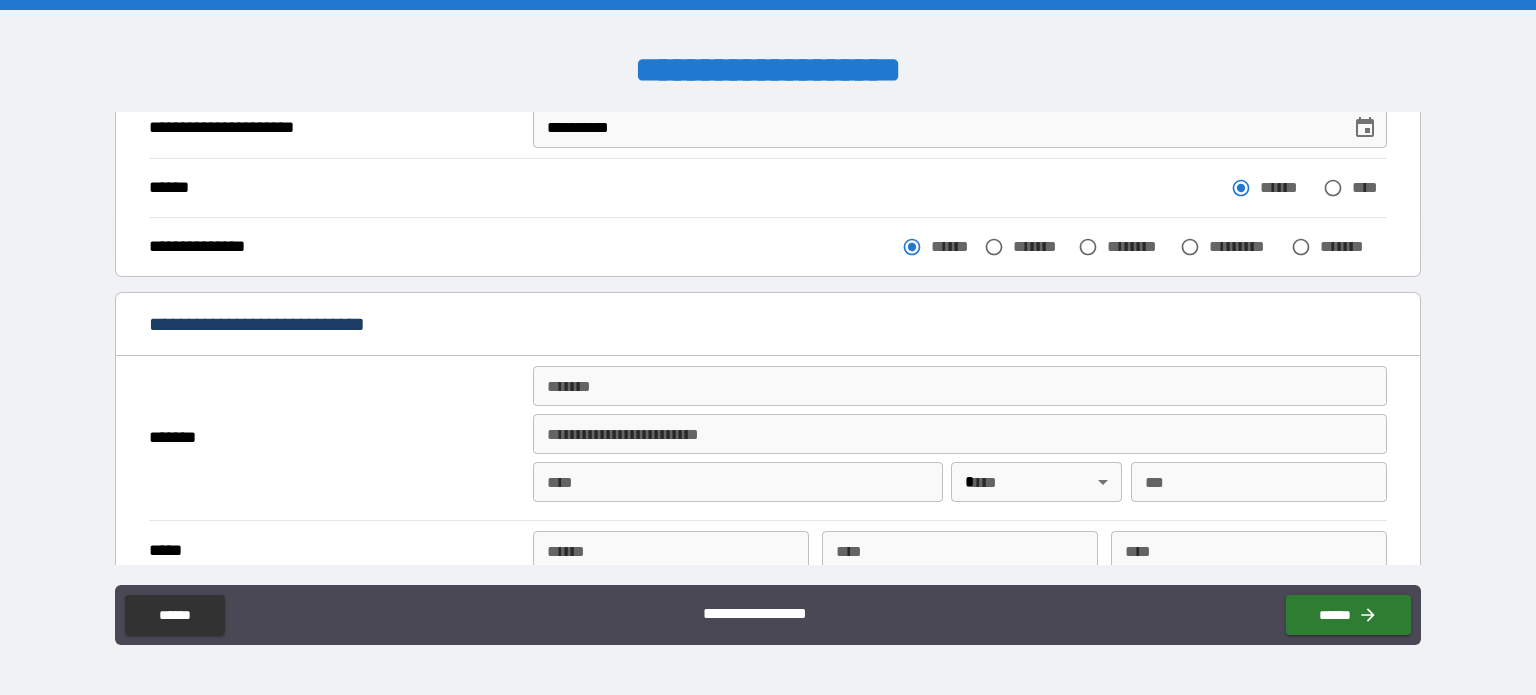 click on "*******" at bounding box center [960, 386] 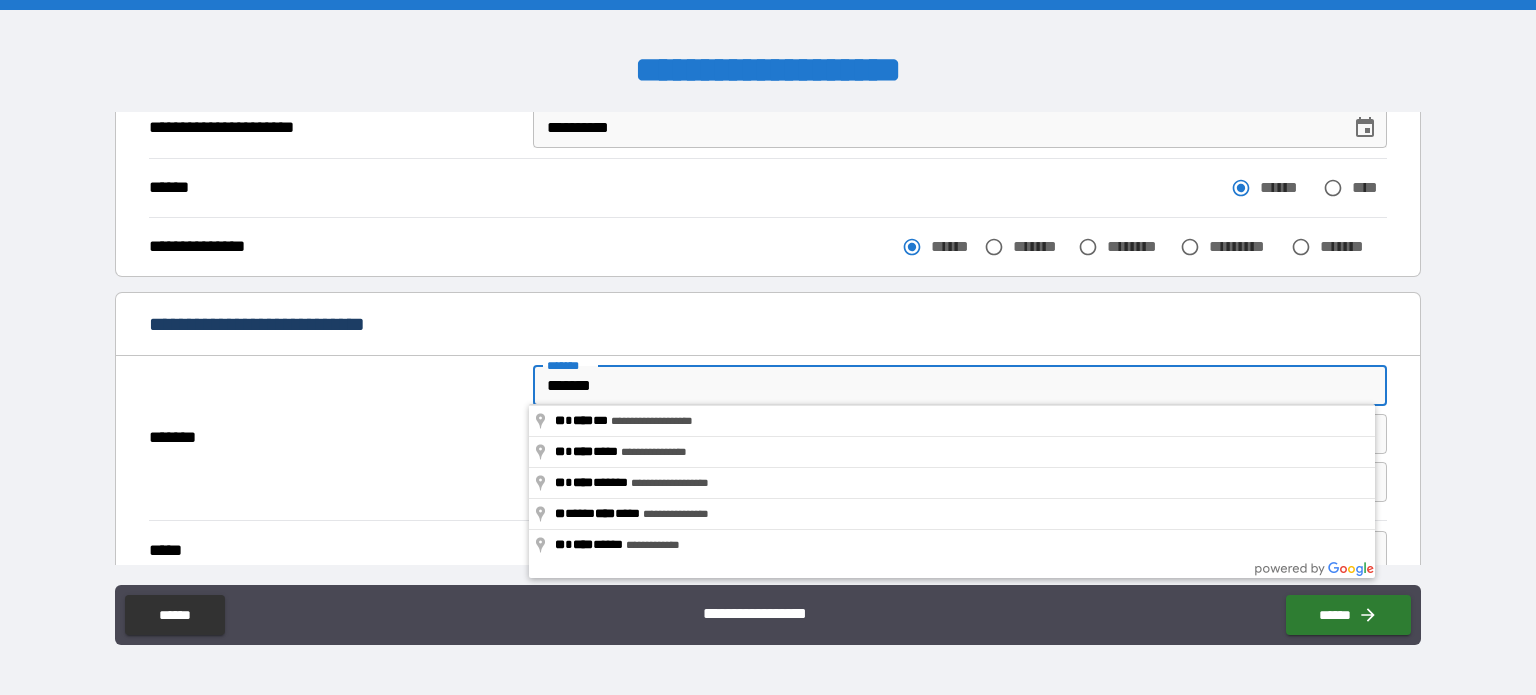 click on "**********" at bounding box center [768, 326] 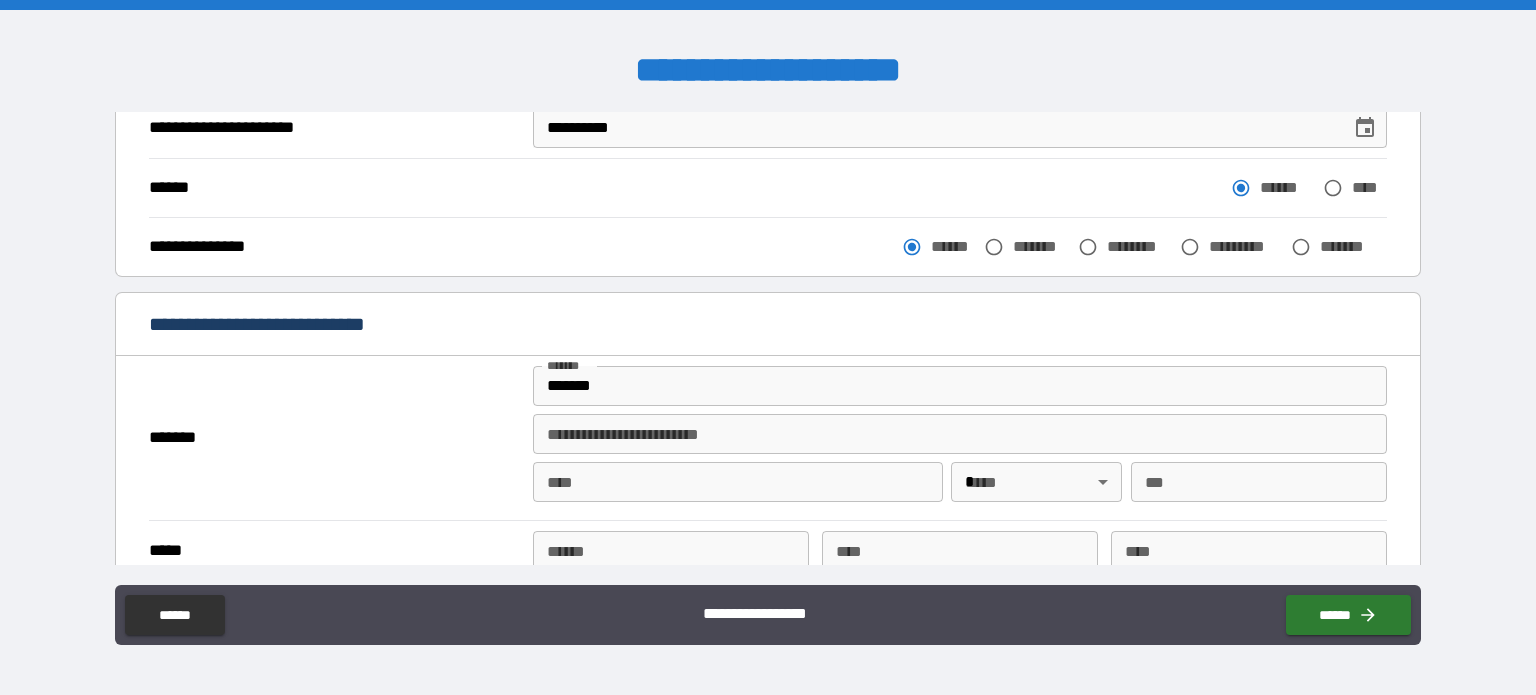 click on "*******" at bounding box center [960, 386] 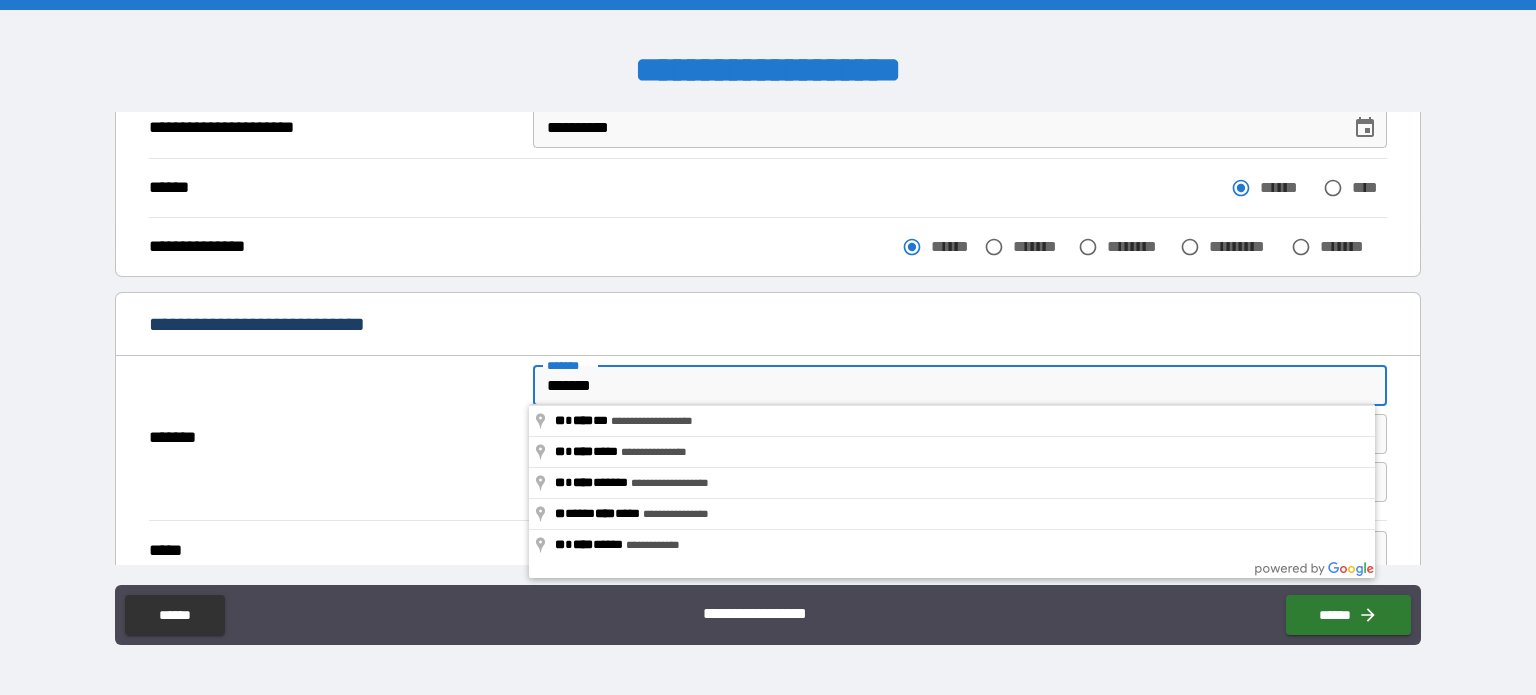 type on "**********" 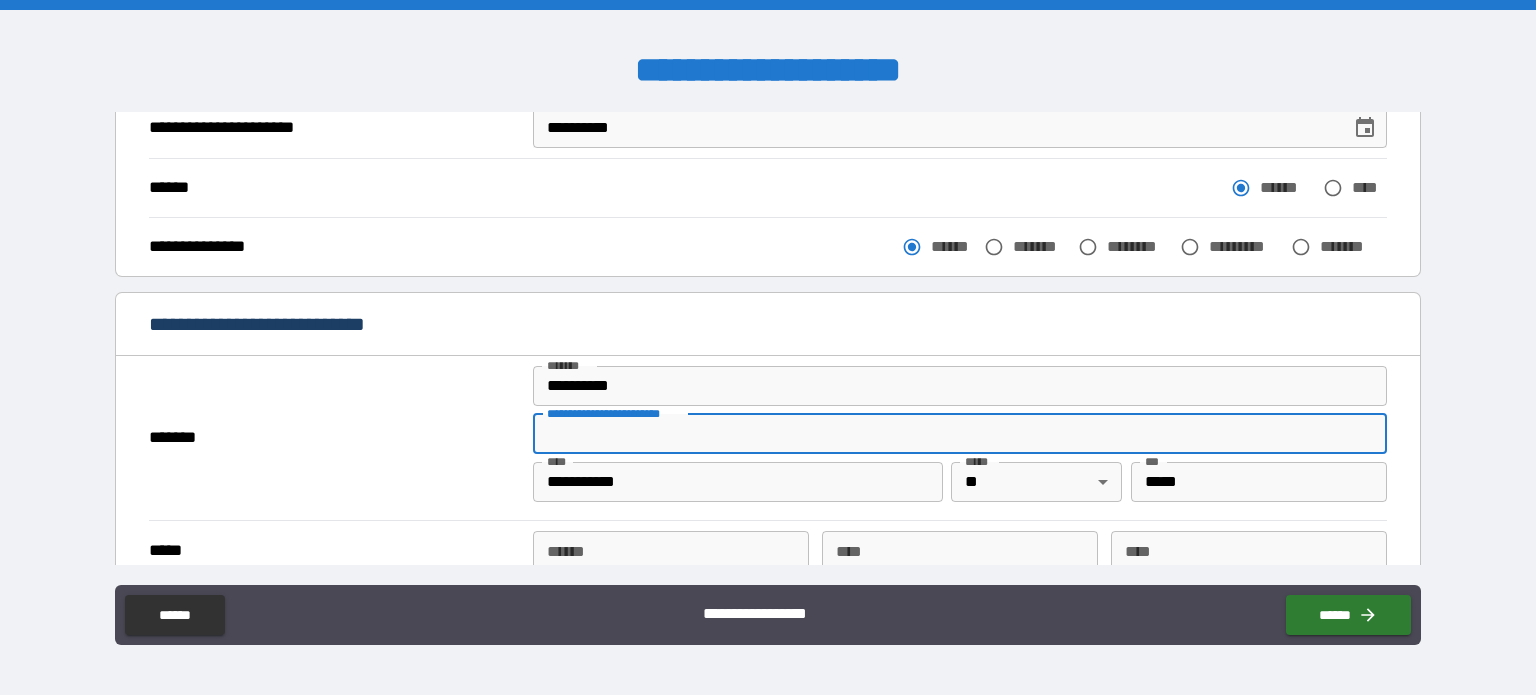 scroll, scrollTop: 256, scrollLeft: 0, axis: vertical 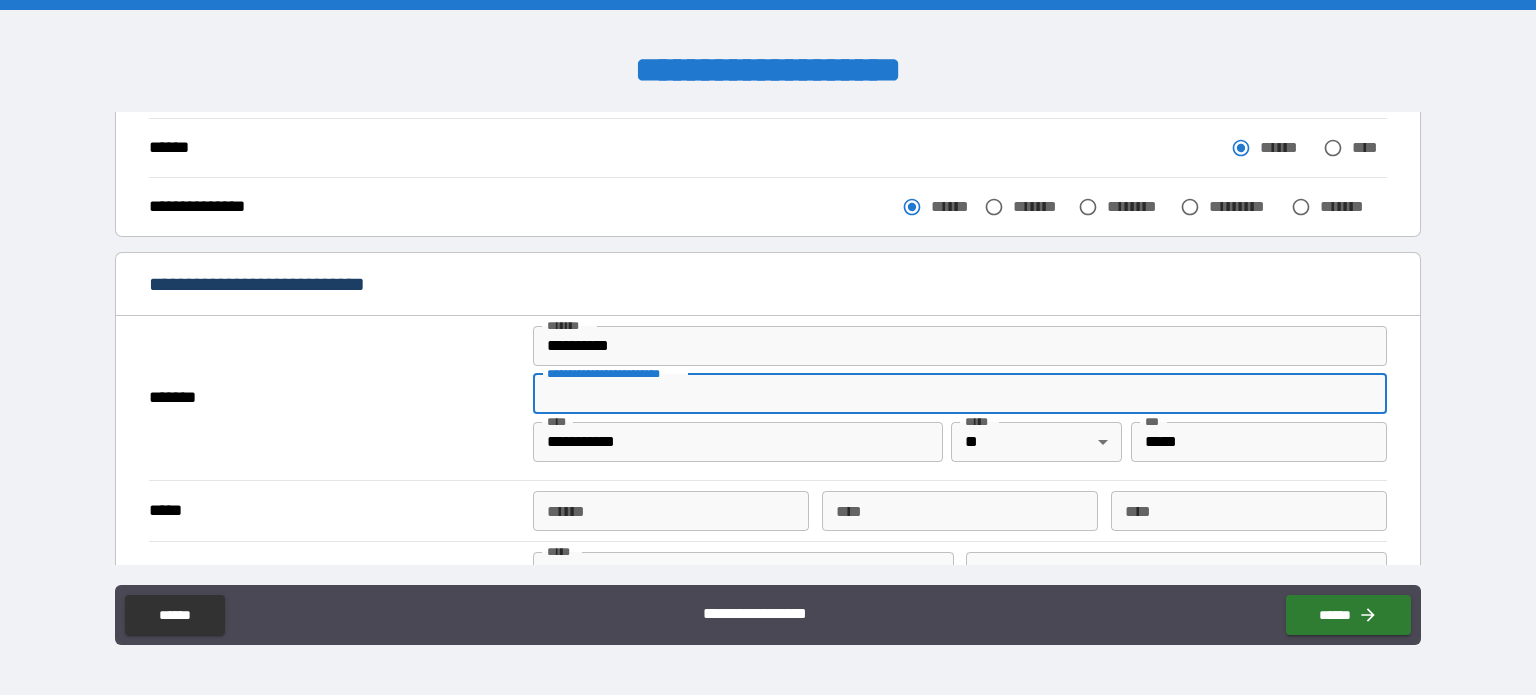 click on "*******" at bounding box center (335, 398) 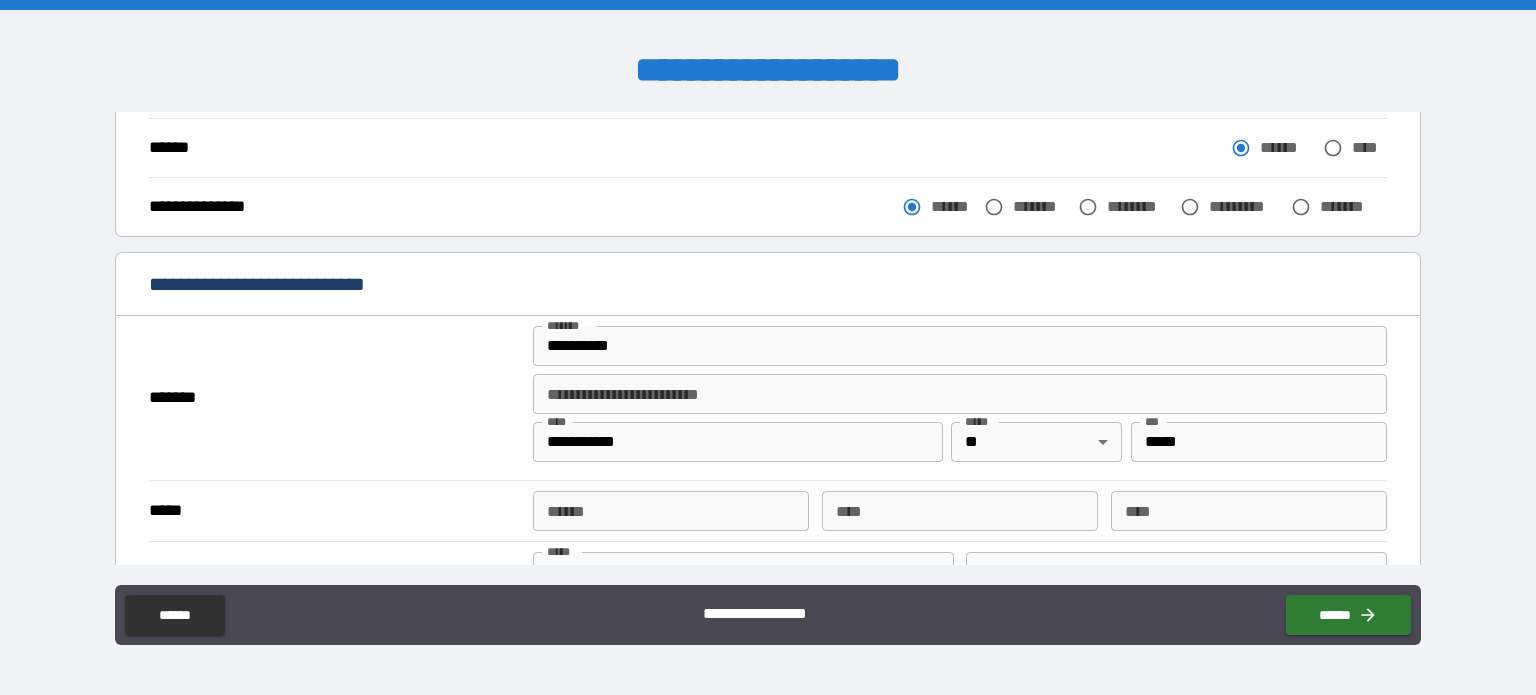 scroll, scrollTop: 423, scrollLeft: 0, axis: vertical 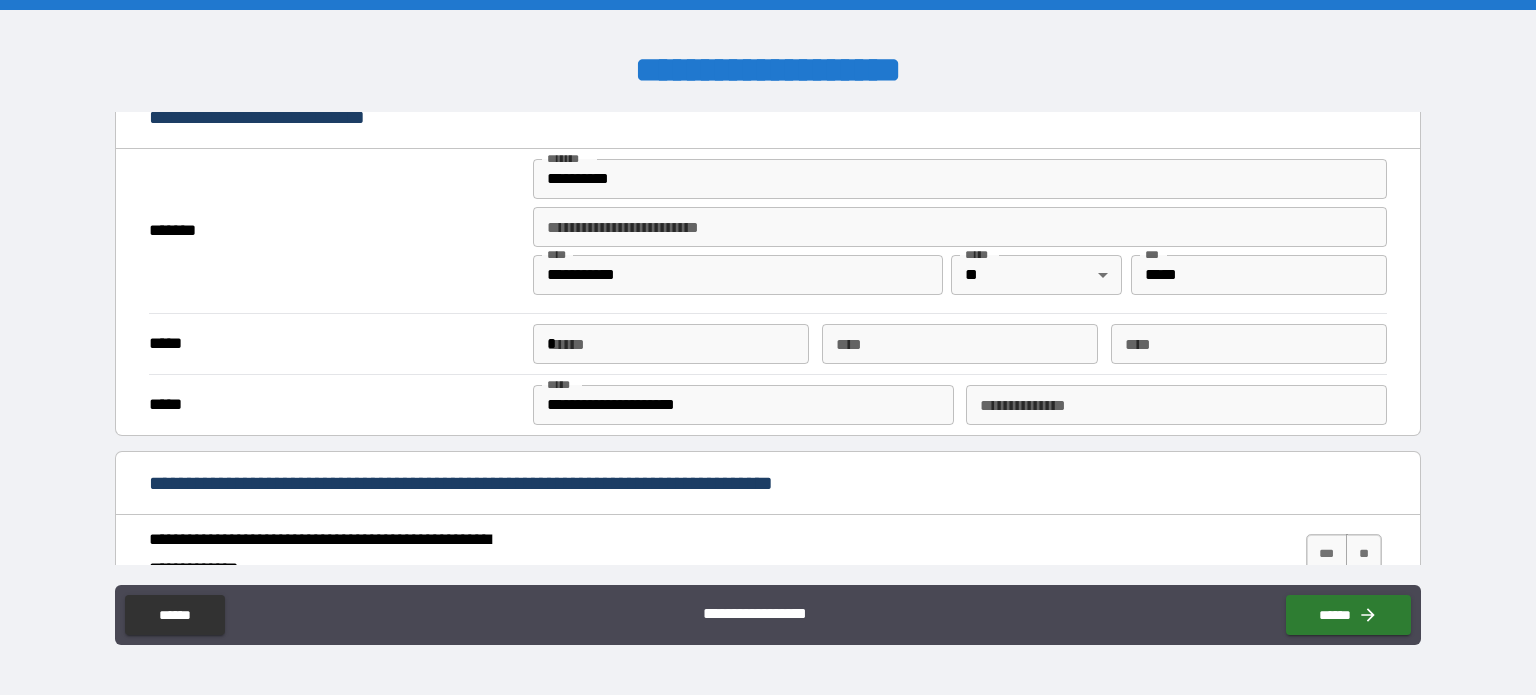 click on "*" at bounding box center [671, 344] 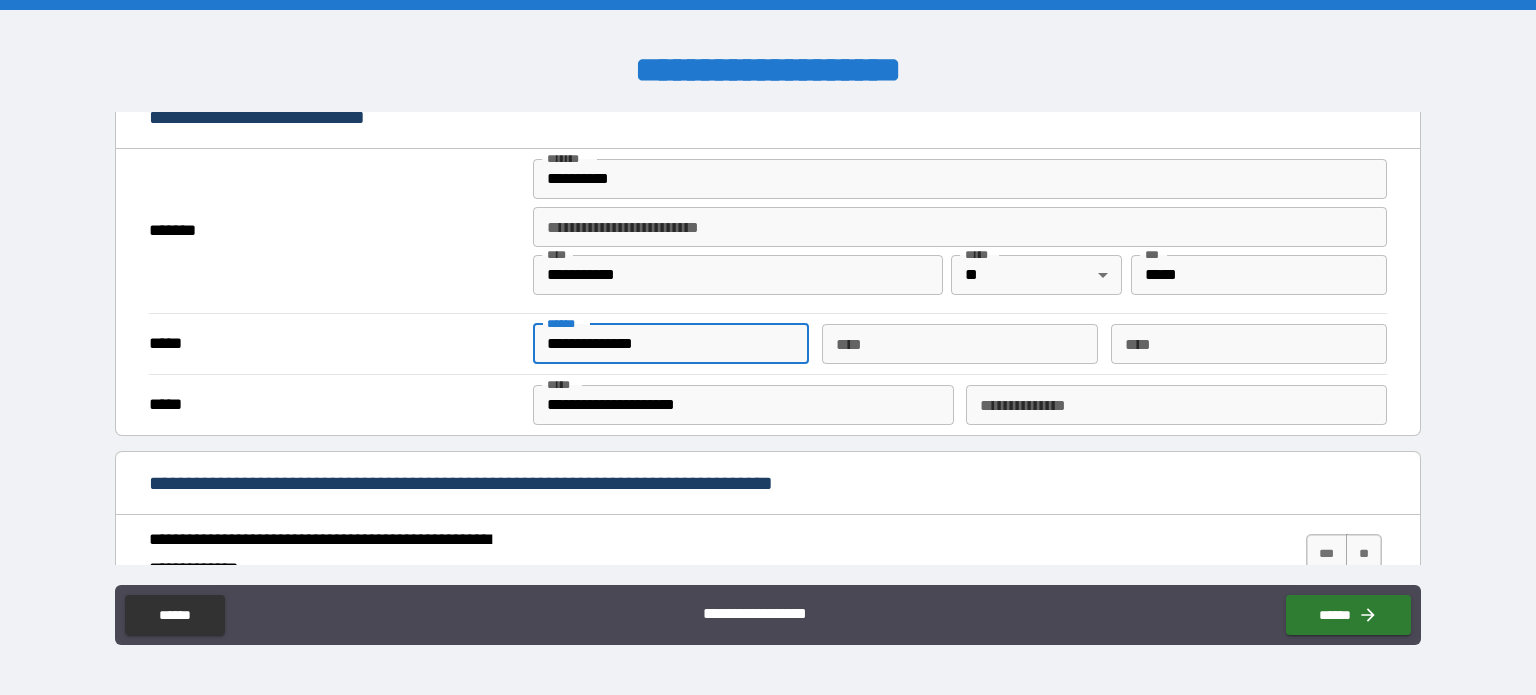 type on "**********" 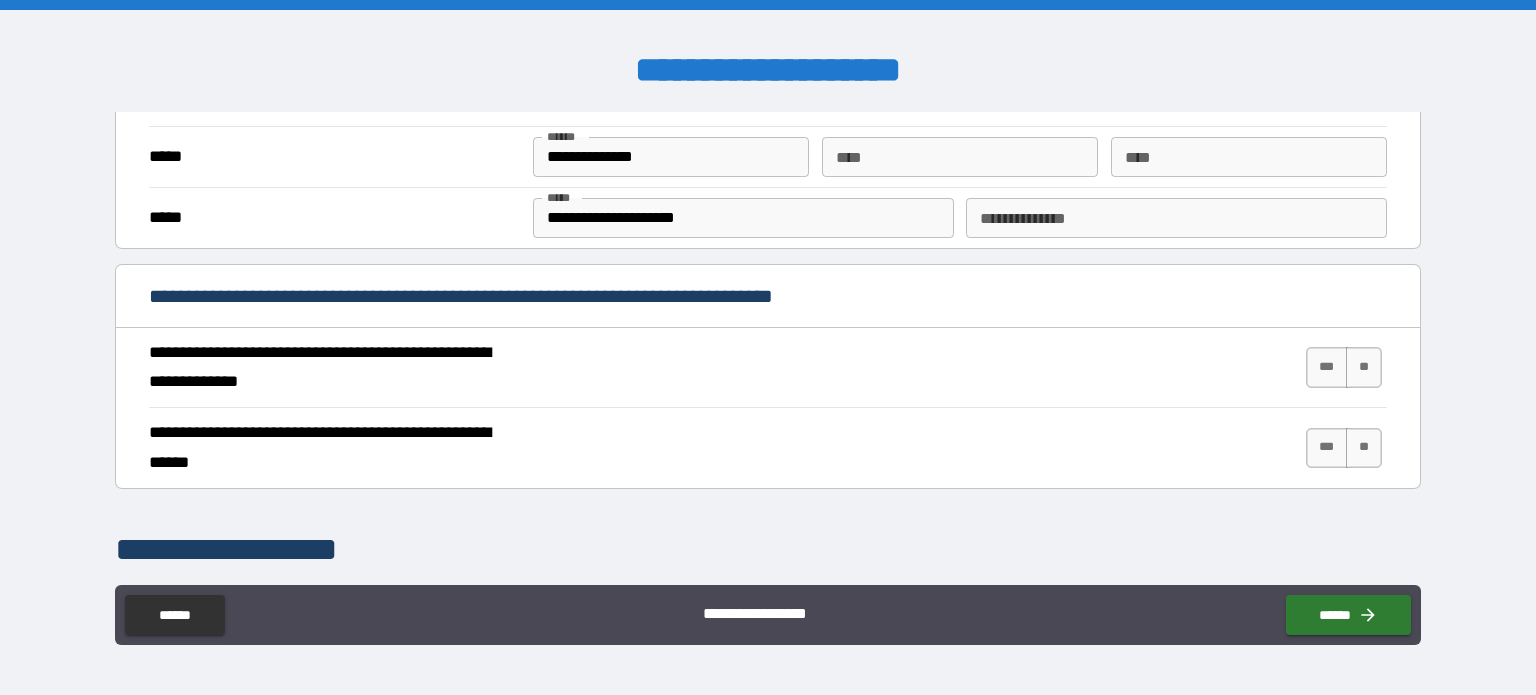 scroll, scrollTop: 612, scrollLeft: 0, axis: vertical 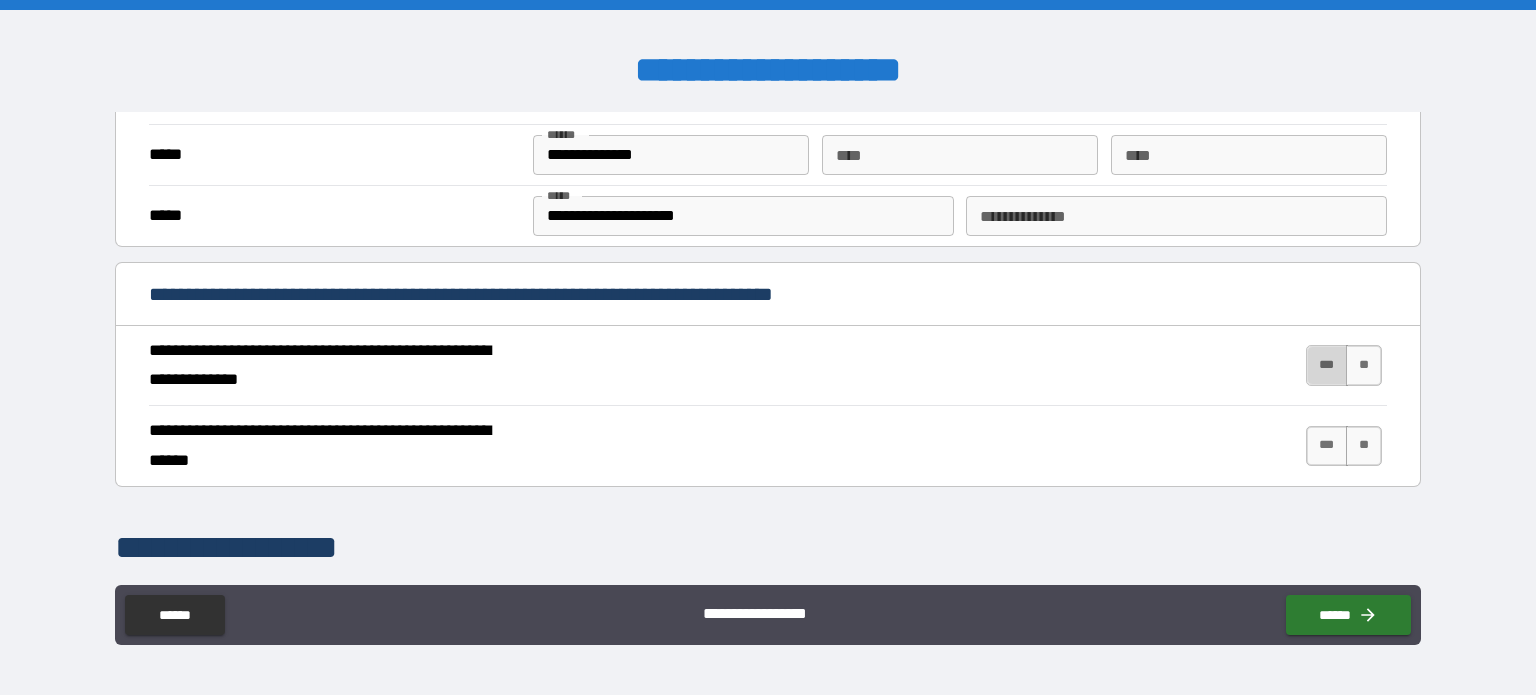 click on "***" at bounding box center (1327, 365) 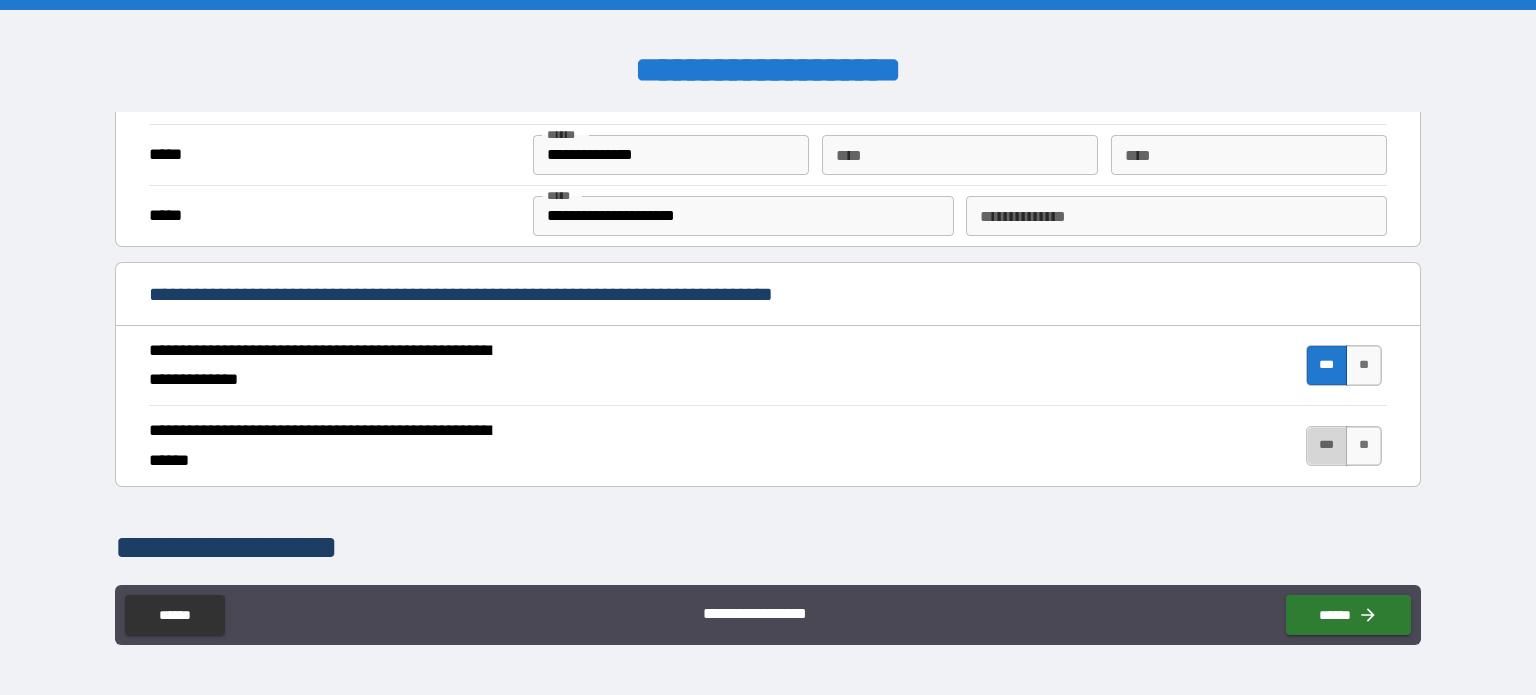 click on "***" at bounding box center [1327, 446] 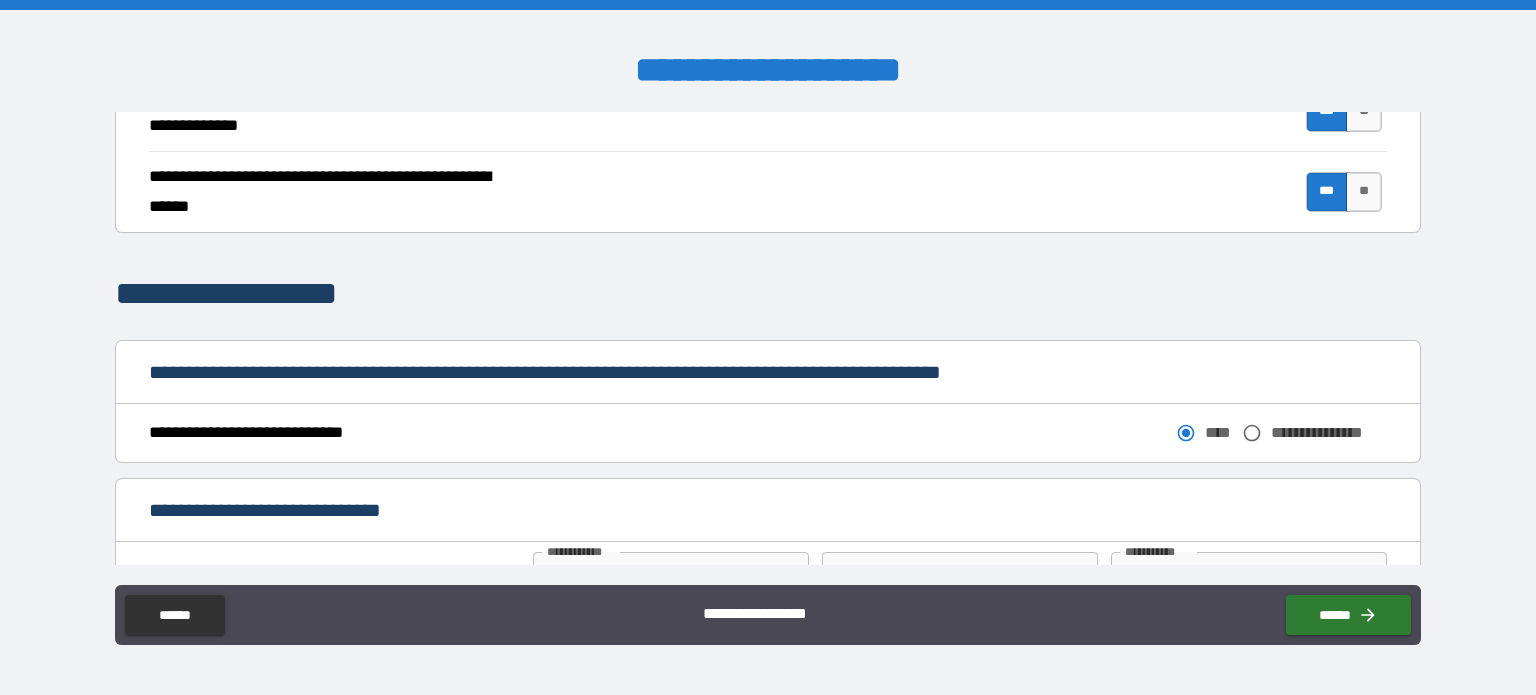 scroll, scrollTop: 867, scrollLeft: 0, axis: vertical 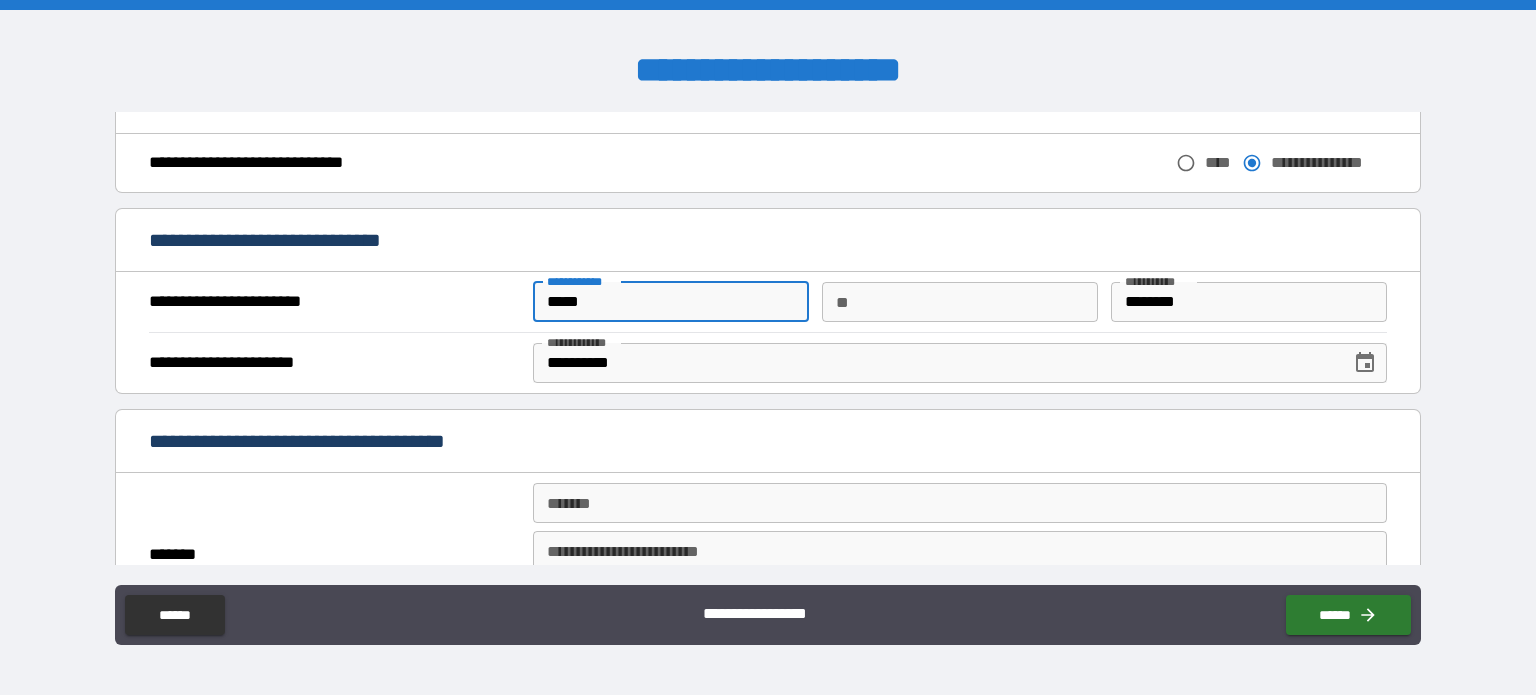 drag, startPoint x: 663, startPoint y: 310, endPoint x: 456, endPoint y: 307, distance: 207.02174 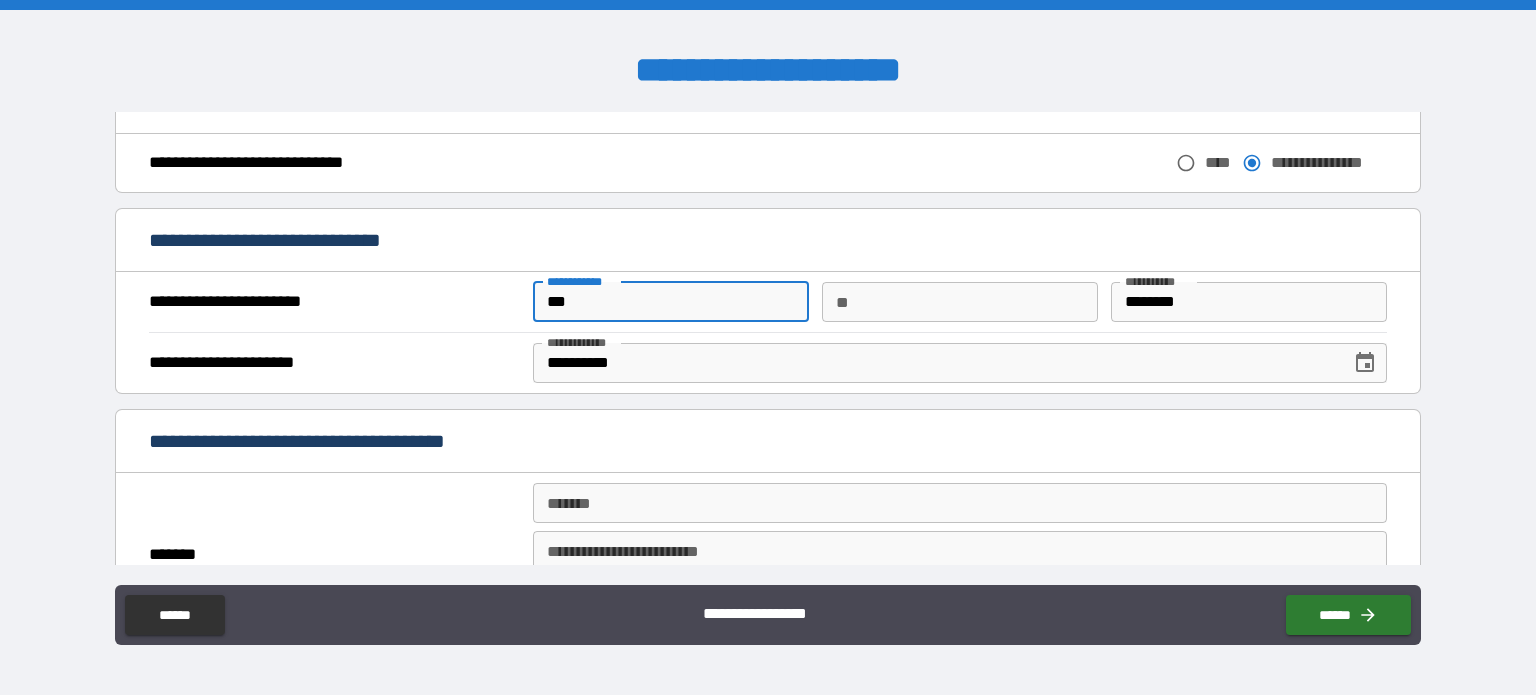 type on "***" 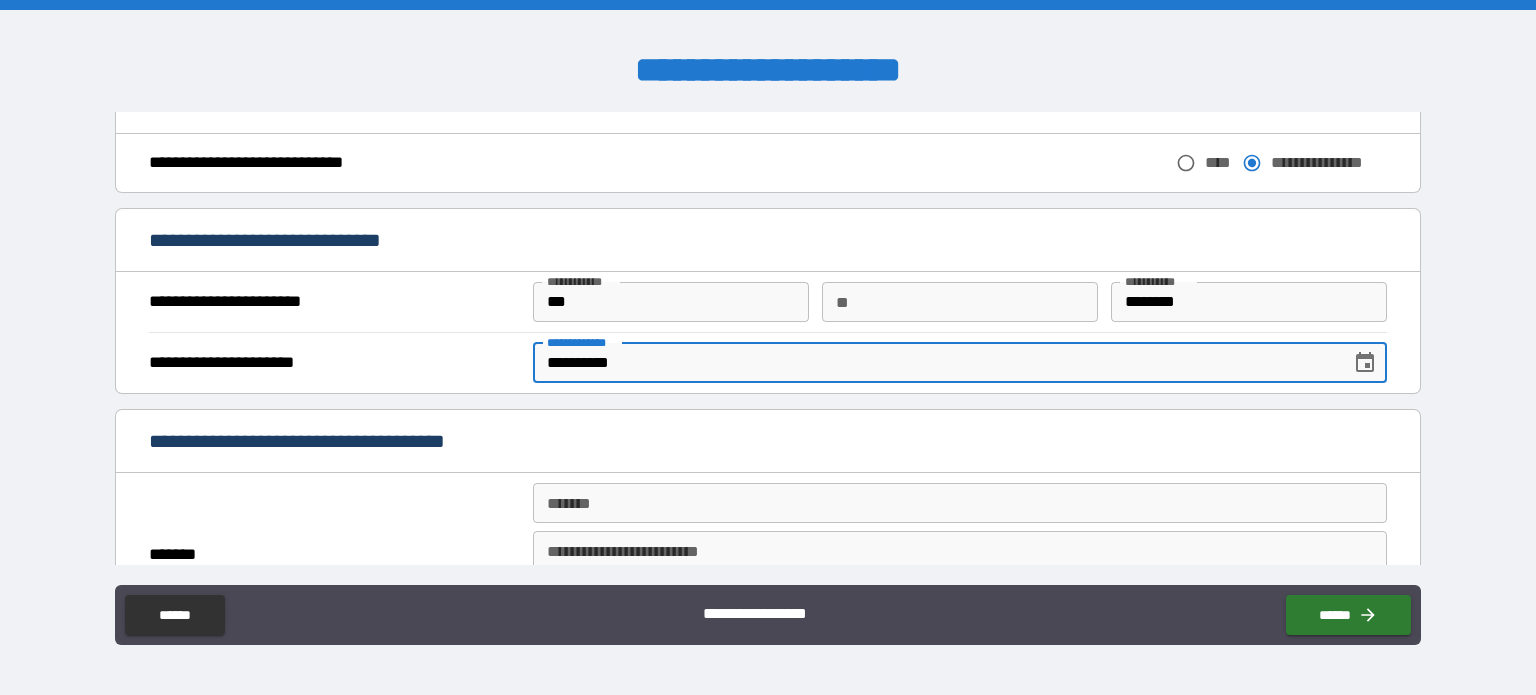 type on "**********" 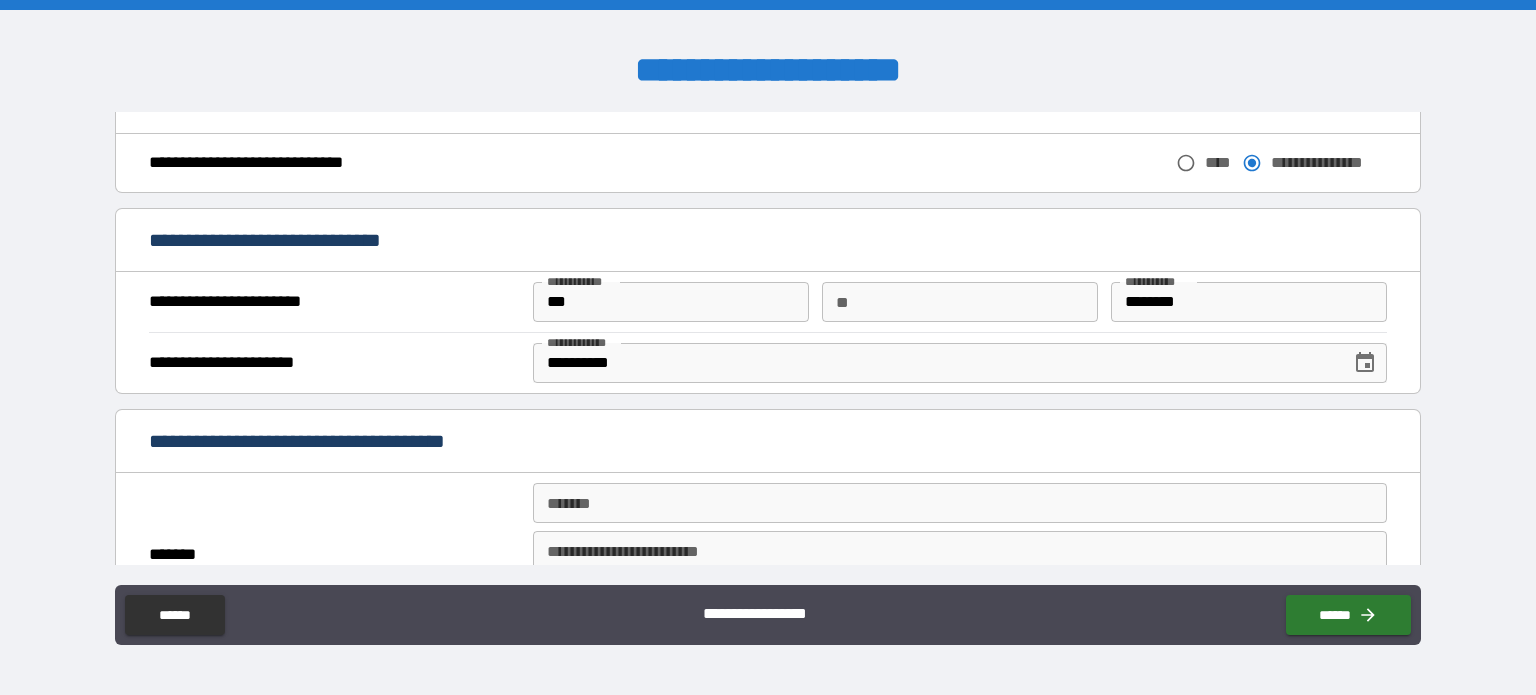 click on "**********" at bounding box center (333, 363) 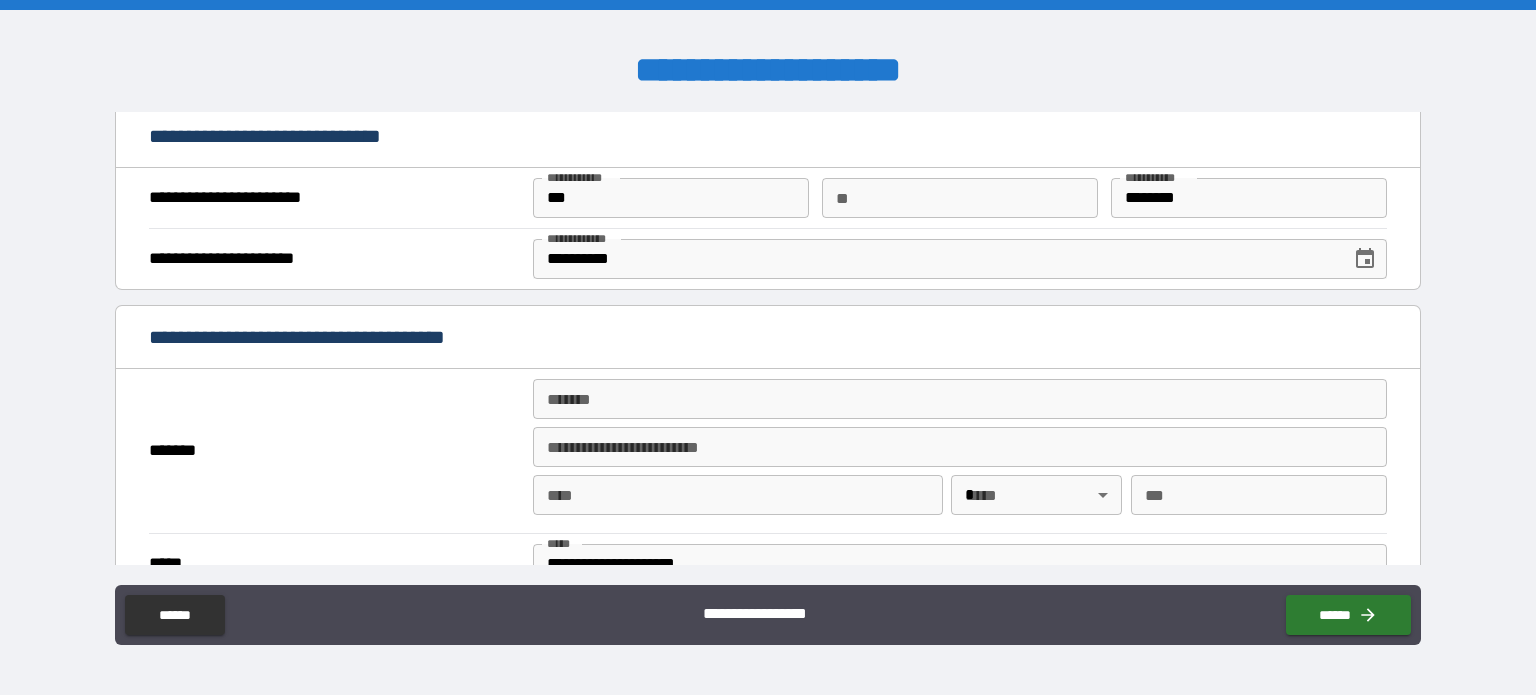 scroll, scrollTop: 1242, scrollLeft: 0, axis: vertical 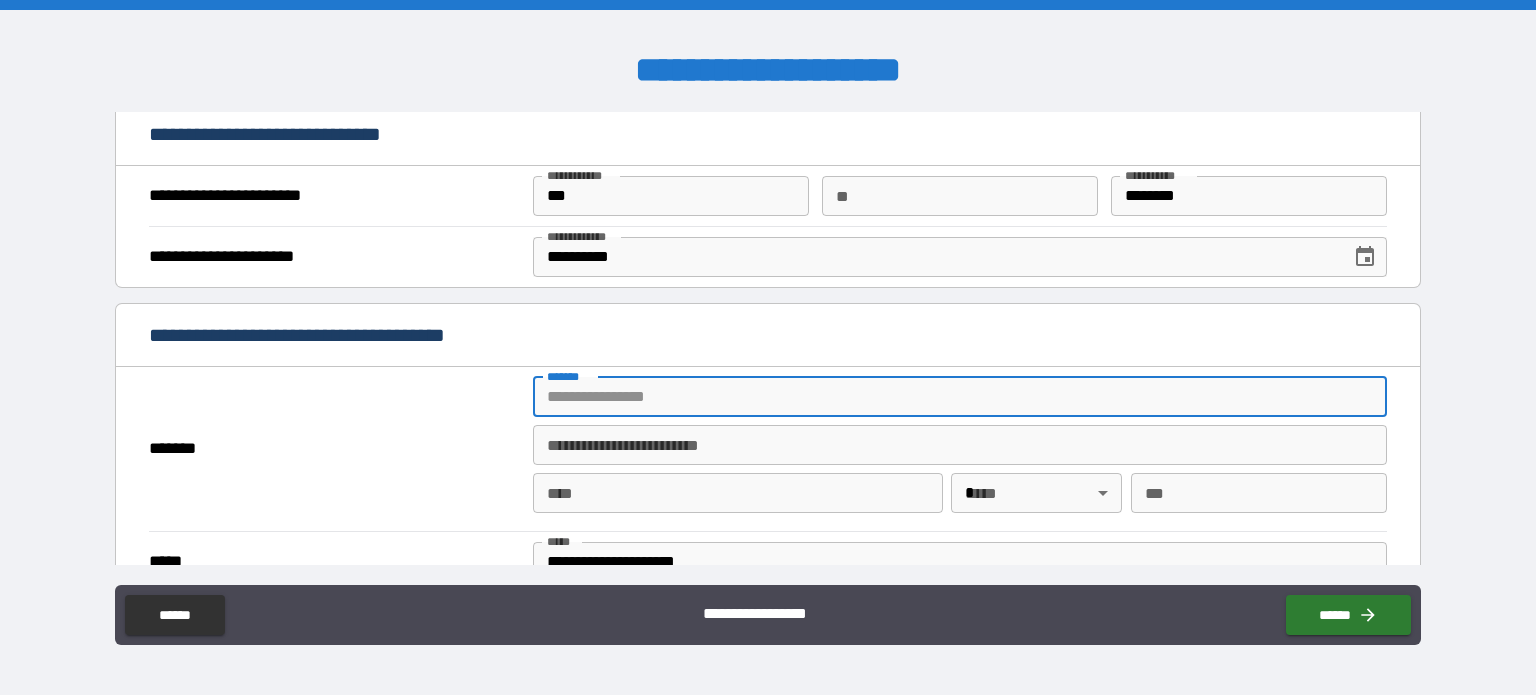 click on "******* *******" at bounding box center (960, 397) 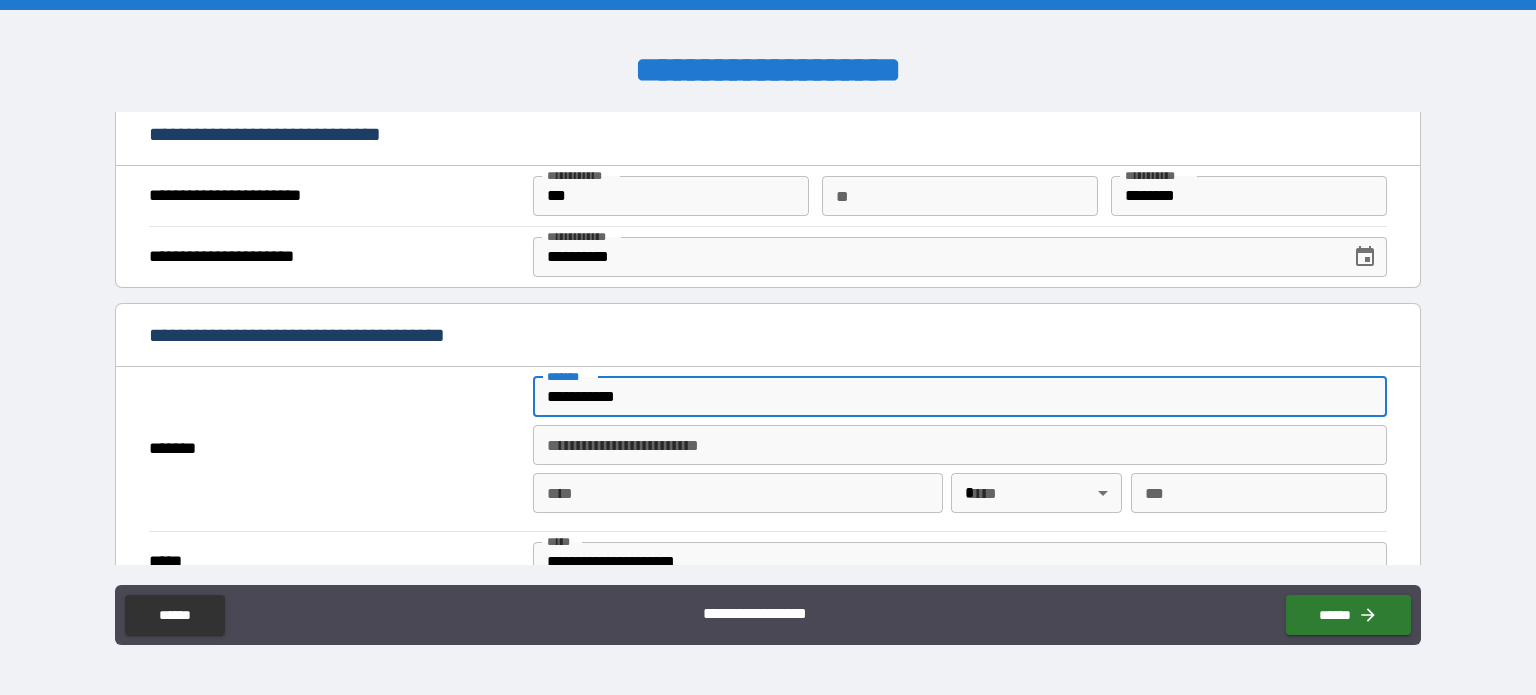 type on "**********" 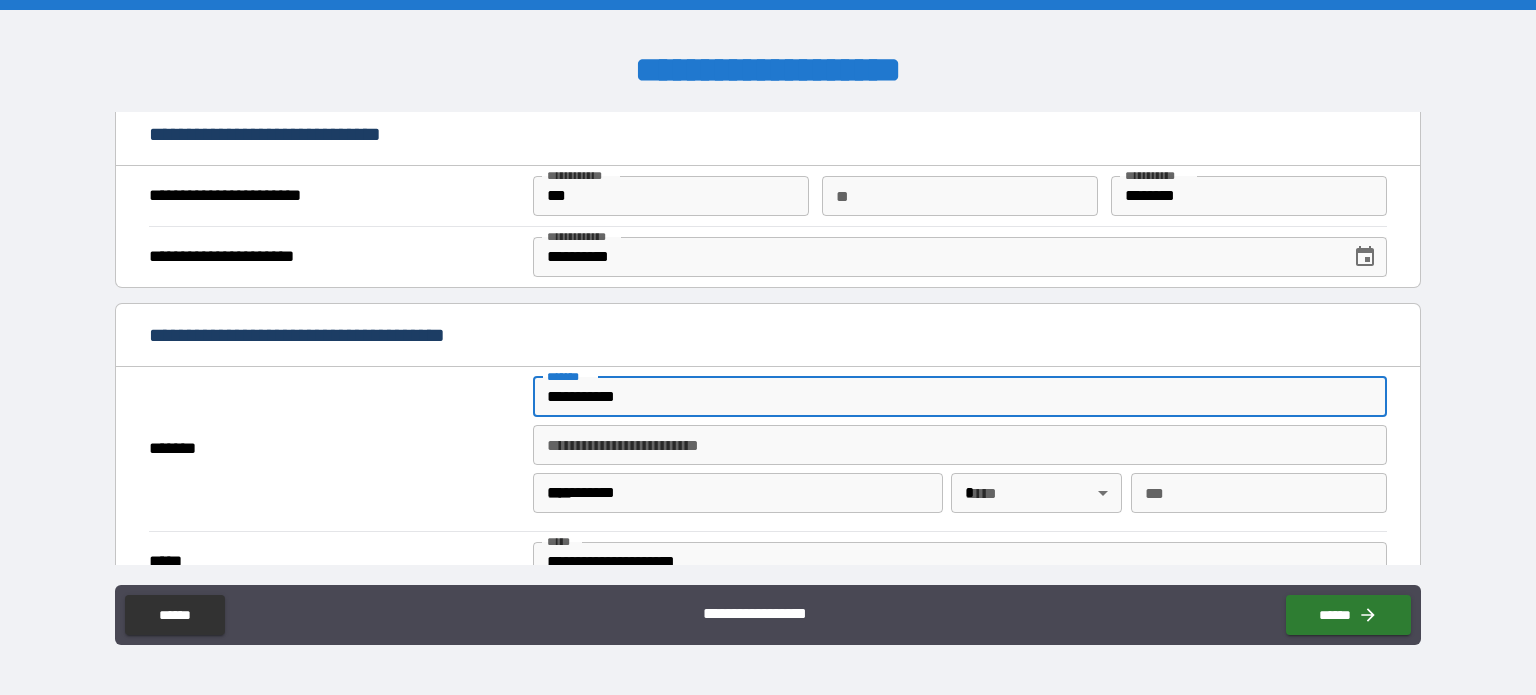type 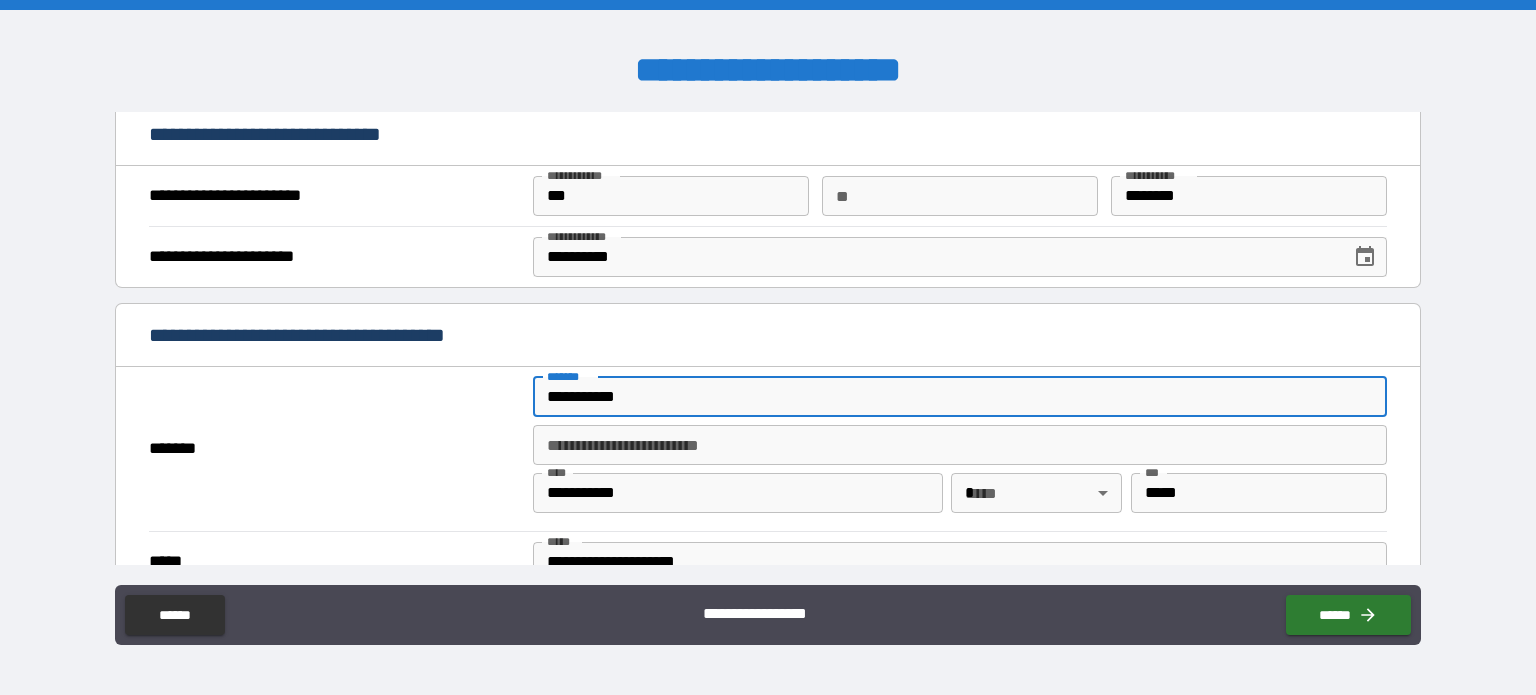 click on "*******" at bounding box center (333, 449) 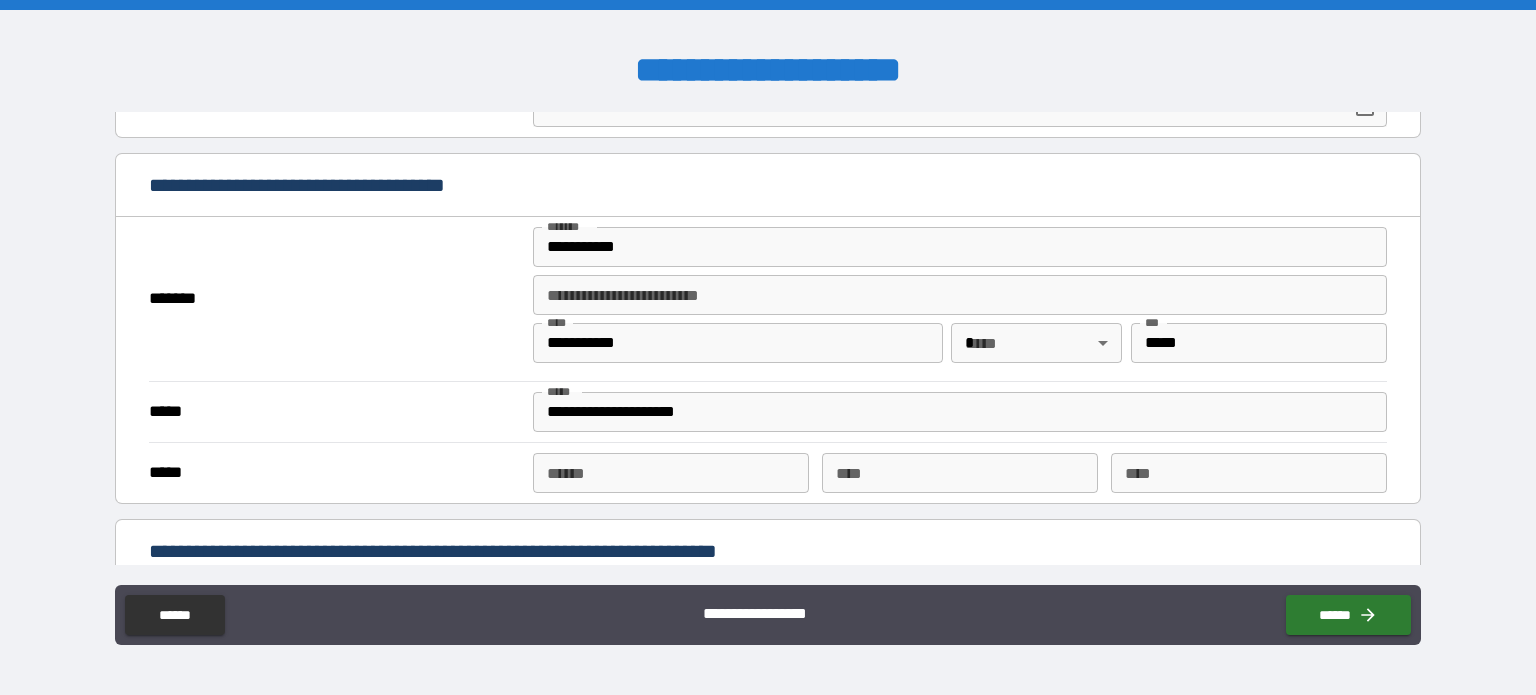 scroll, scrollTop: 1394, scrollLeft: 0, axis: vertical 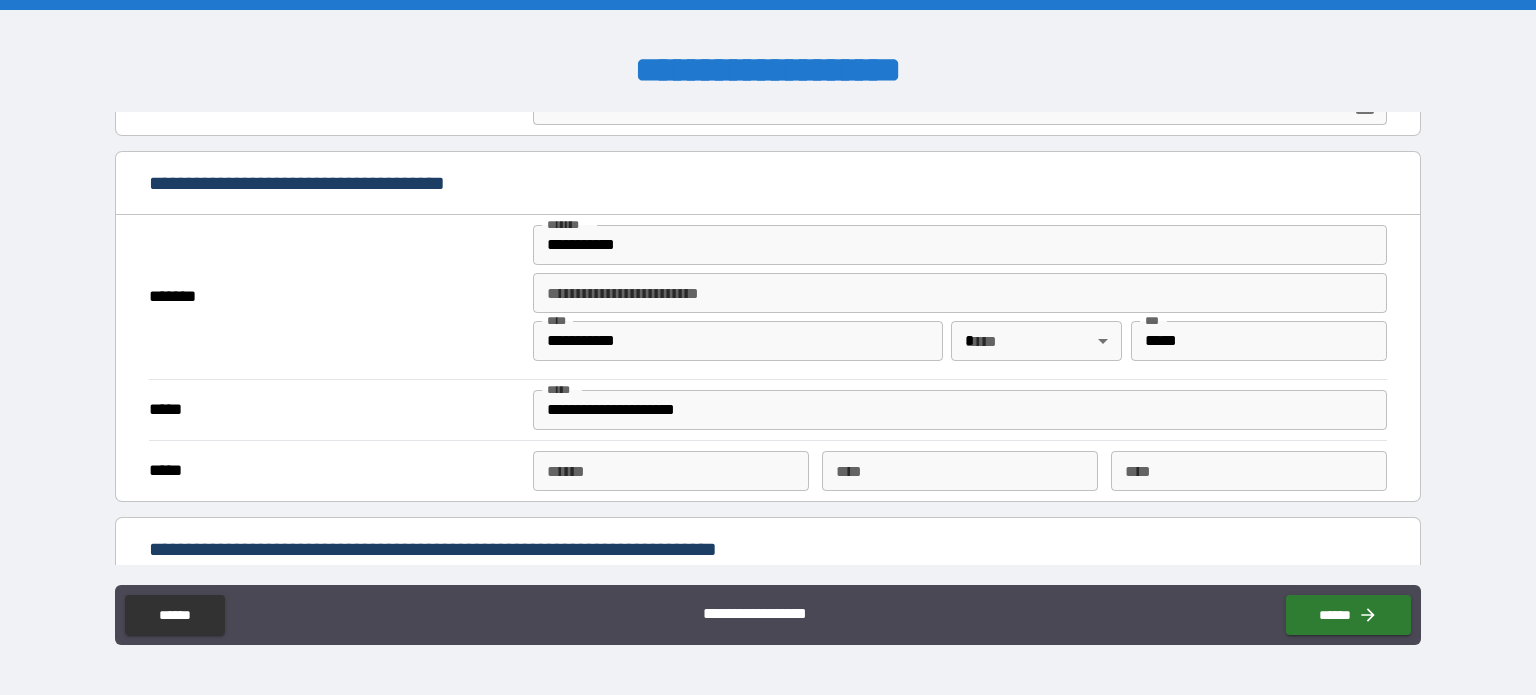 click on "[FIRST] [LAST] [PHONE] [EMAIL] [DOB] [SSN] [LICENSE] [CARD] [ADDRESS] [COORDINATES]" at bounding box center (768, 347) 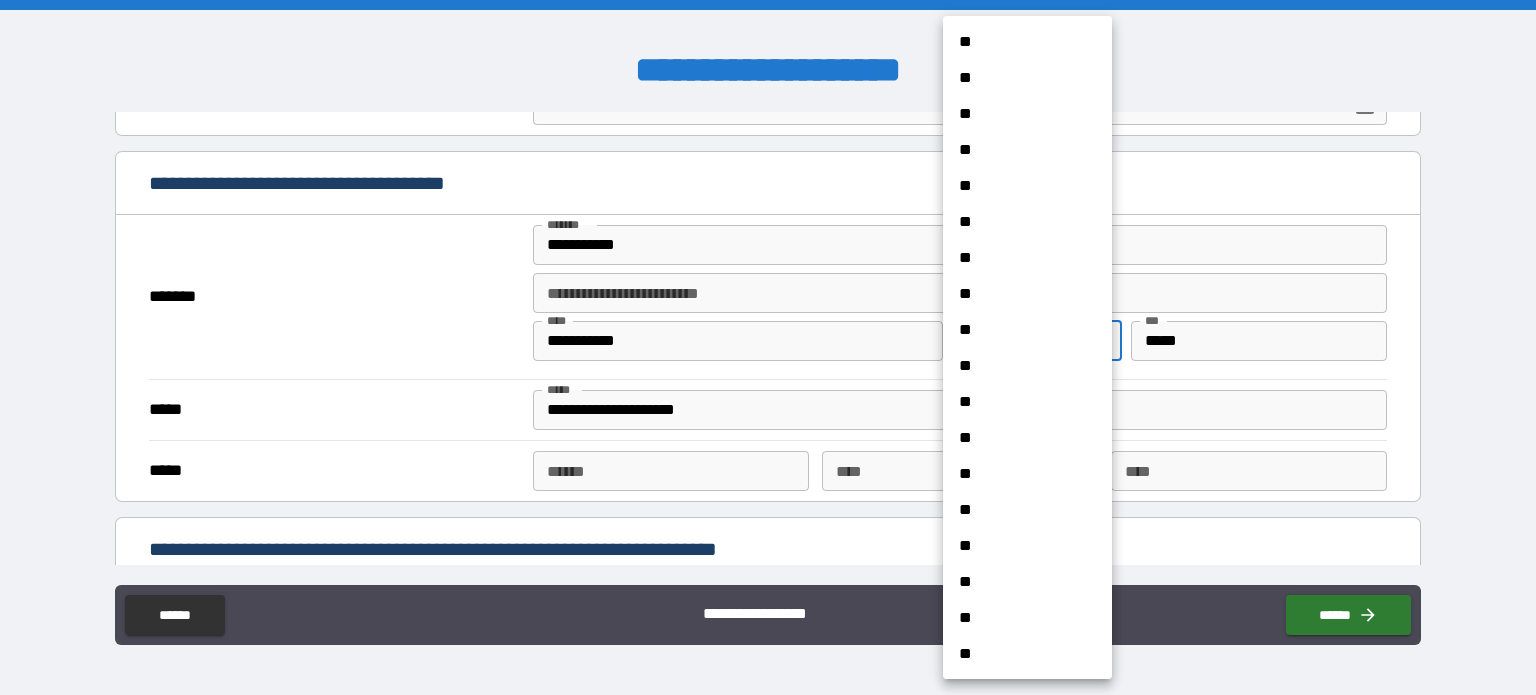 click on "**" at bounding box center [1020, 294] 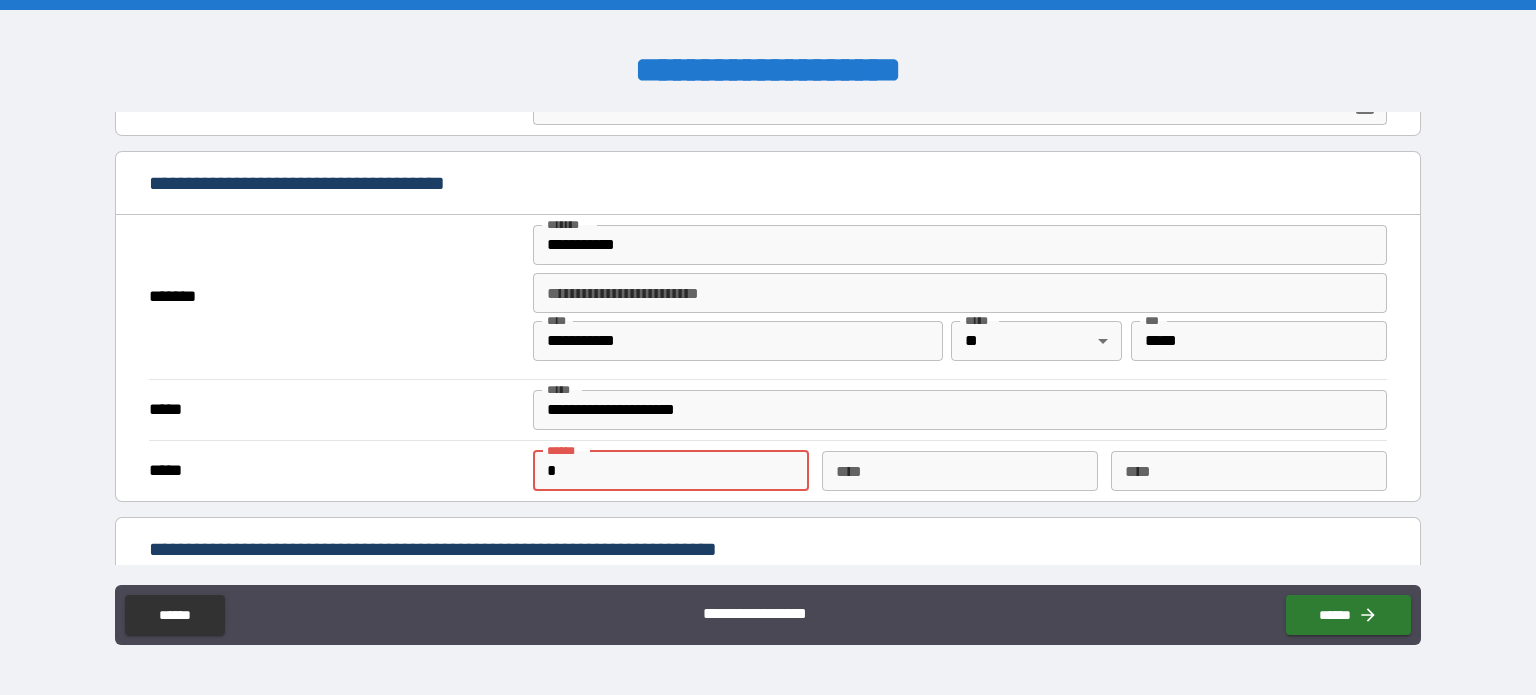 click on "*" at bounding box center (671, 471) 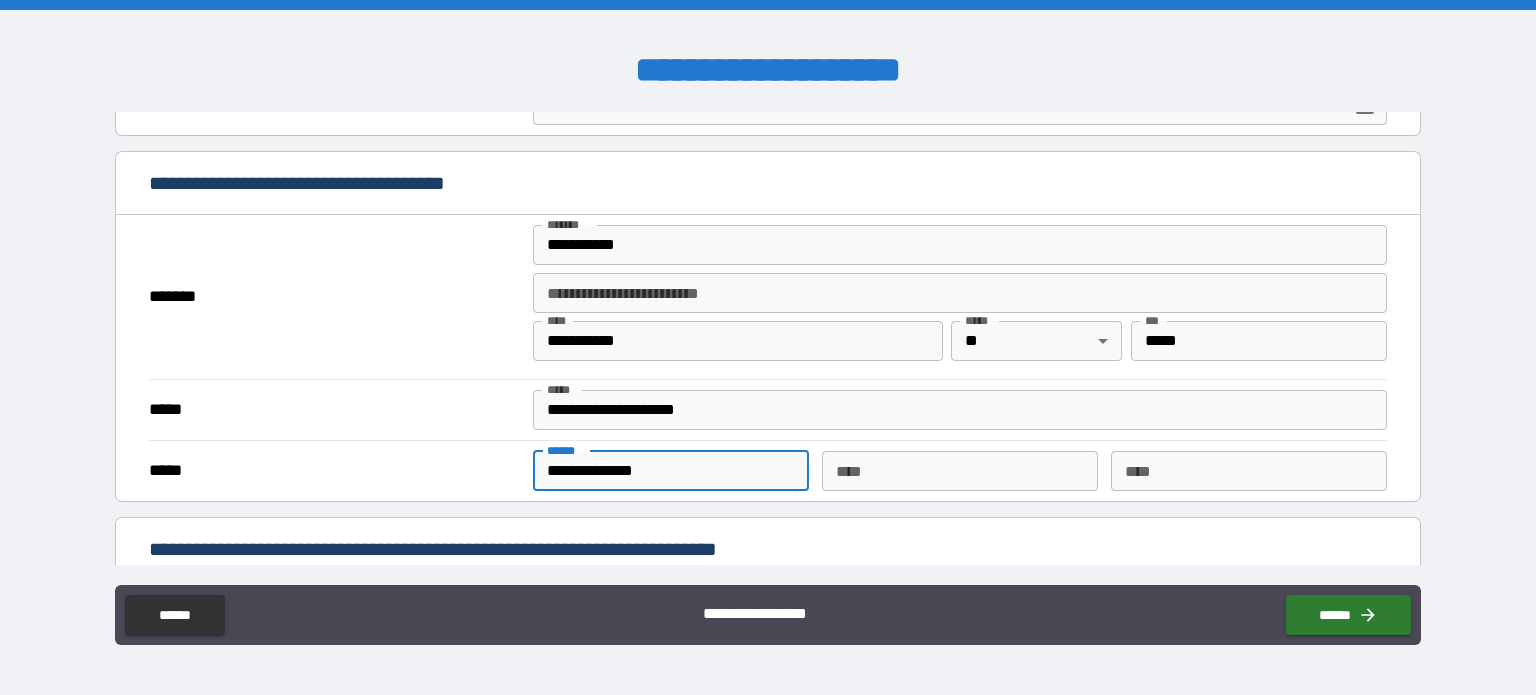 type on "**********" 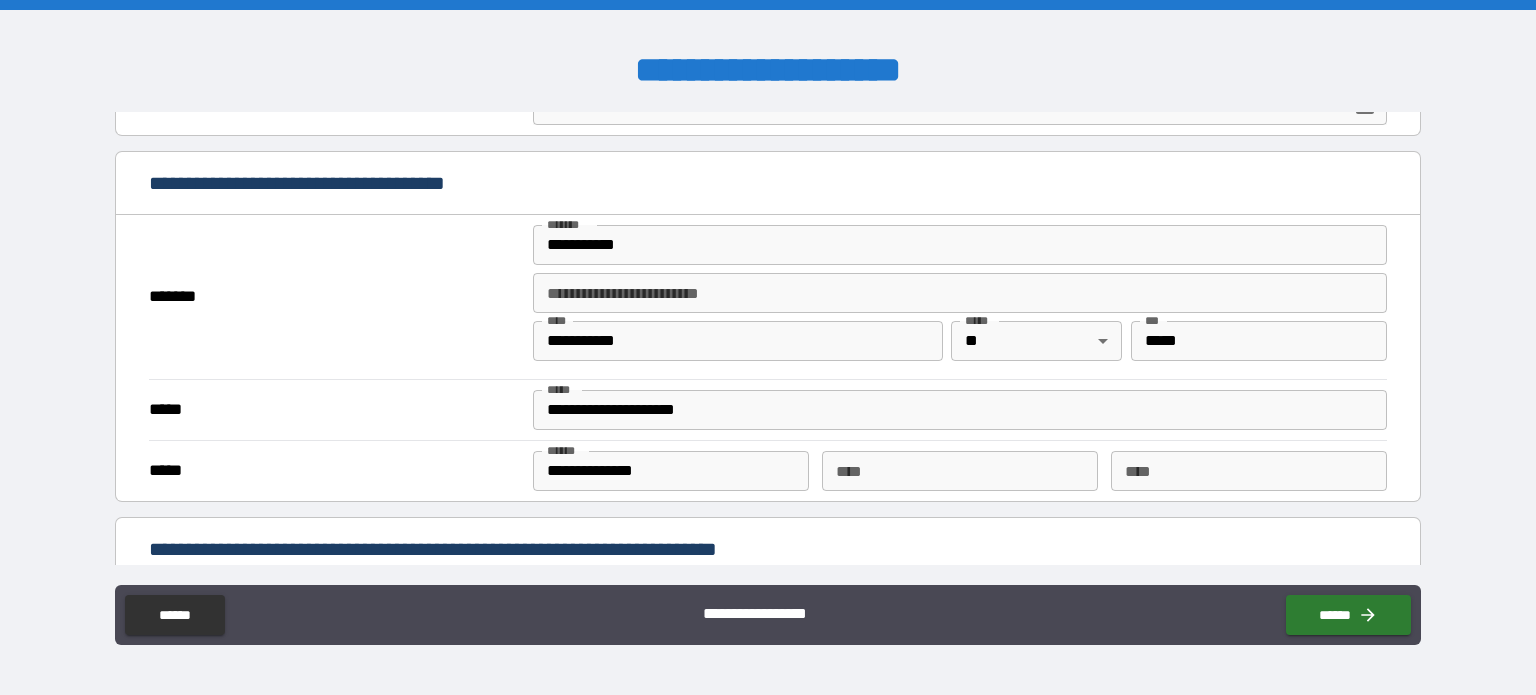 click on "*****" at bounding box center [335, 471] 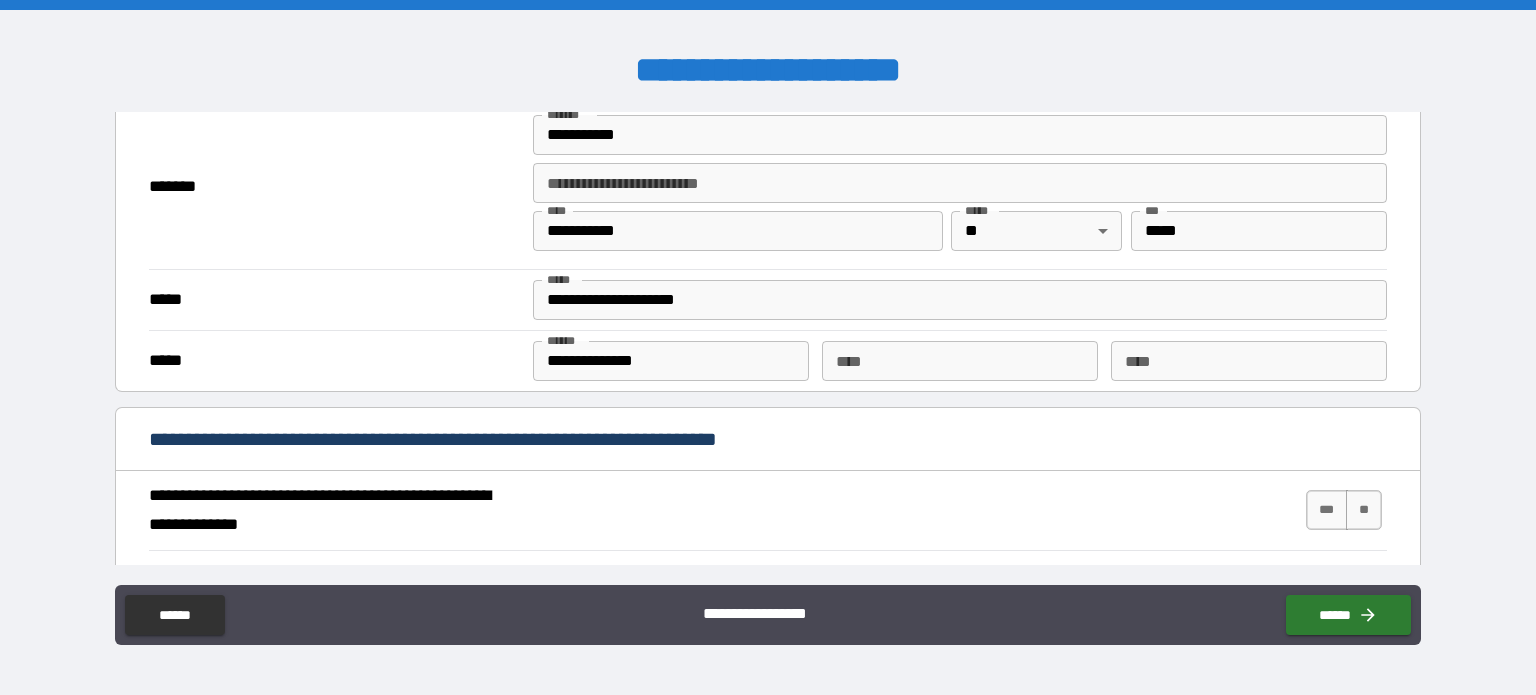 scroll, scrollTop: 1566, scrollLeft: 0, axis: vertical 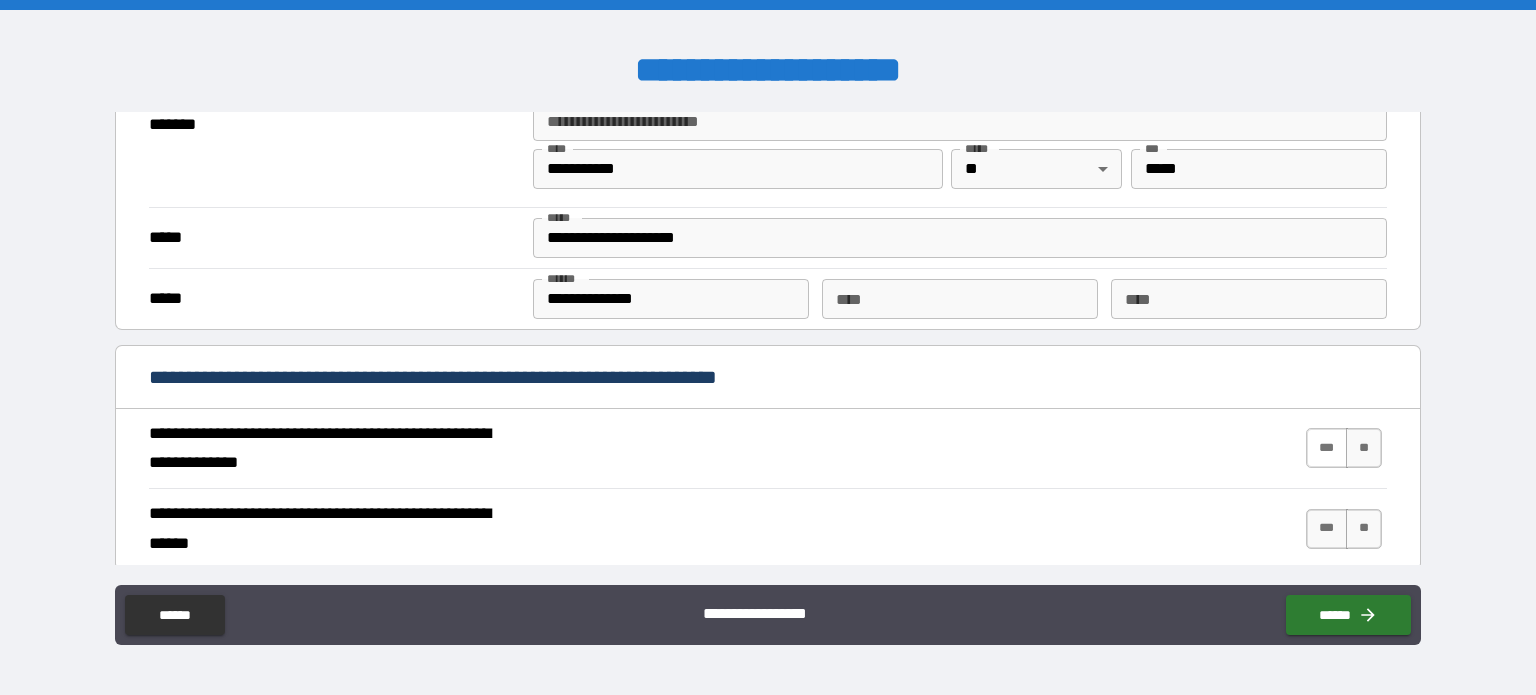 drag, startPoint x: 1322, startPoint y: 448, endPoint x: 1308, endPoint y: 451, distance: 14.3178215 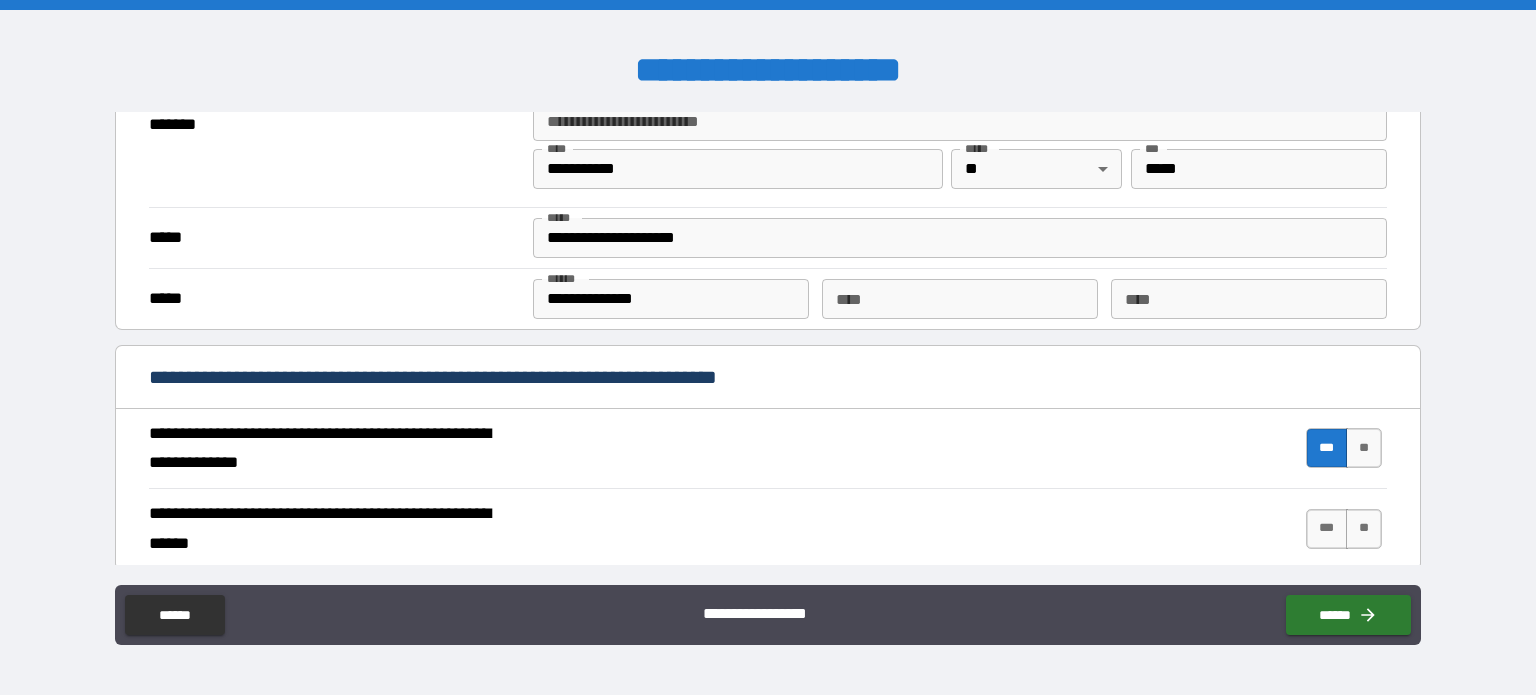 click on "***" at bounding box center (1327, 448) 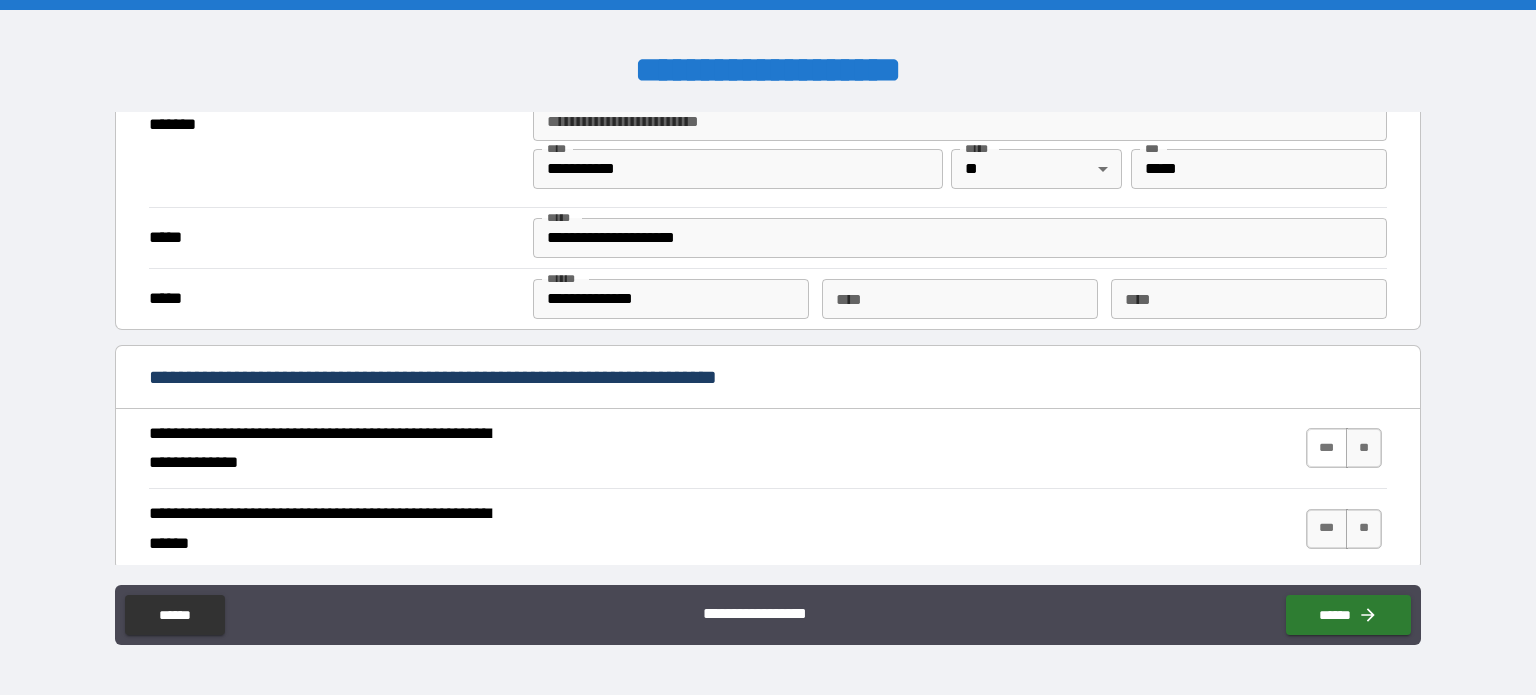 click on "***" at bounding box center [1327, 448] 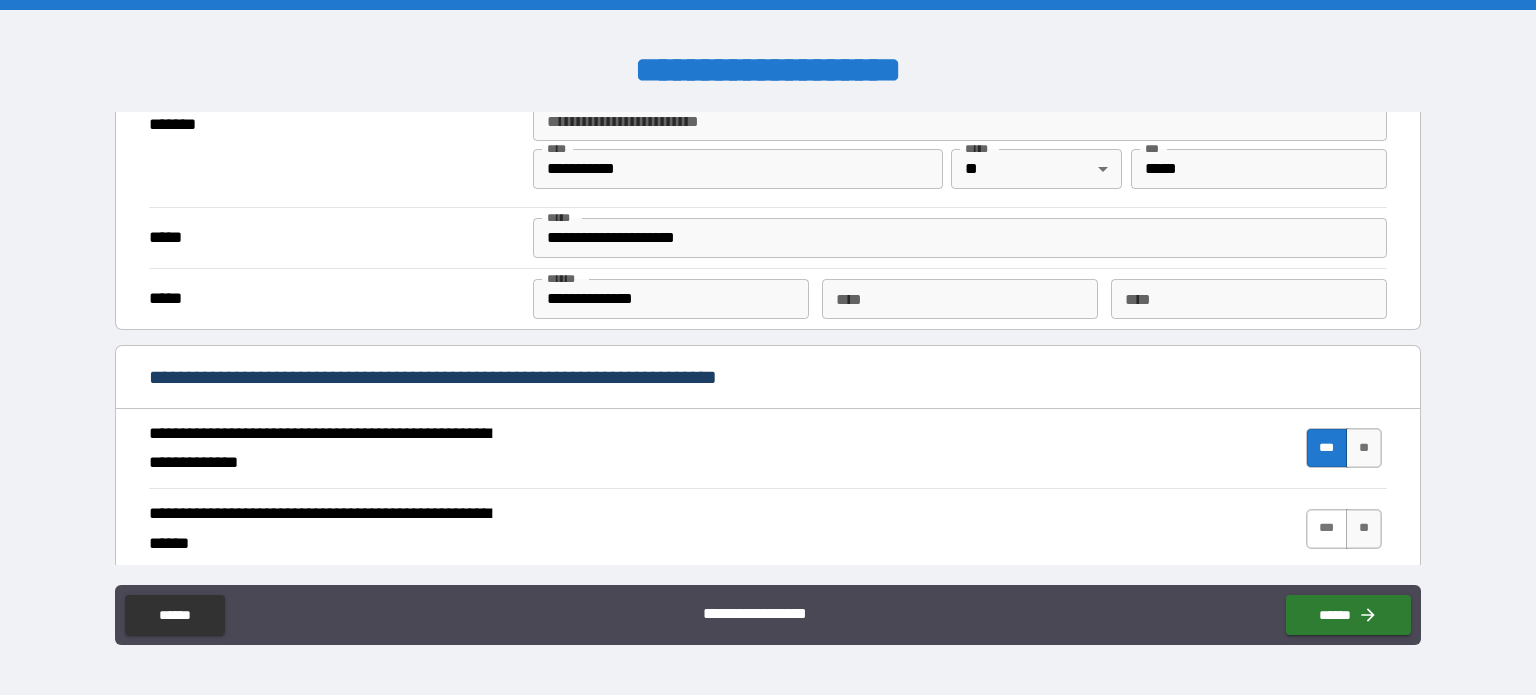 click on "***" at bounding box center [1327, 529] 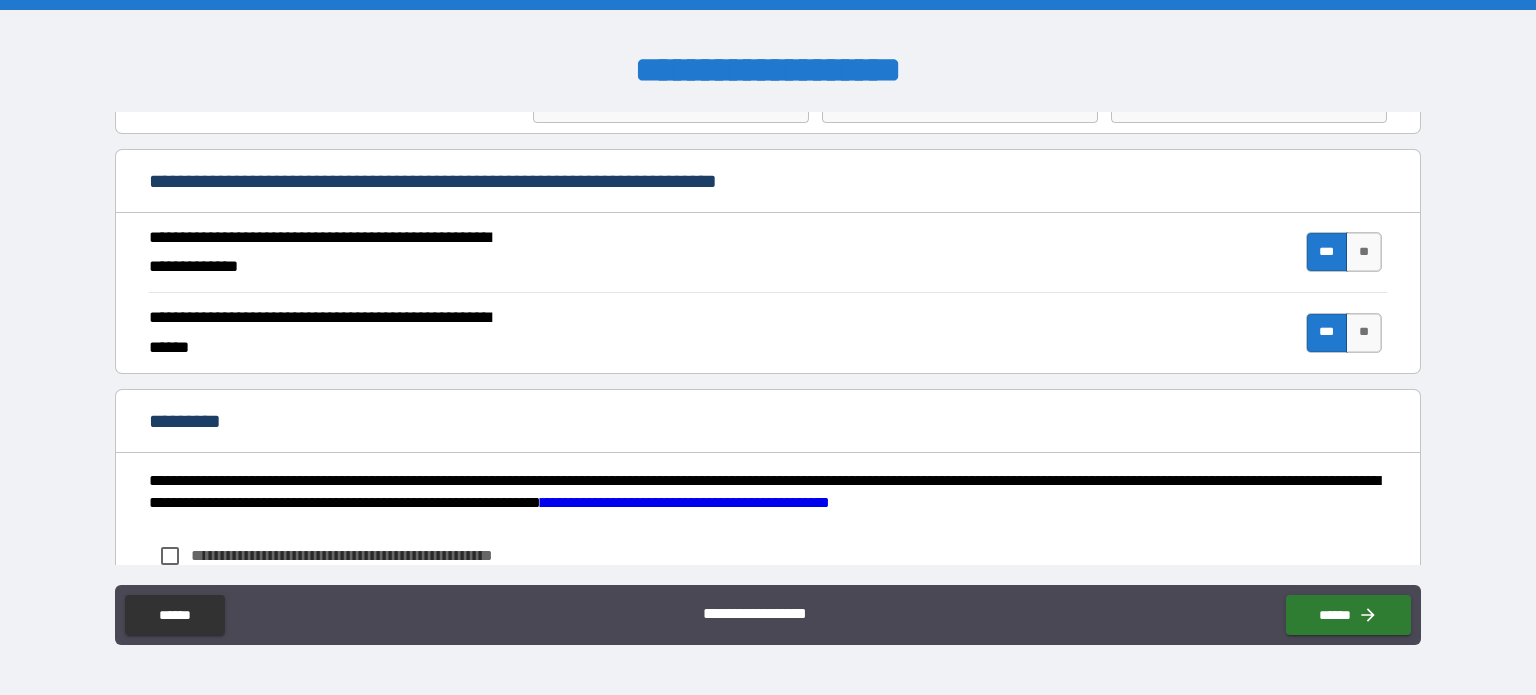 scroll, scrollTop: 1882, scrollLeft: 0, axis: vertical 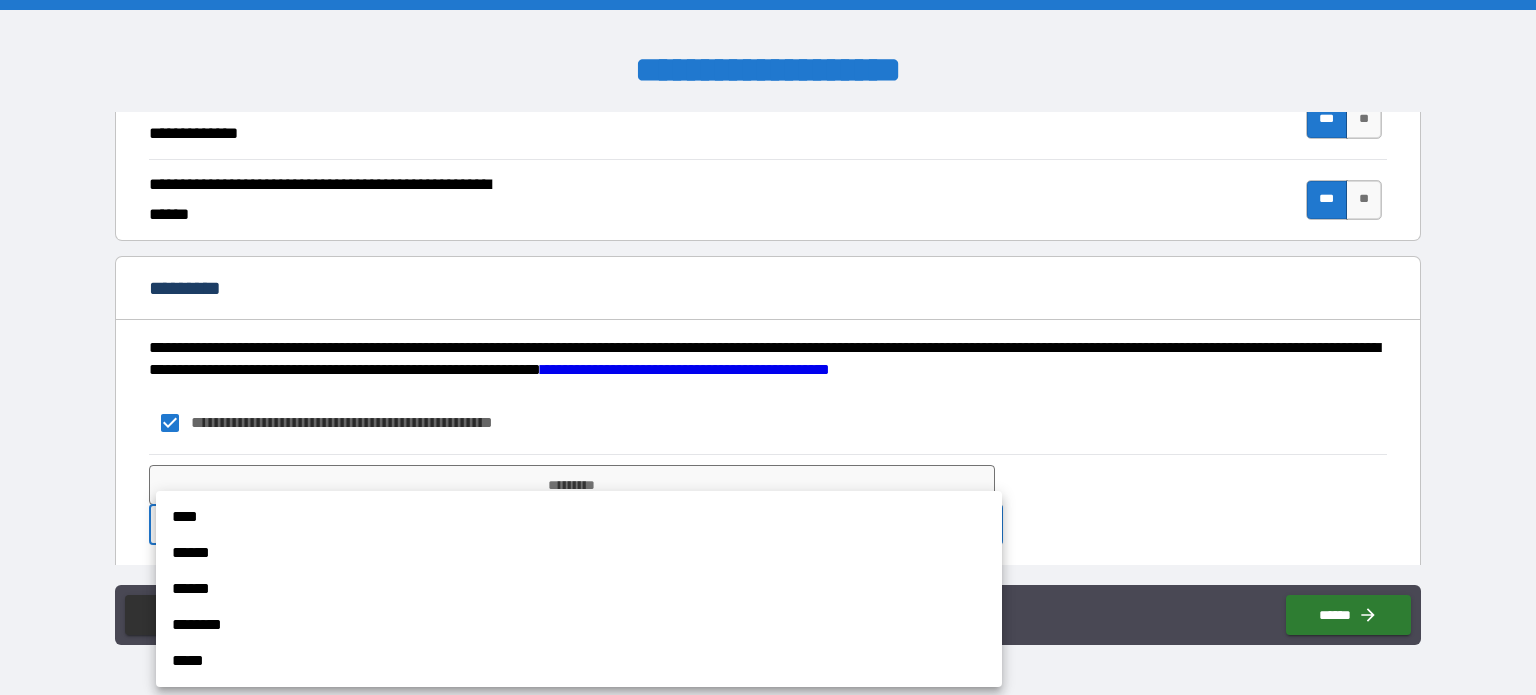 click on "[FIRST] [LAST] [PHONE] [EMAIL] [DOB] [SSN] [LICENSE] [CARD] [ADDRESS] [COORDINATES]" at bounding box center (768, 347) 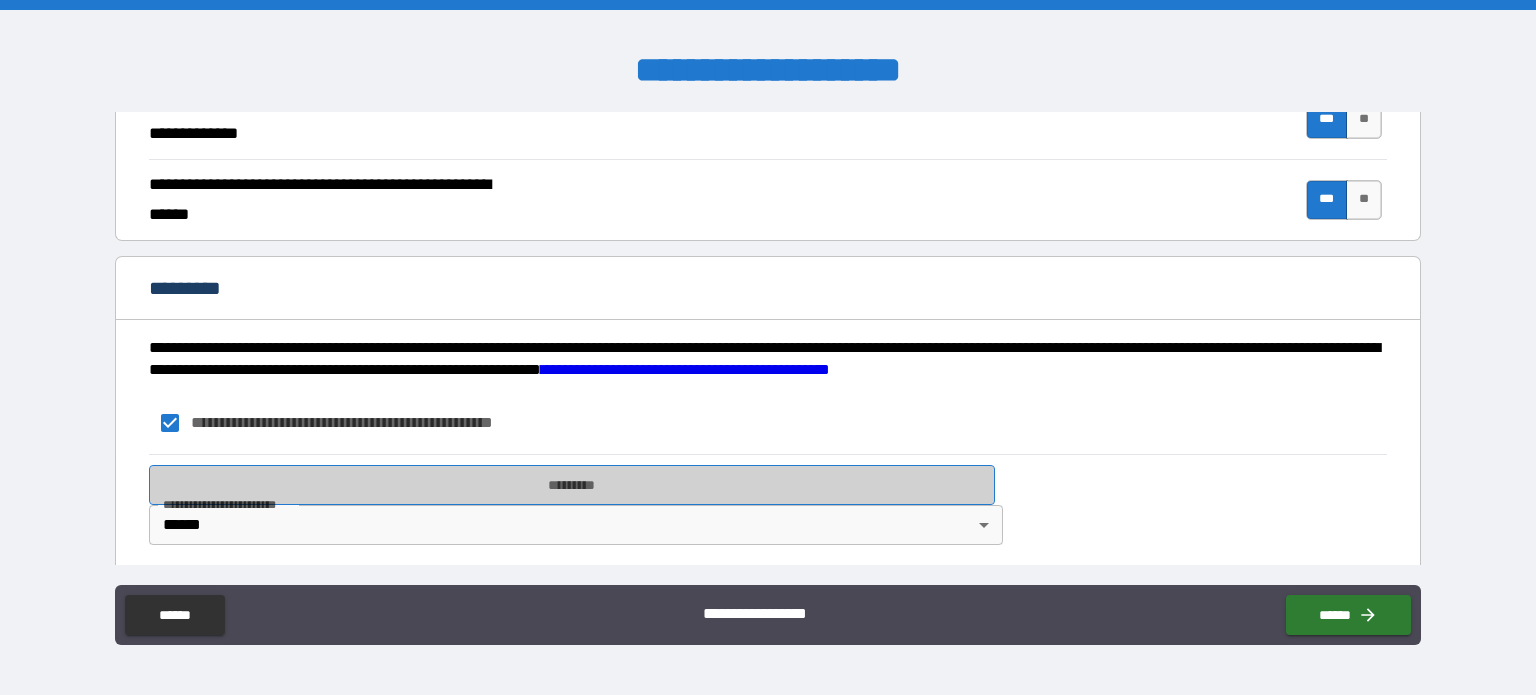 click on "*********" at bounding box center (572, 485) 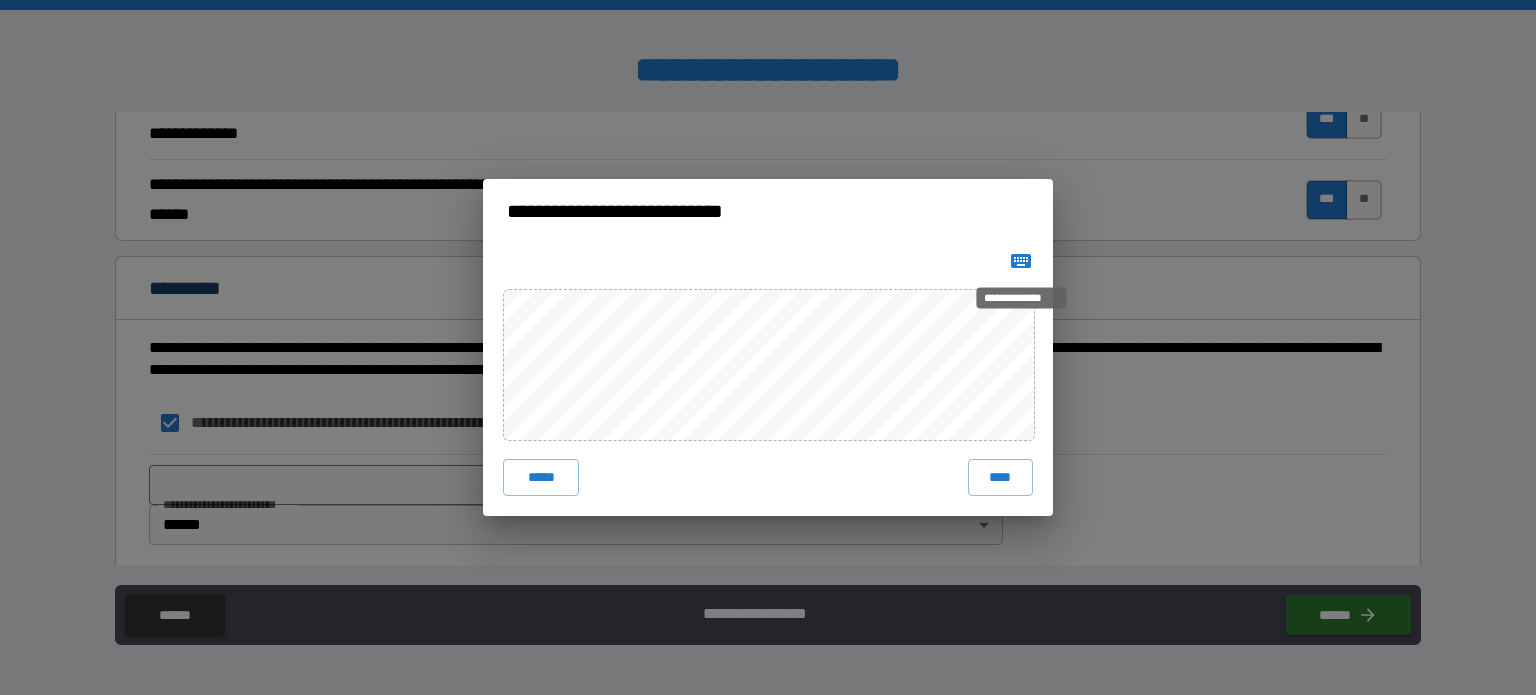 click 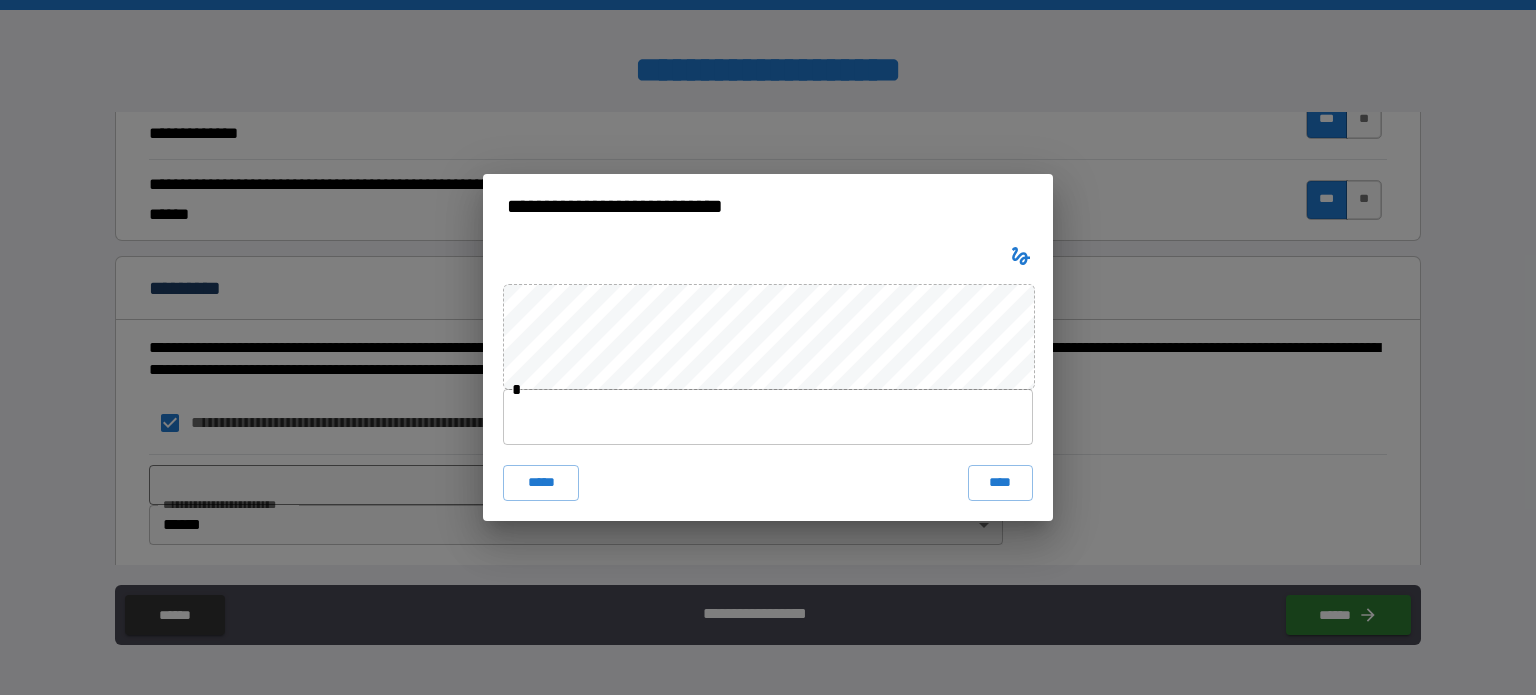 click at bounding box center [768, 417] 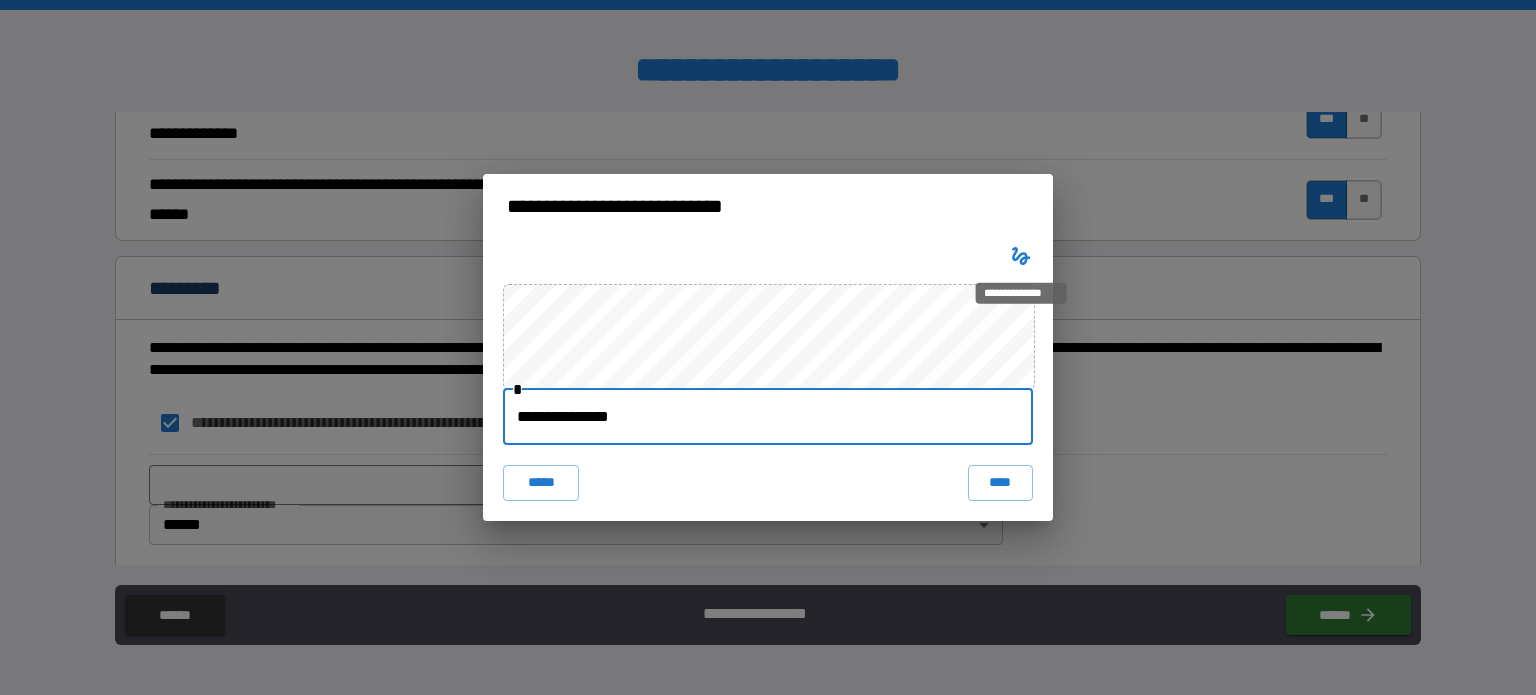 type on "**********" 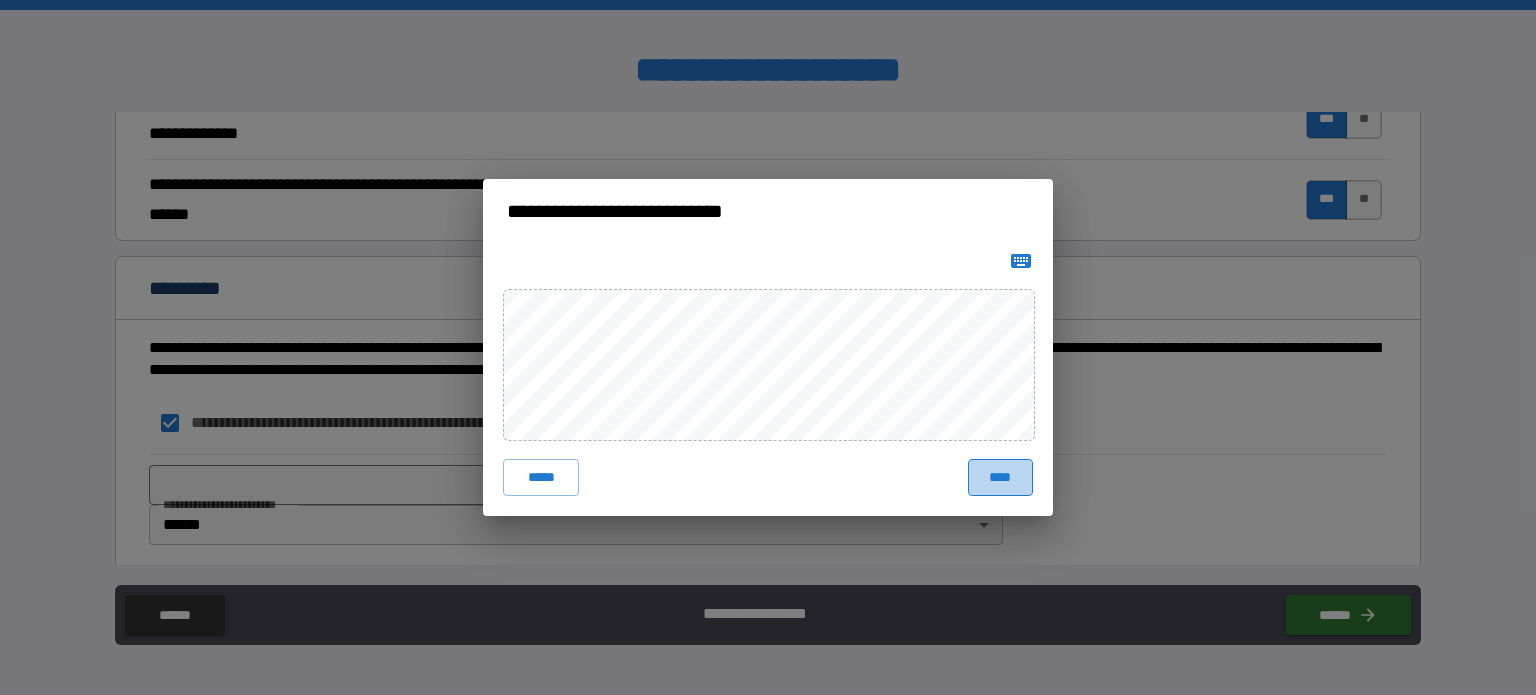 click on "****" at bounding box center (1000, 477) 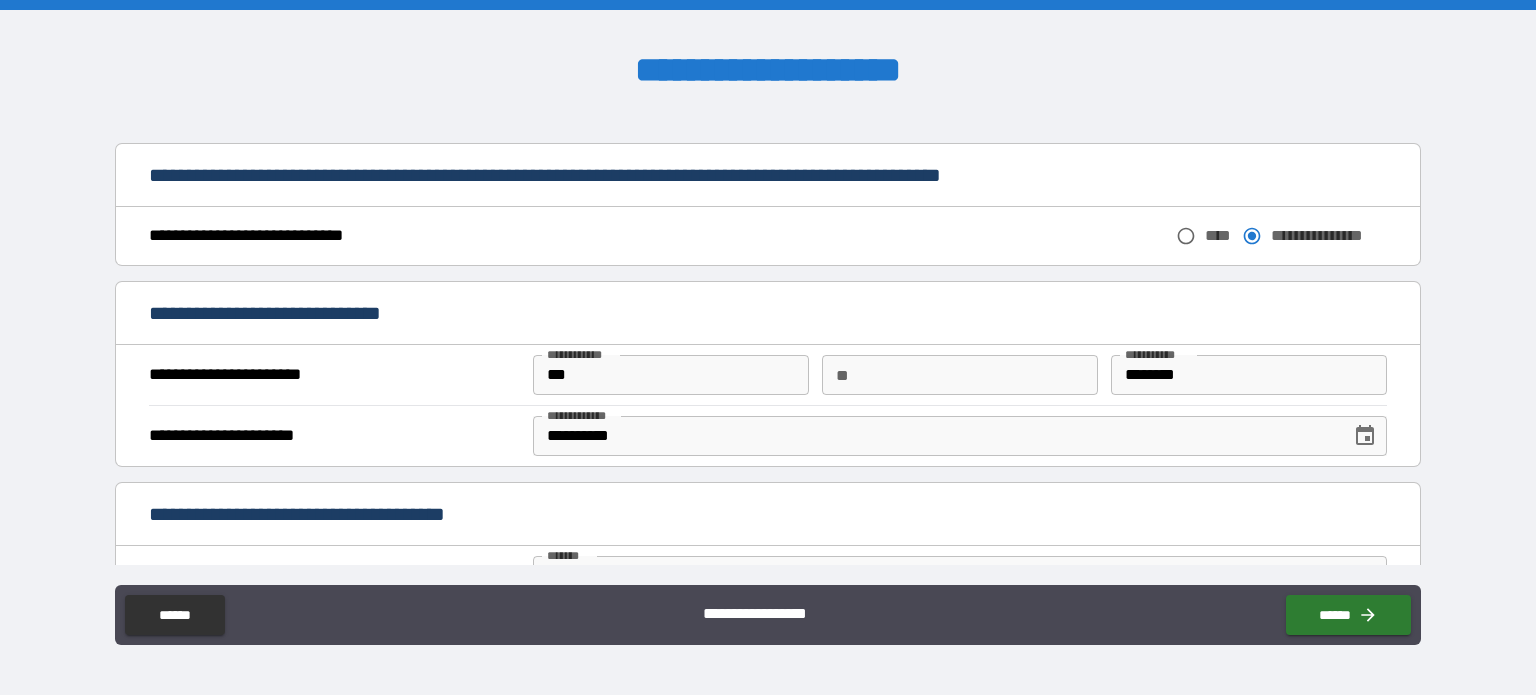 scroll, scrollTop: 1063, scrollLeft: 0, axis: vertical 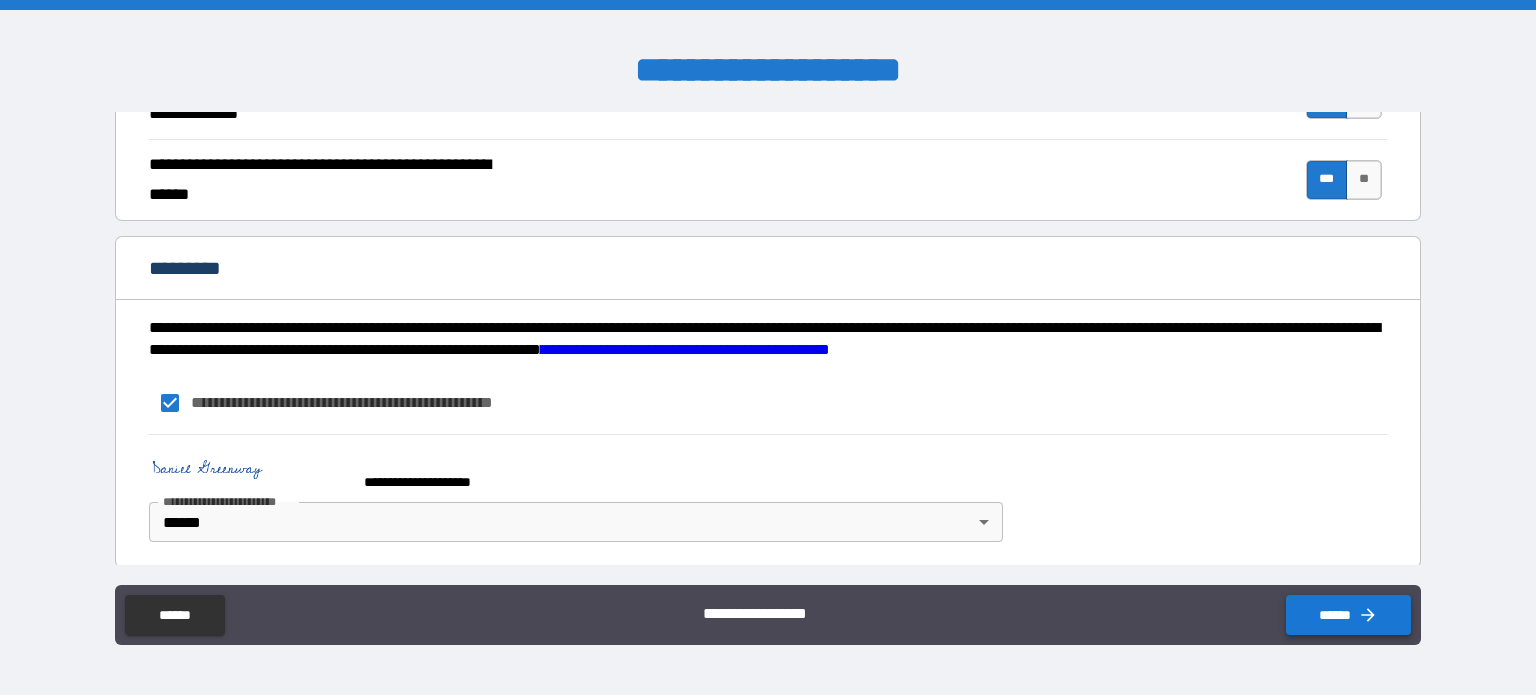 type on "******" 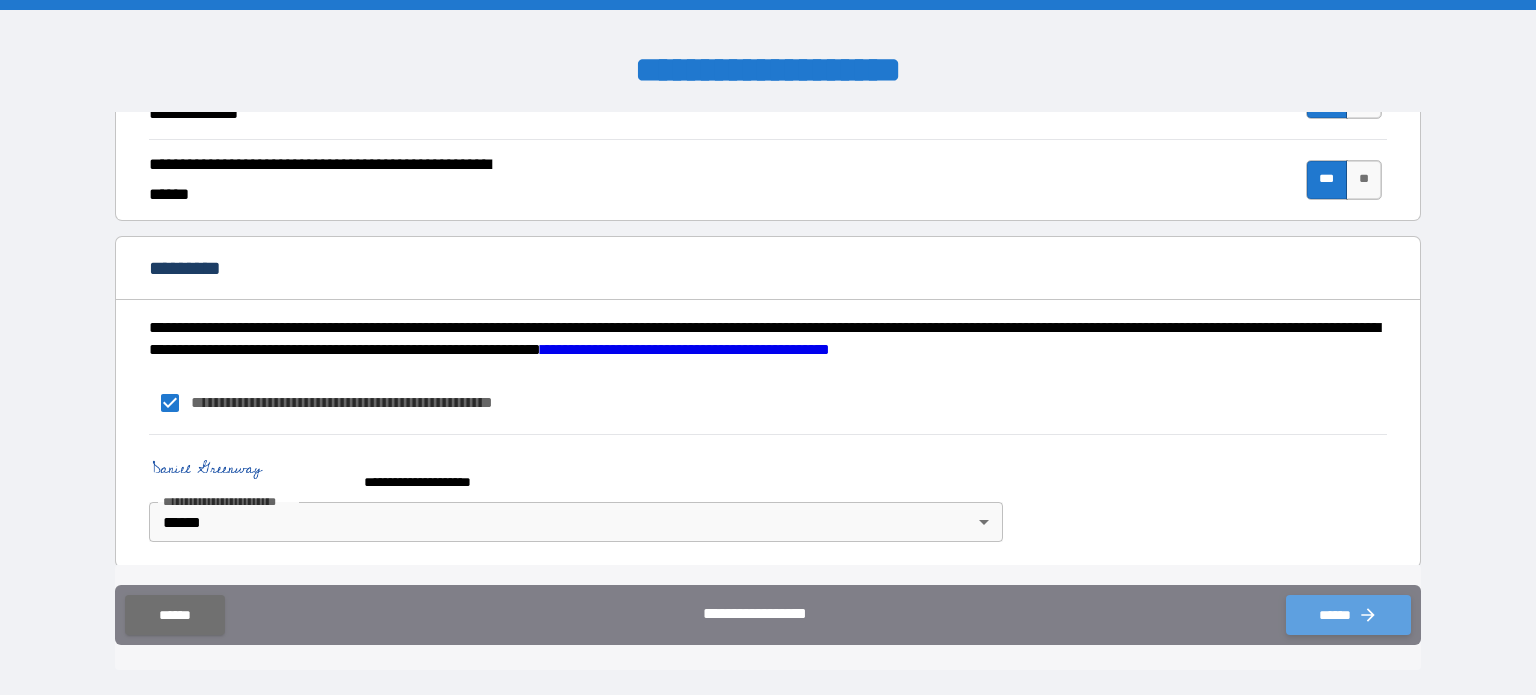 click 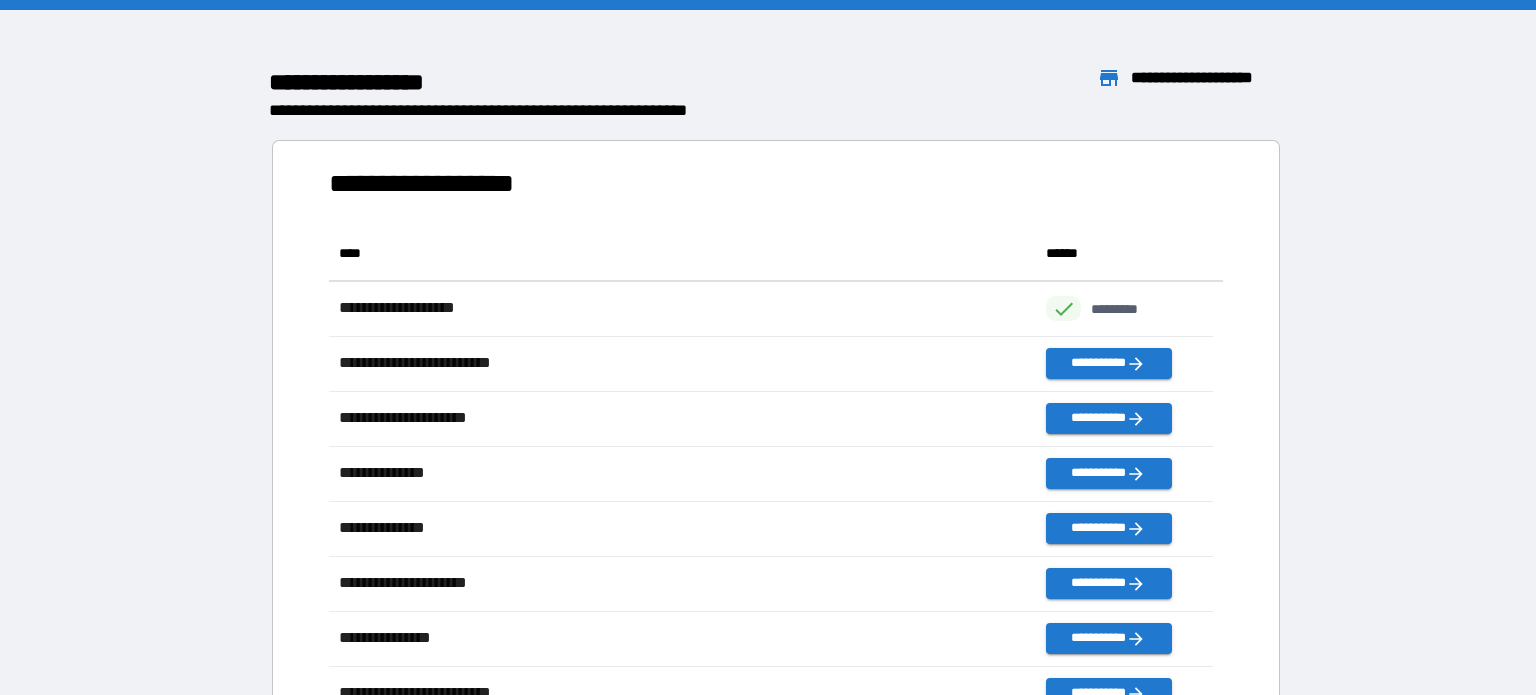 scroll, scrollTop: 16, scrollLeft: 16, axis: both 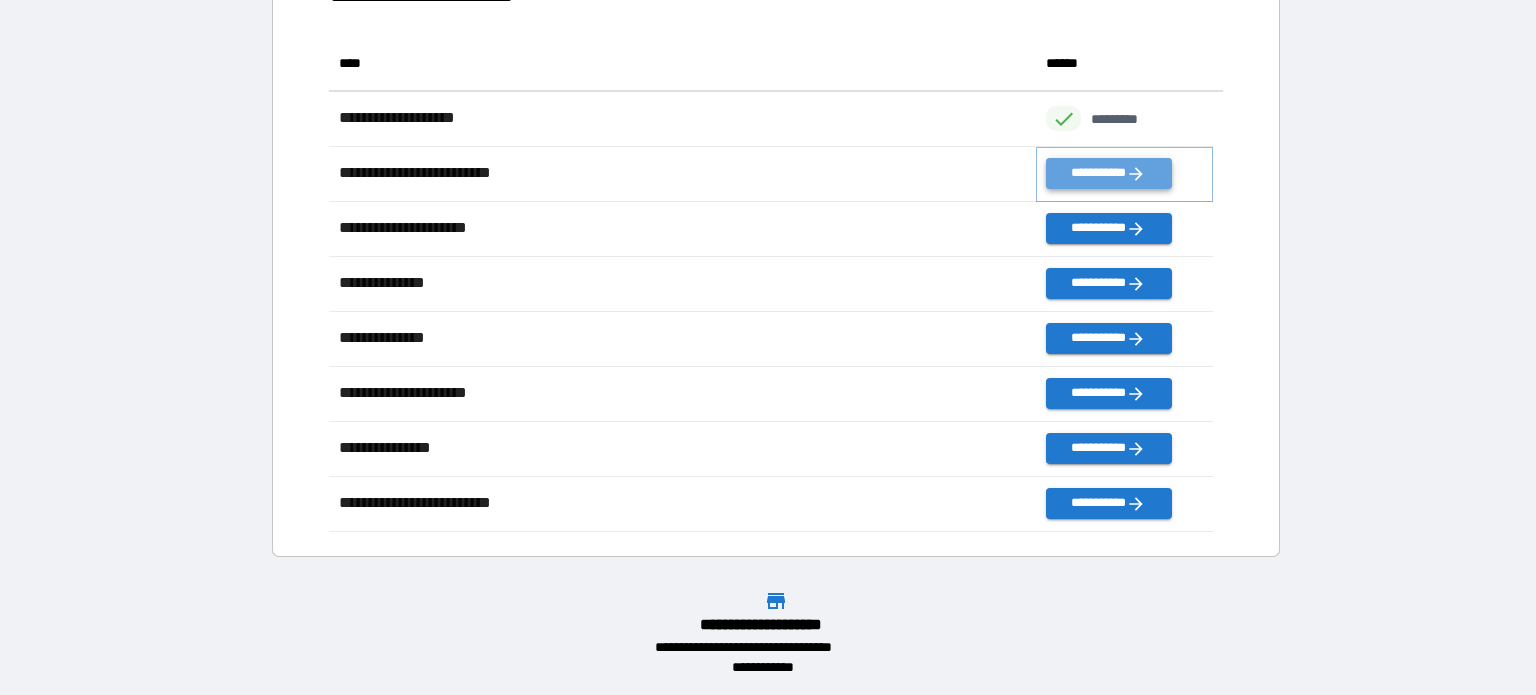 click on "**********" at bounding box center (1108, 173) 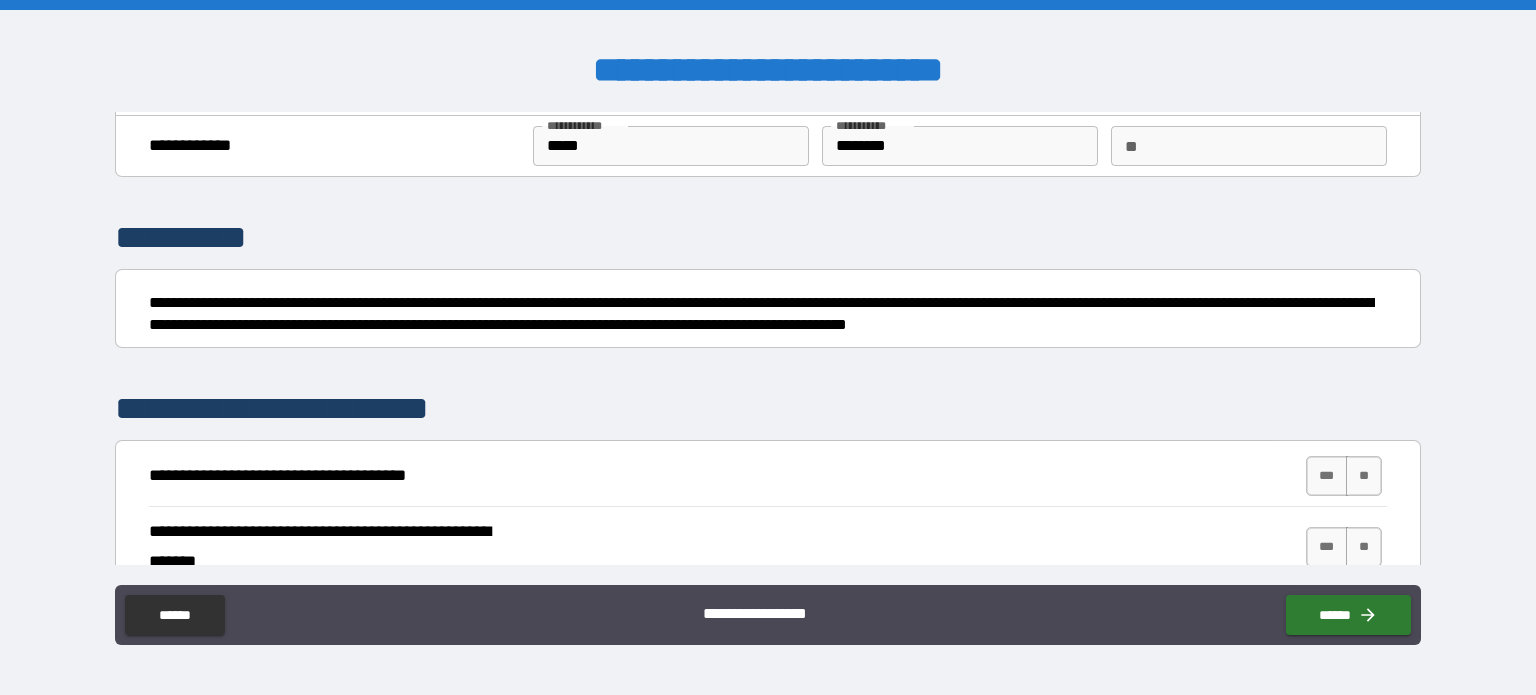 scroll, scrollTop: 62, scrollLeft: 0, axis: vertical 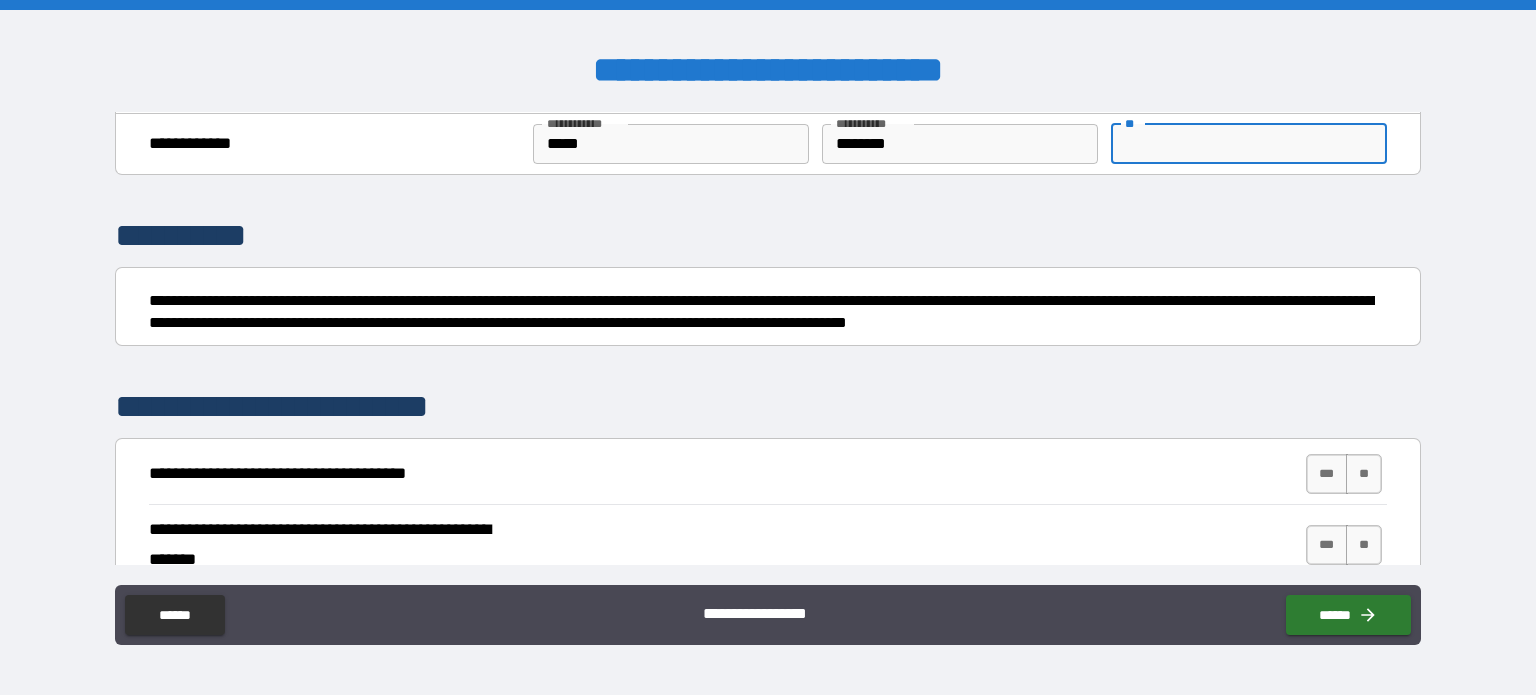 click on "**" at bounding box center [1249, 144] 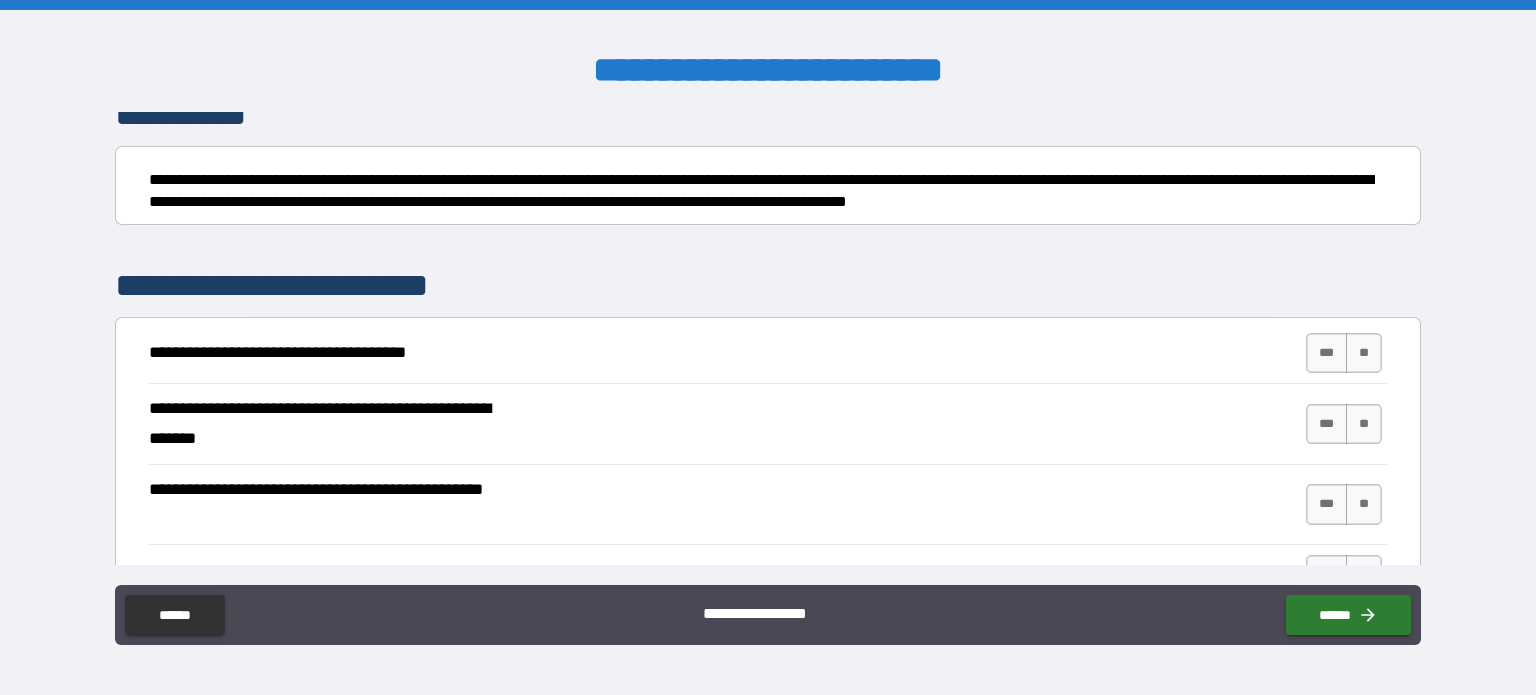 scroll, scrollTop: 184, scrollLeft: 0, axis: vertical 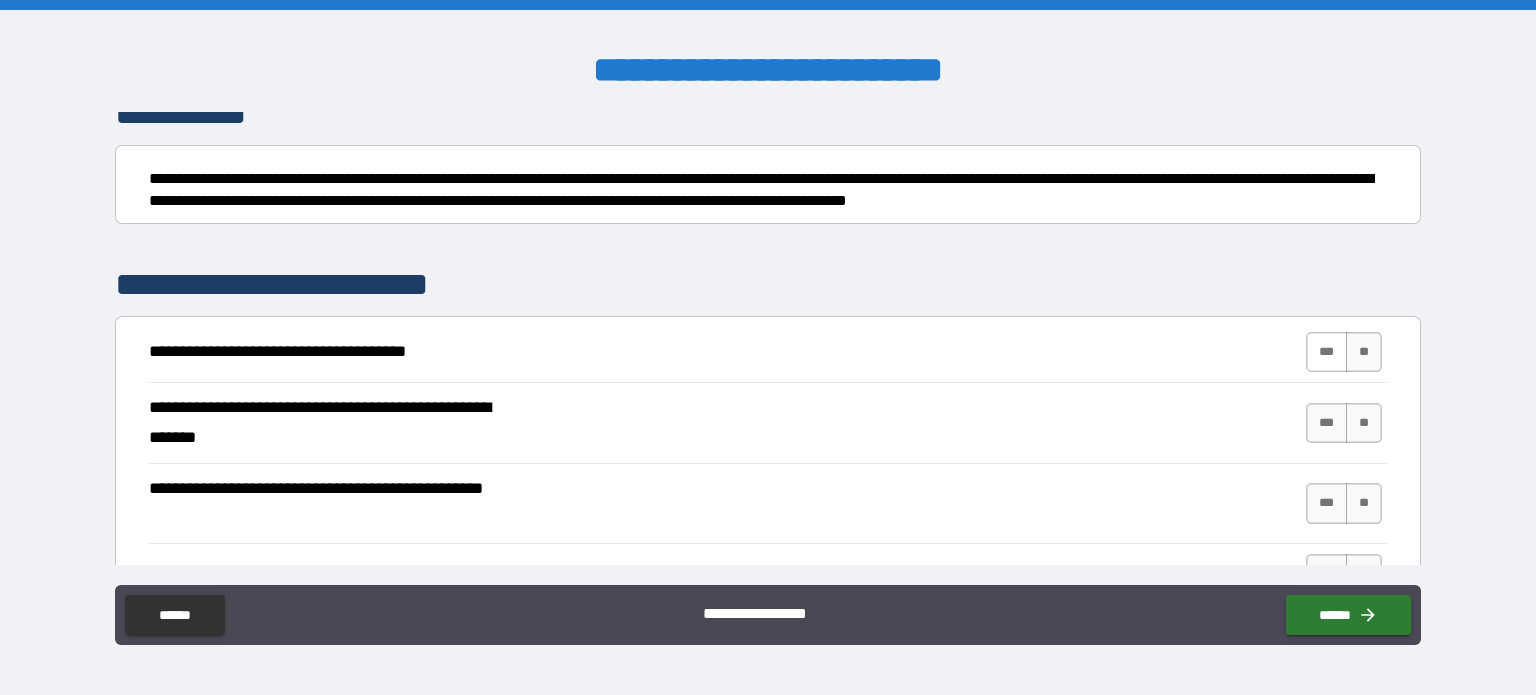 type on "*" 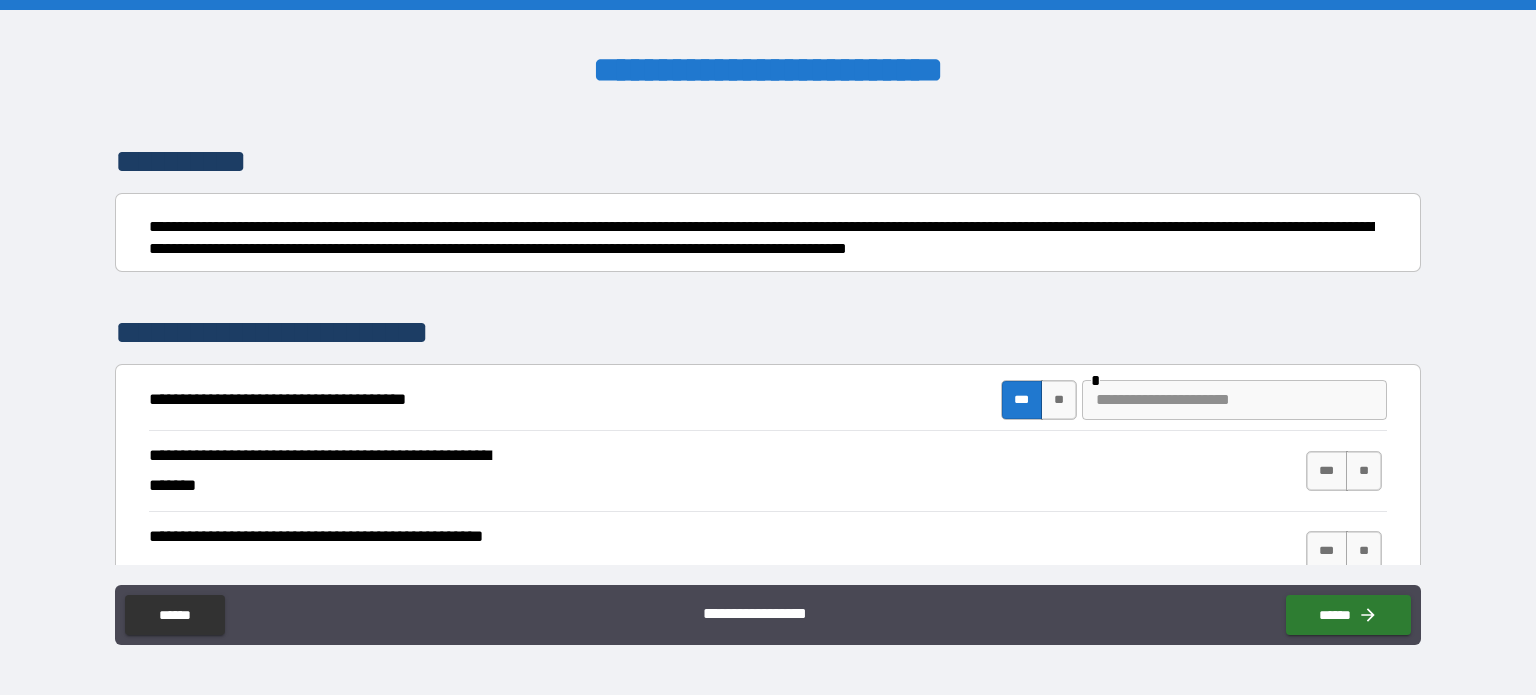 scroll, scrollTop: 142, scrollLeft: 0, axis: vertical 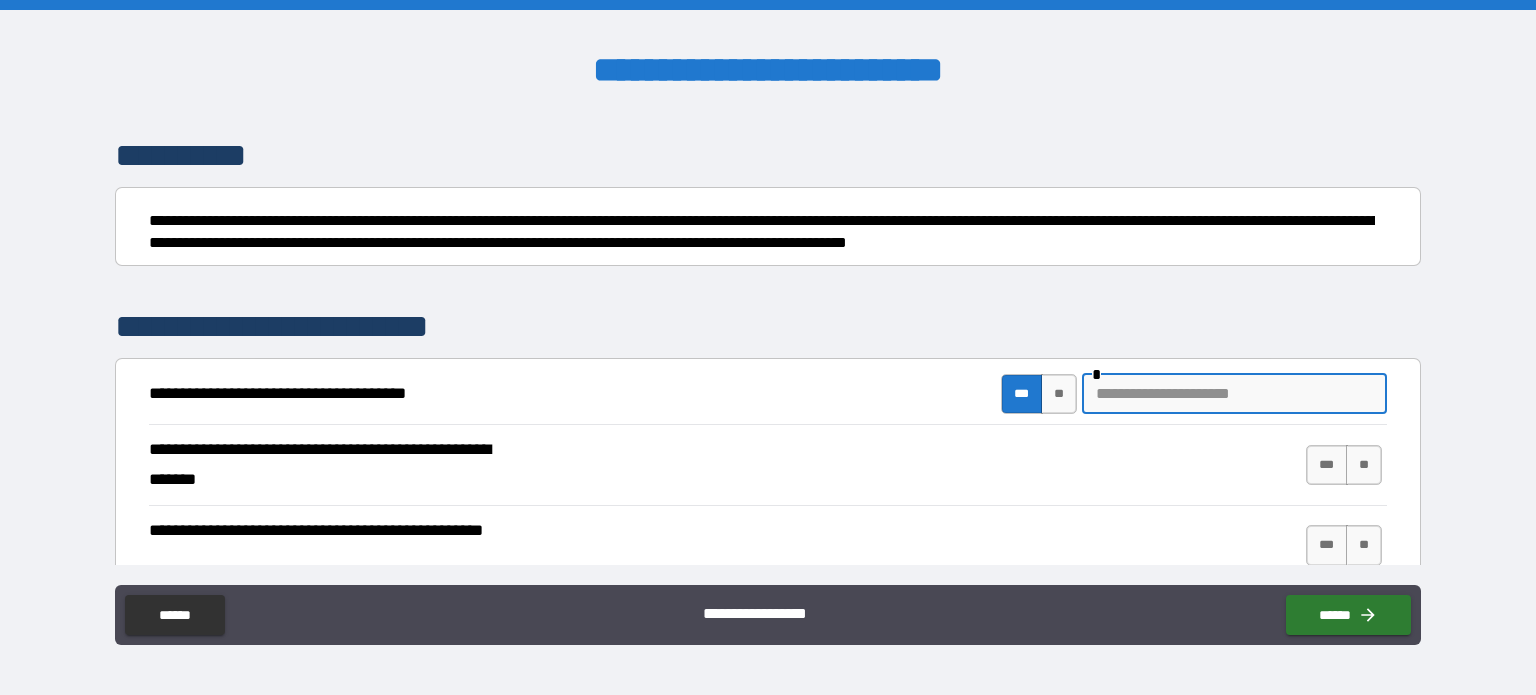 click at bounding box center [1234, 394] 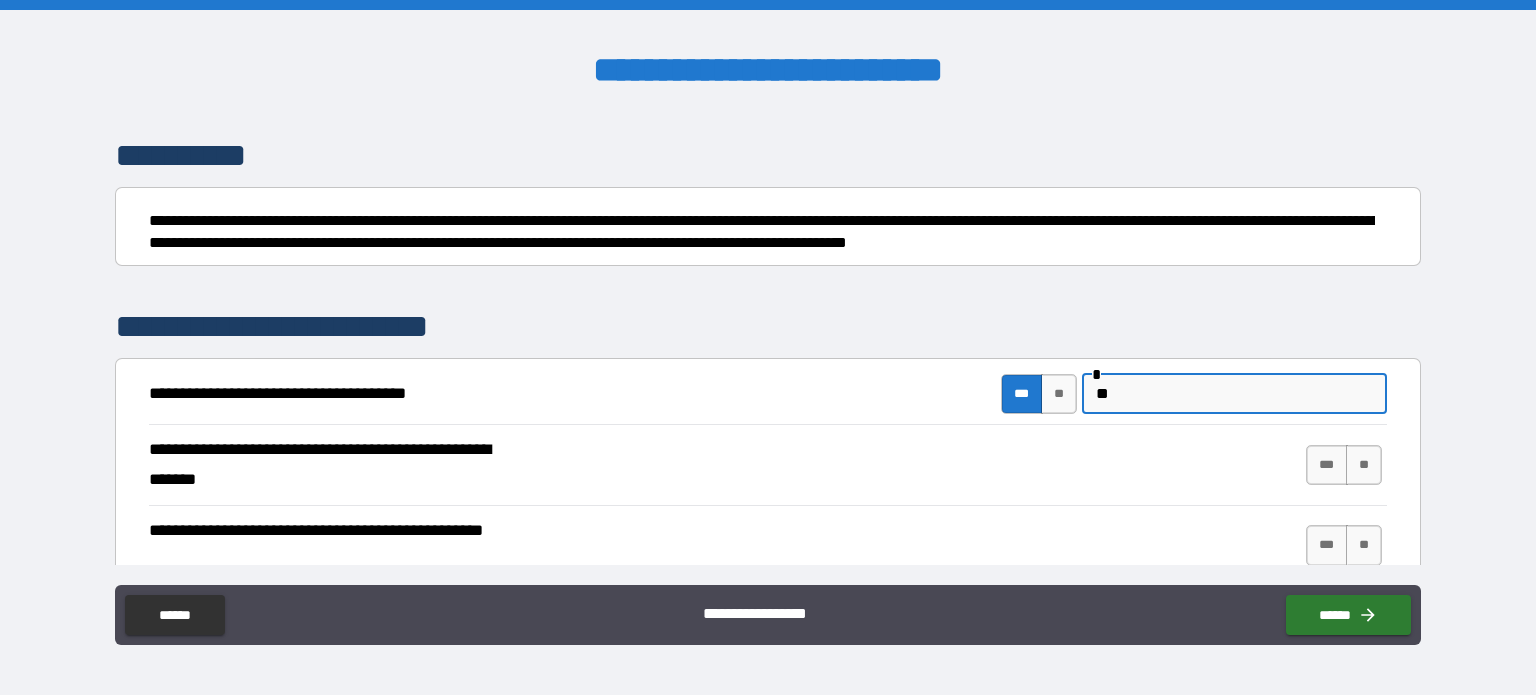 type on "*" 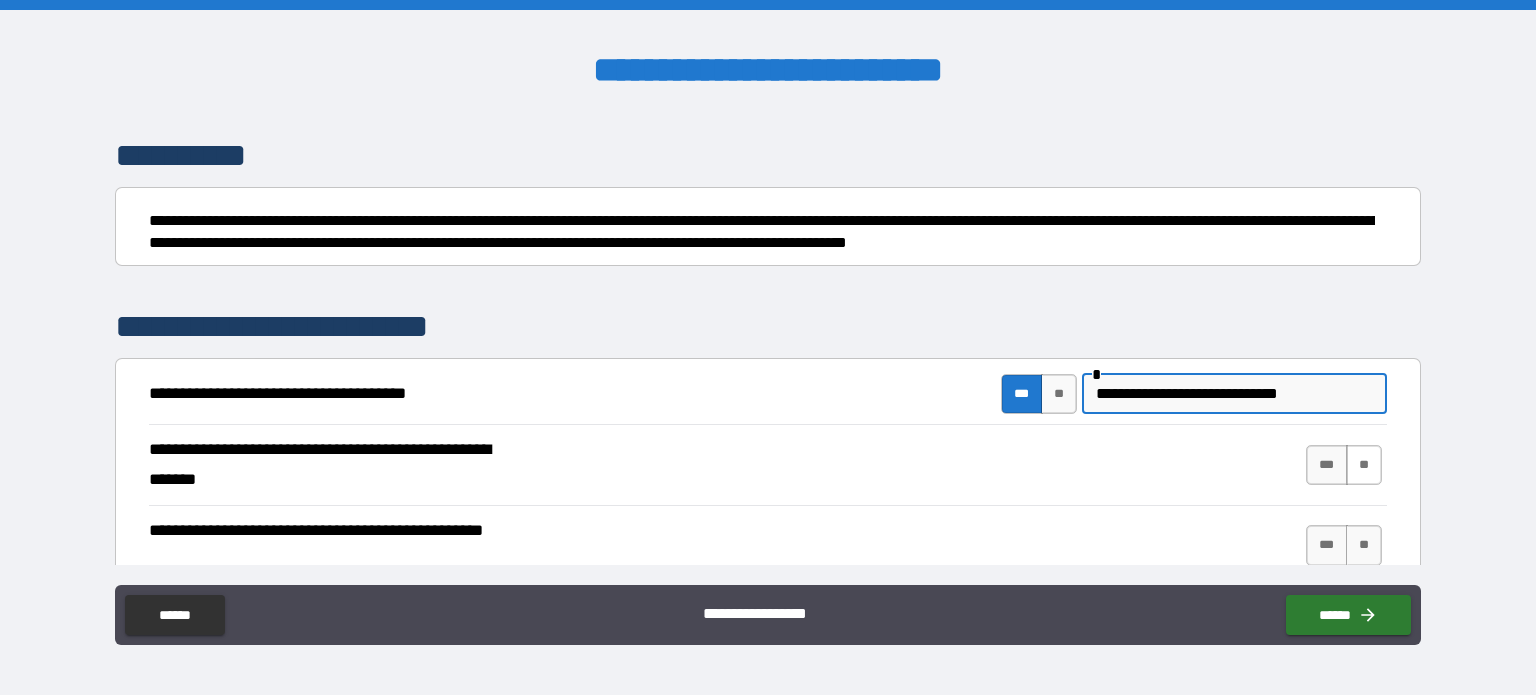 type on "**********" 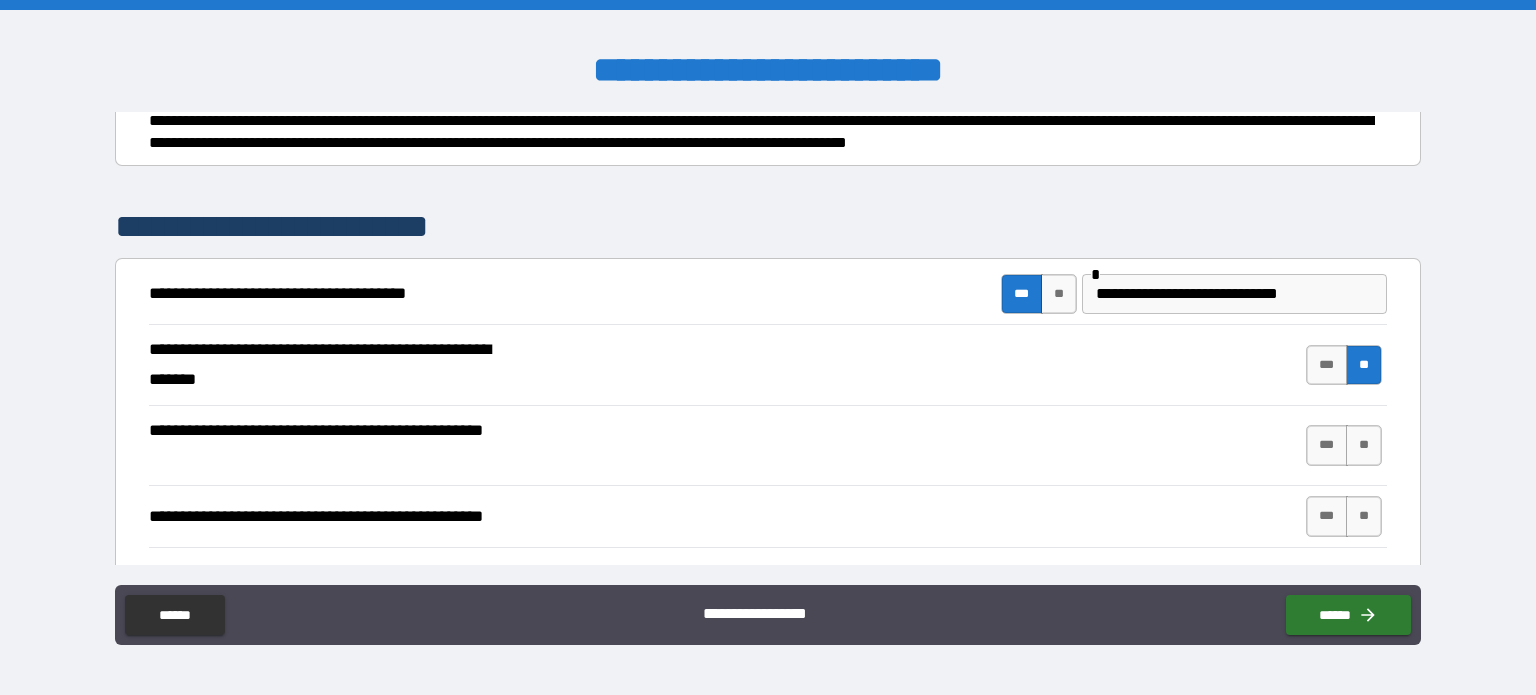 scroll, scrollTop: 242, scrollLeft: 0, axis: vertical 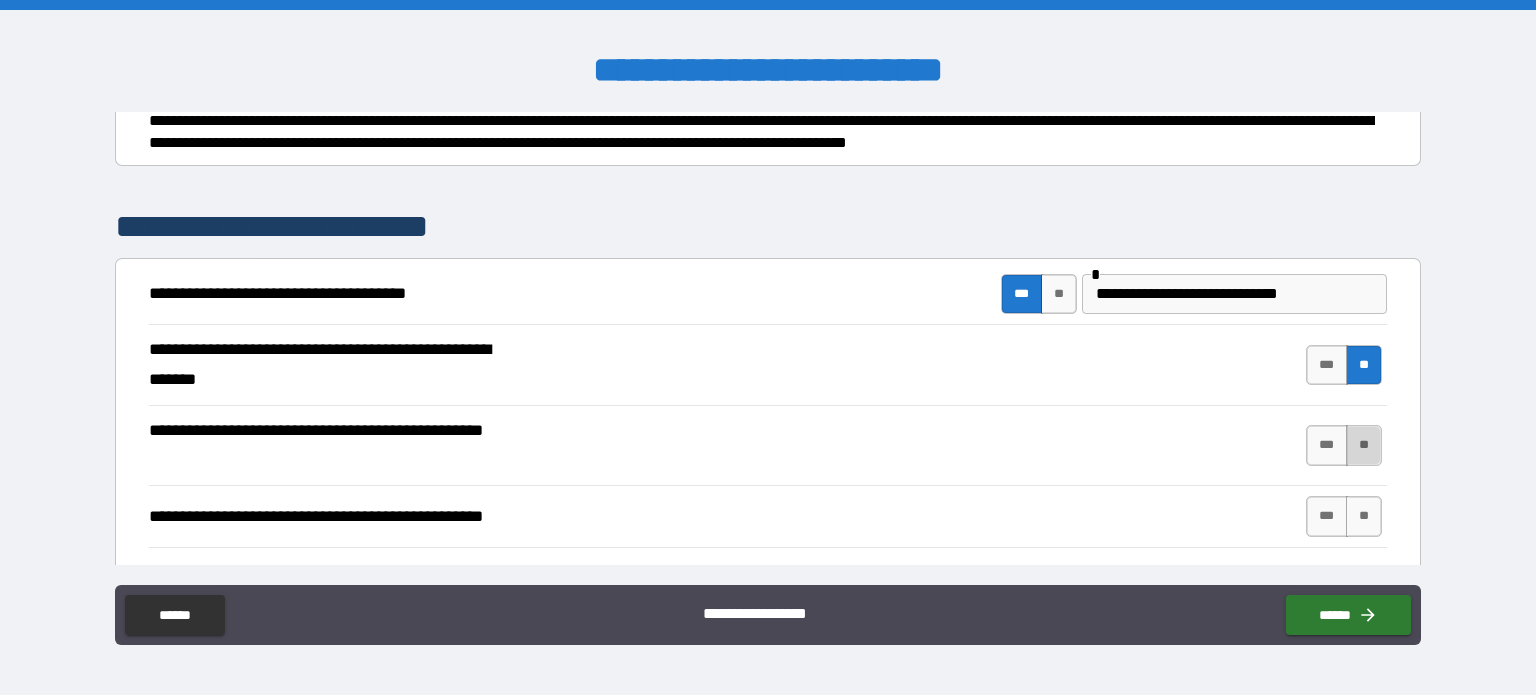 click on "**" at bounding box center (1364, 445) 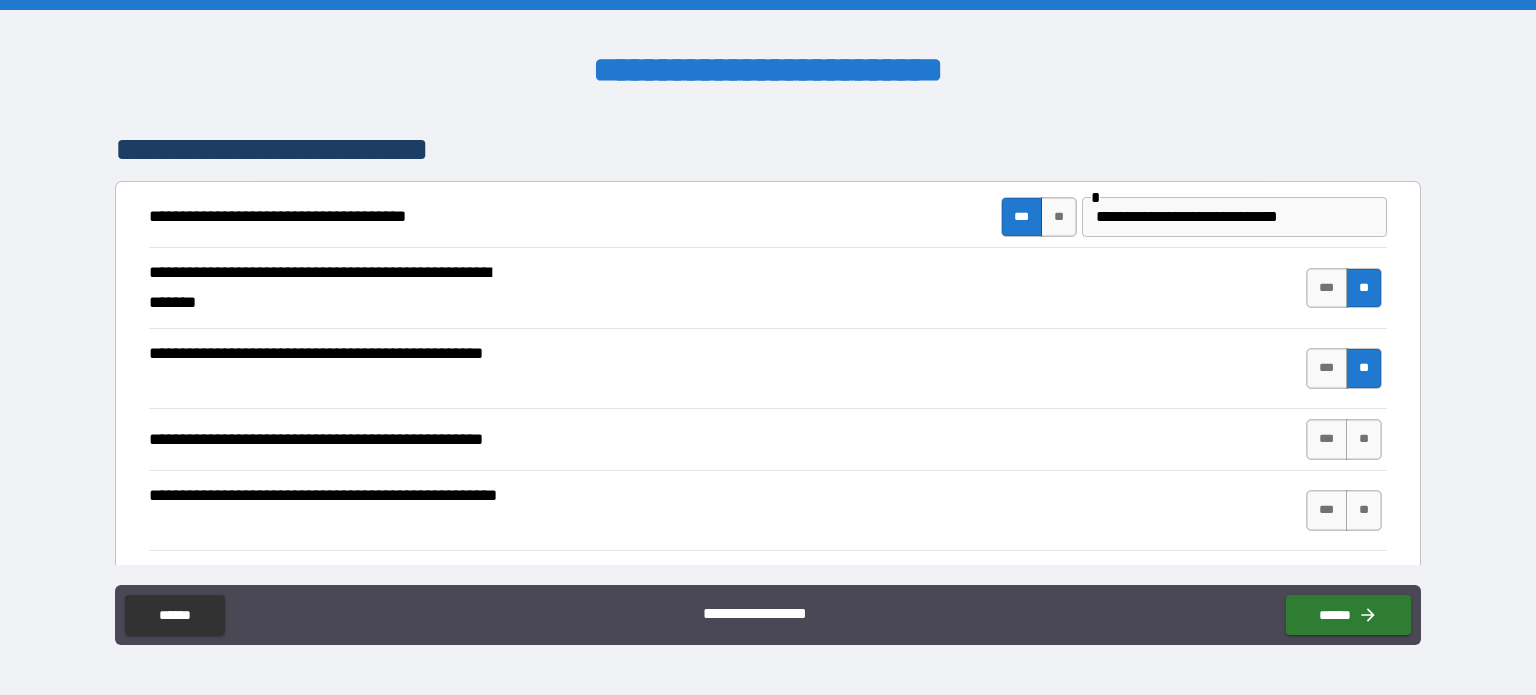 scroll, scrollTop: 324, scrollLeft: 0, axis: vertical 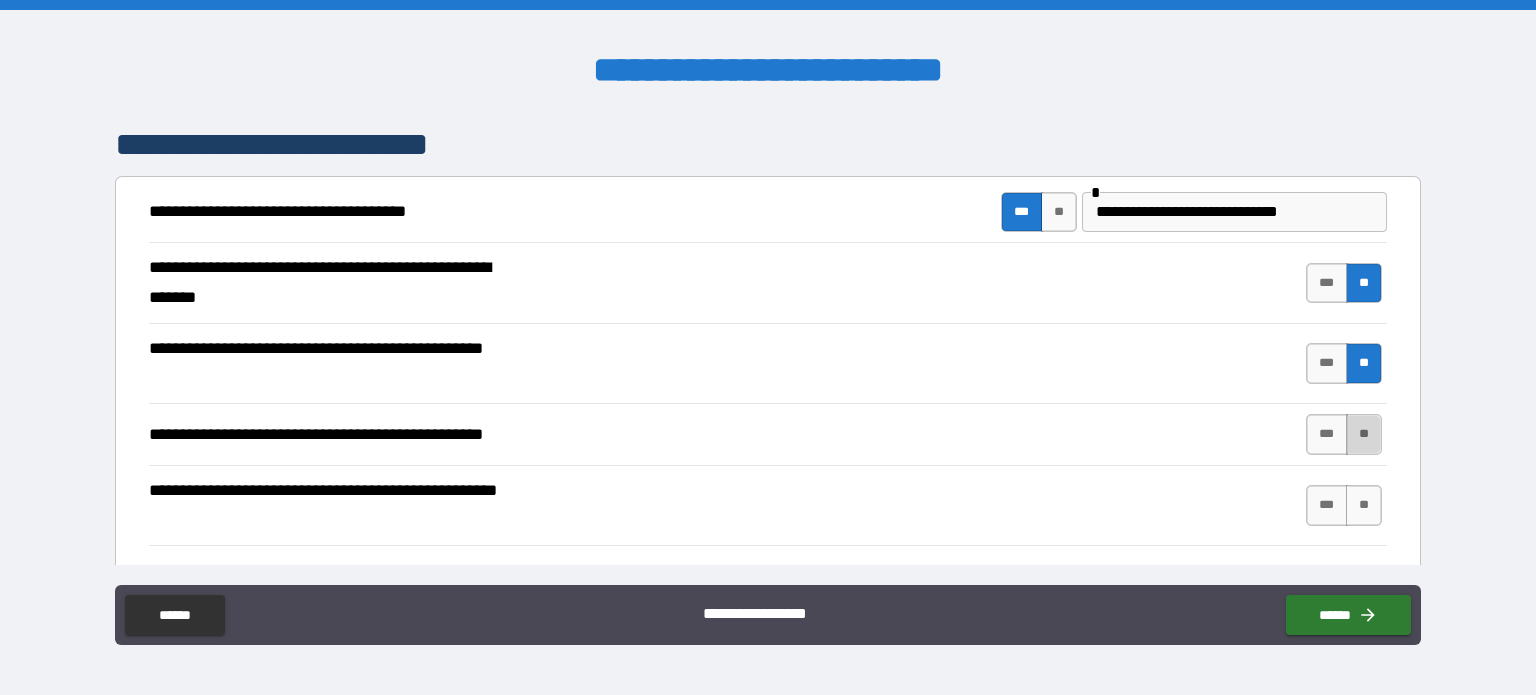 click on "**" at bounding box center (1364, 434) 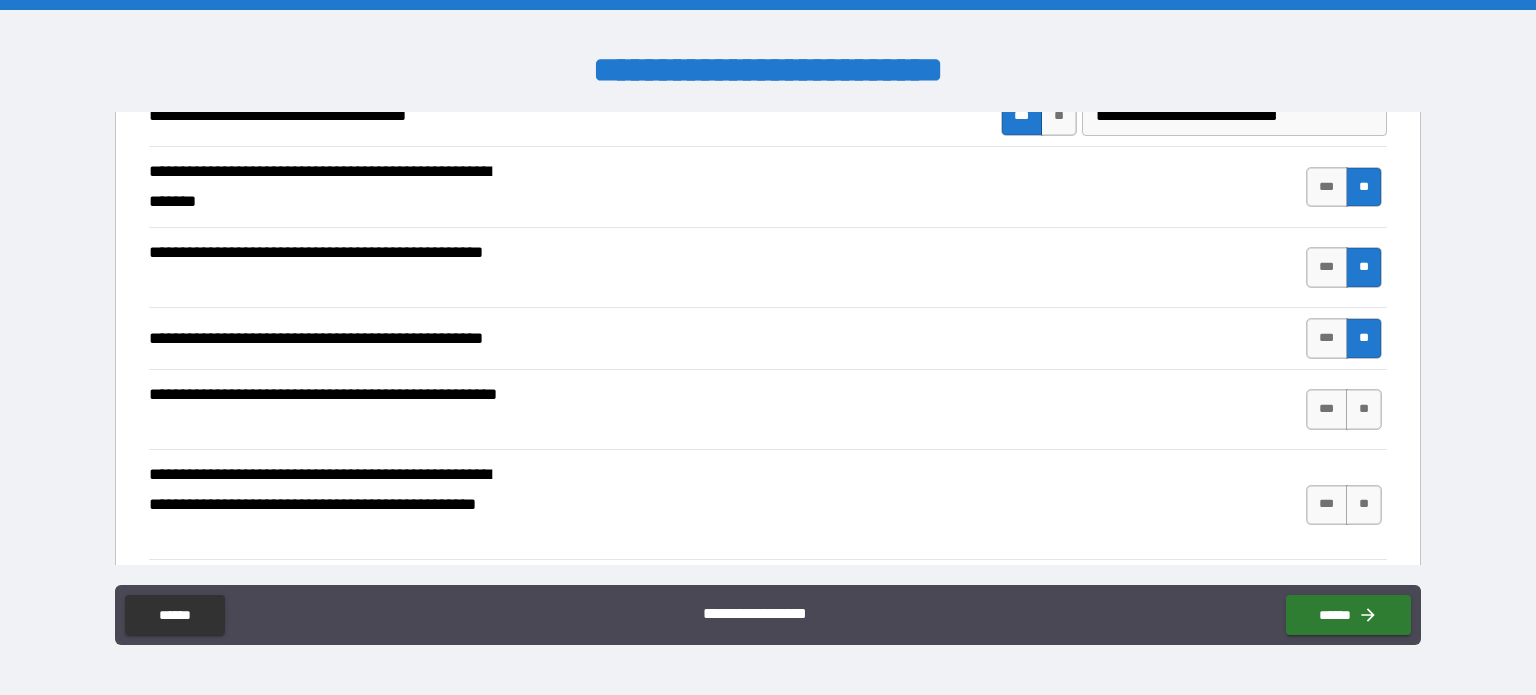 scroll, scrollTop: 420, scrollLeft: 0, axis: vertical 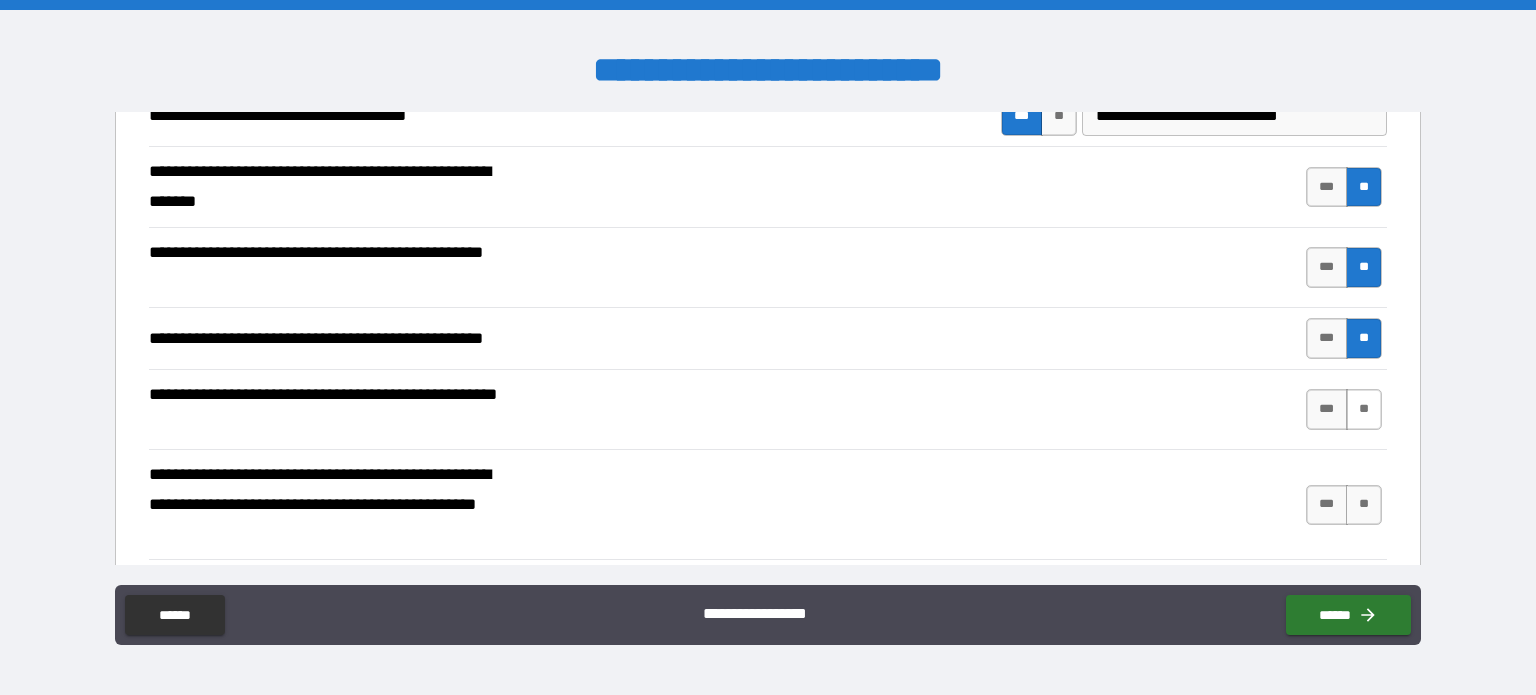 click on "**" at bounding box center [1364, 409] 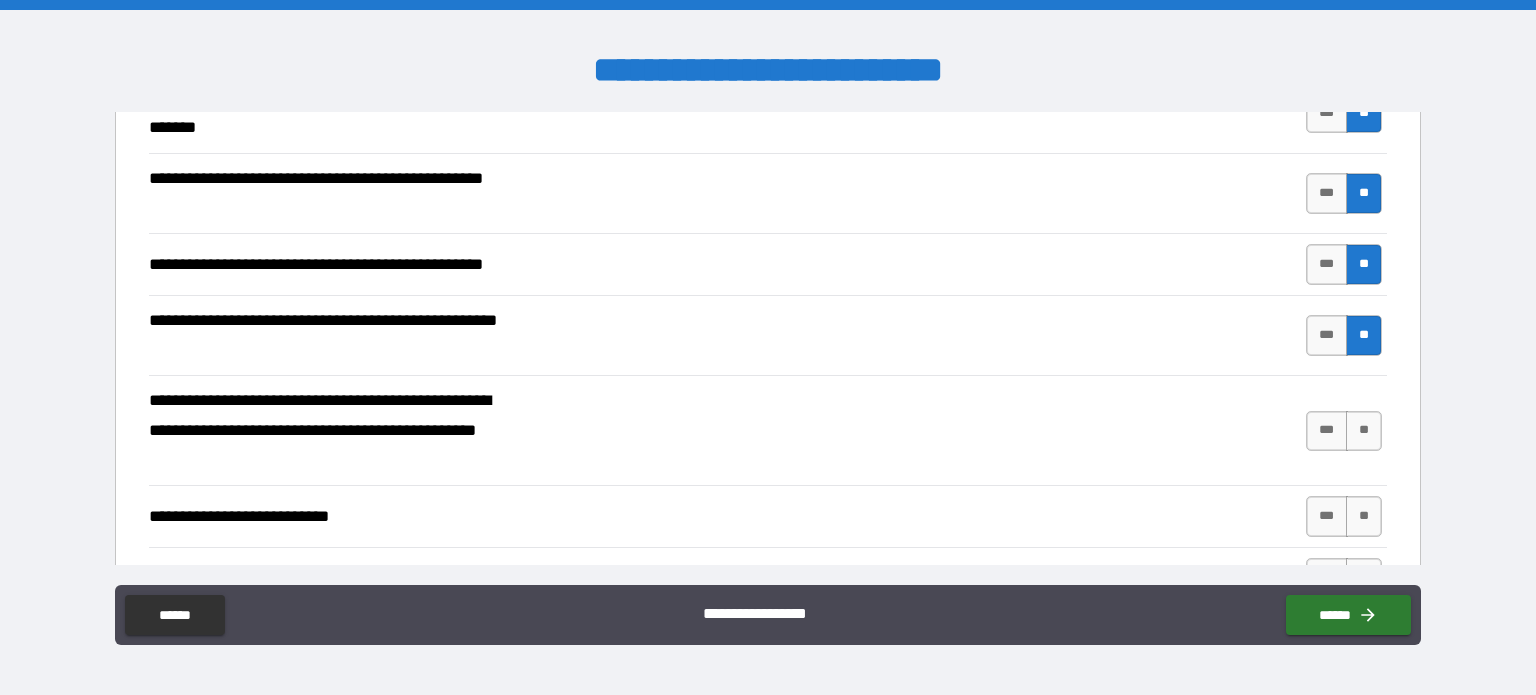 scroll, scrollTop: 495, scrollLeft: 0, axis: vertical 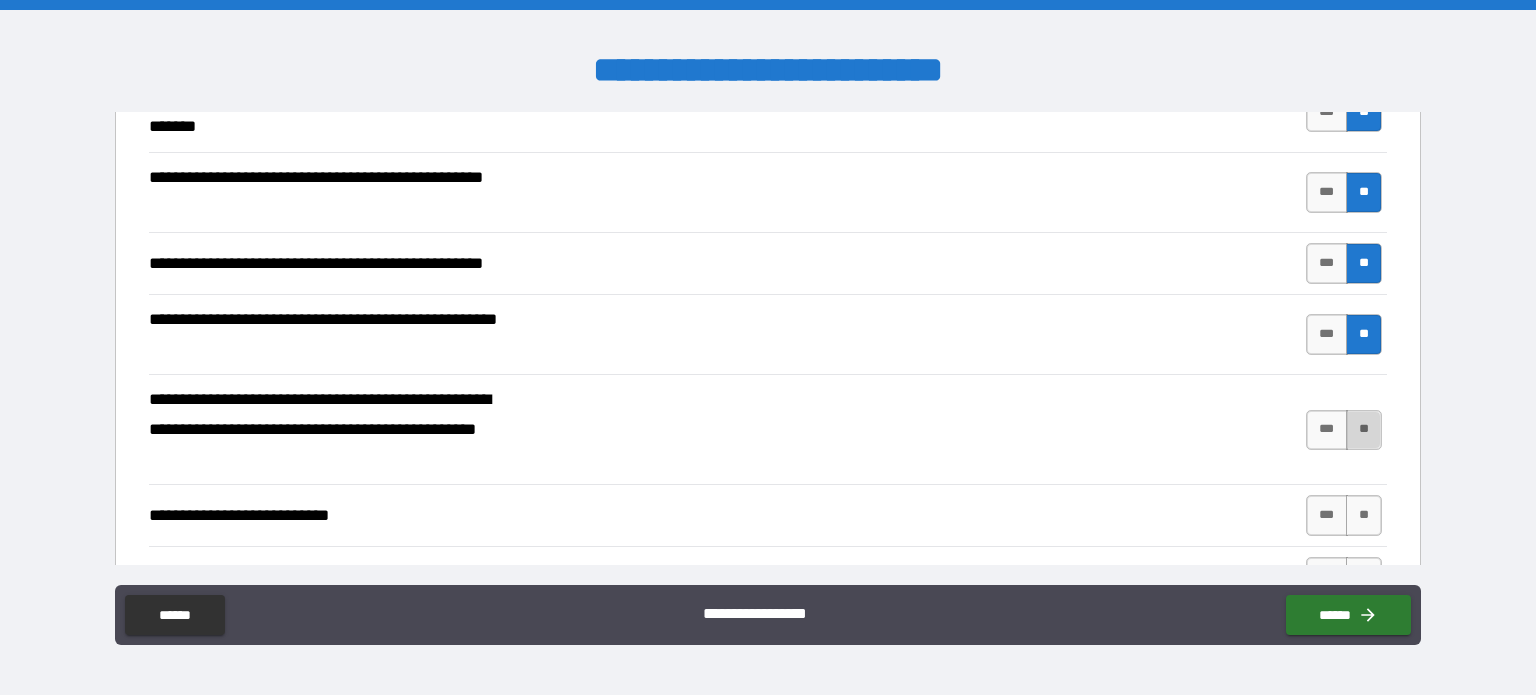 click on "**" at bounding box center [1364, 430] 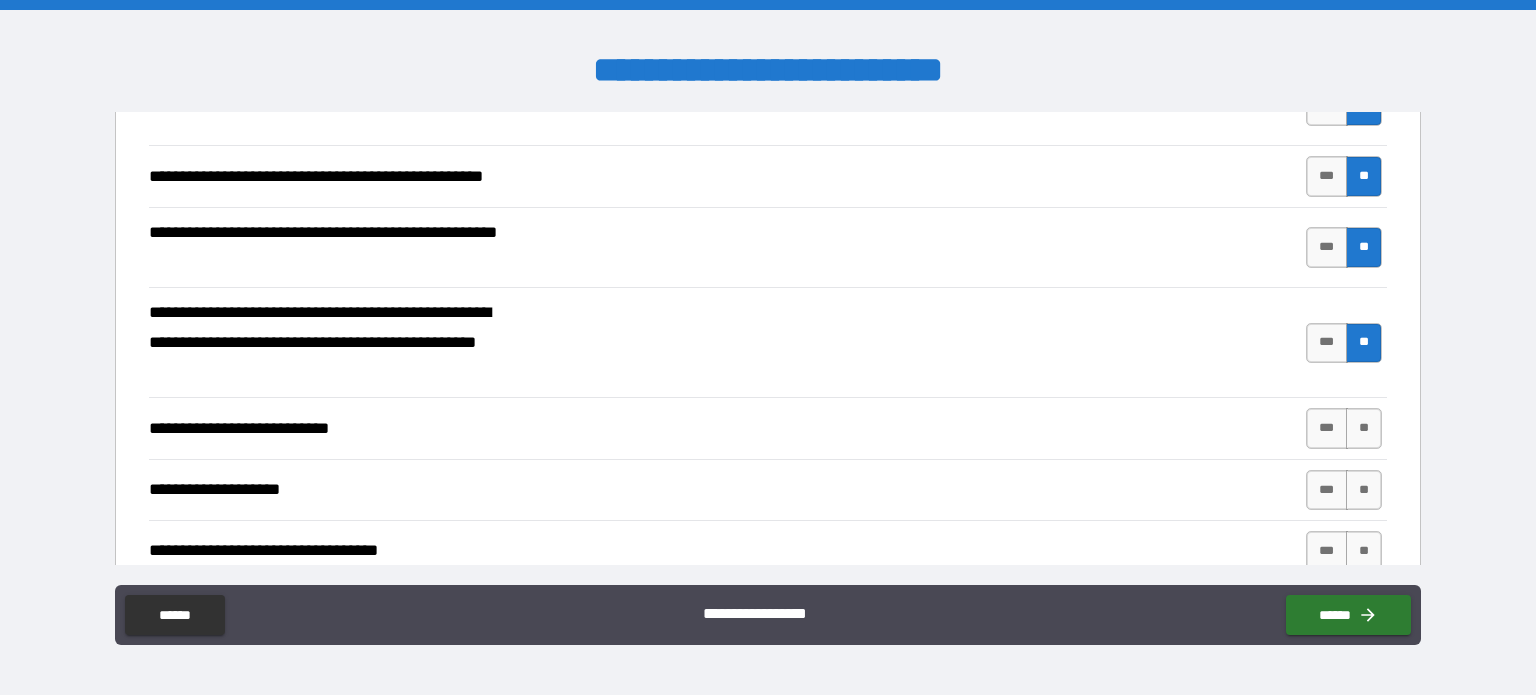 scroll, scrollTop: 588, scrollLeft: 0, axis: vertical 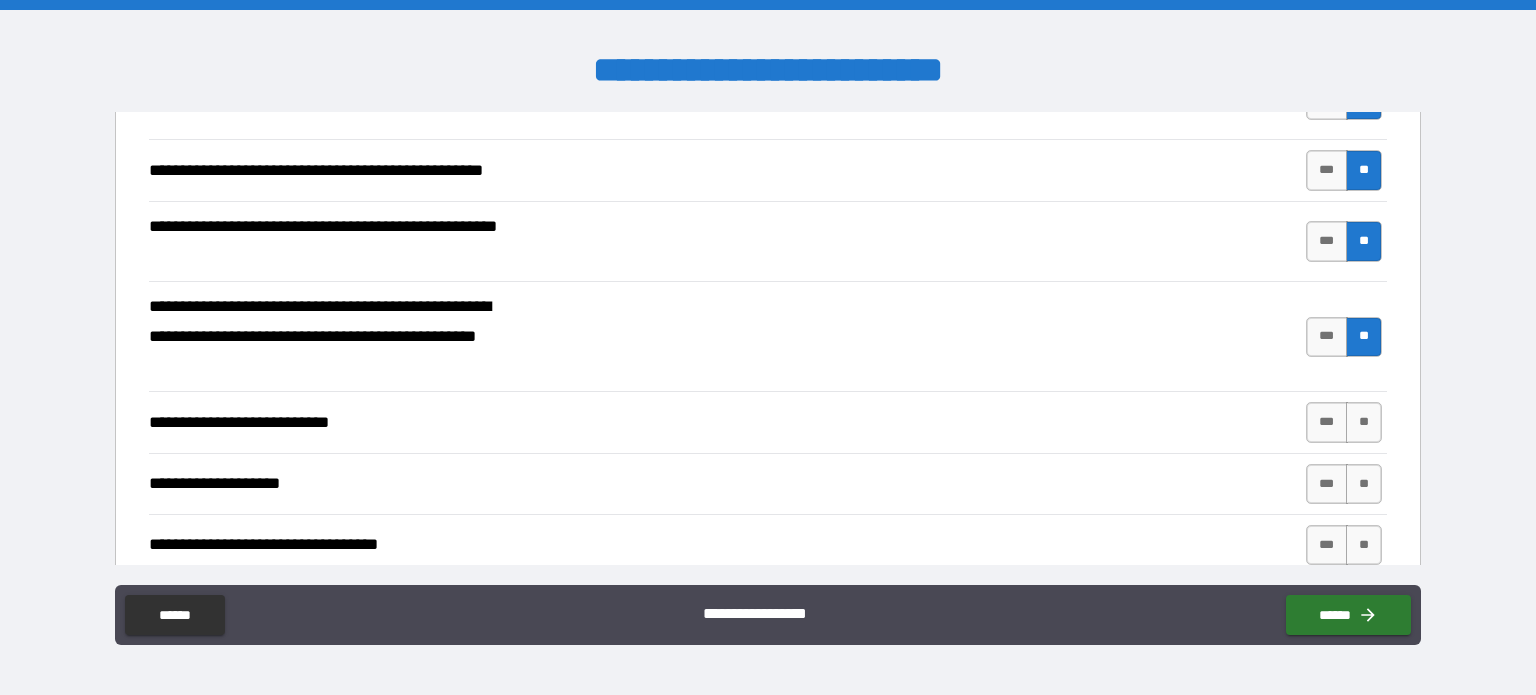 click on "**" at bounding box center [1364, 422] 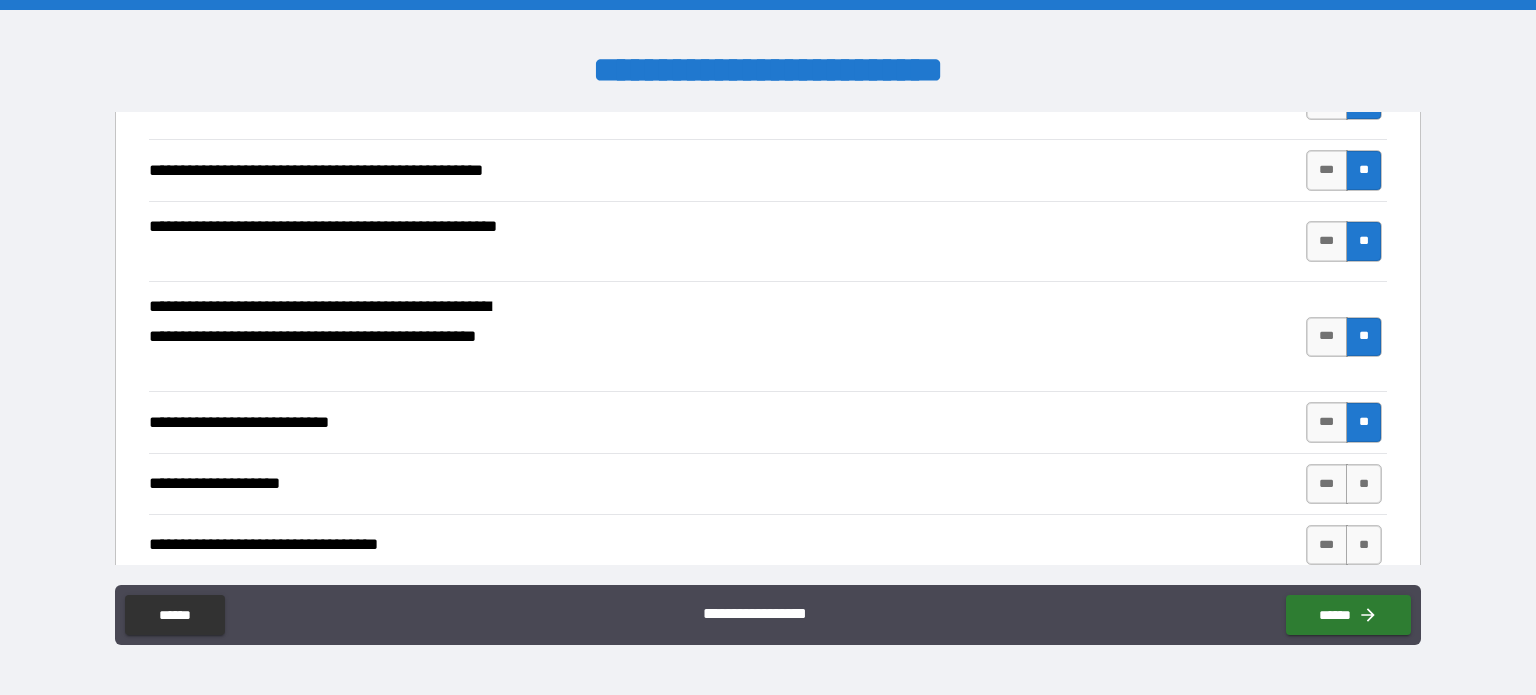 scroll, scrollTop: 654, scrollLeft: 0, axis: vertical 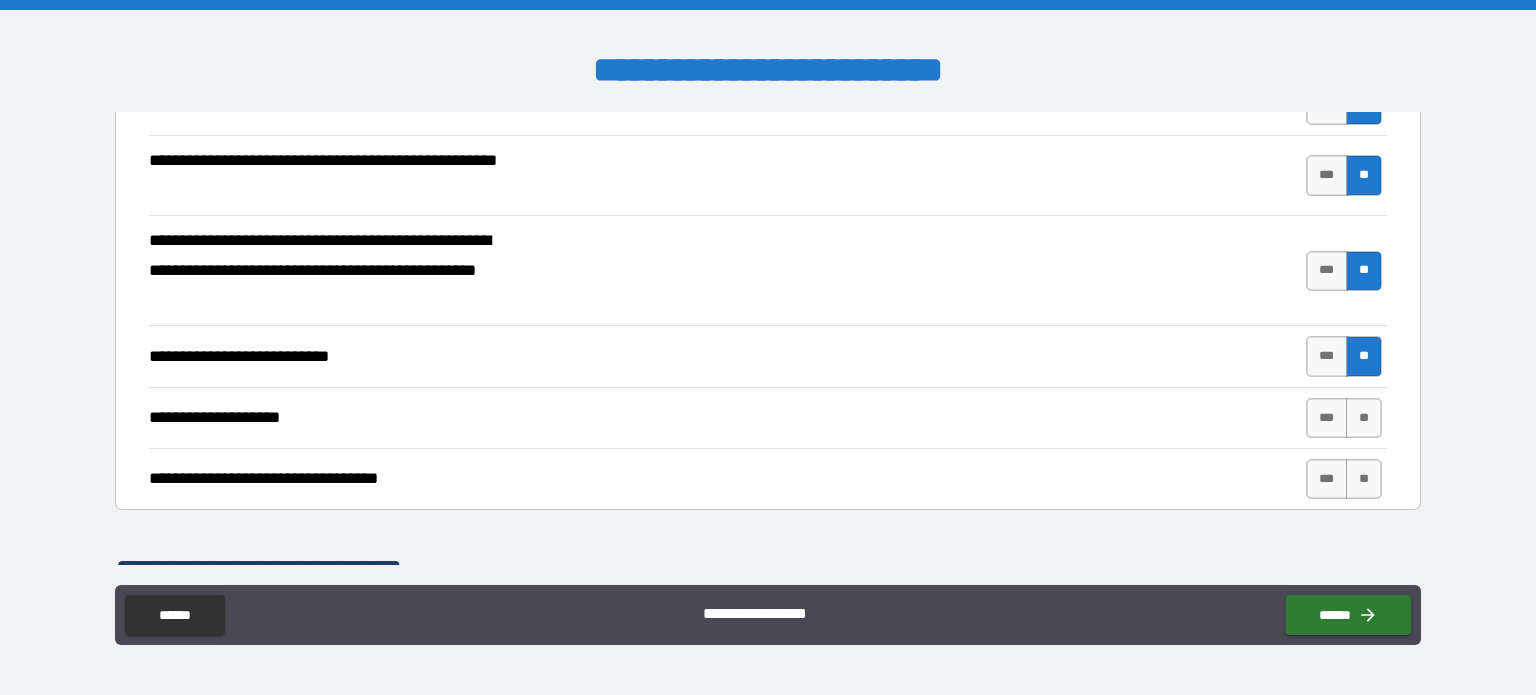 click on "**" at bounding box center [1364, 418] 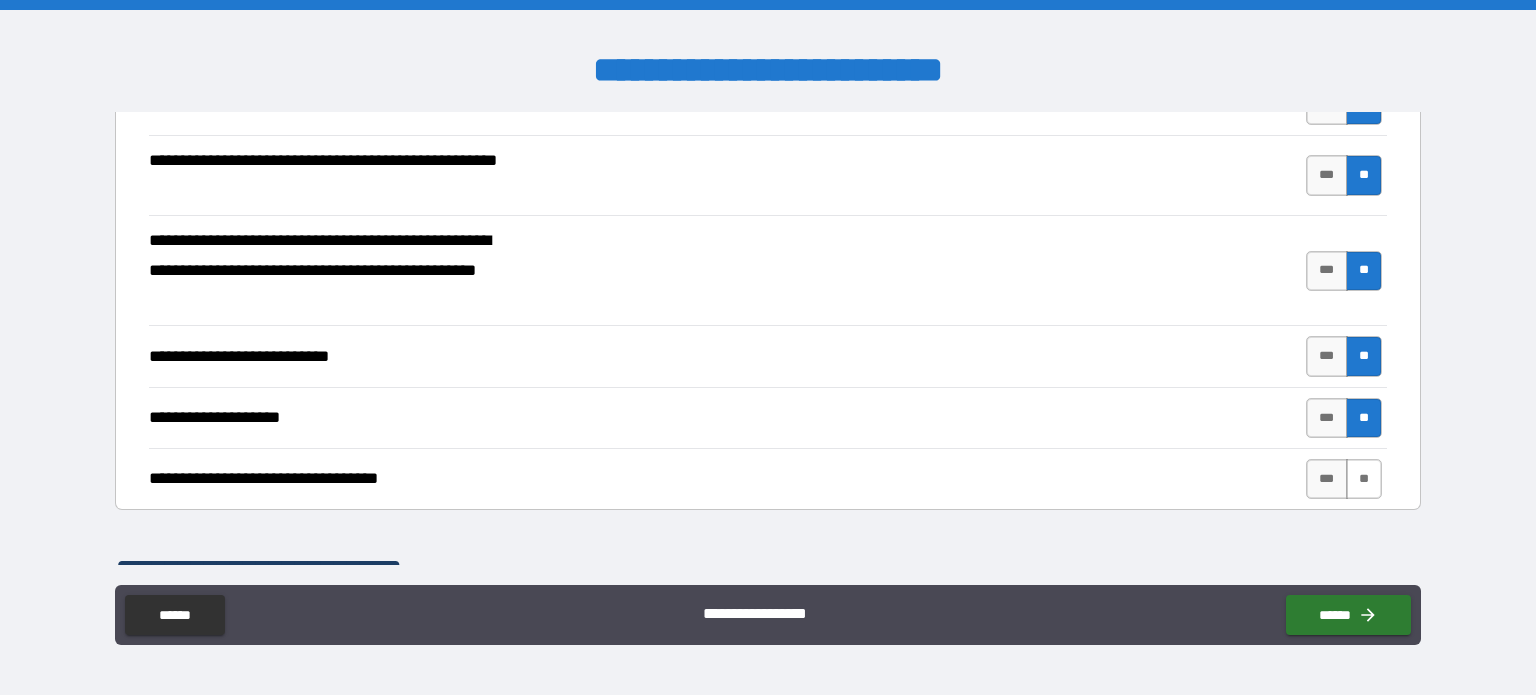 click on "**" at bounding box center (1364, 479) 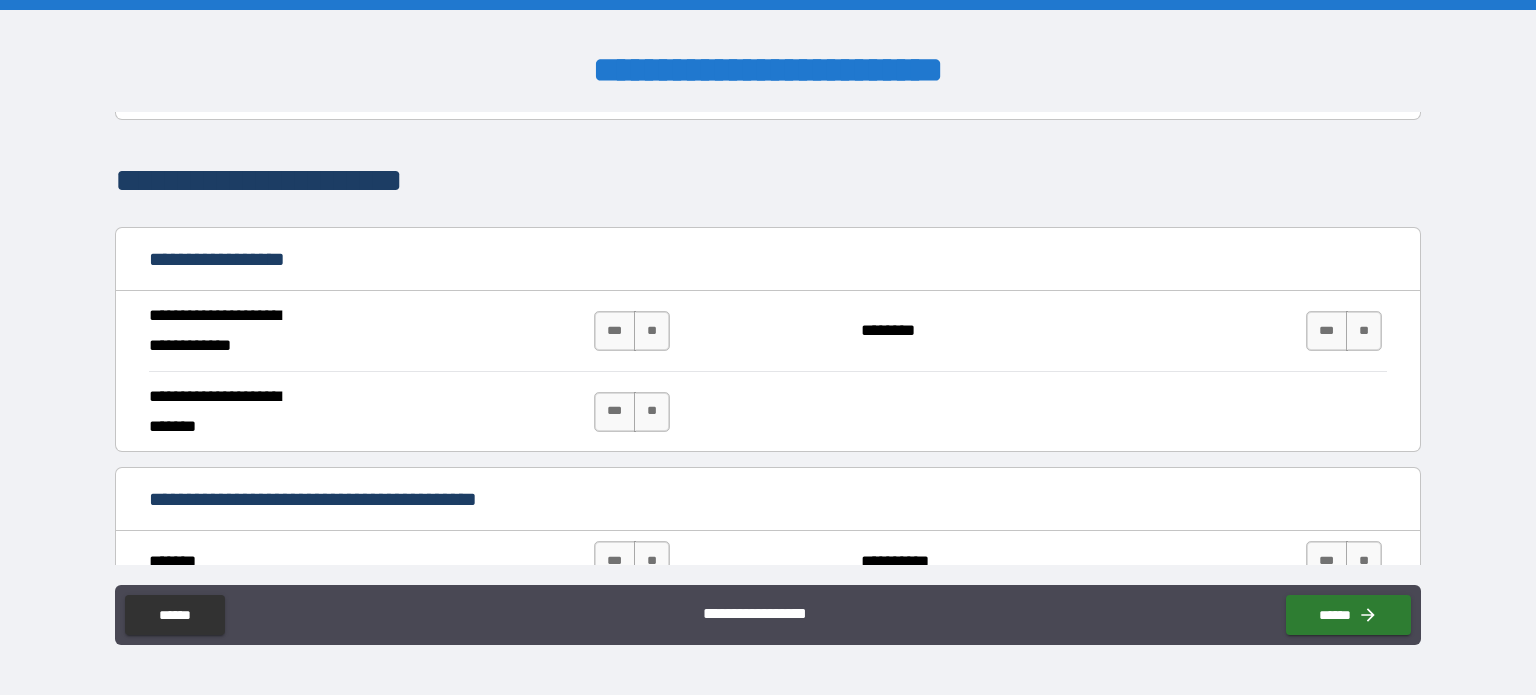 scroll, scrollTop: 1046, scrollLeft: 0, axis: vertical 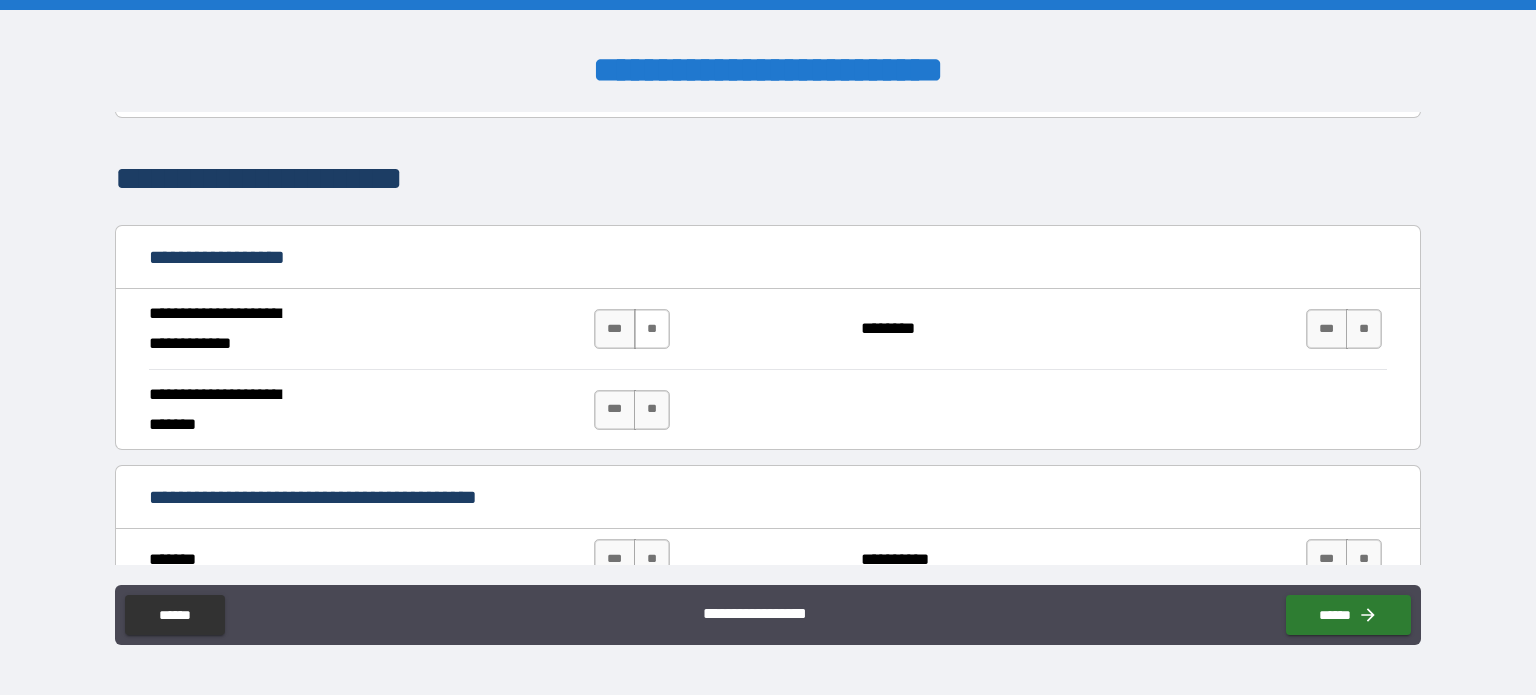click on "**" at bounding box center [652, 329] 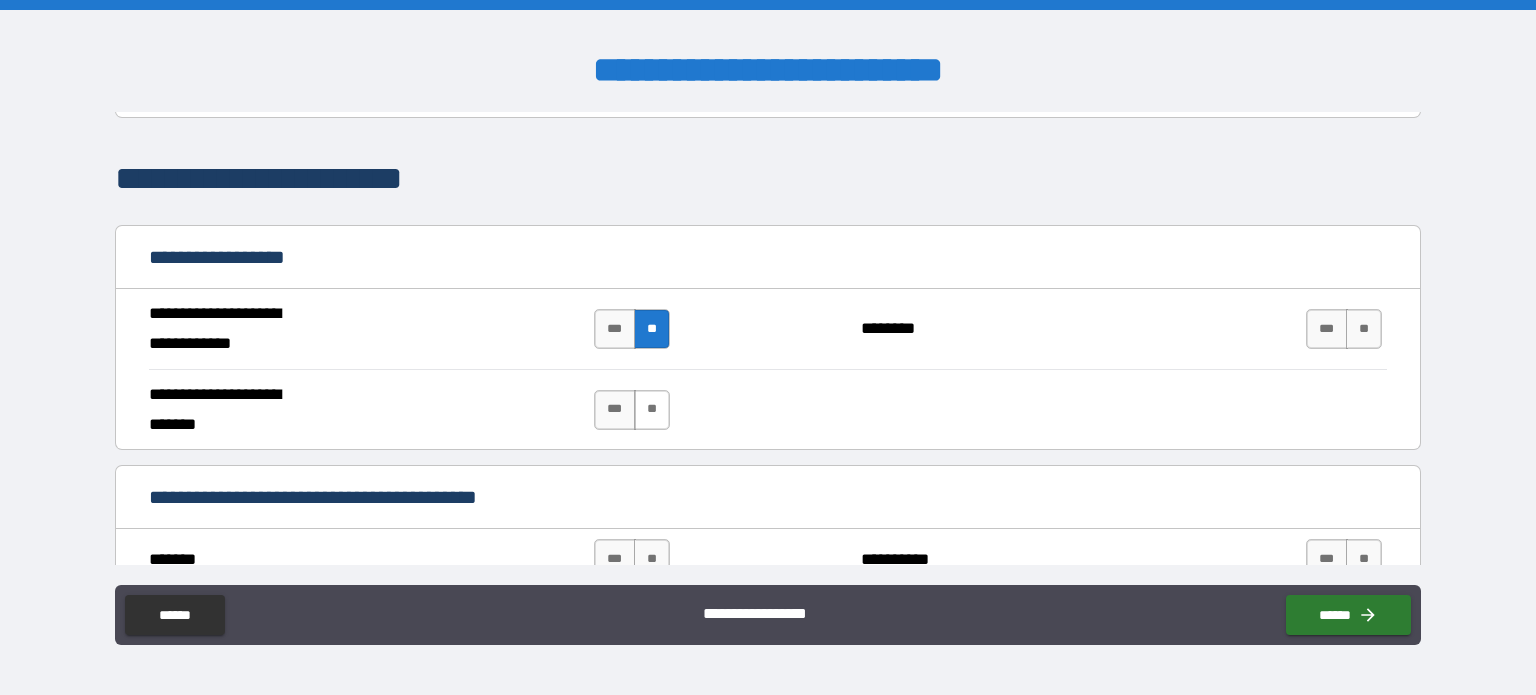 click on "**" at bounding box center [652, 410] 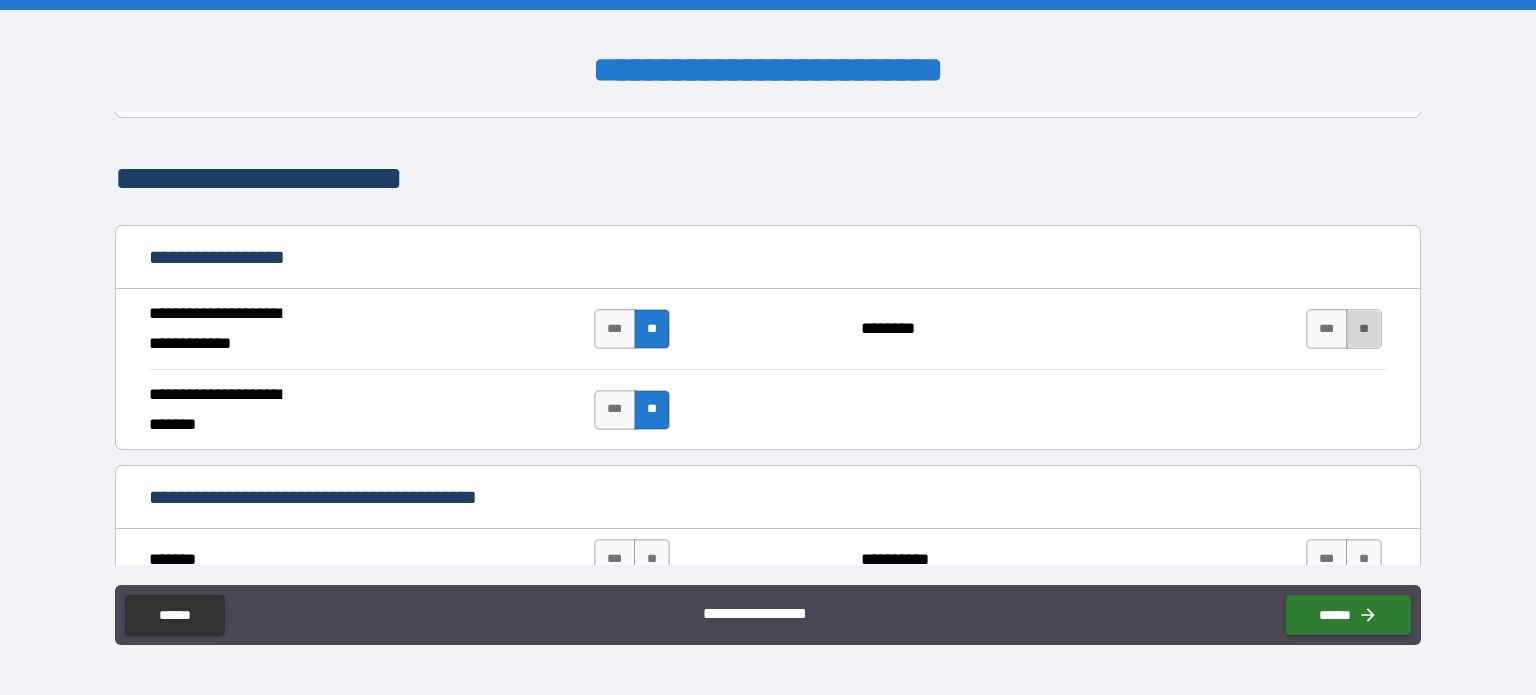 click on "**" at bounding box center (1364, 329) 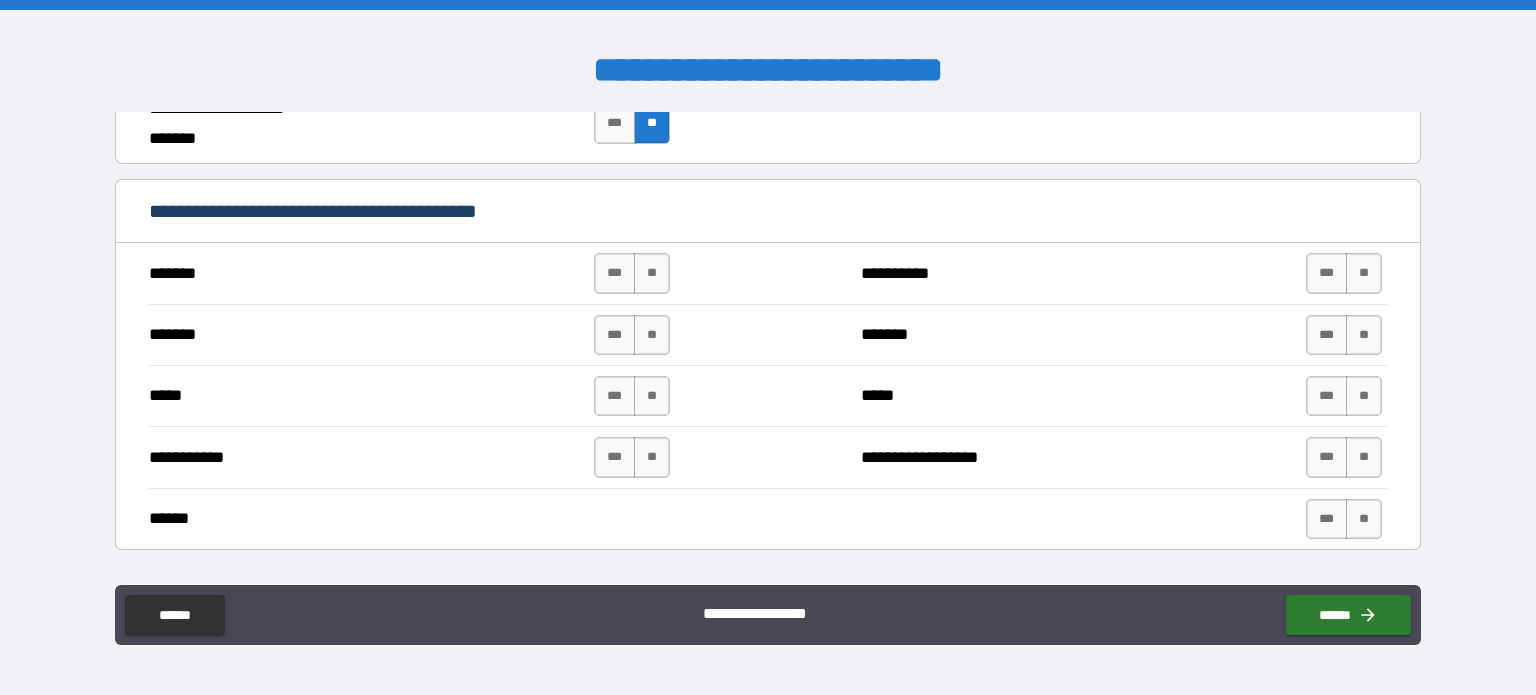 scroll, scrollTop: 1335, scrollLeft: 0, axis: vertical 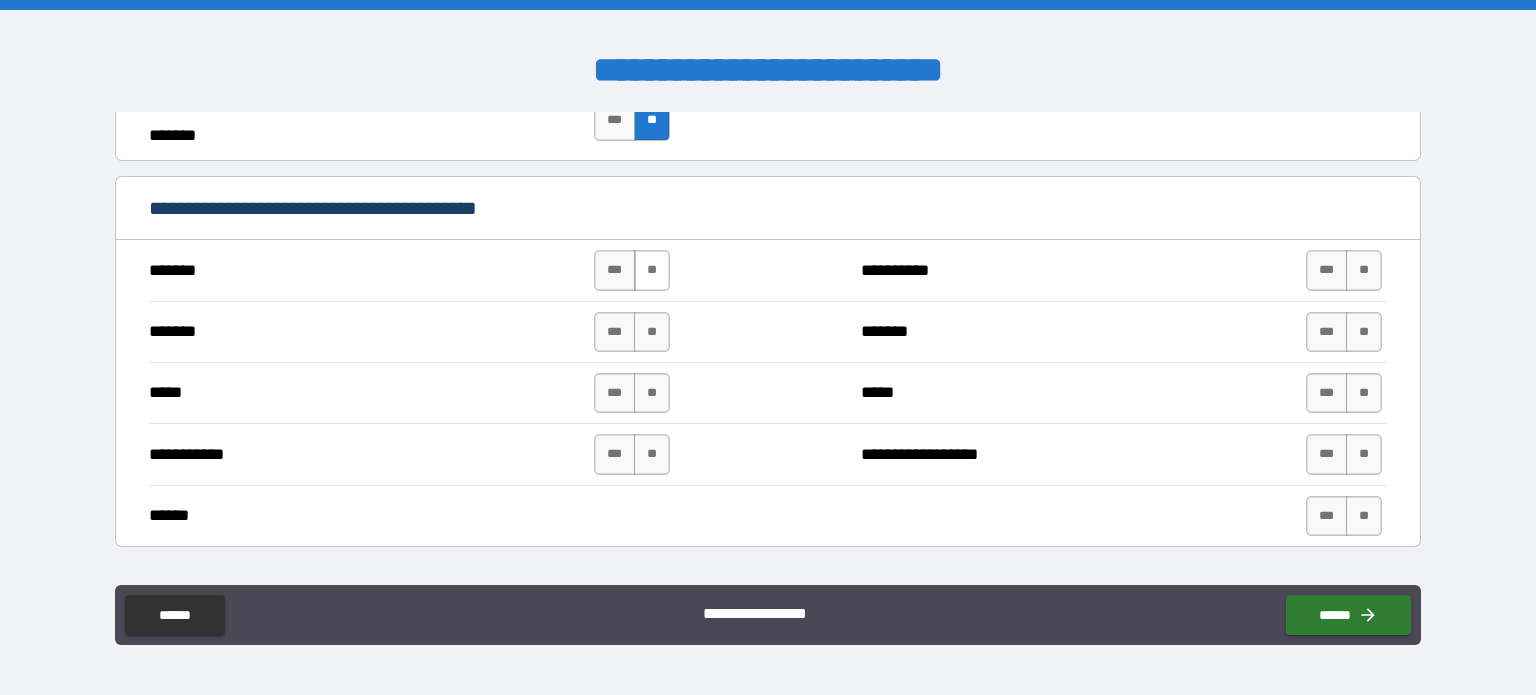 click on "**" at bounding box center [652, 270] 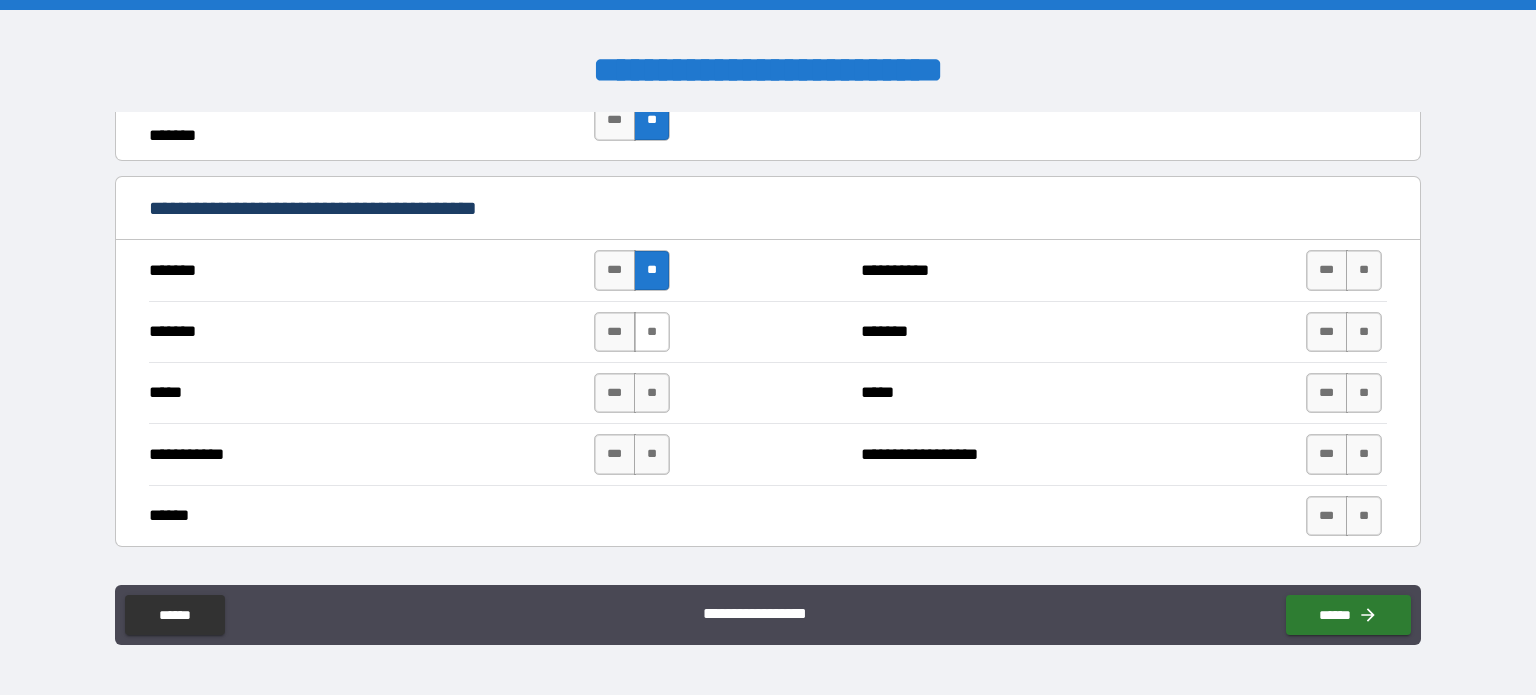 click on "**" at bounding box center (652, 332) 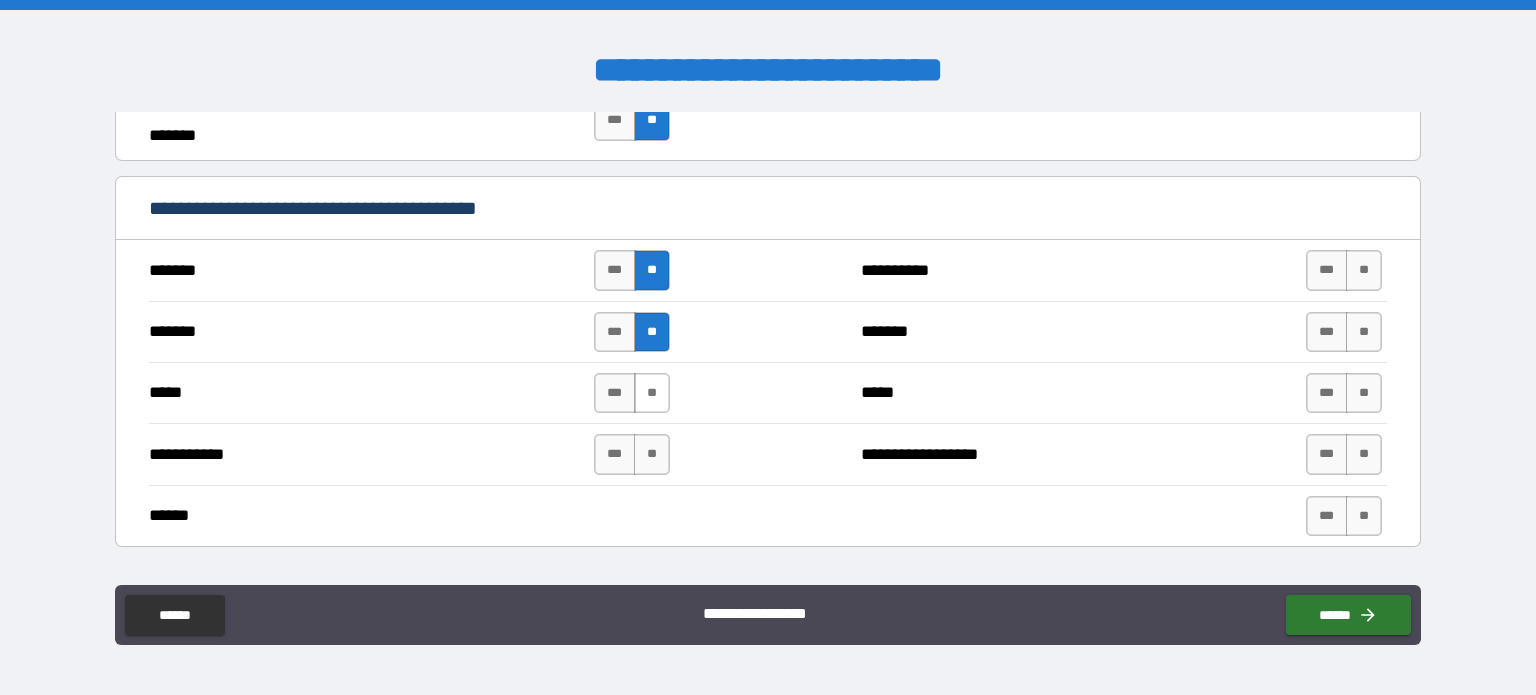click on "**" at bounding box center (652, 393) 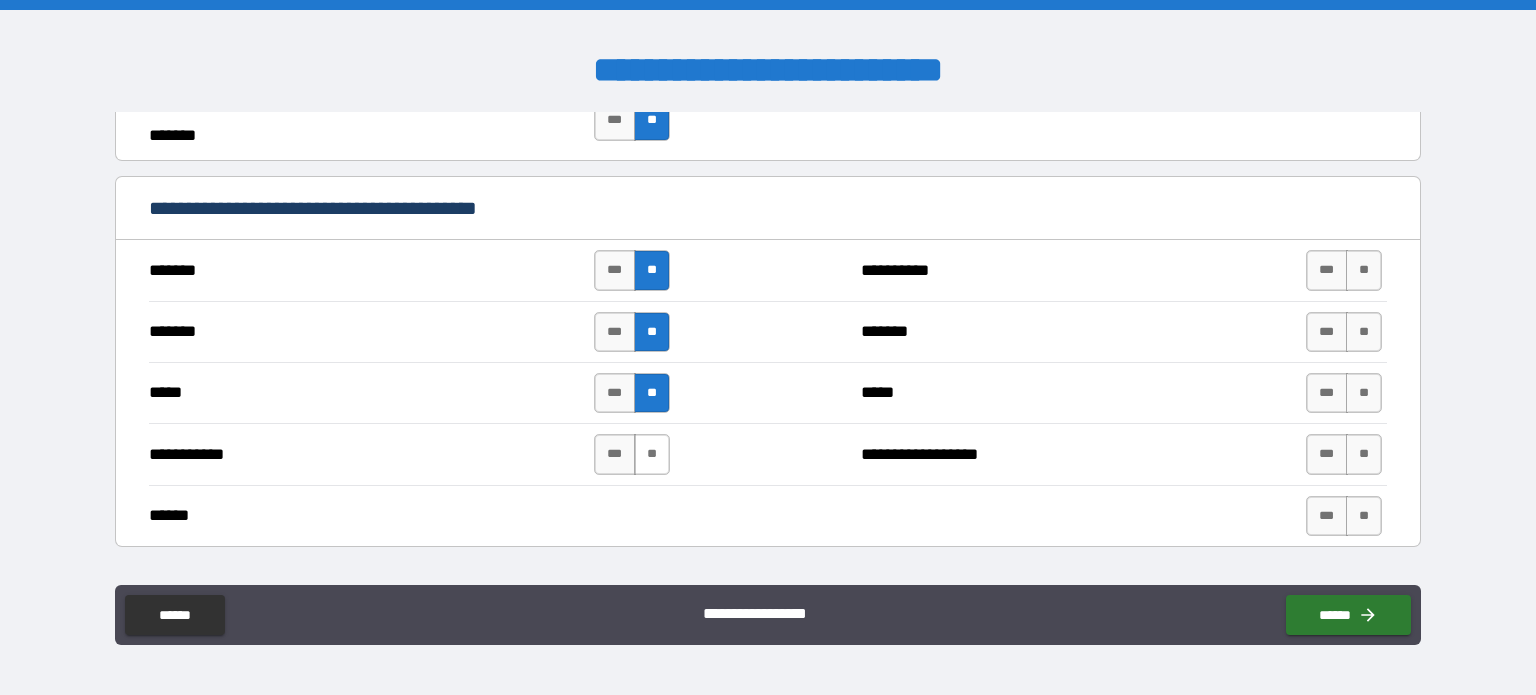 click on "**" at bounding box center [652, 454] 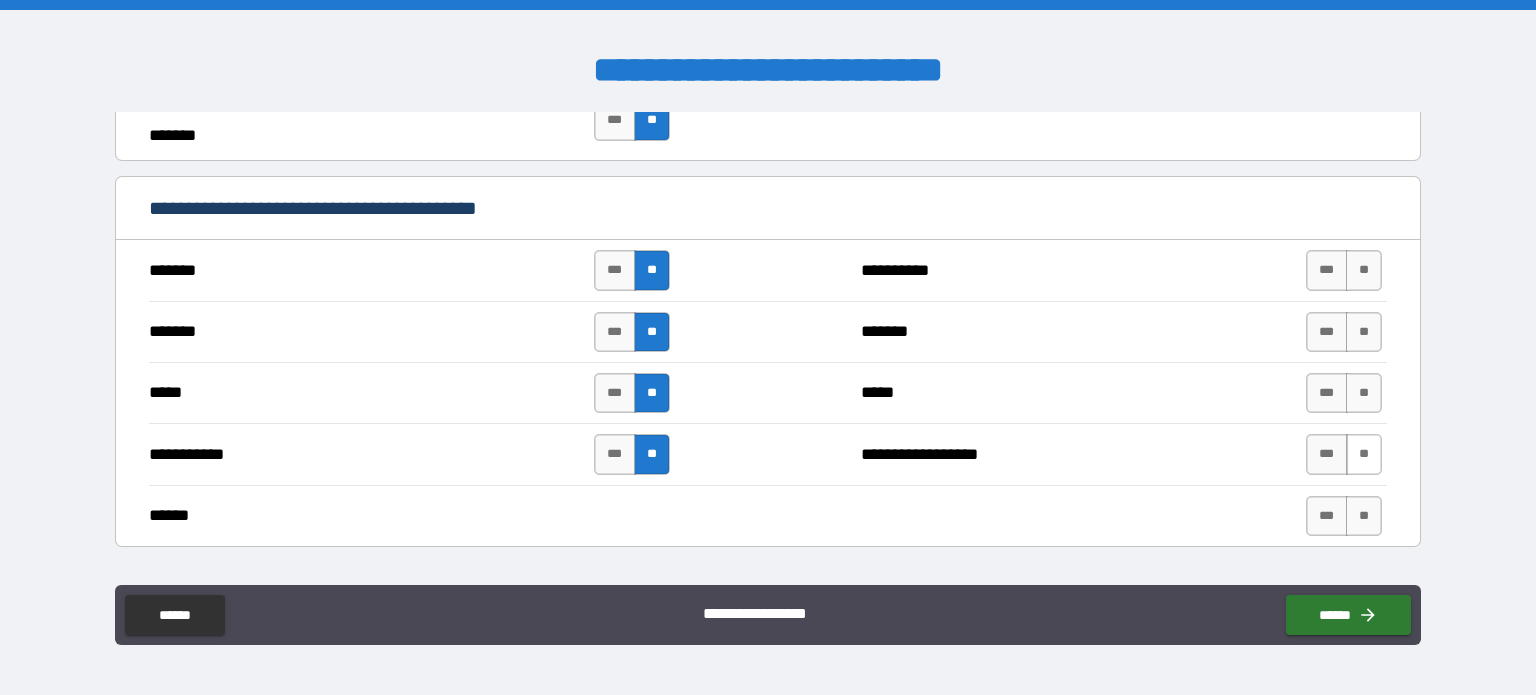 click on "**" at bounding box center (1364, 454) 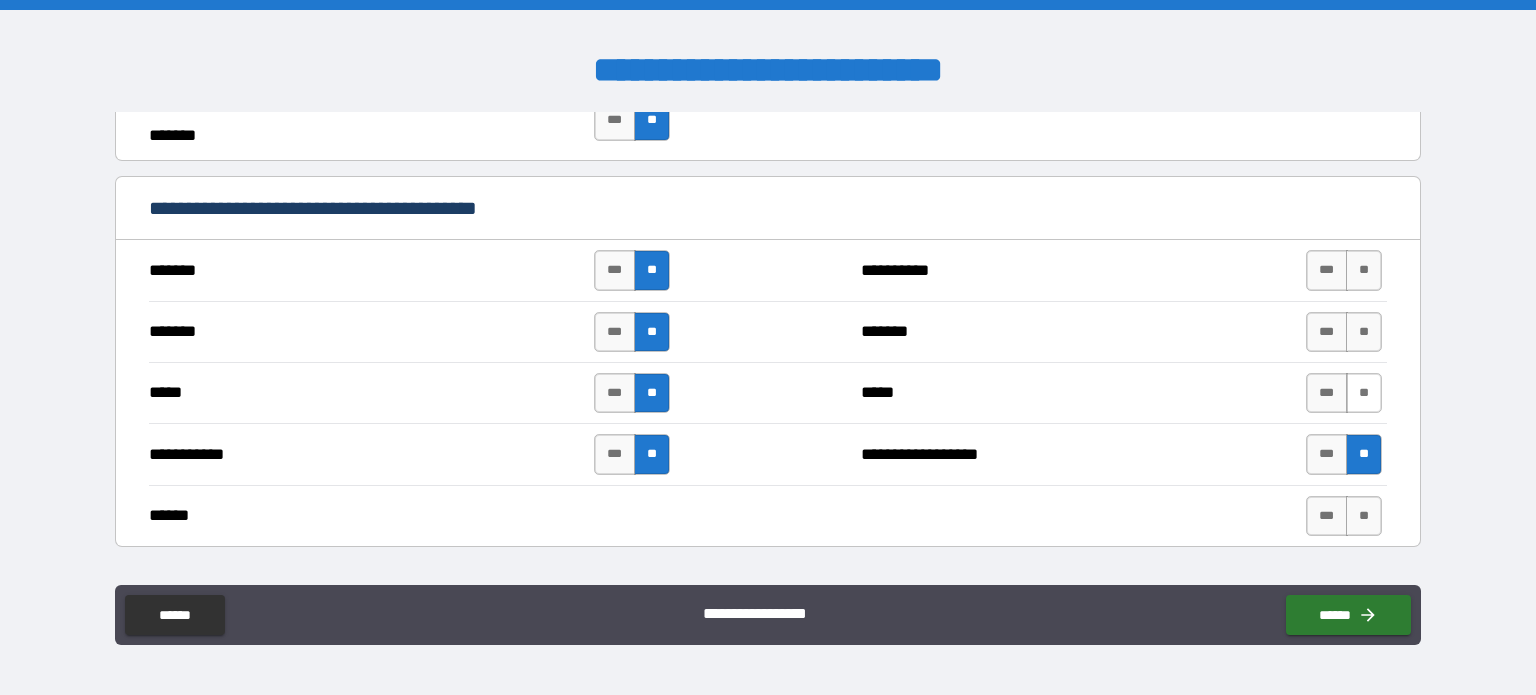 click on "**" at bounding box center (1364, 393) 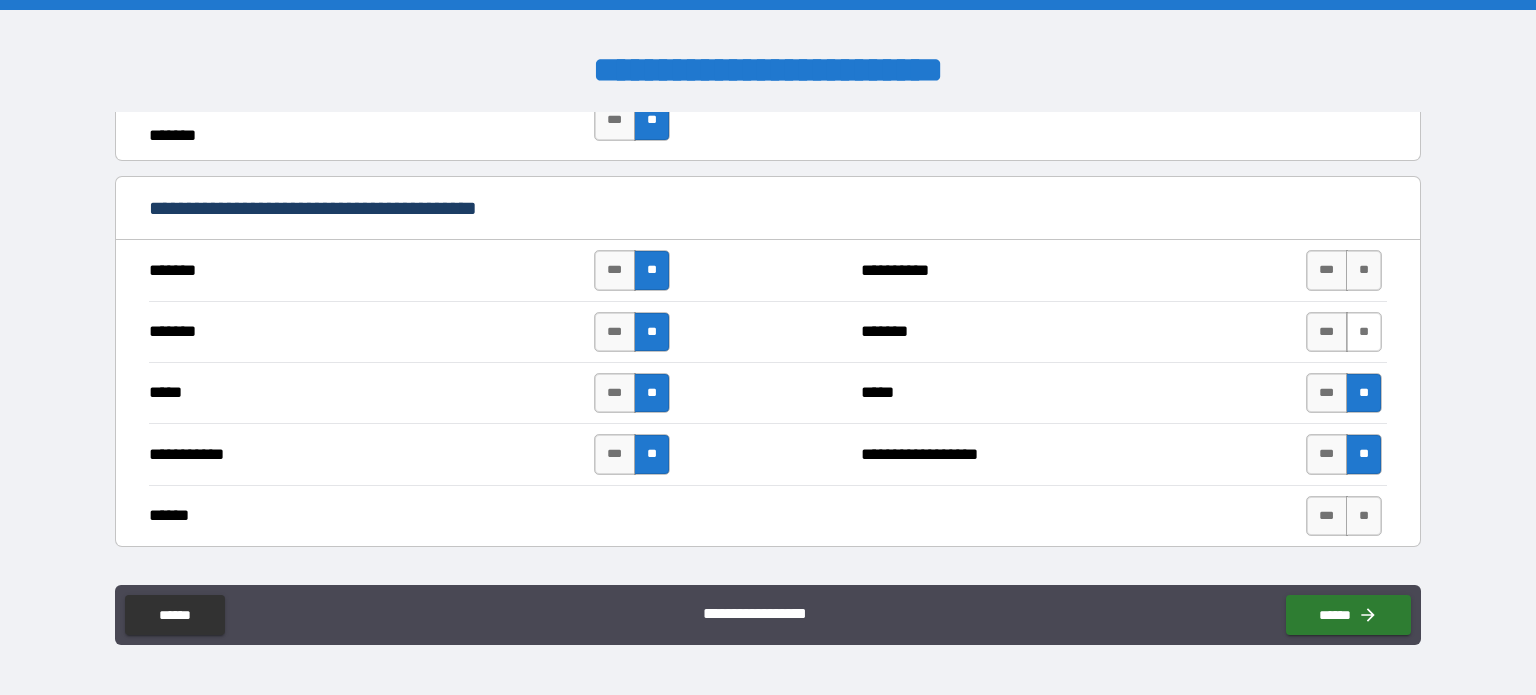 click on "**" at bounding box center (1364, 332) 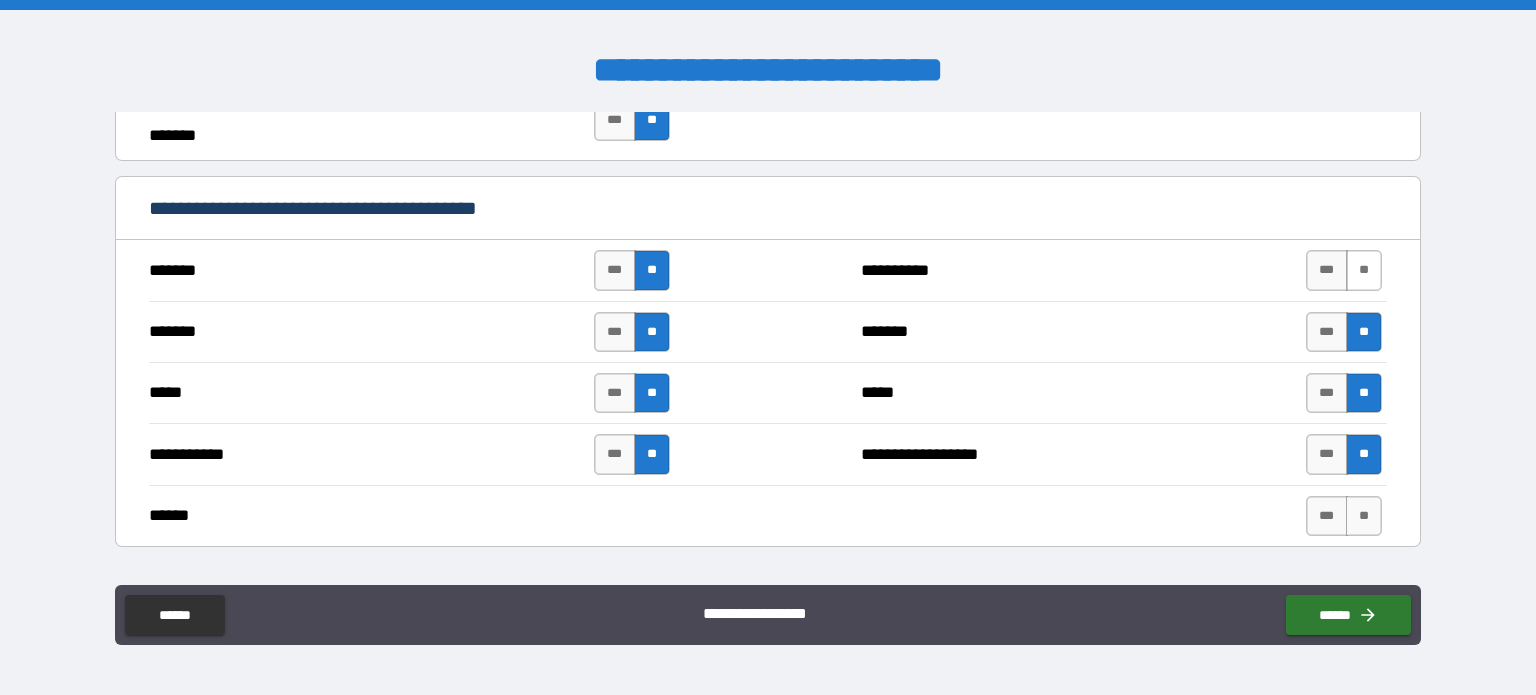 click on "**" at bounding box center (1364, 270) 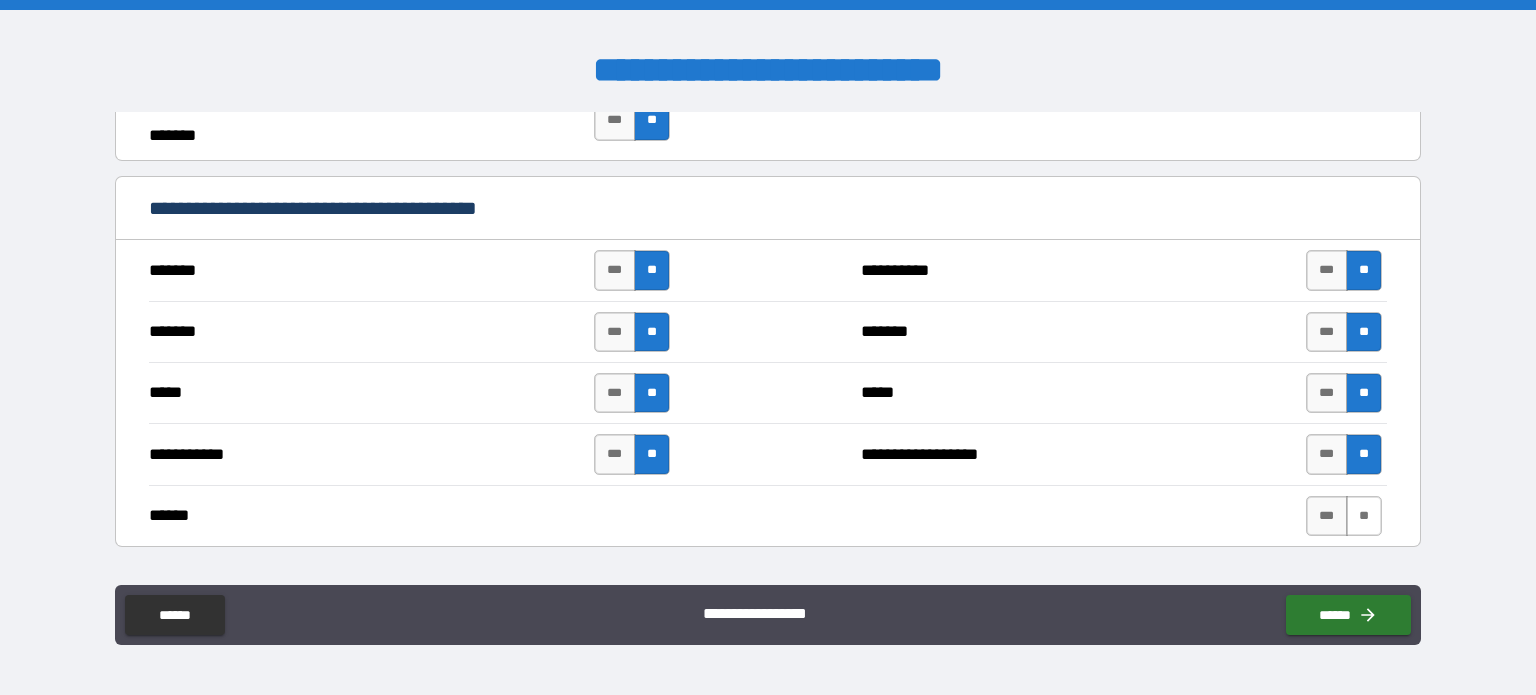 click on "**" at bounding box center [1364, 516] 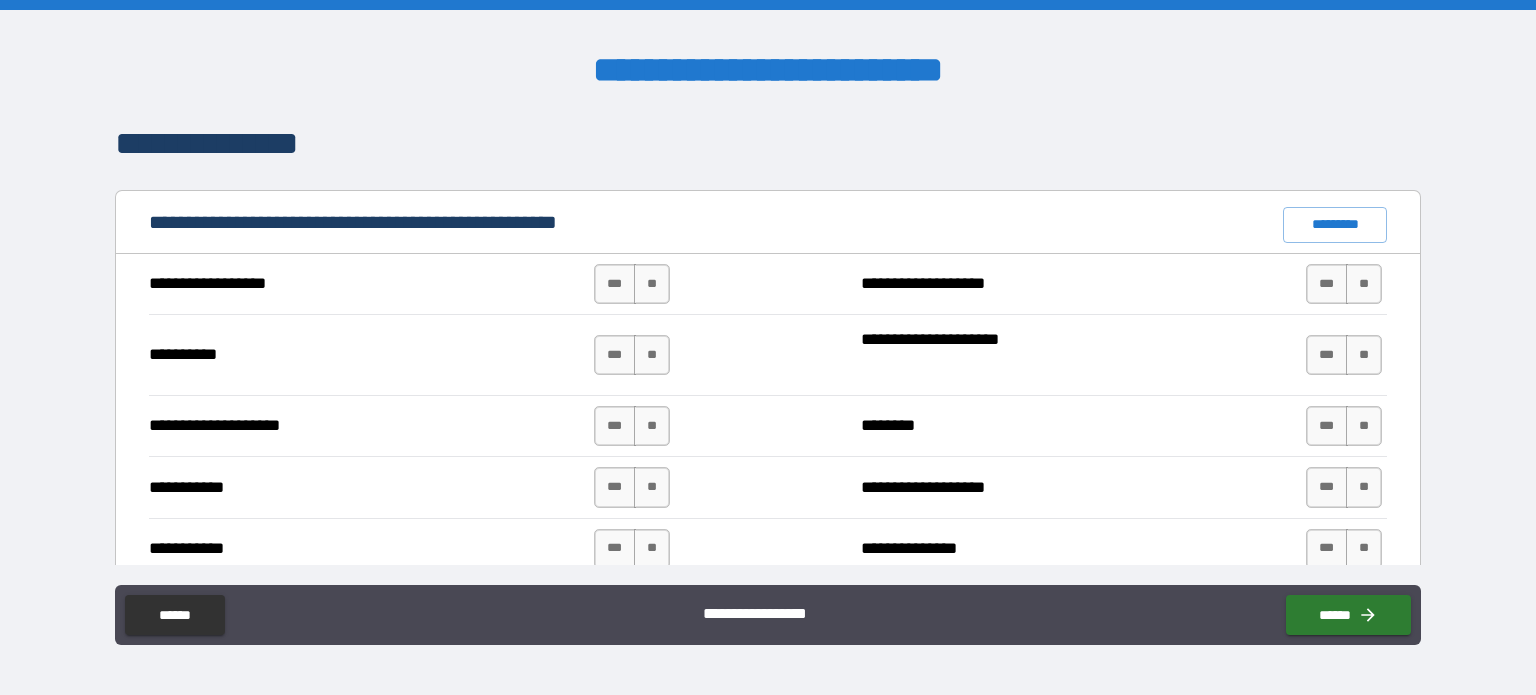 scroll, scrollTop: 1800, scrollLeft: 0, axis: vertical 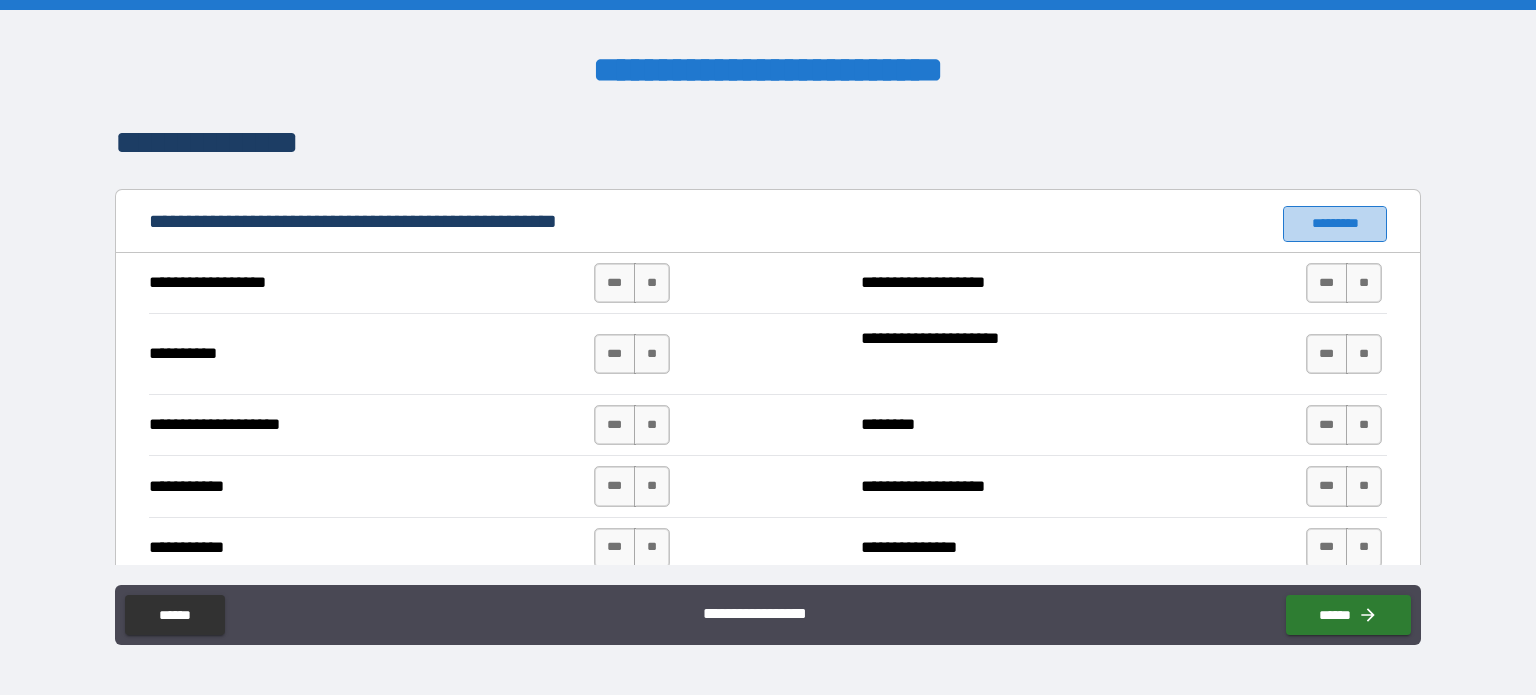 click on "*********" at bounding box center (1335, 224) 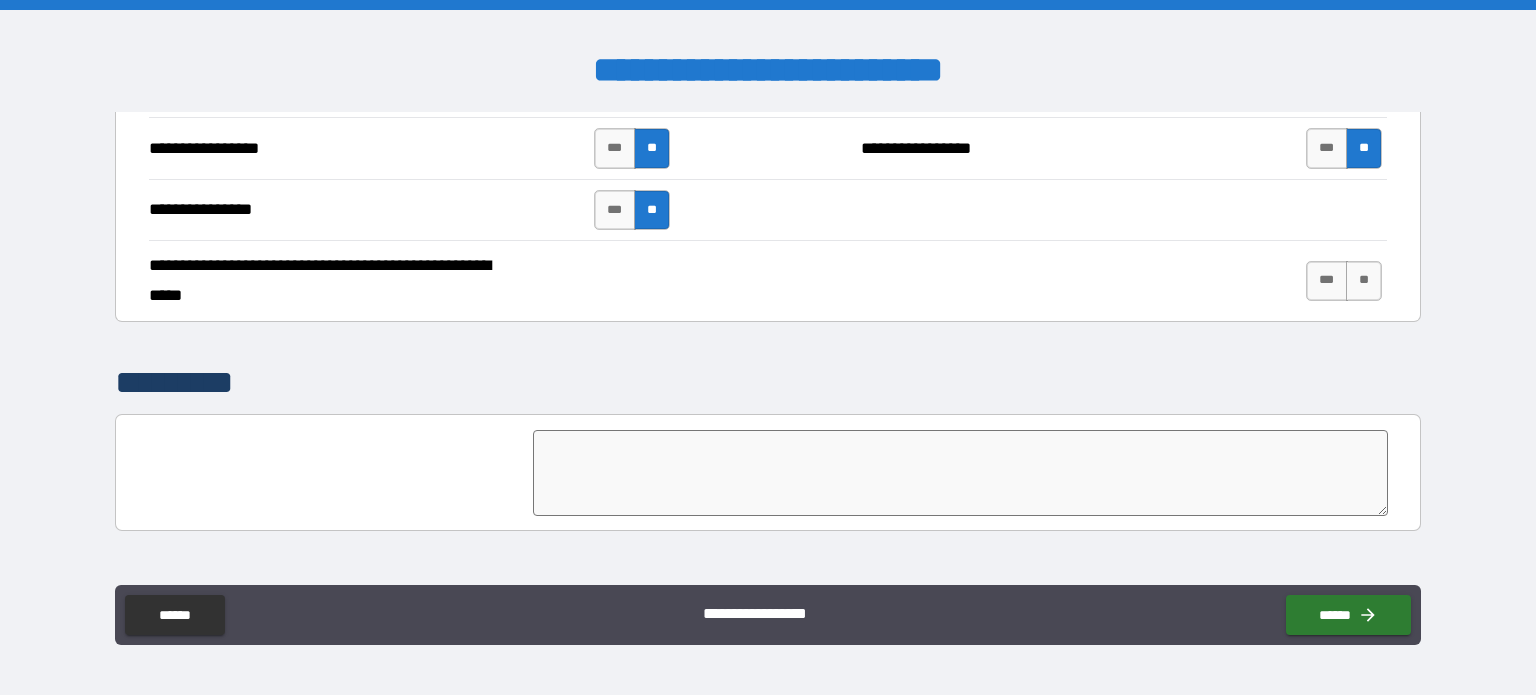 scroll, scrollTop: 4398, scrollLeft: 0, axis: vertical 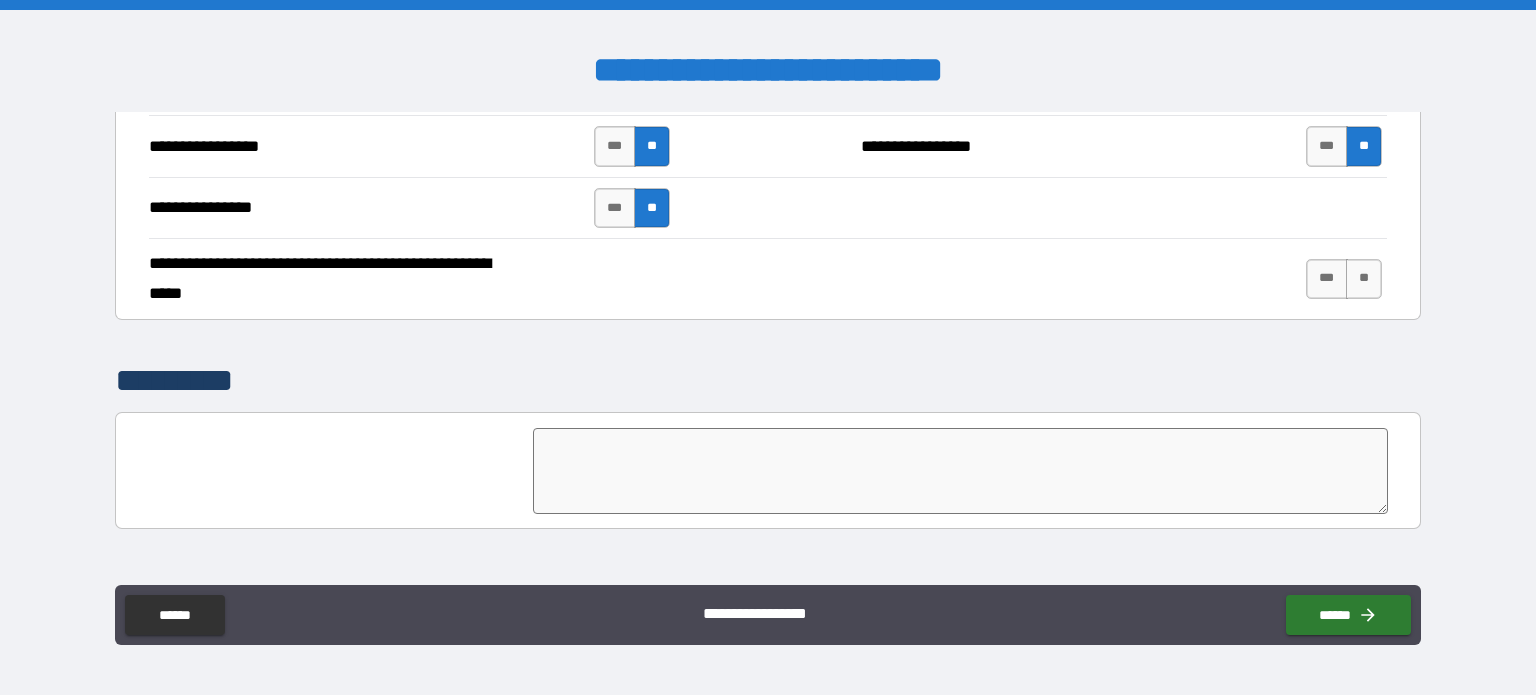 click on "*** **" at bounding box center [1346, 279] 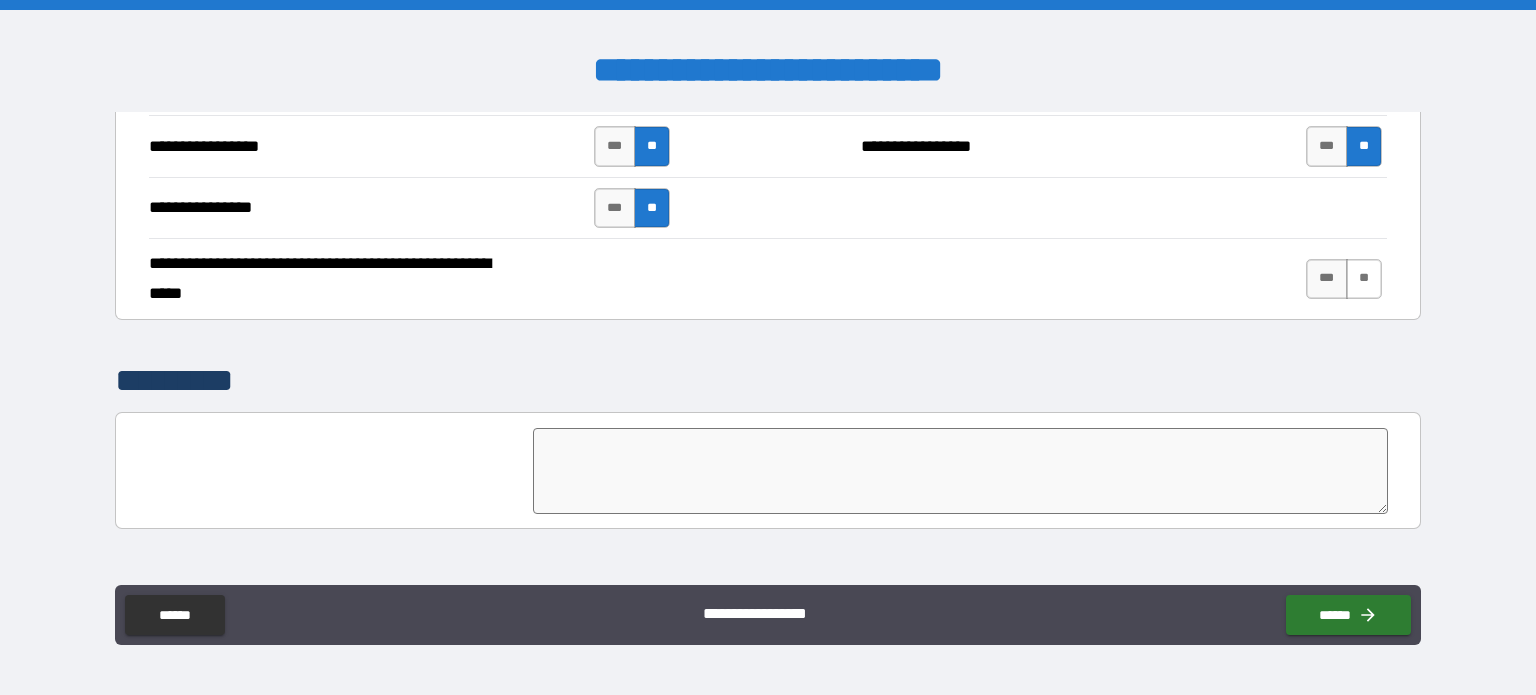 click on "**" at bounding box center [1364, 279] 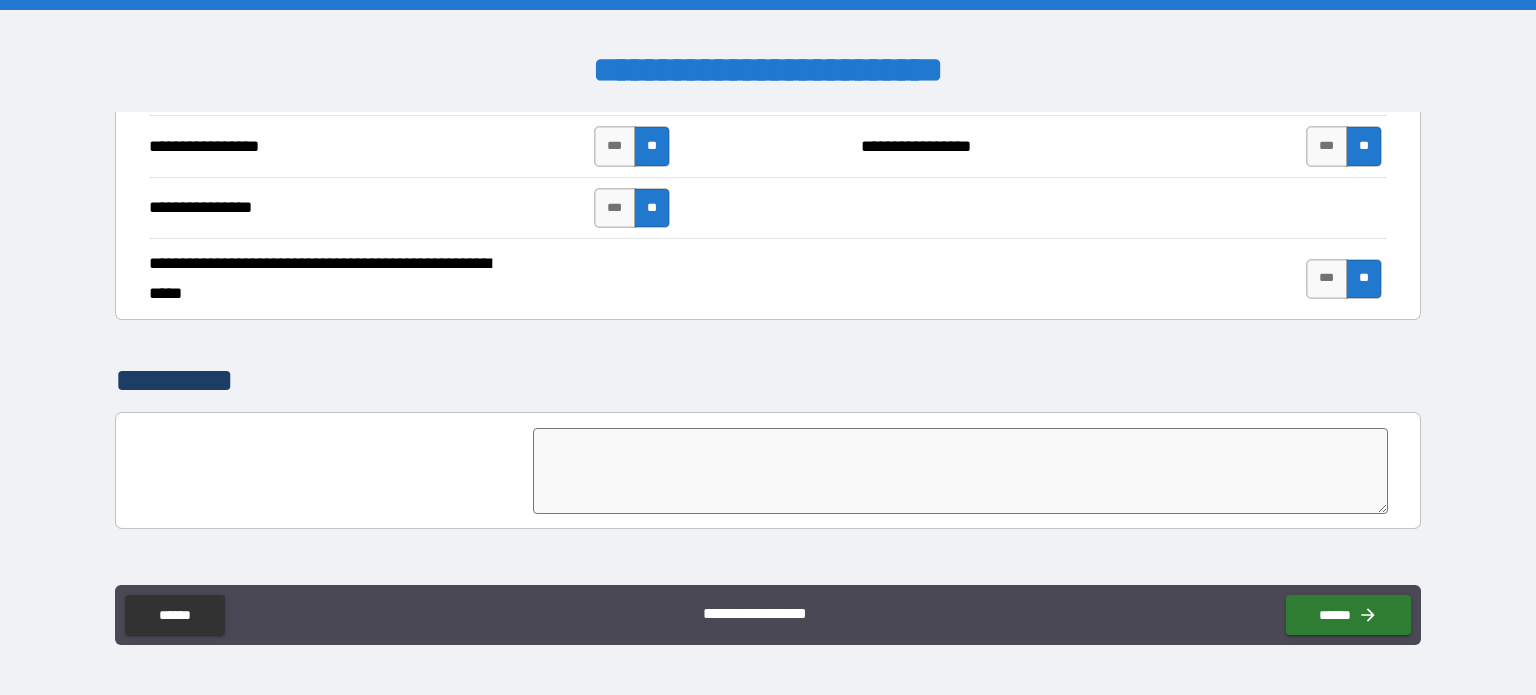 scroll, scrollTop: 4598, scrollLeft: 0, axis: vertical 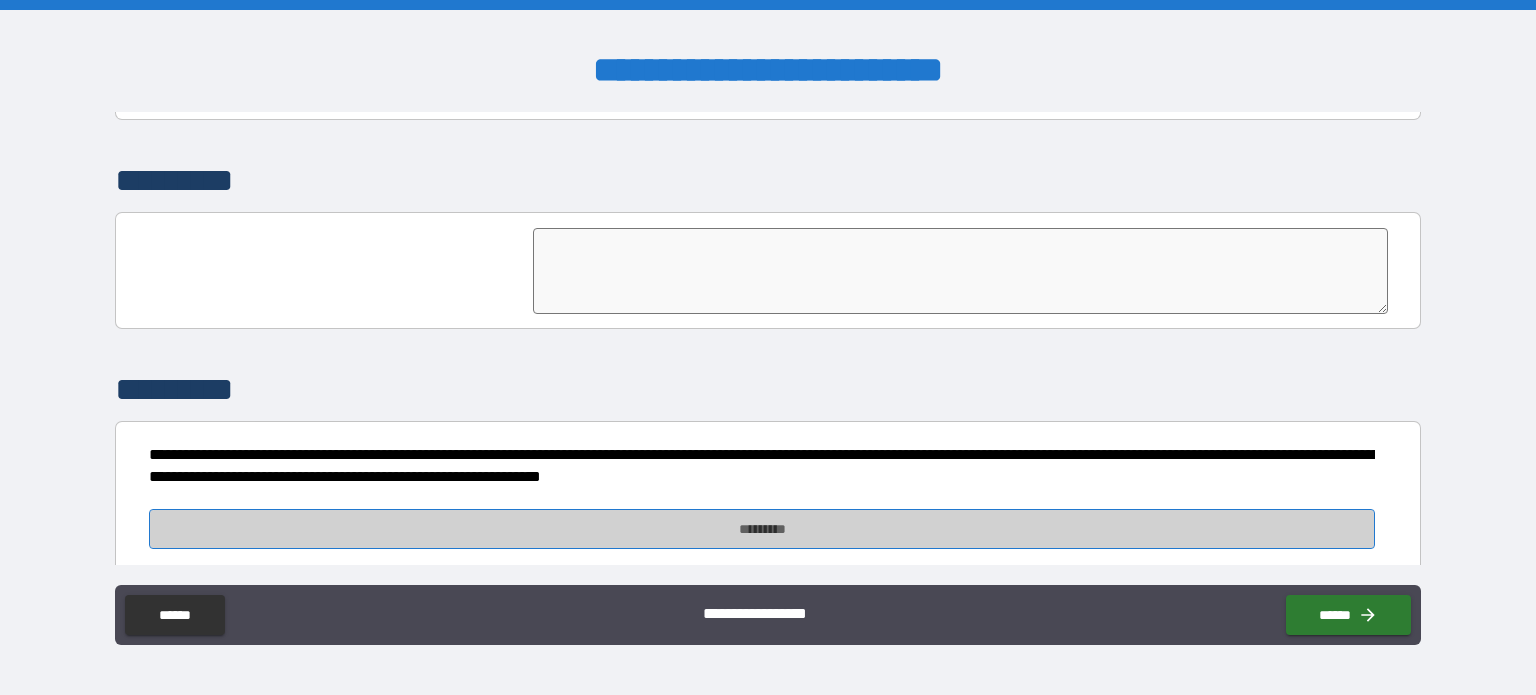 click on "*********" at bounding box center (762, 529) 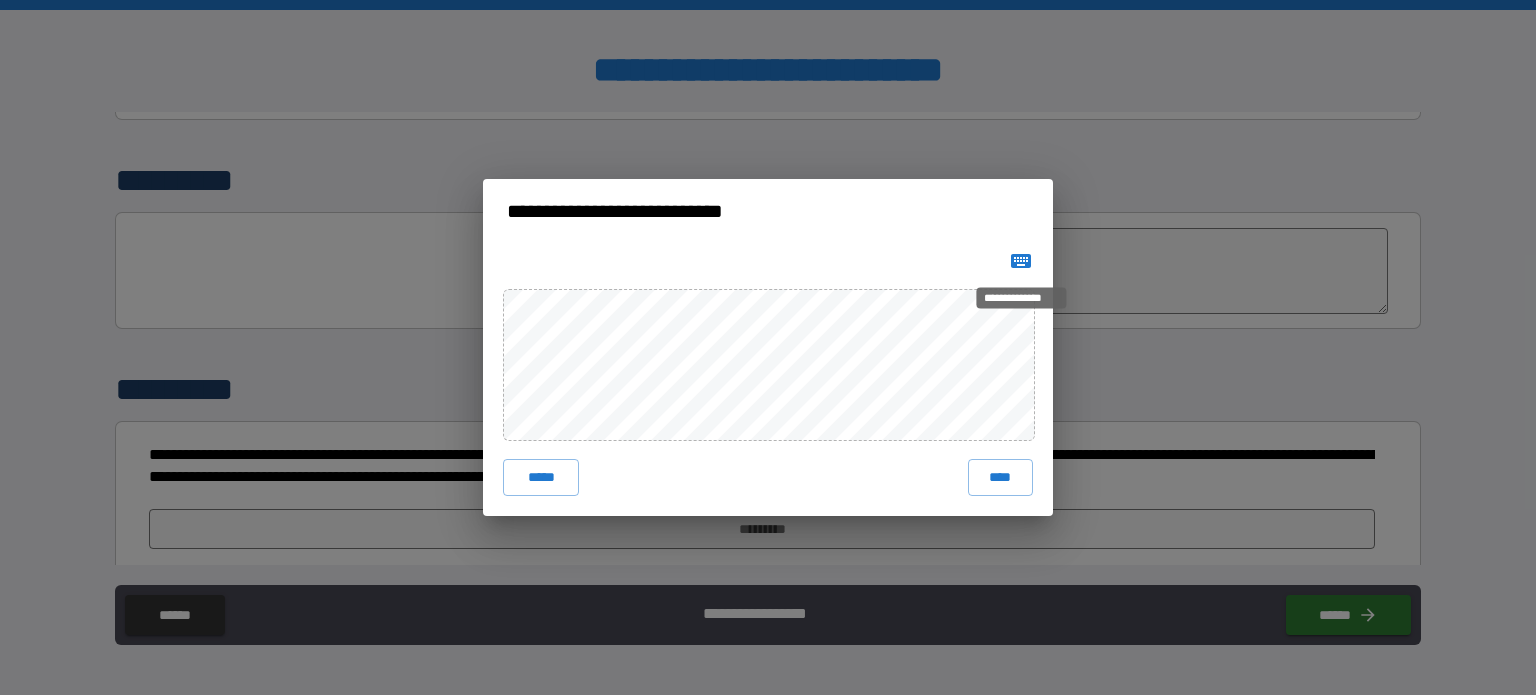 click 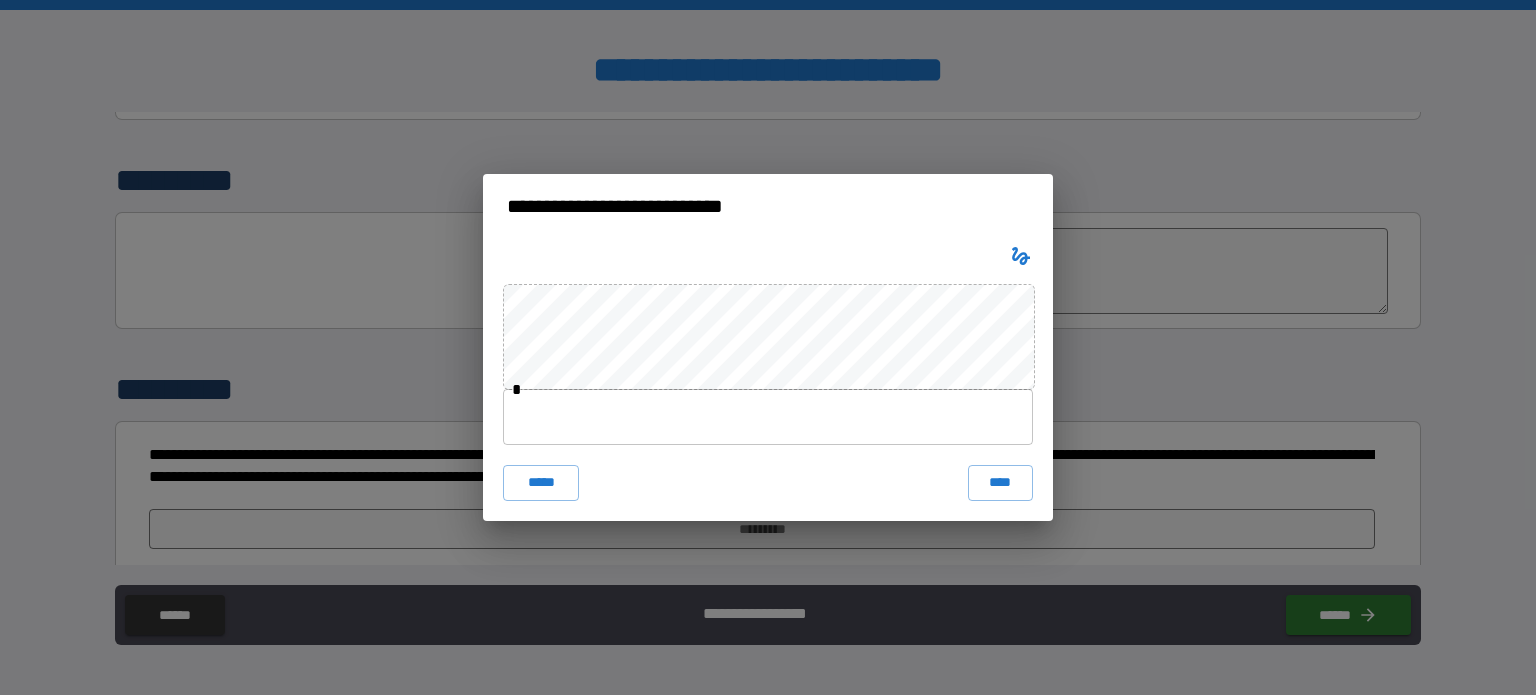 click at bounding box center [768, 417] 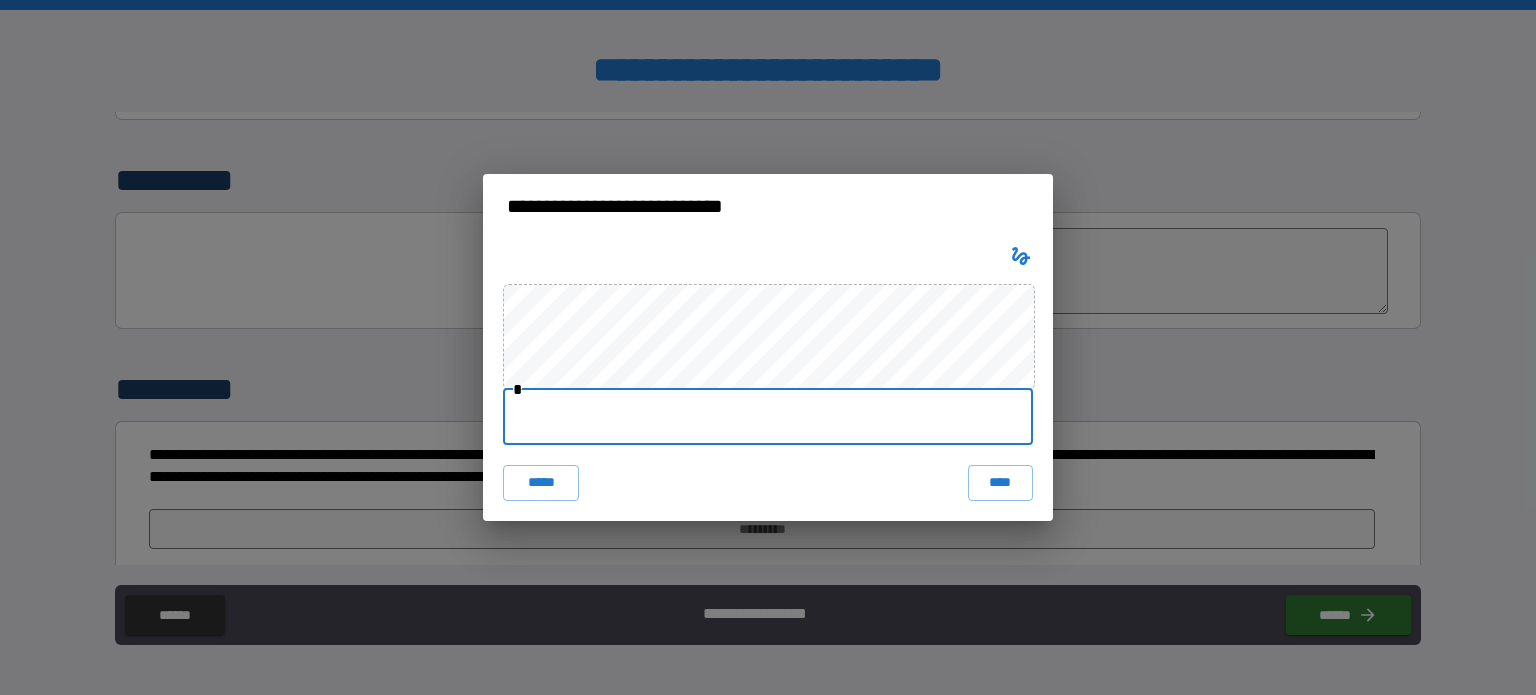 click at bounding box center [768, 417] 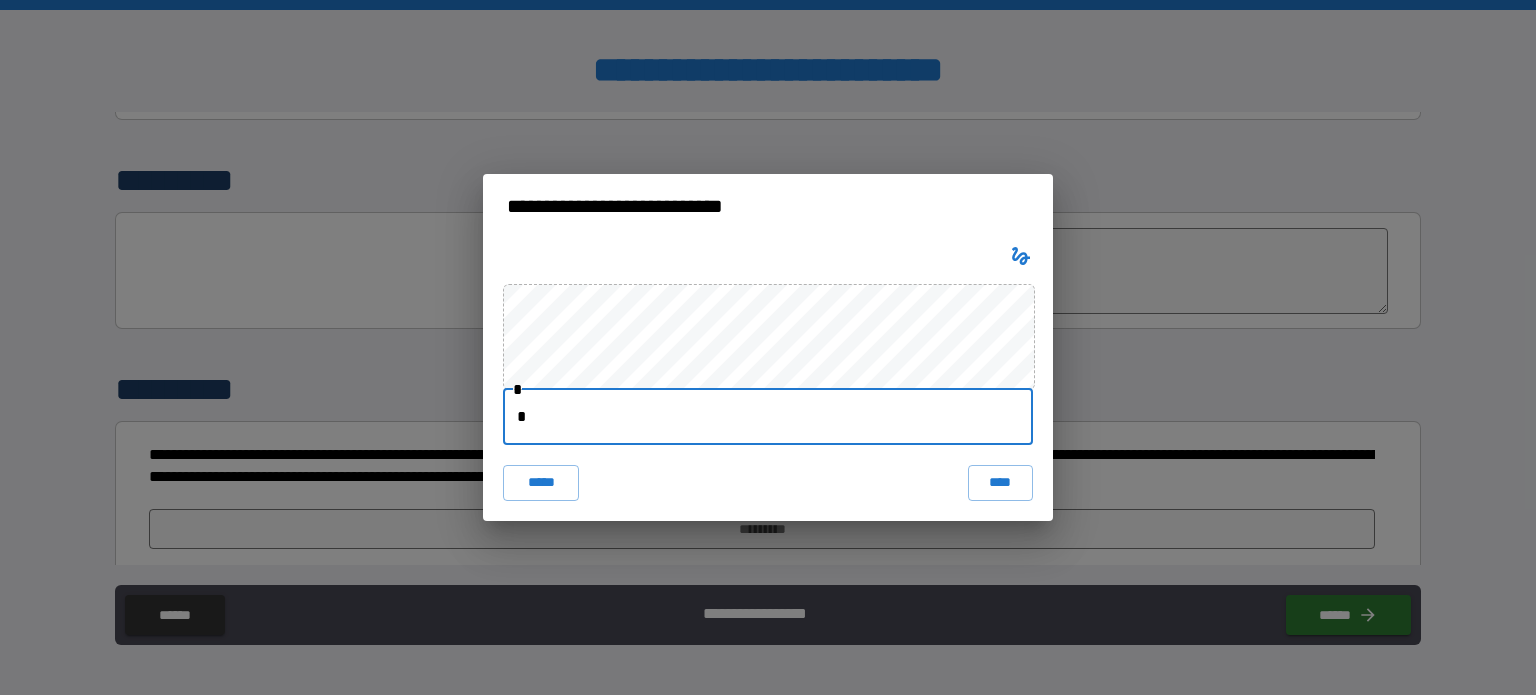 click on "*" at bounding box center (768, 417) 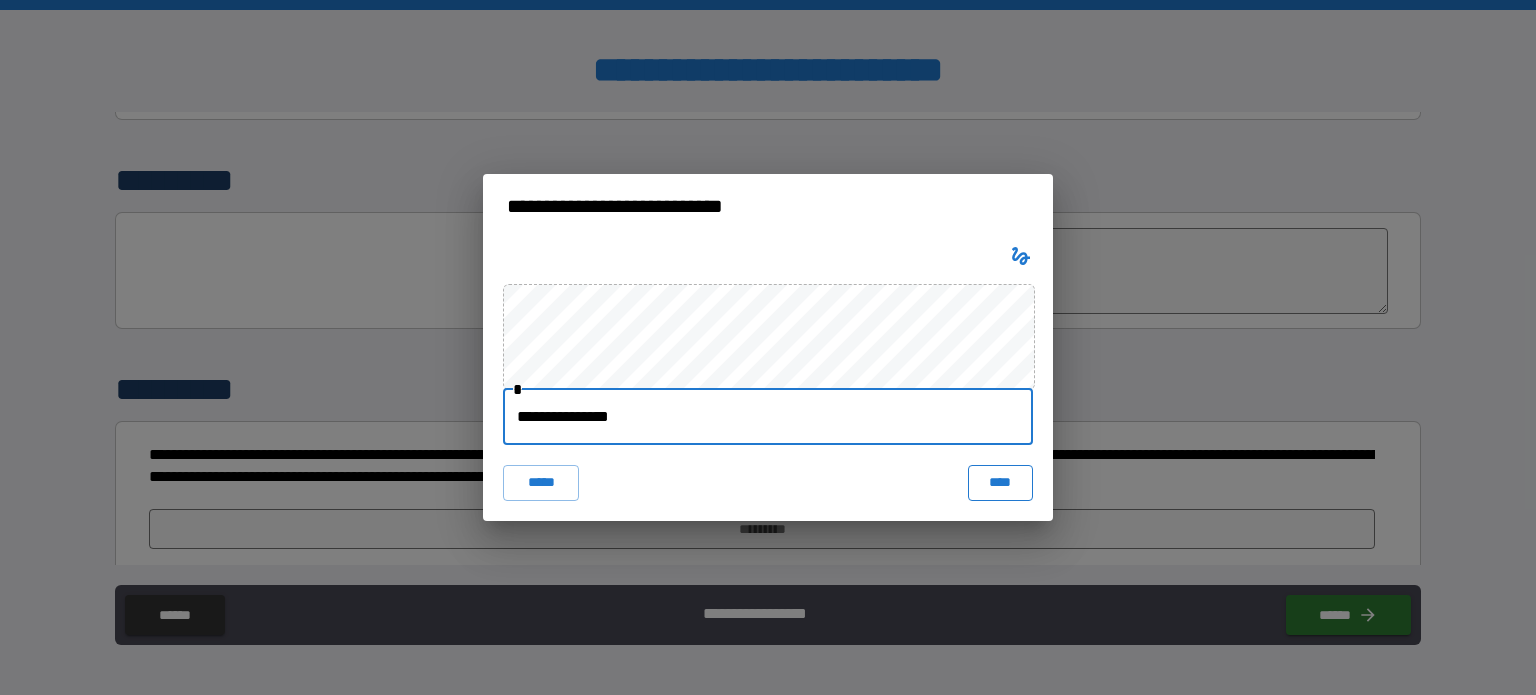 type on "**********" 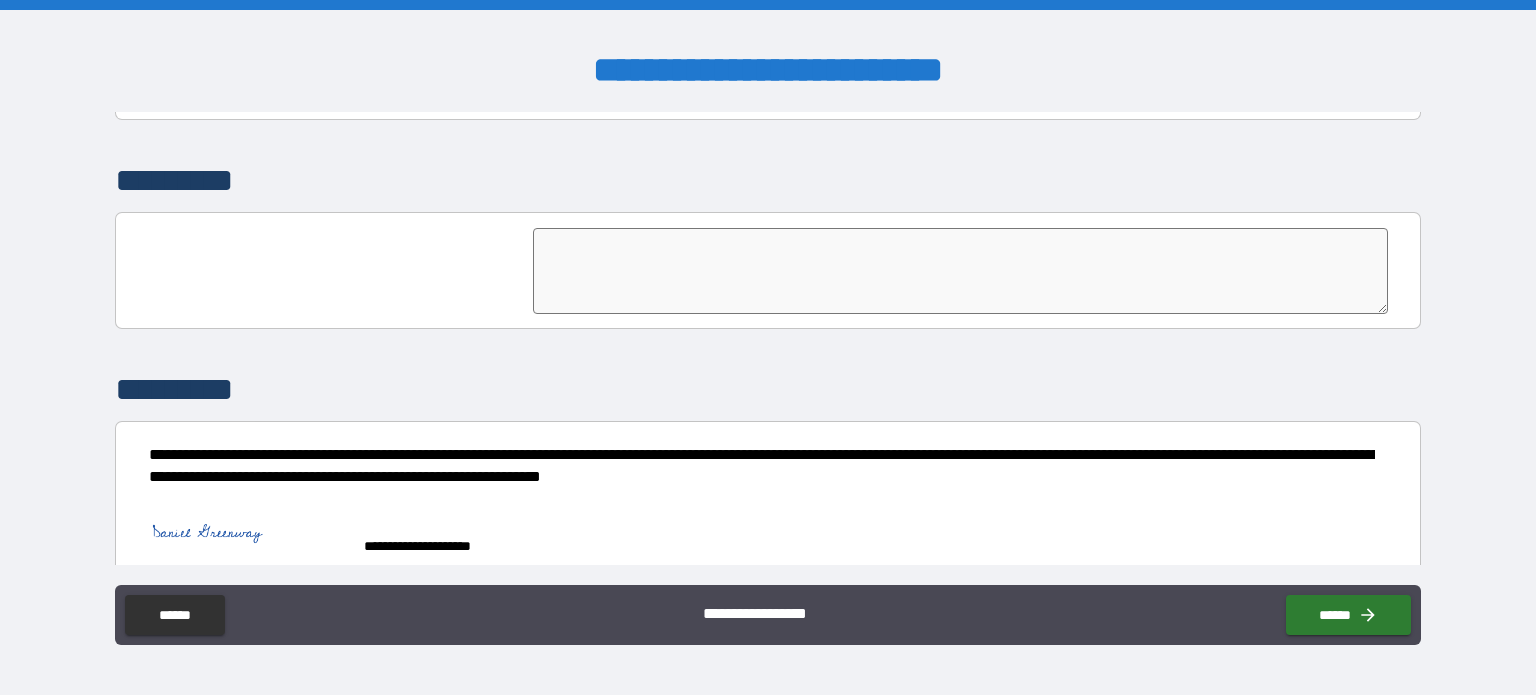 scroll, scrollTop: 4616, scrollLeft: 0, axis: vertical 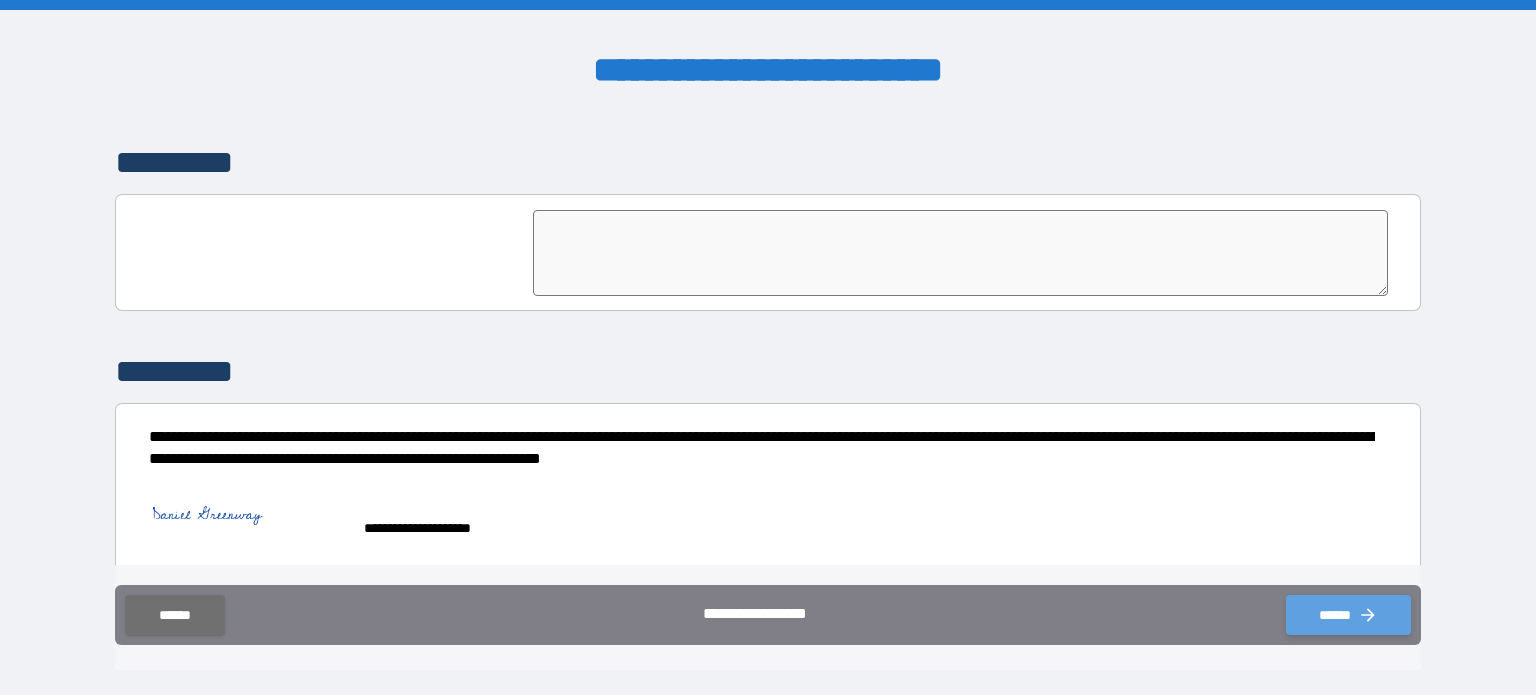 click on "******" at bounding box center (1348, 615) 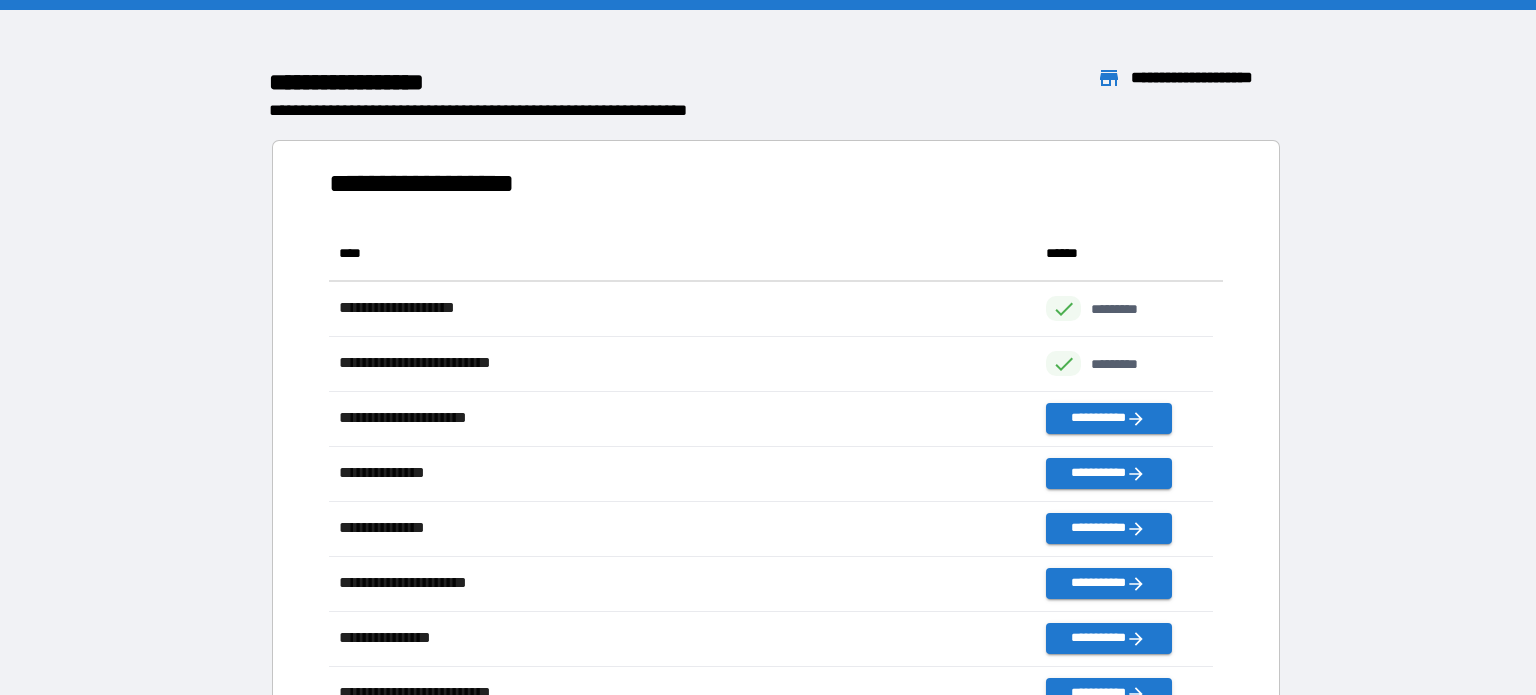 scroll, scrollTop: 16, scrollLeft: 16, axis: both 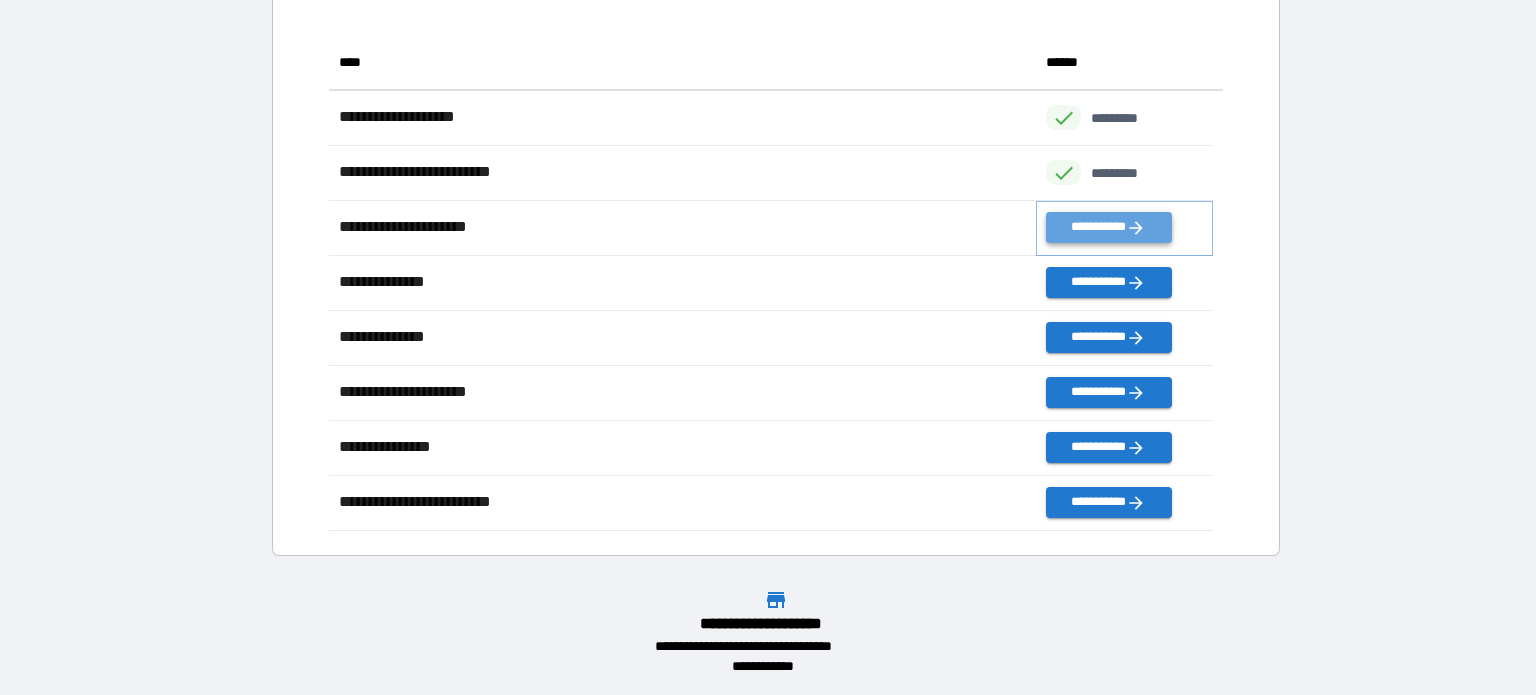 click on "**********" at bounding box center [1108, 227] 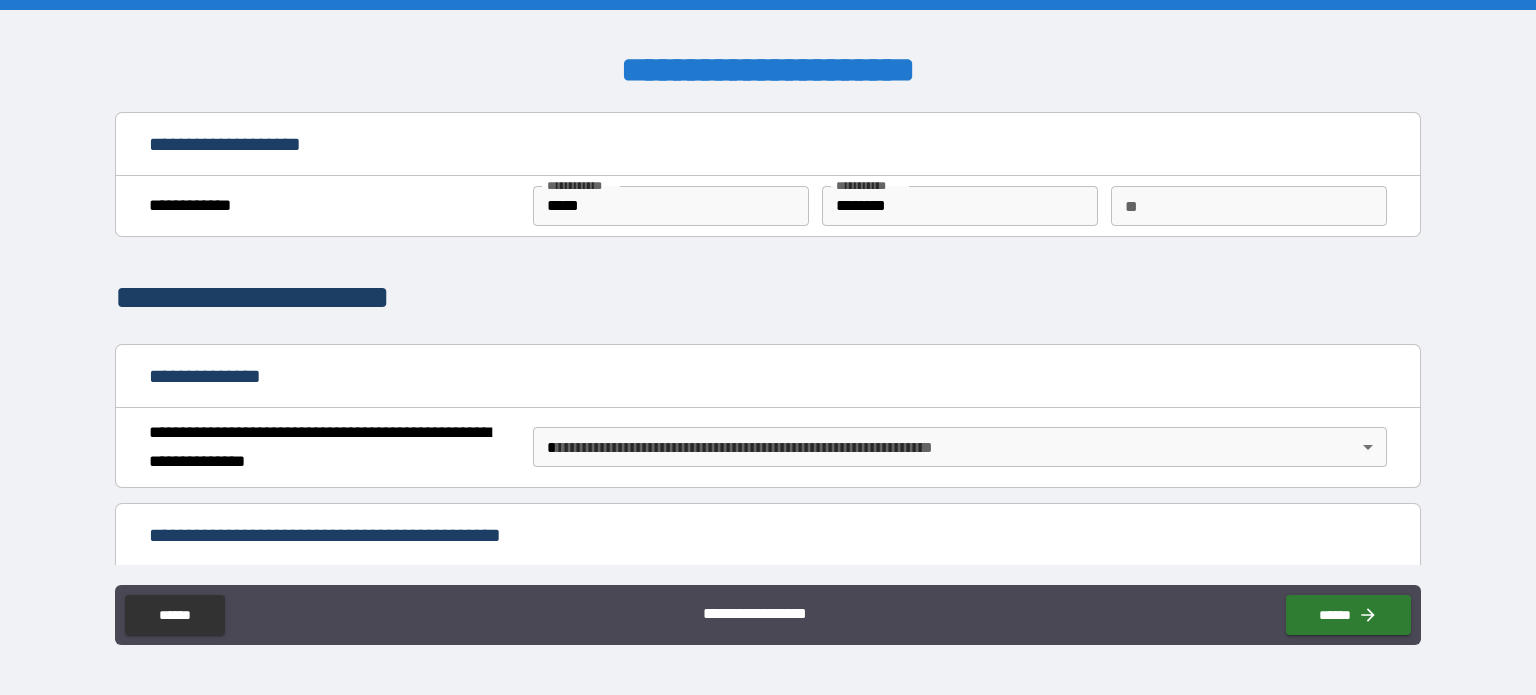 click on "**" at bounding box center (1249, 206) 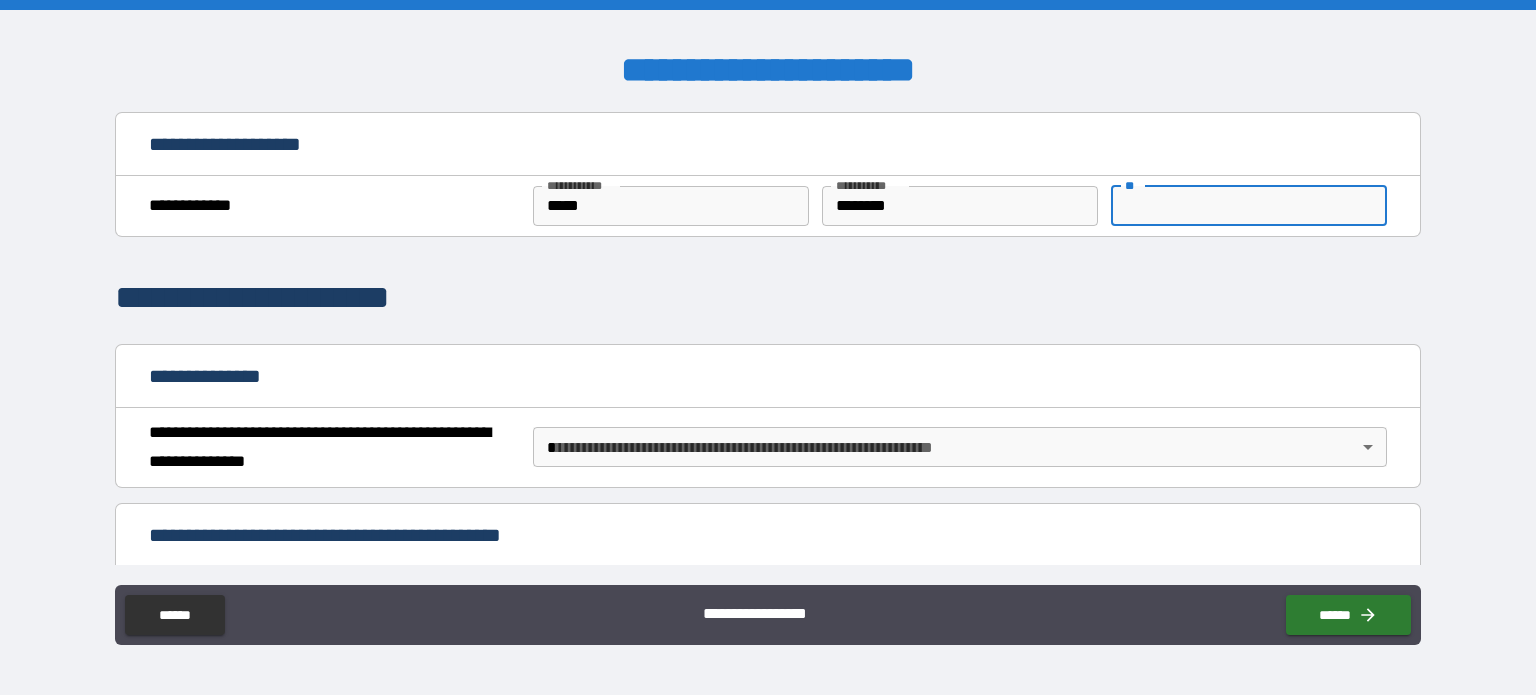 click on "**" at bounding box center [1249, 206] 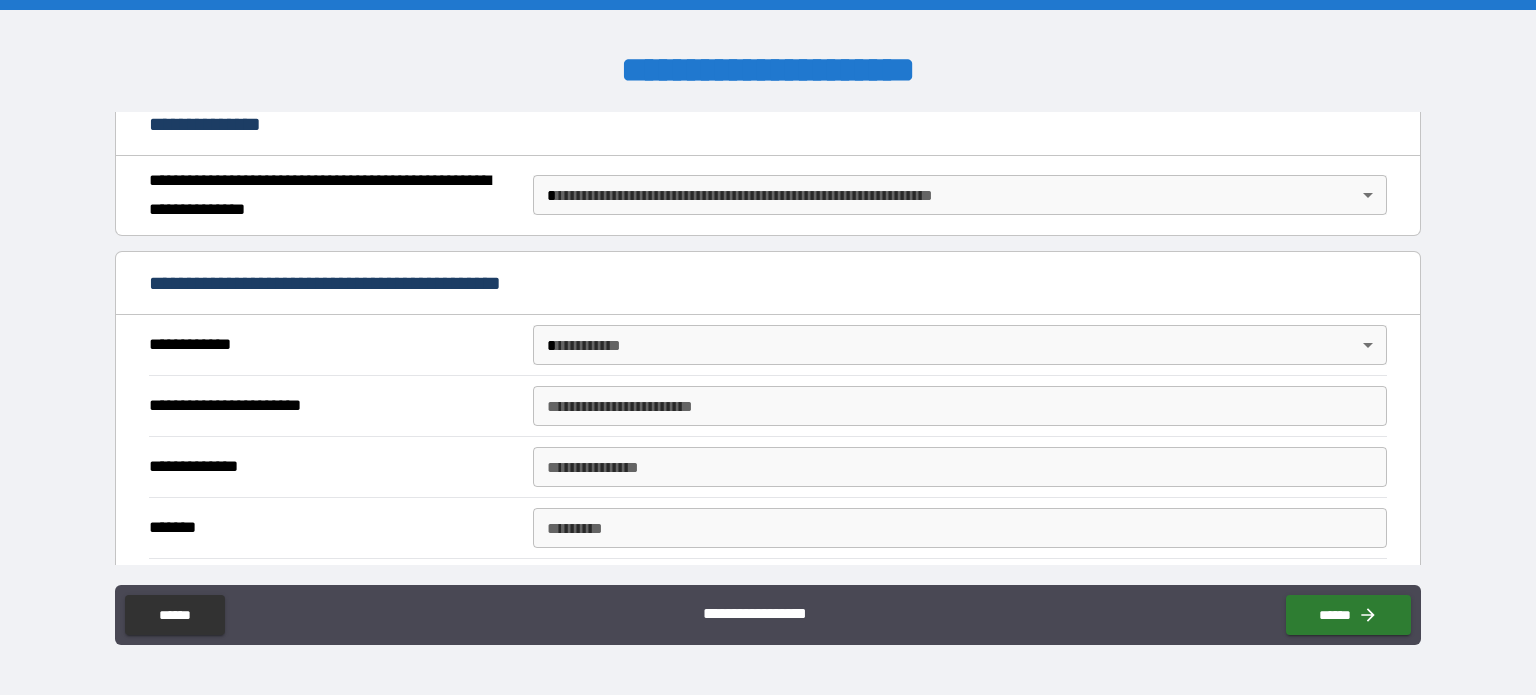 scroll, scrollTop: 258, scrollLeft: 0, axis: vertical 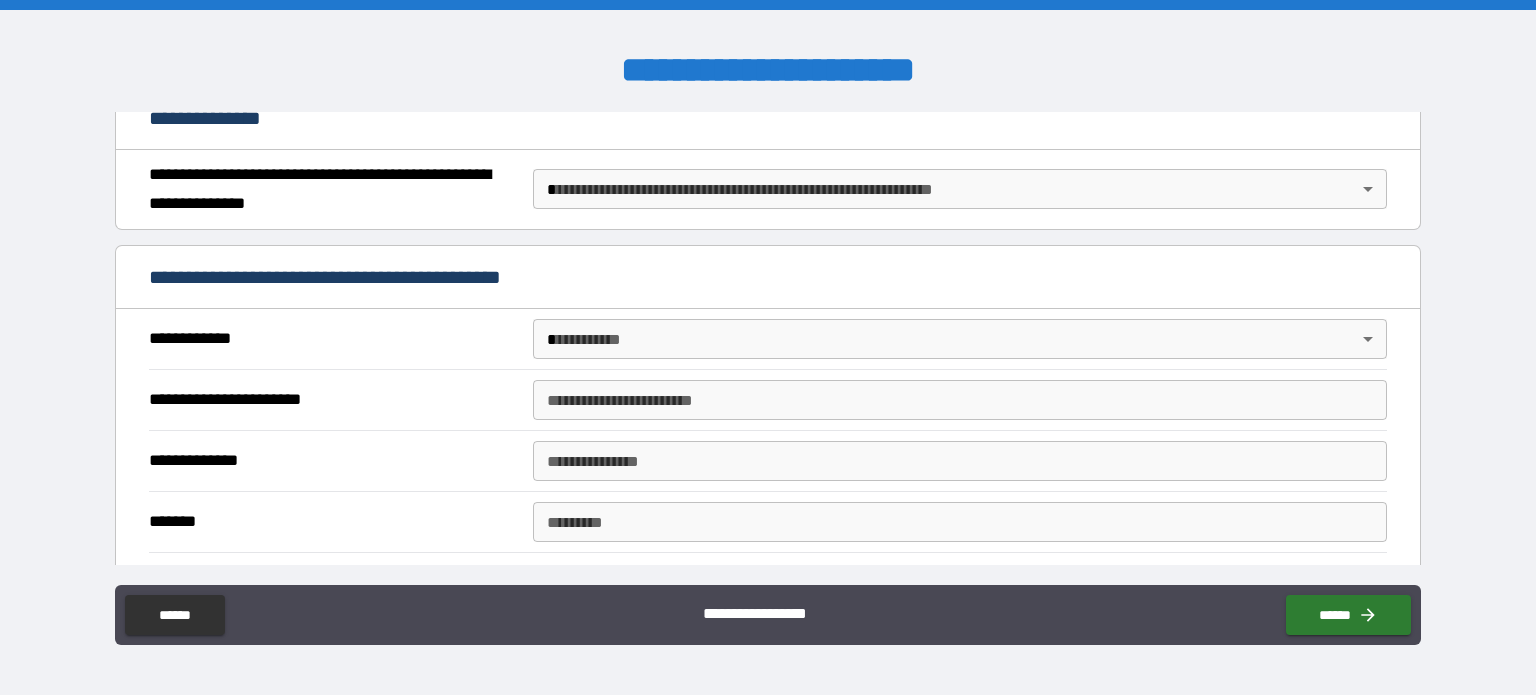 type on "*" 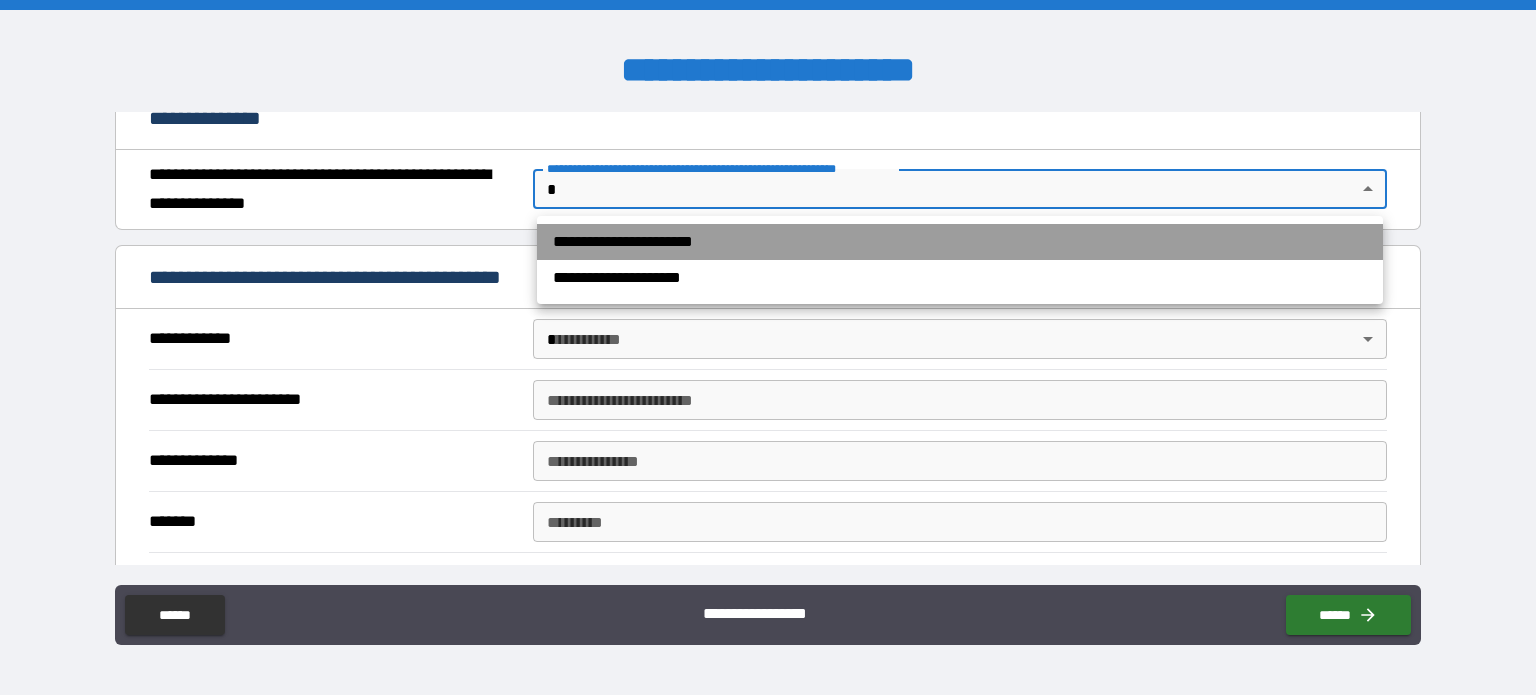 click on "**********" at bounding box center [960, 242] 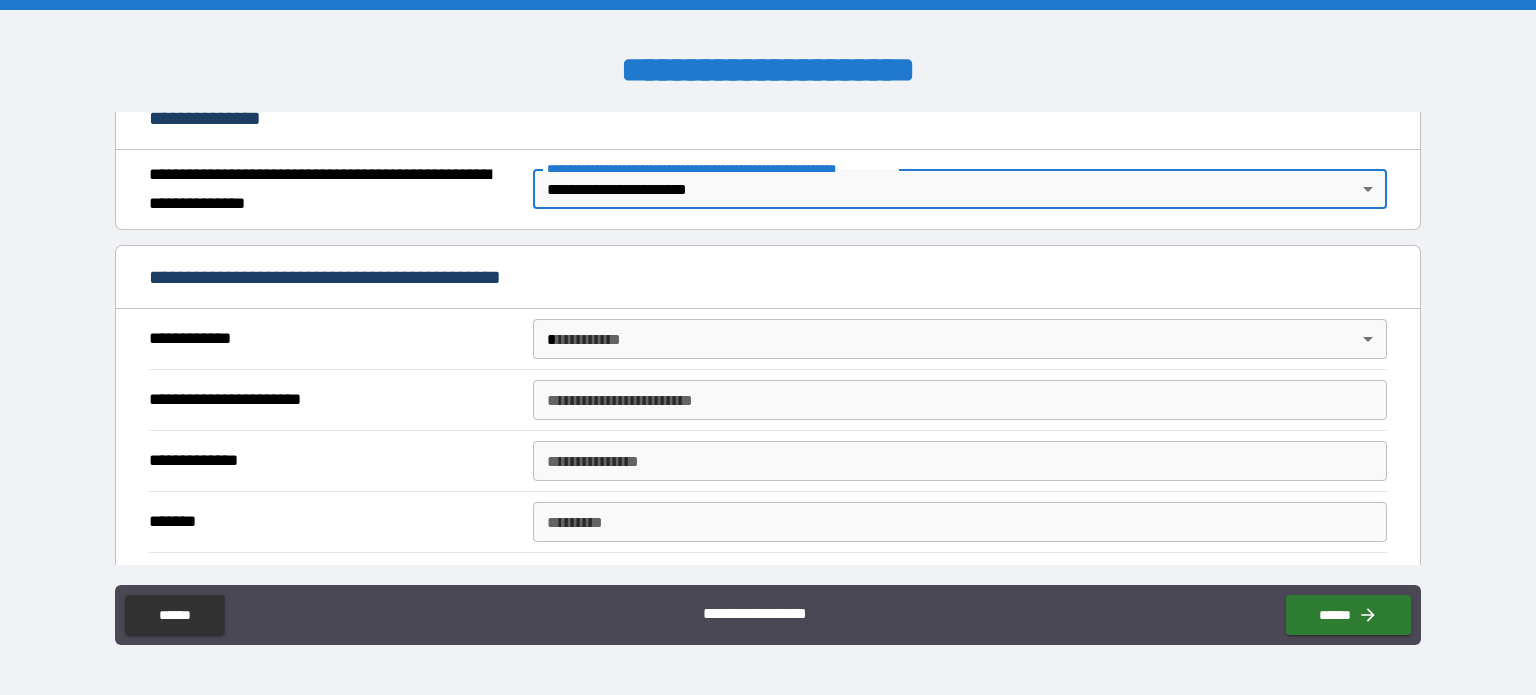 click on "[FIRST] [LAST] [STREET] [CITY] [STATE] [ZIP] [COUNTRY] [PHONE] [EMAIL] [DOB] [SSN] [LICENSE] [CARD] [ADDRESS] [COORDINATES]" at bounding box center [768, 347] 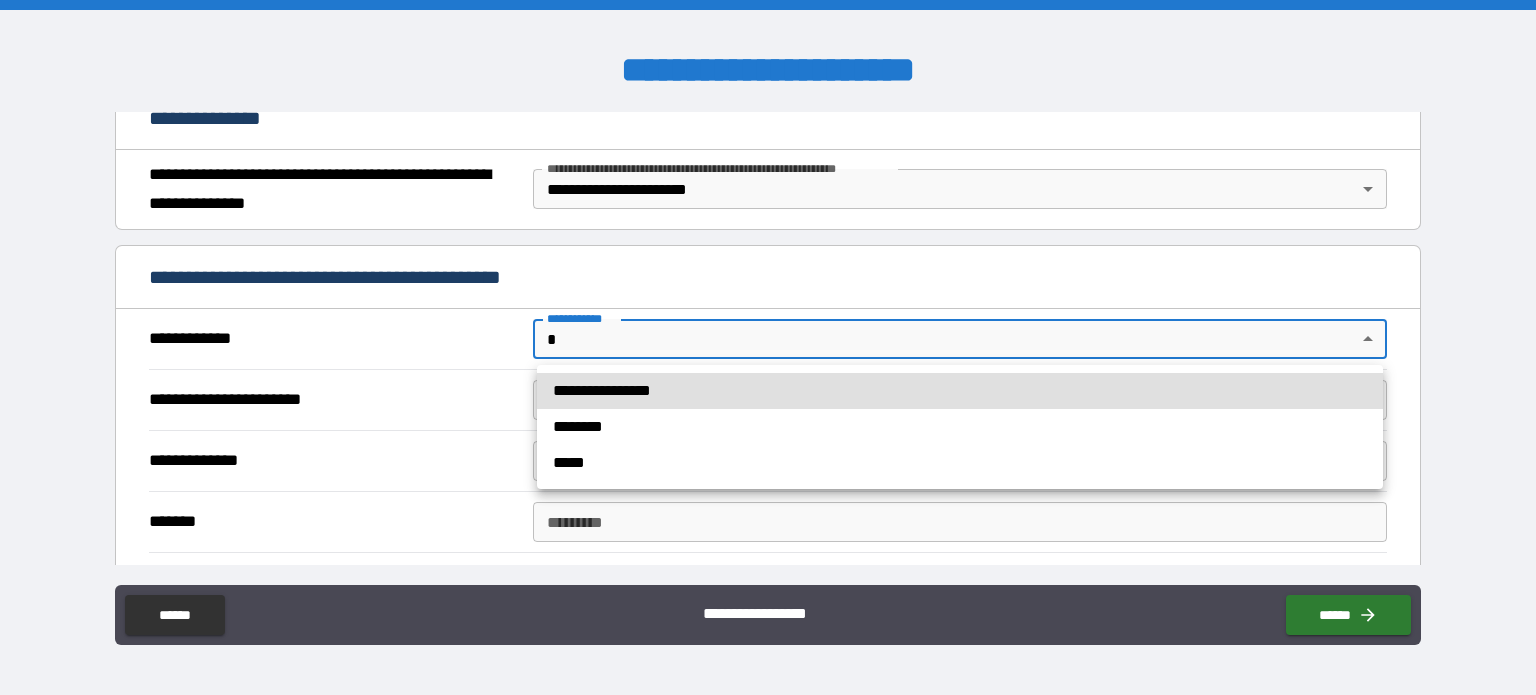 click on "**********" at bounding box center (960, 391) 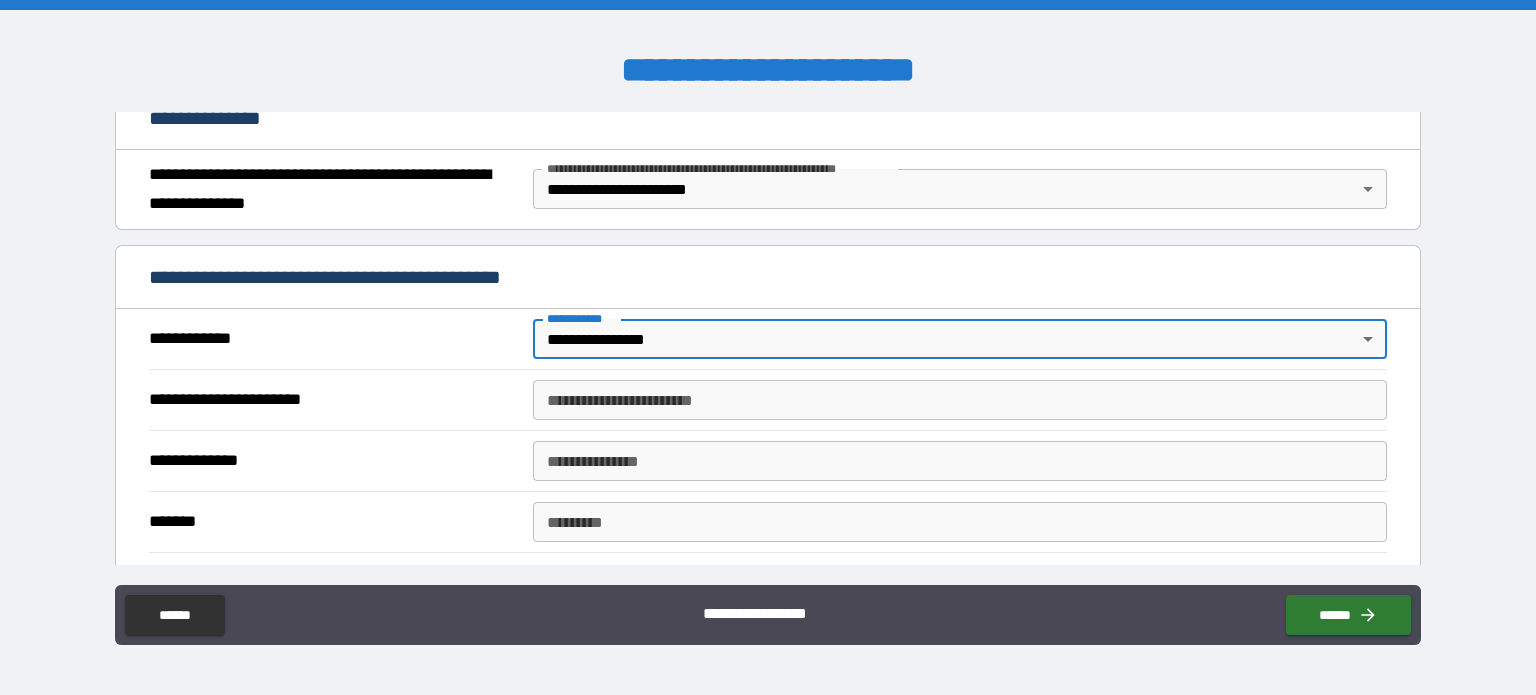 click on "**********" at bounding box center [960, 400] 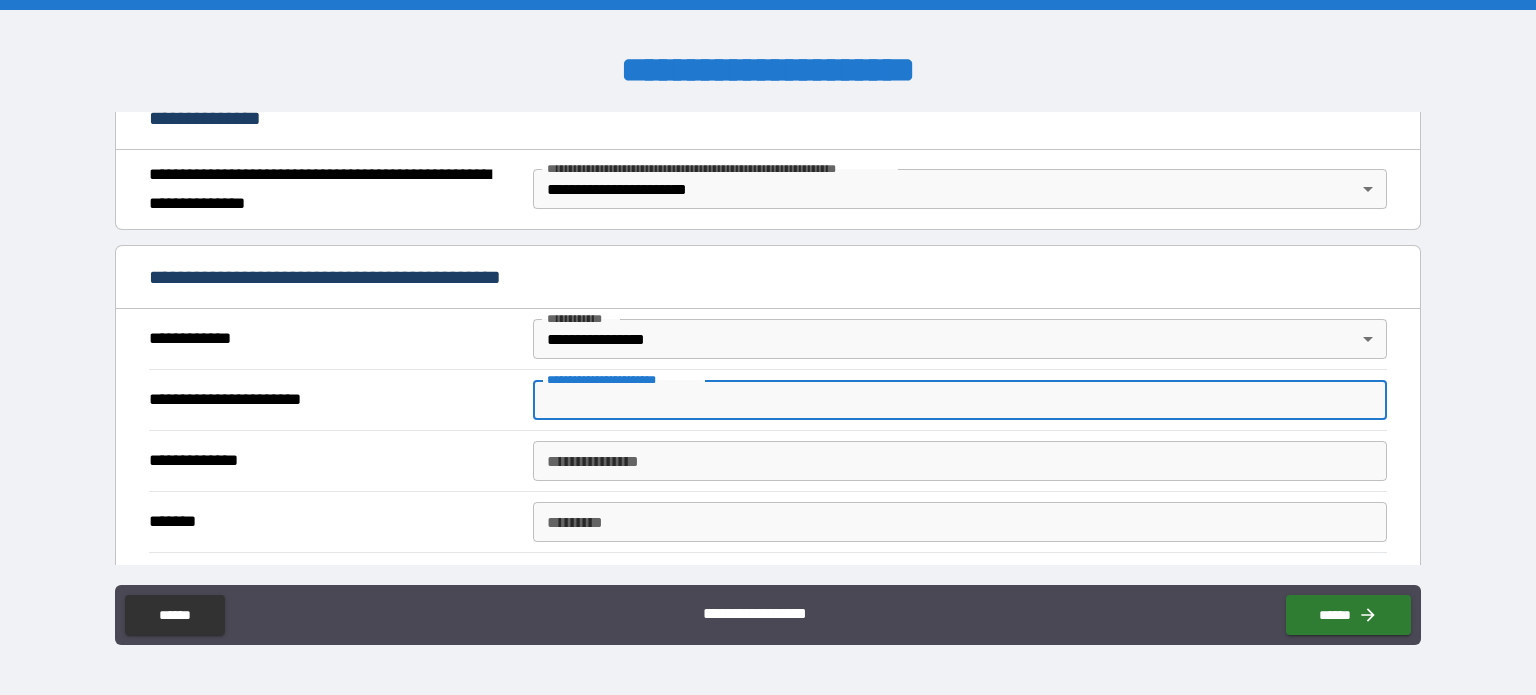 click on "**********" at bounding box center (960, 400) 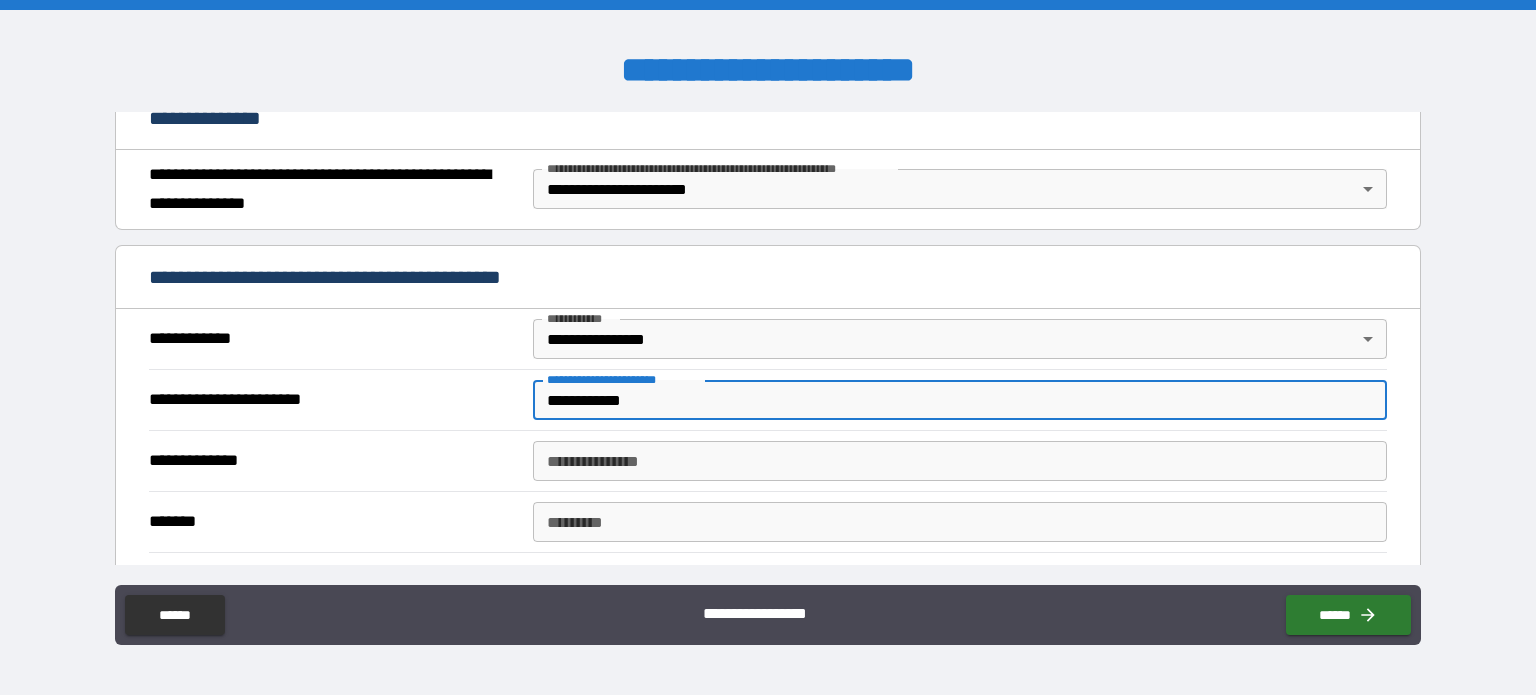type on "**********" 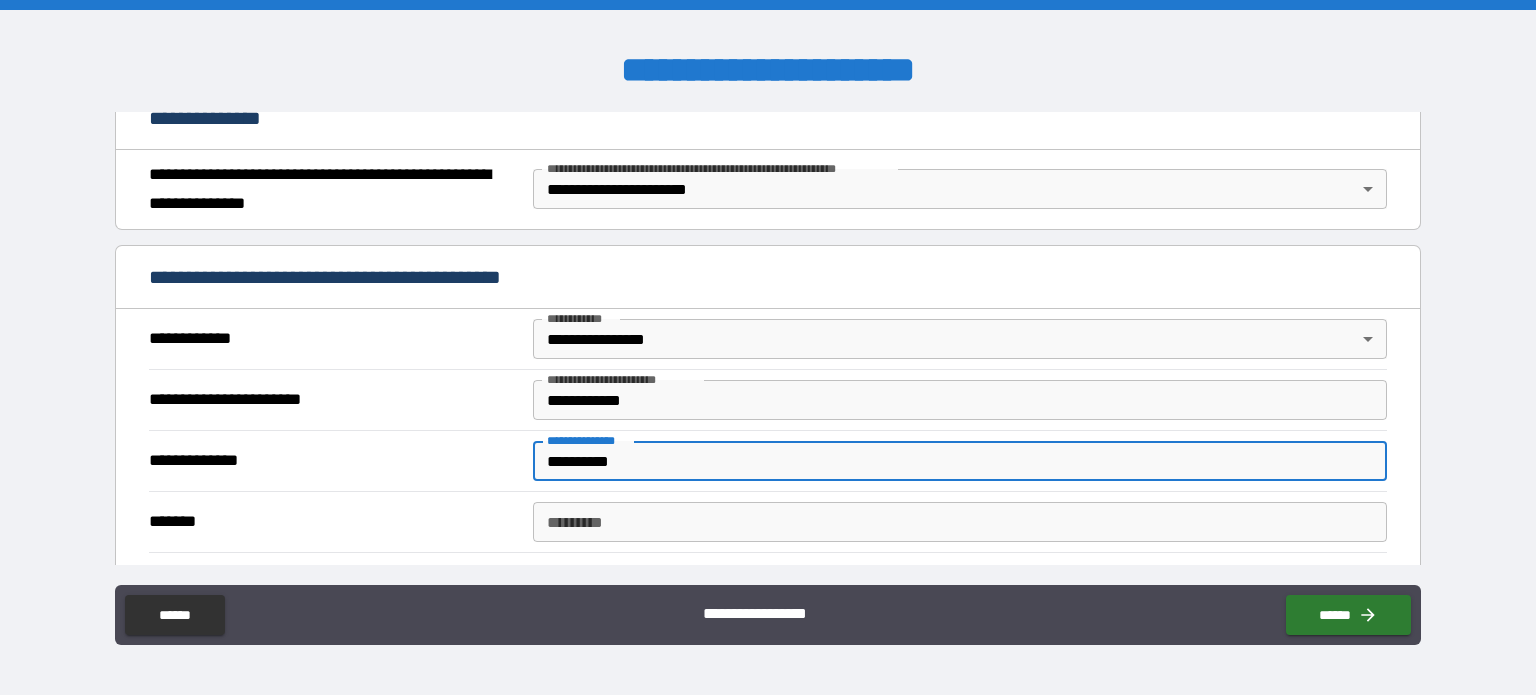 type on "**********" 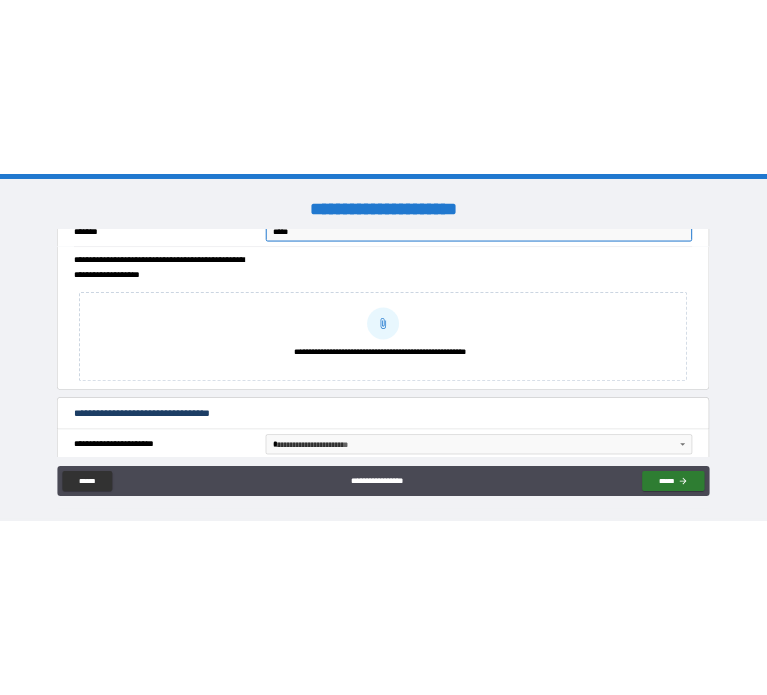 scroll, scrollTop: 666, scrollLeft: 0, axis: vertical 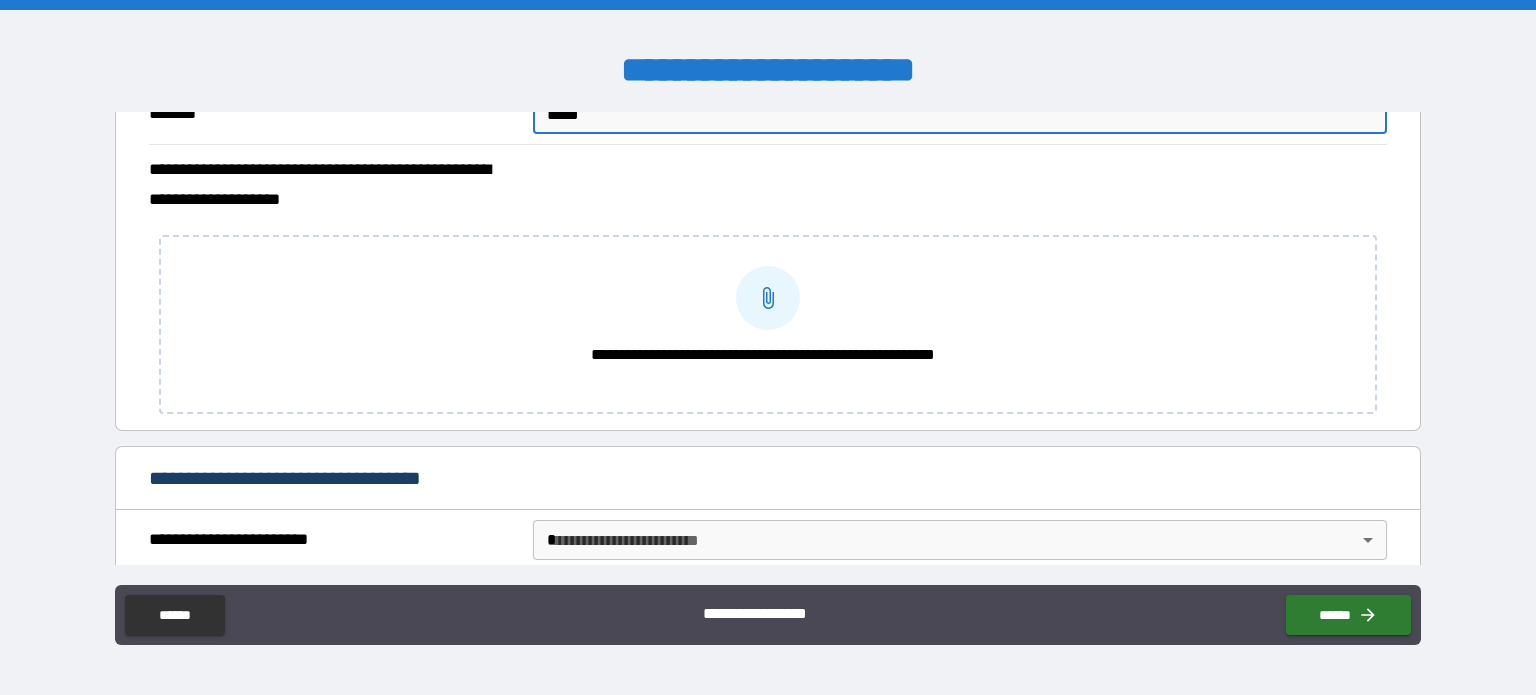 type on "*****" 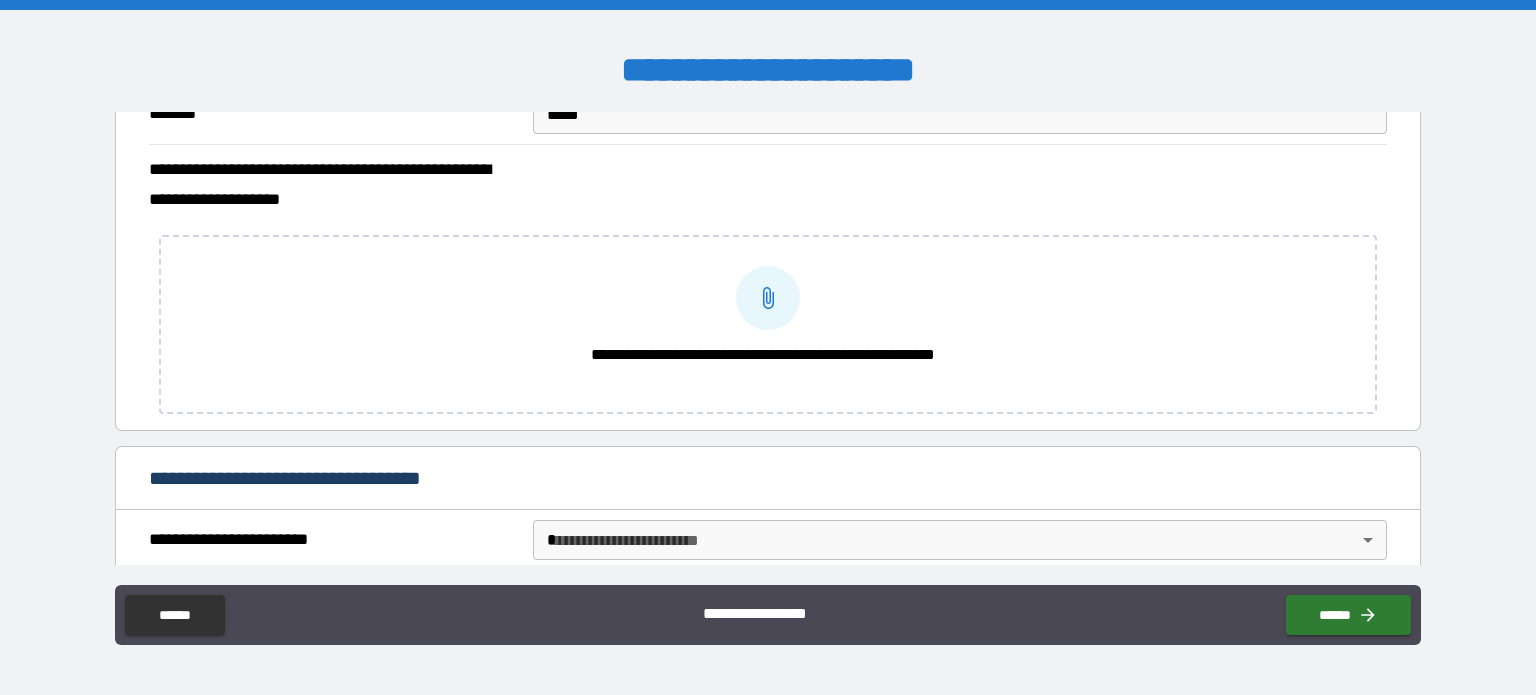 click on "[FIRST] [LAST] [STREET] [CITY] [STATE] [ZIP] [COUNTRY] [PHONE] [EMAIL] [DOB] [SSN] [LICENSE] [CARD] [ADDRESS] [COORDINATES]" at bounding box center [768, 350] 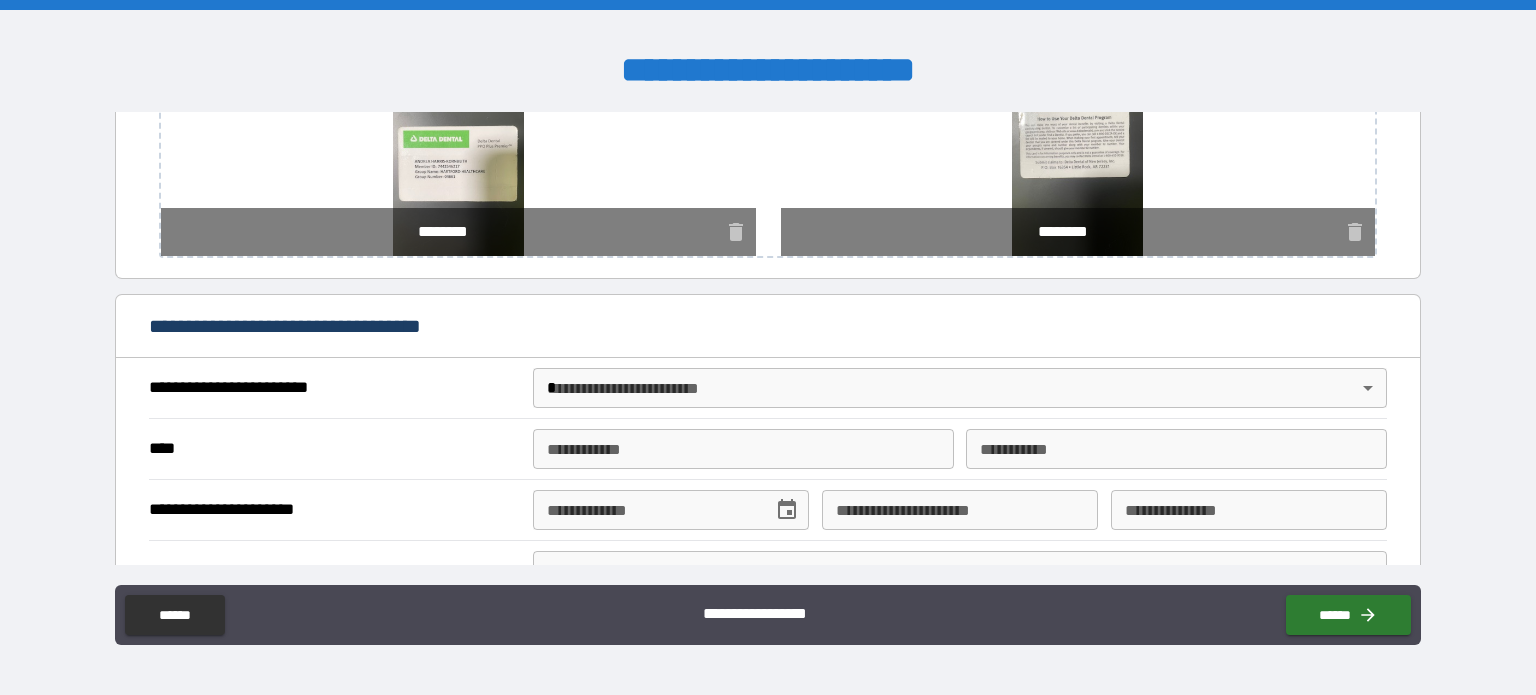 scroll, scrollTop: 825, scrollLeft: 0, axis: vertical 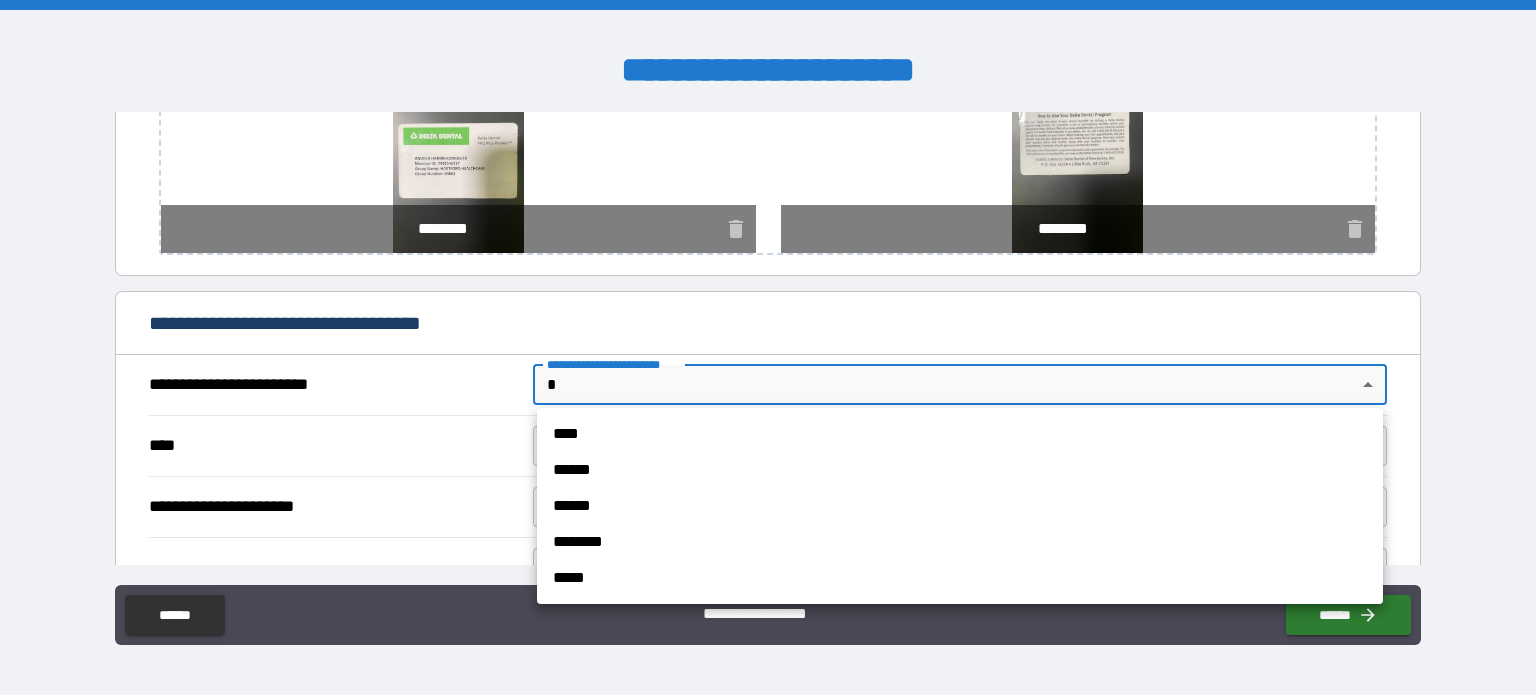 click on "[FIRST] [LAST] [STREET] [CITY] [STATE] [ZIP] [COUNTRY] [PHONE] [EMAIL] [DOB] [SSN] [LICENSE] [CARD] [ADDRESS] [COORDINATES]" at bounding box center (768, 347) 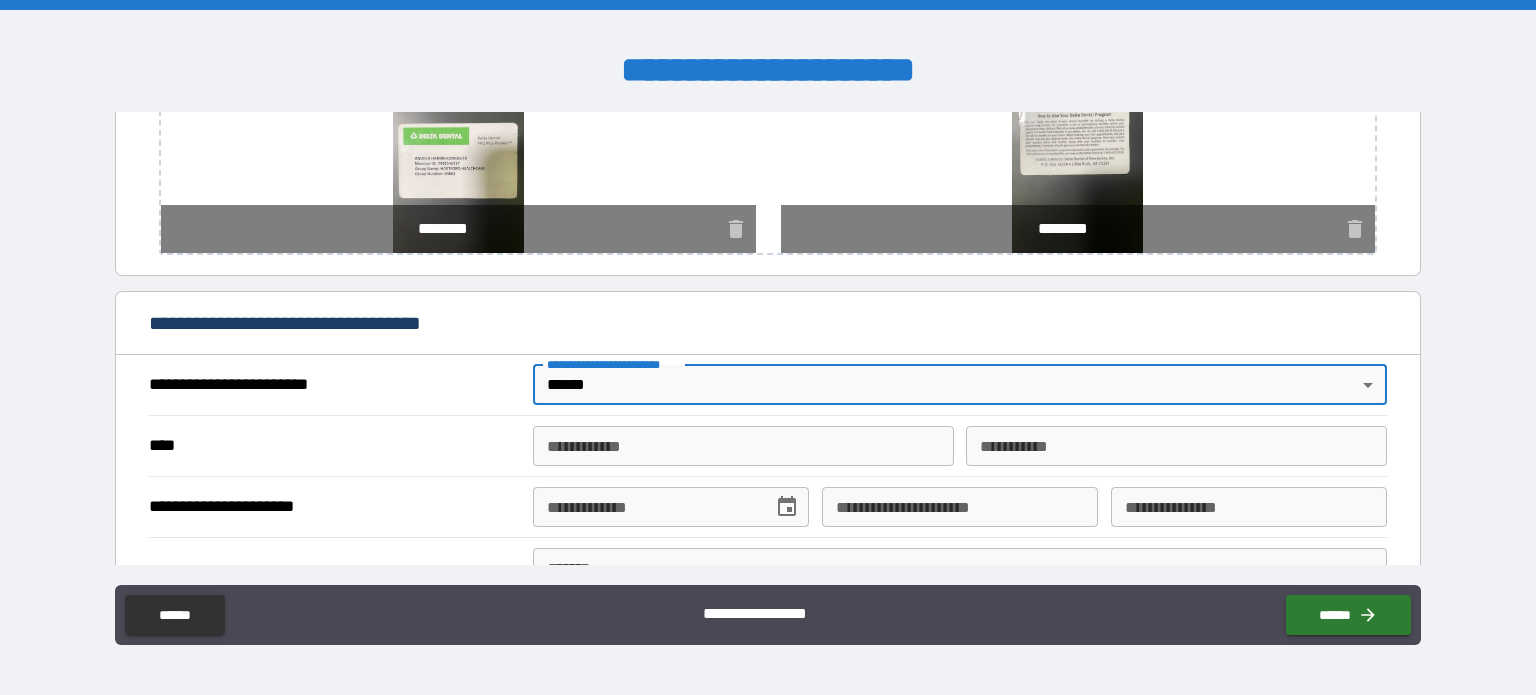 click on "**********" at bounding box center (743, 446) 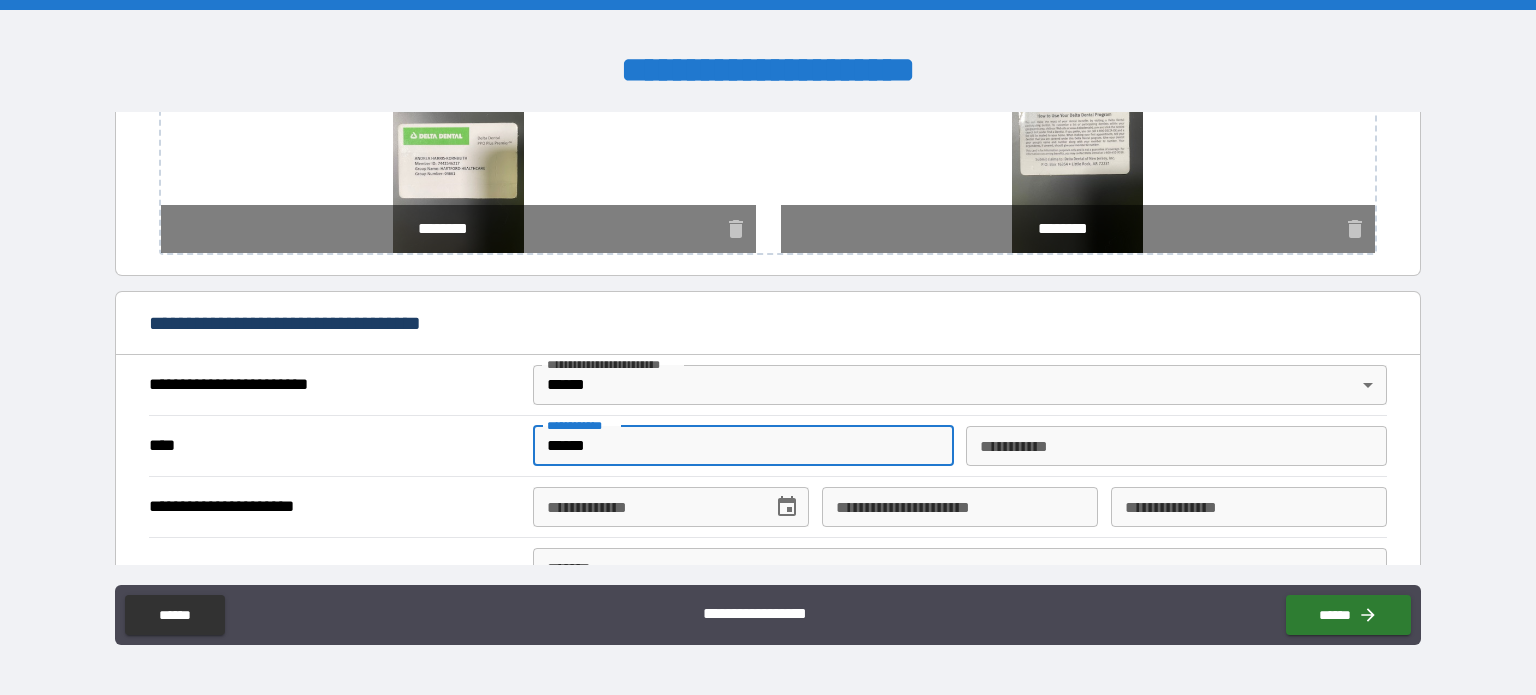 type on "******" 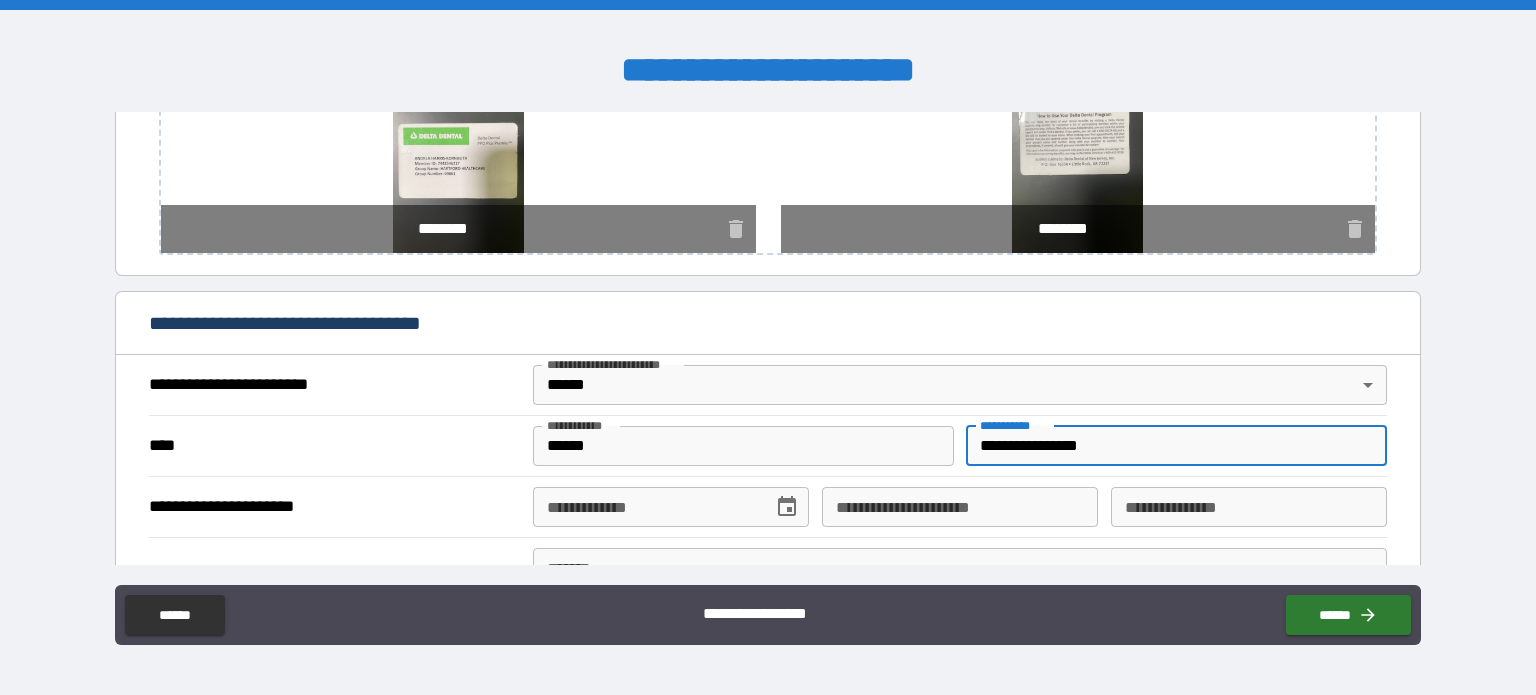 type on "**********" 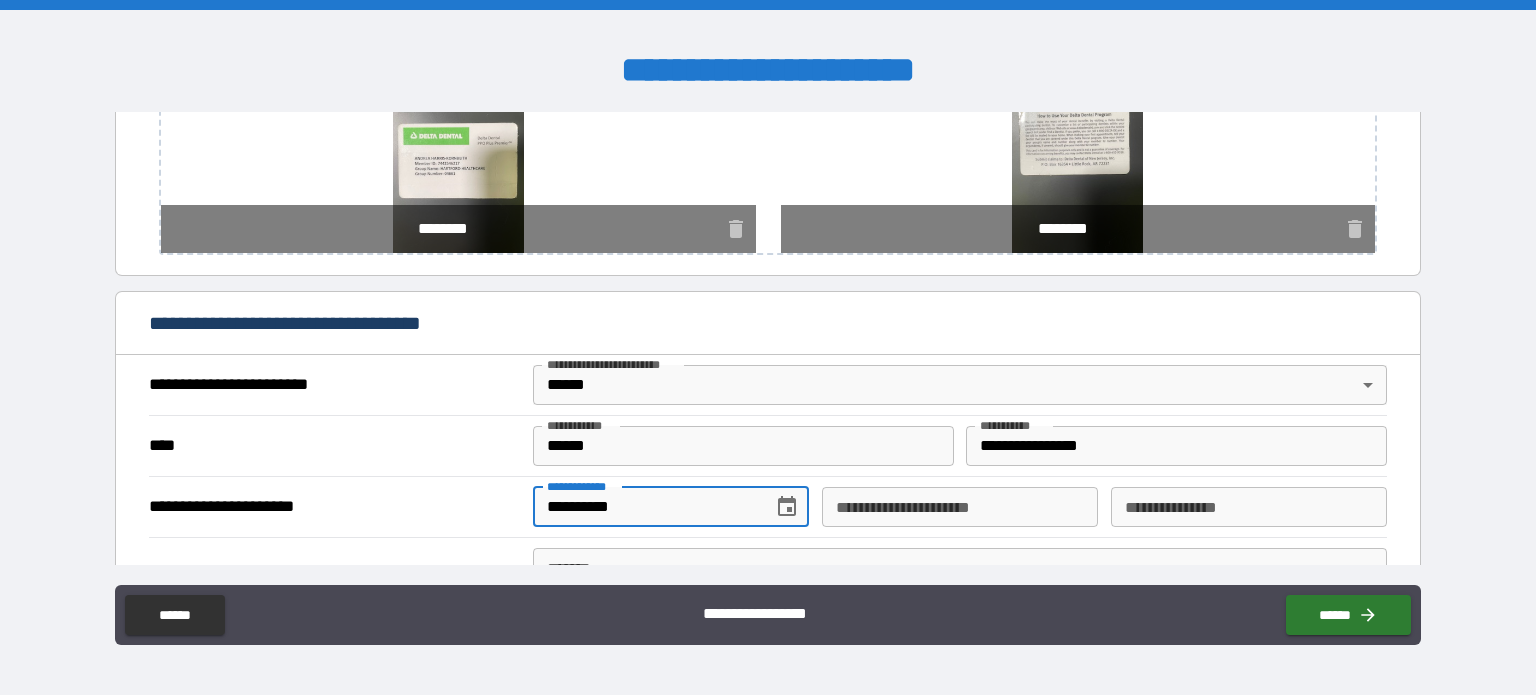 type on "**********" 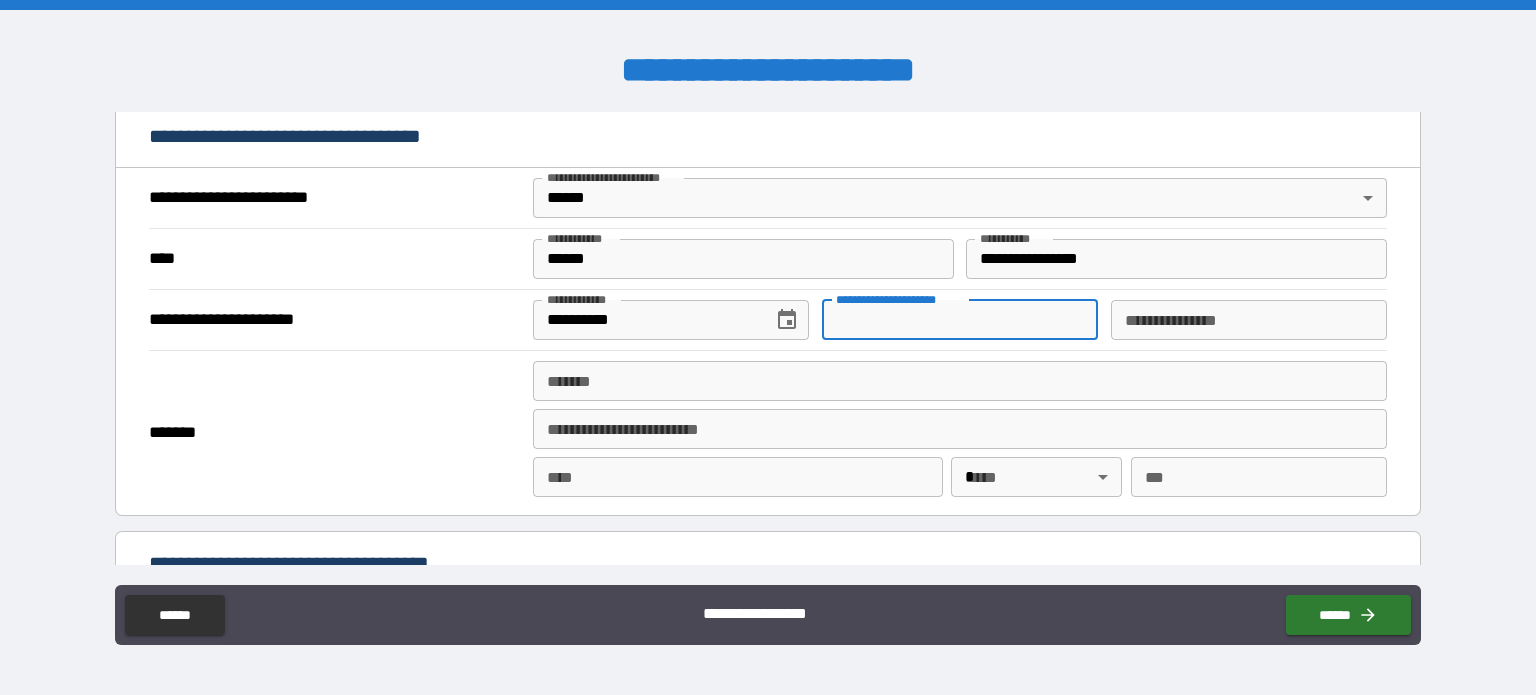 scroll, scrollTop: 1013, scrollLeft: 0, axis: vertical 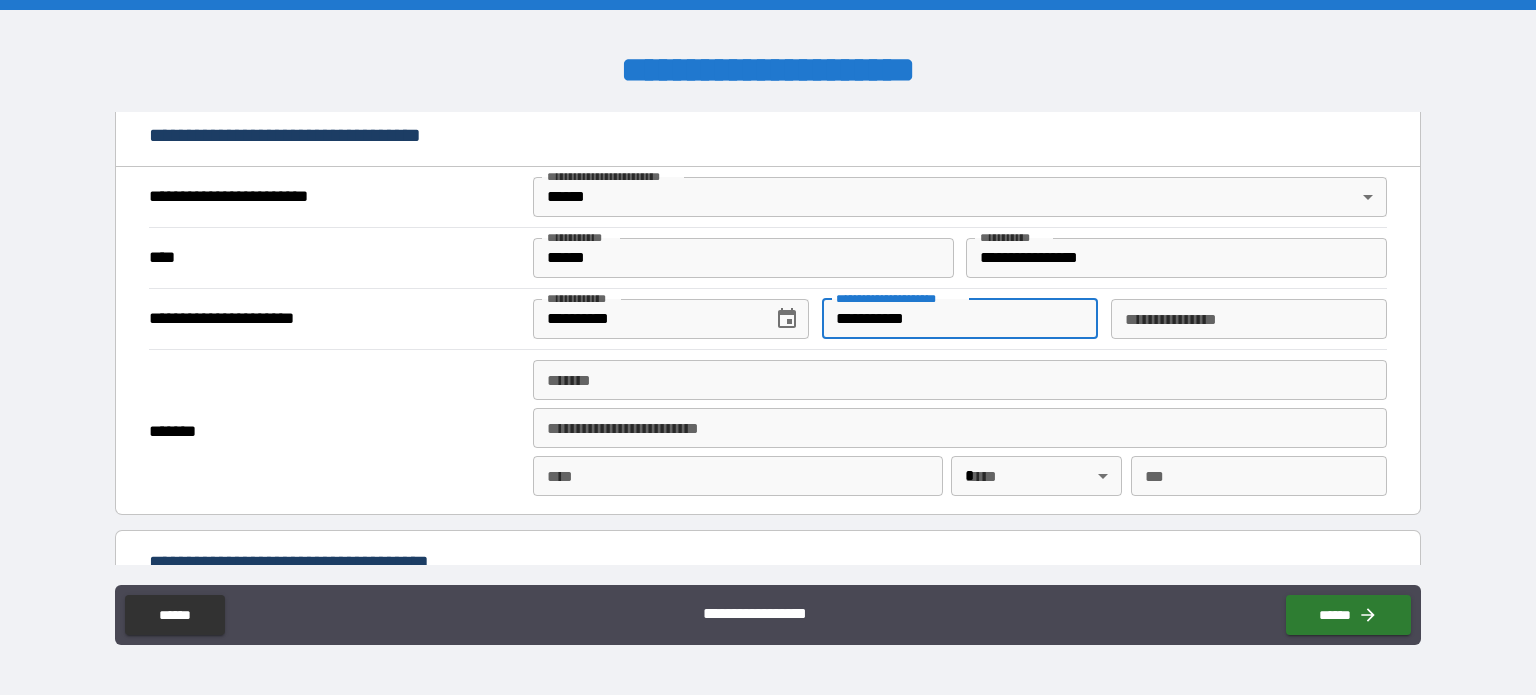type on "**********" 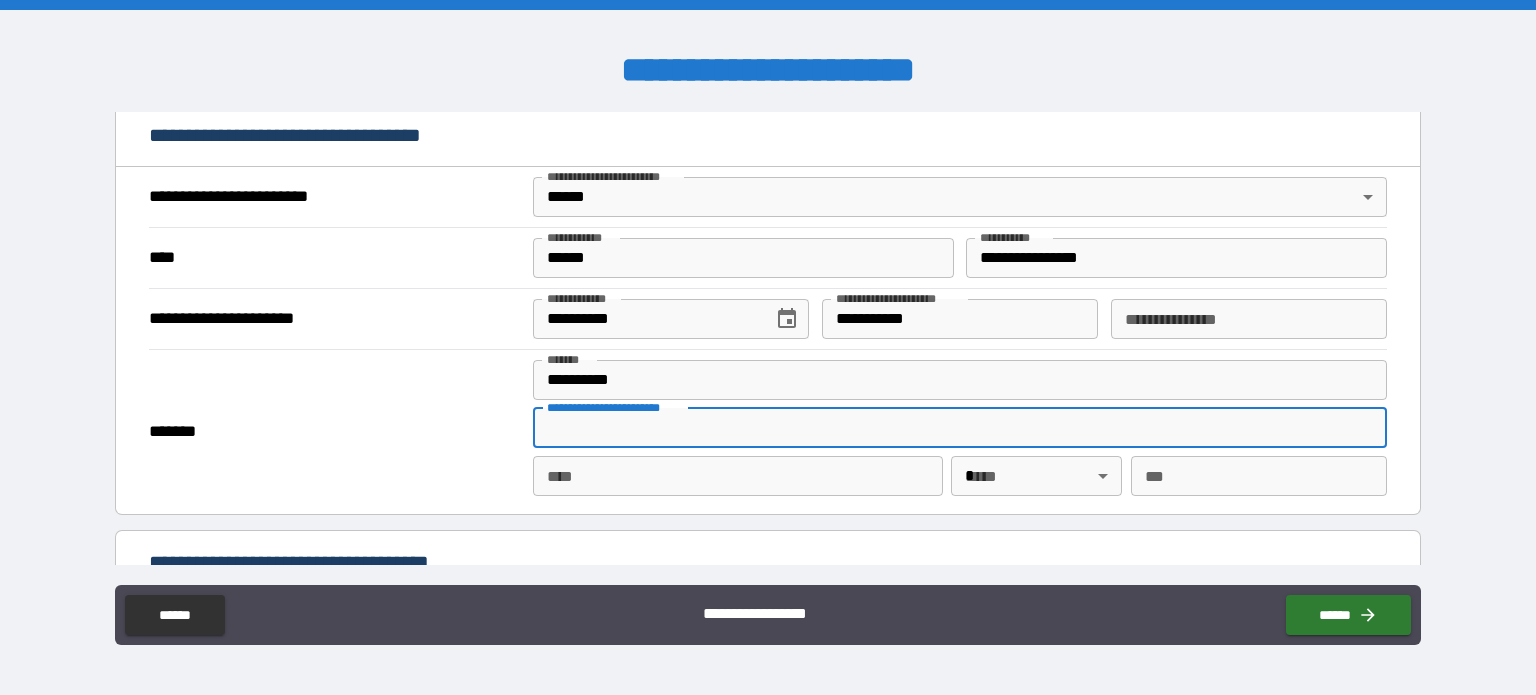 click on "**********" at bounding box center (960, 380) 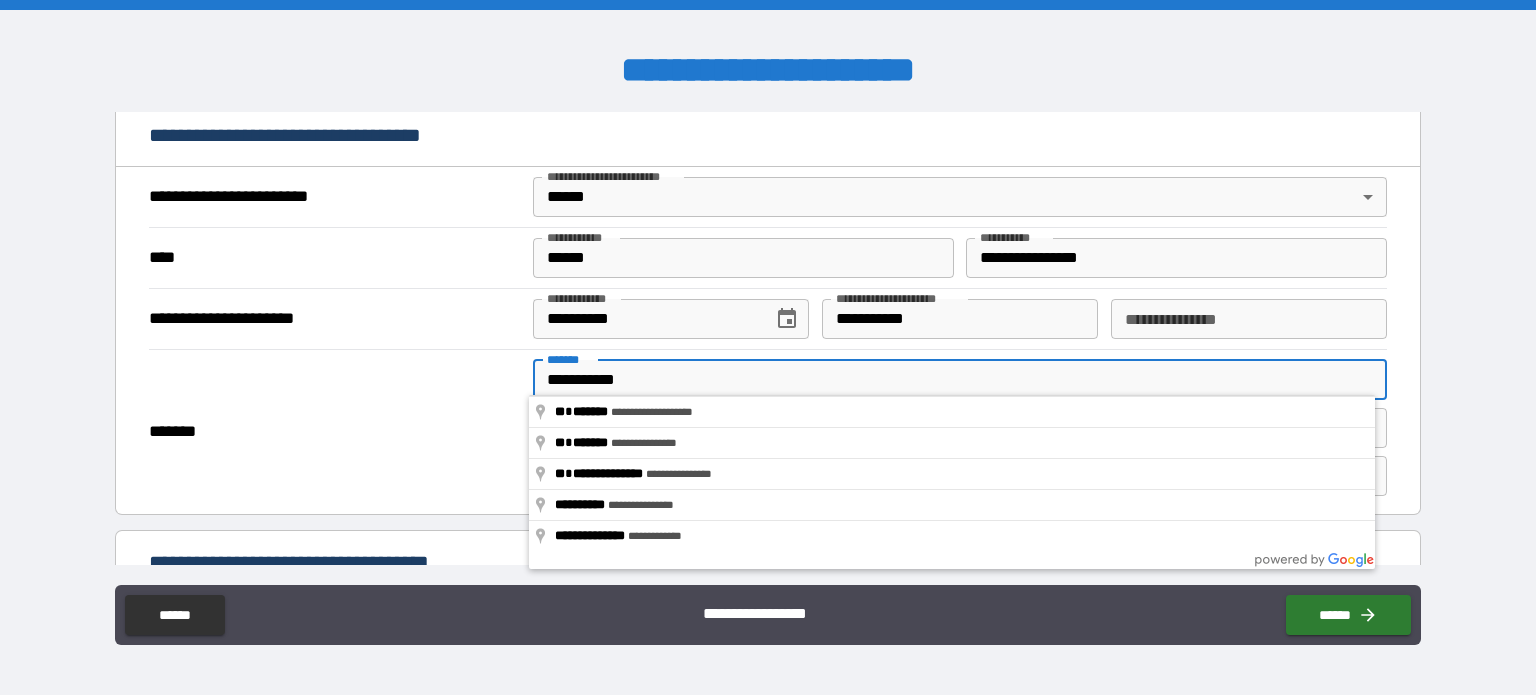 type on "**********" 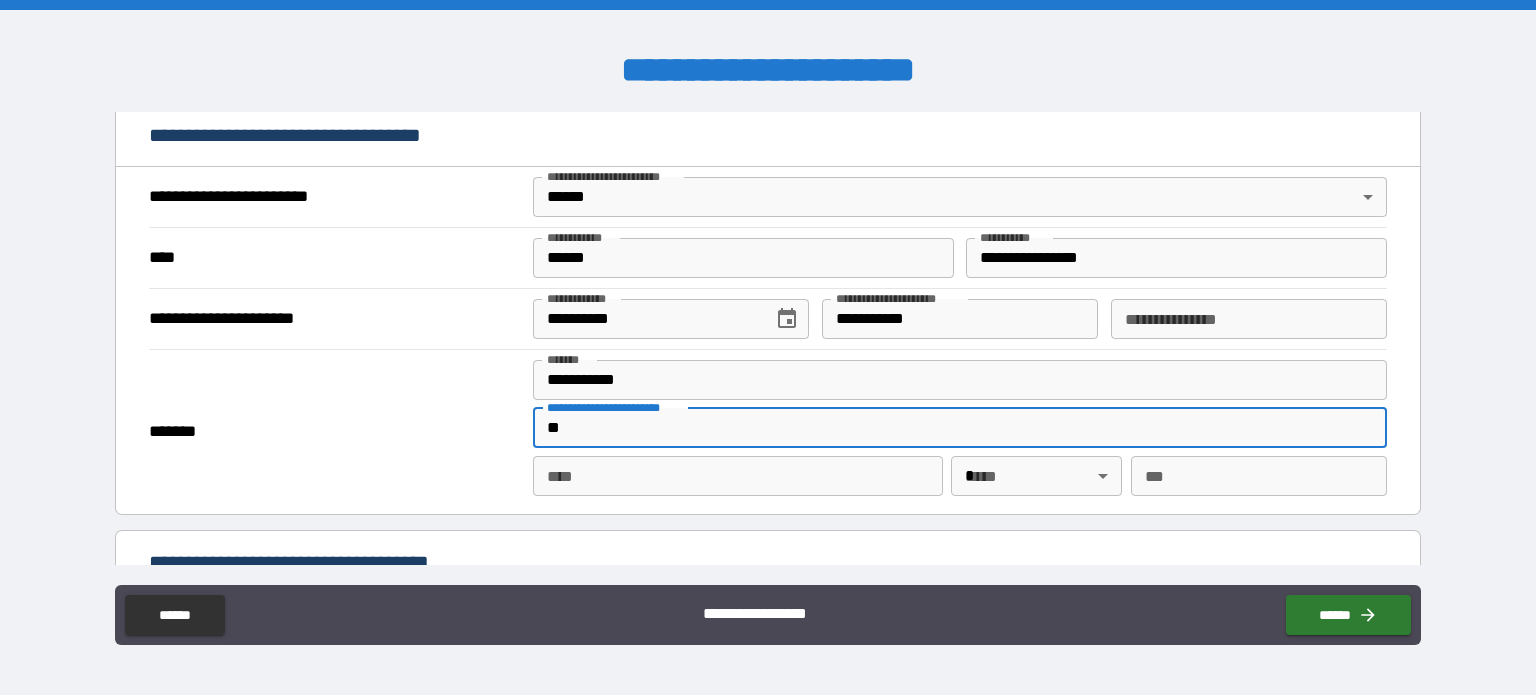 type on "*" 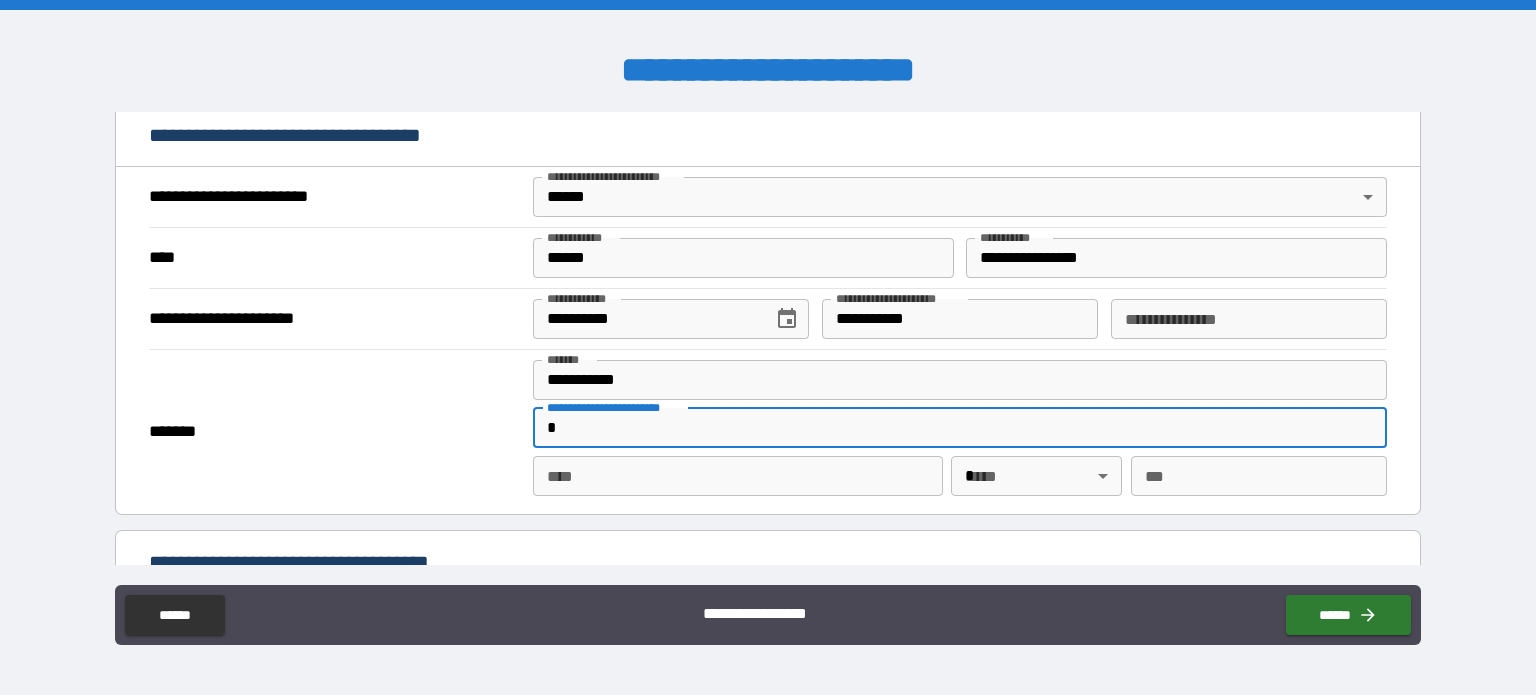 type 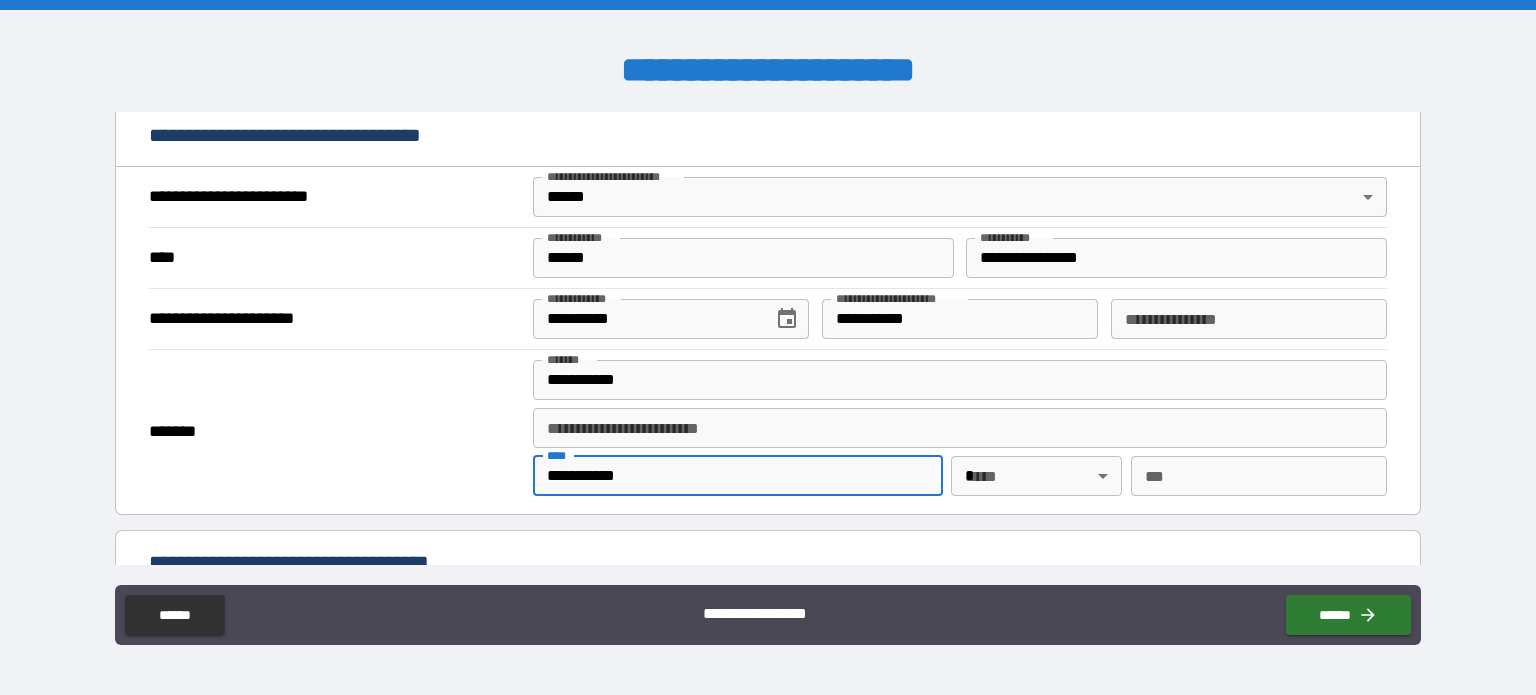 type on "**********" 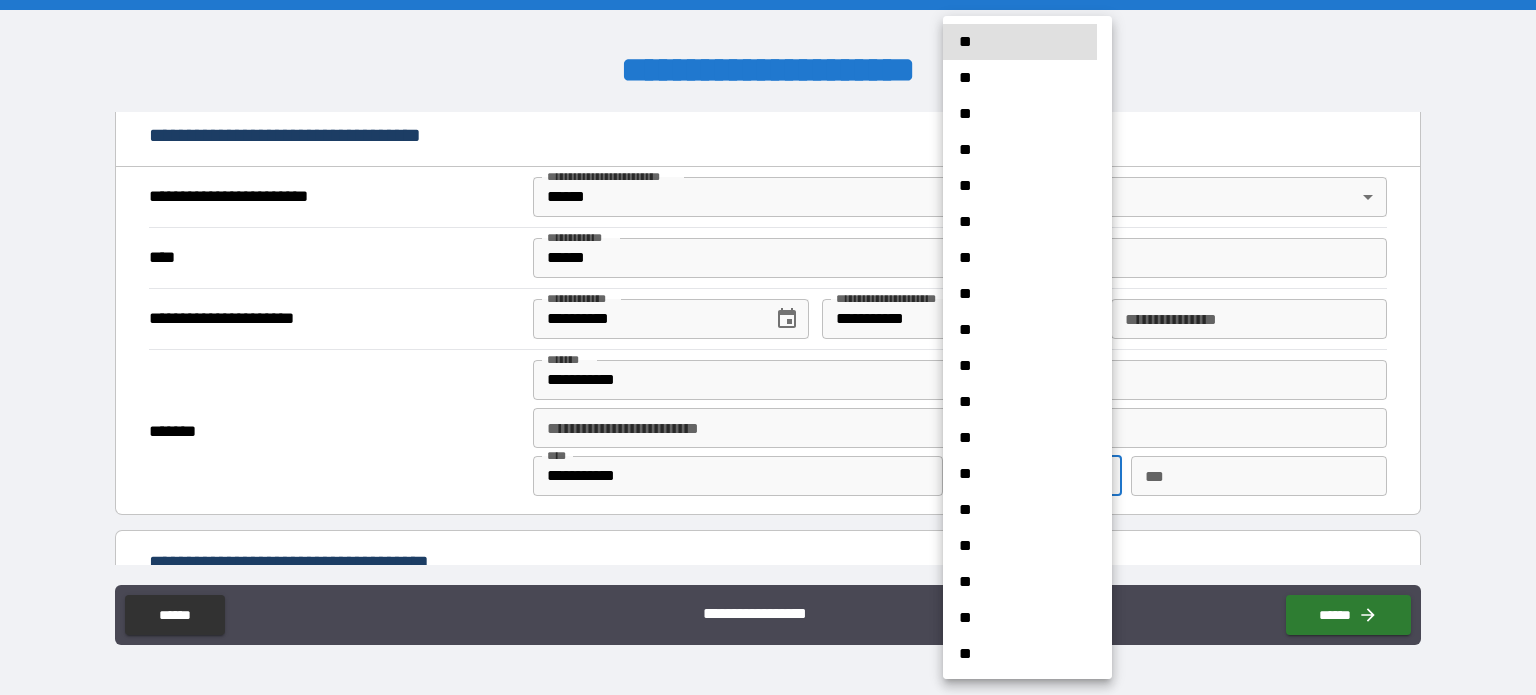 type 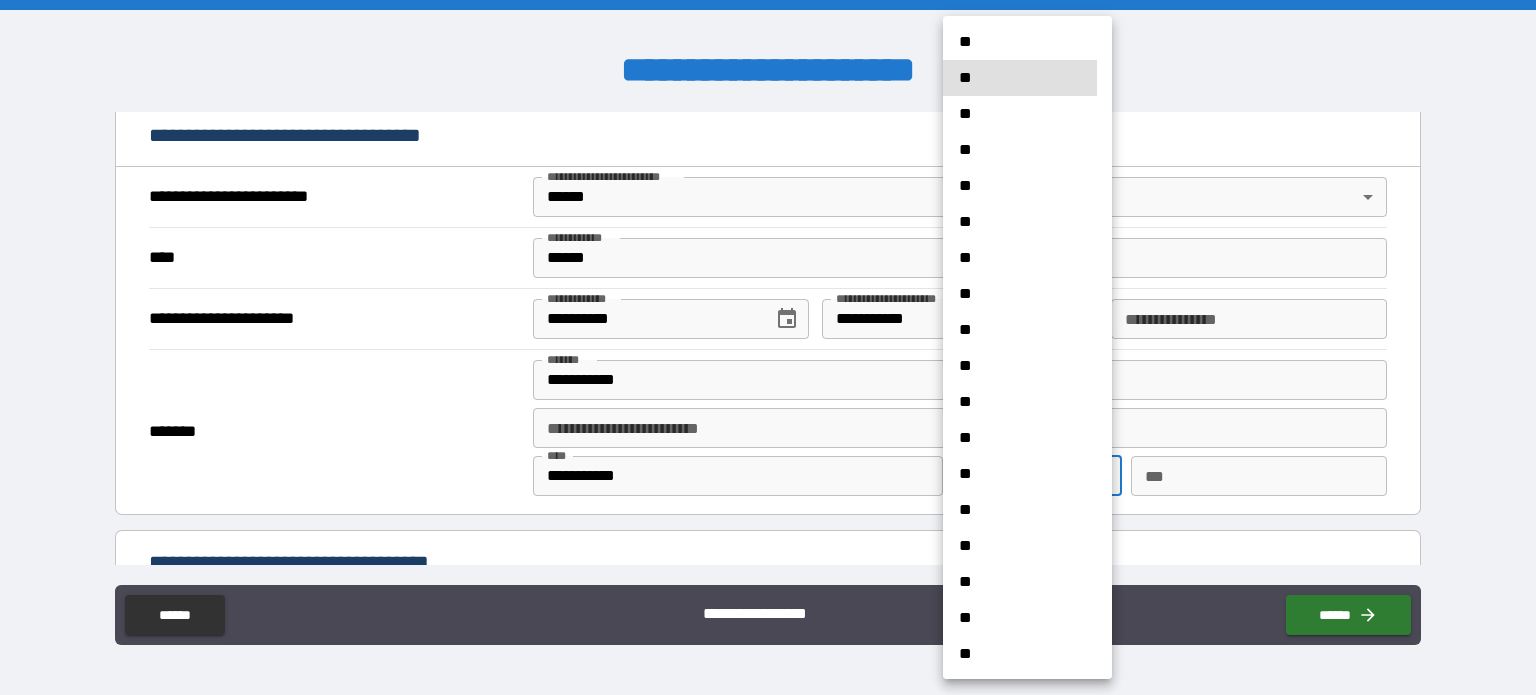 type 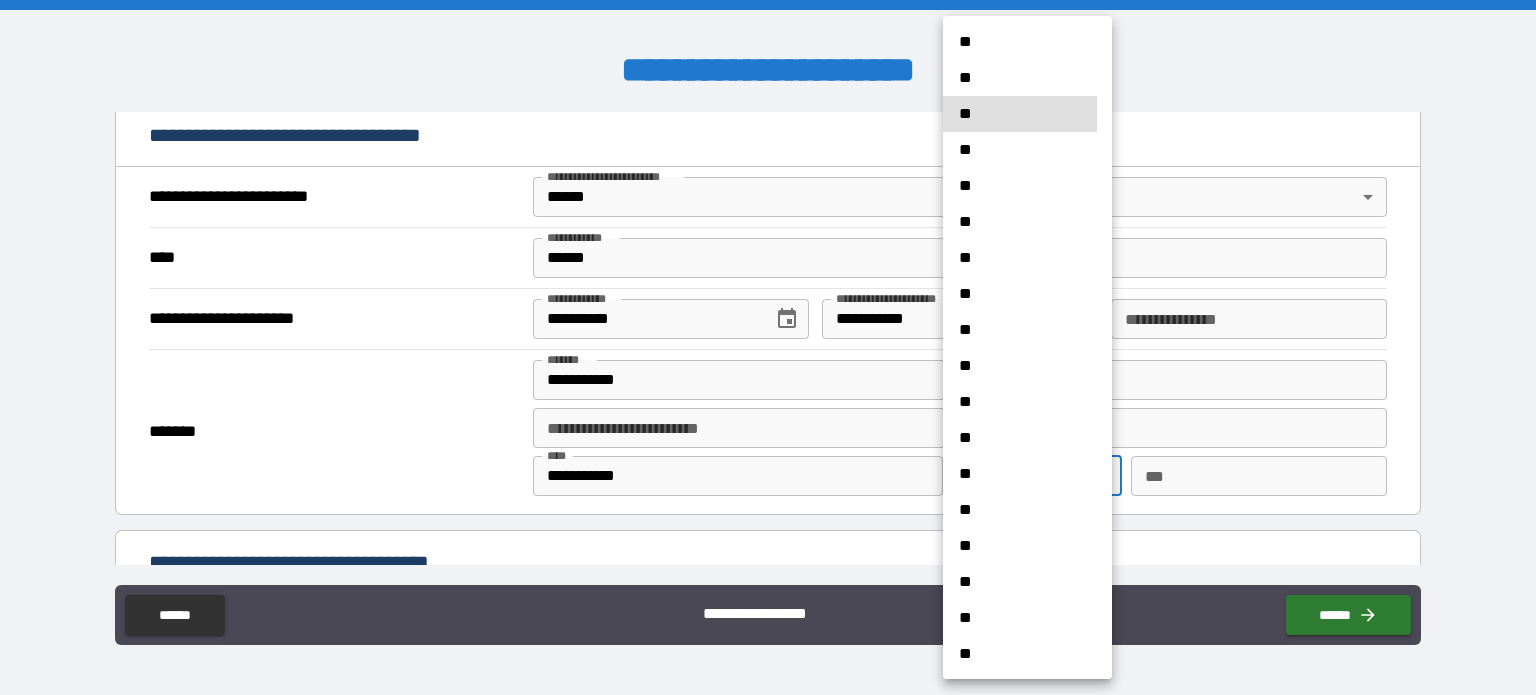 type 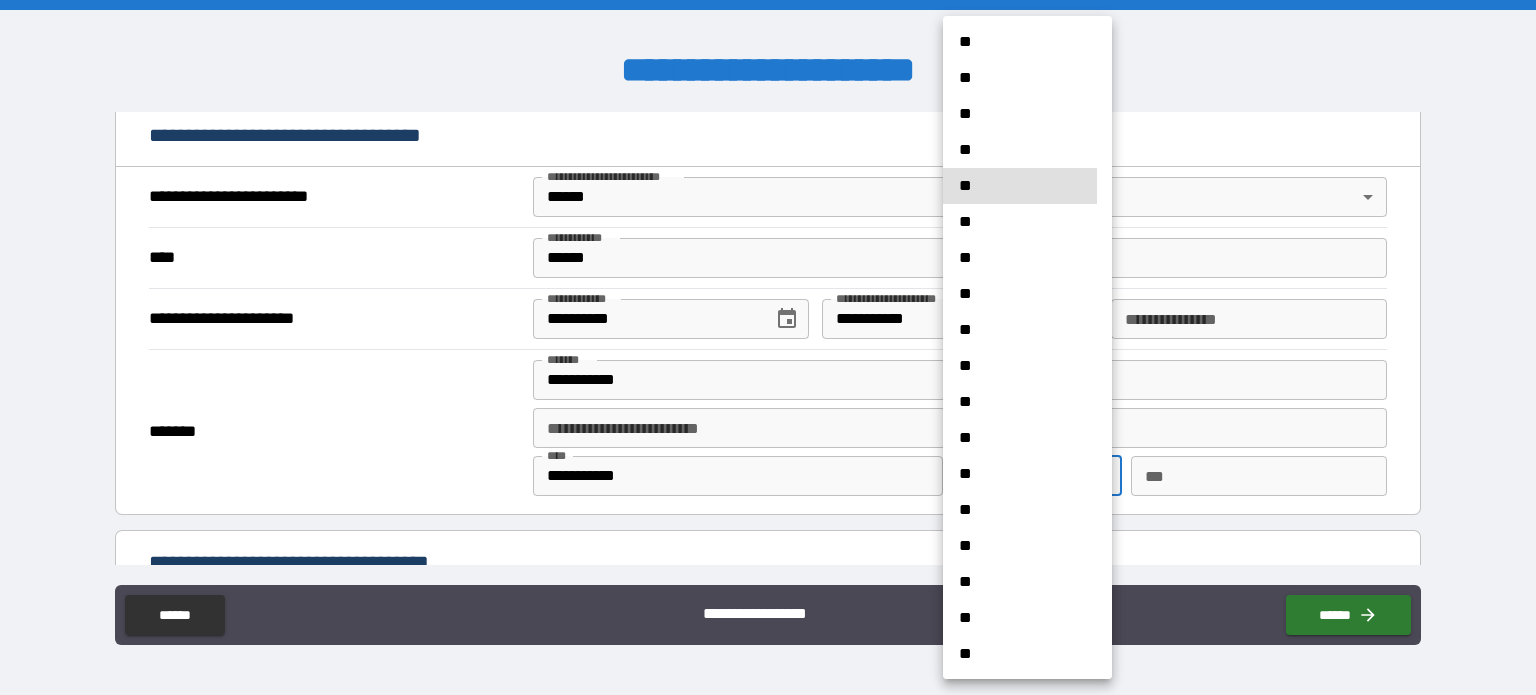type 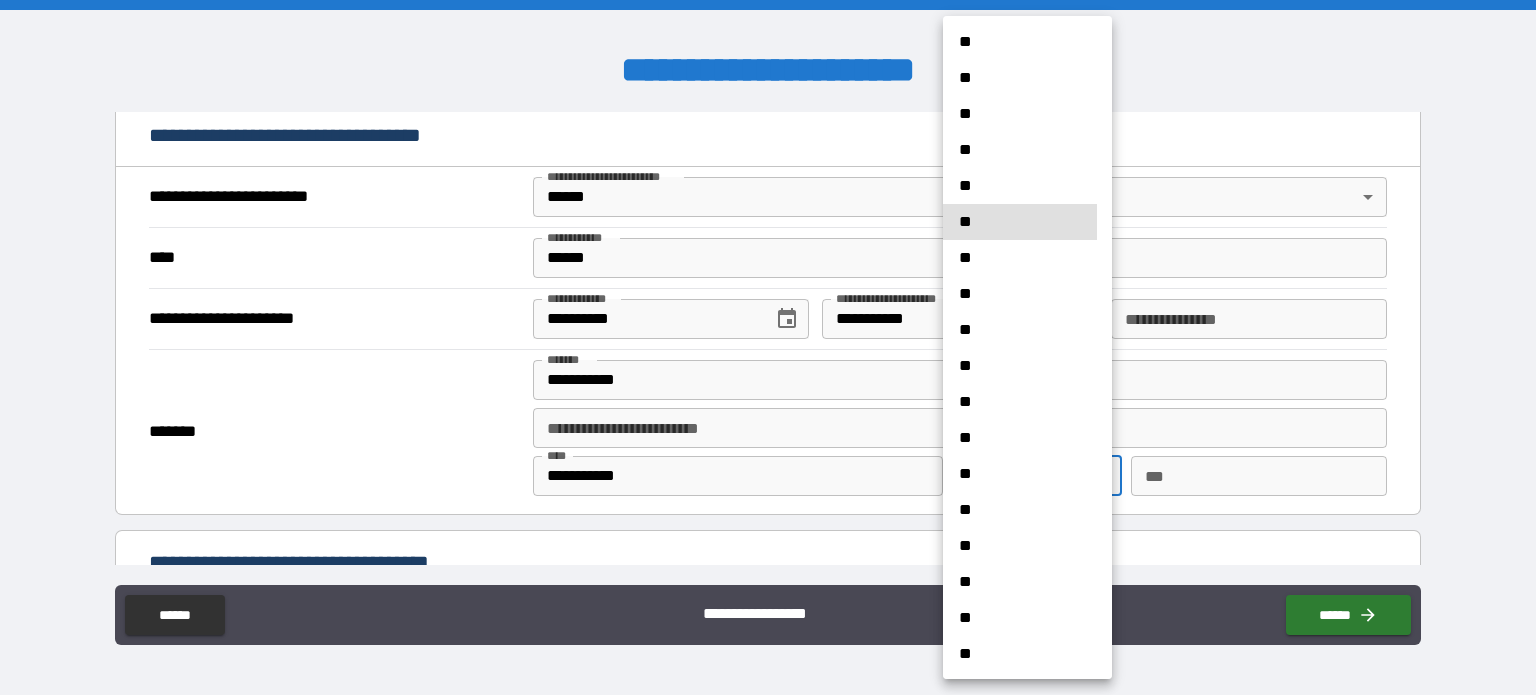 type 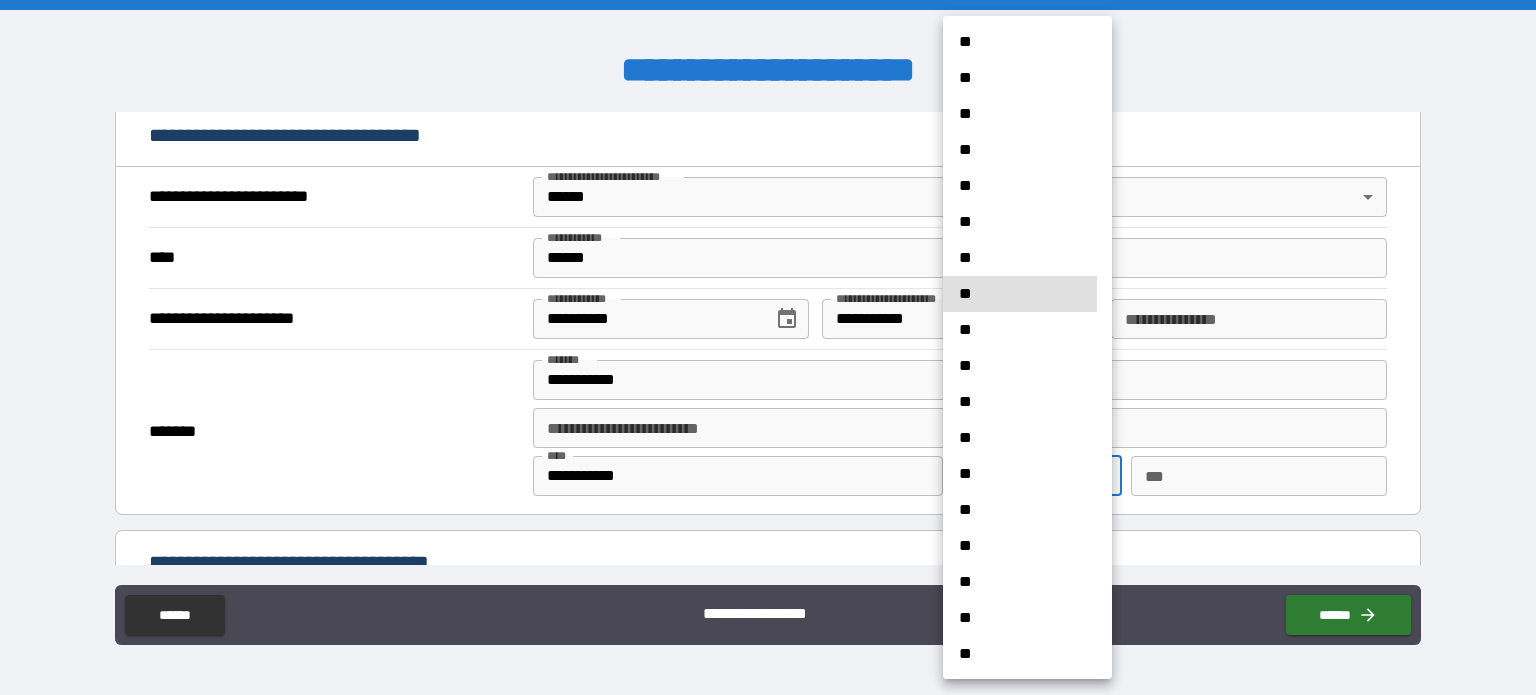type 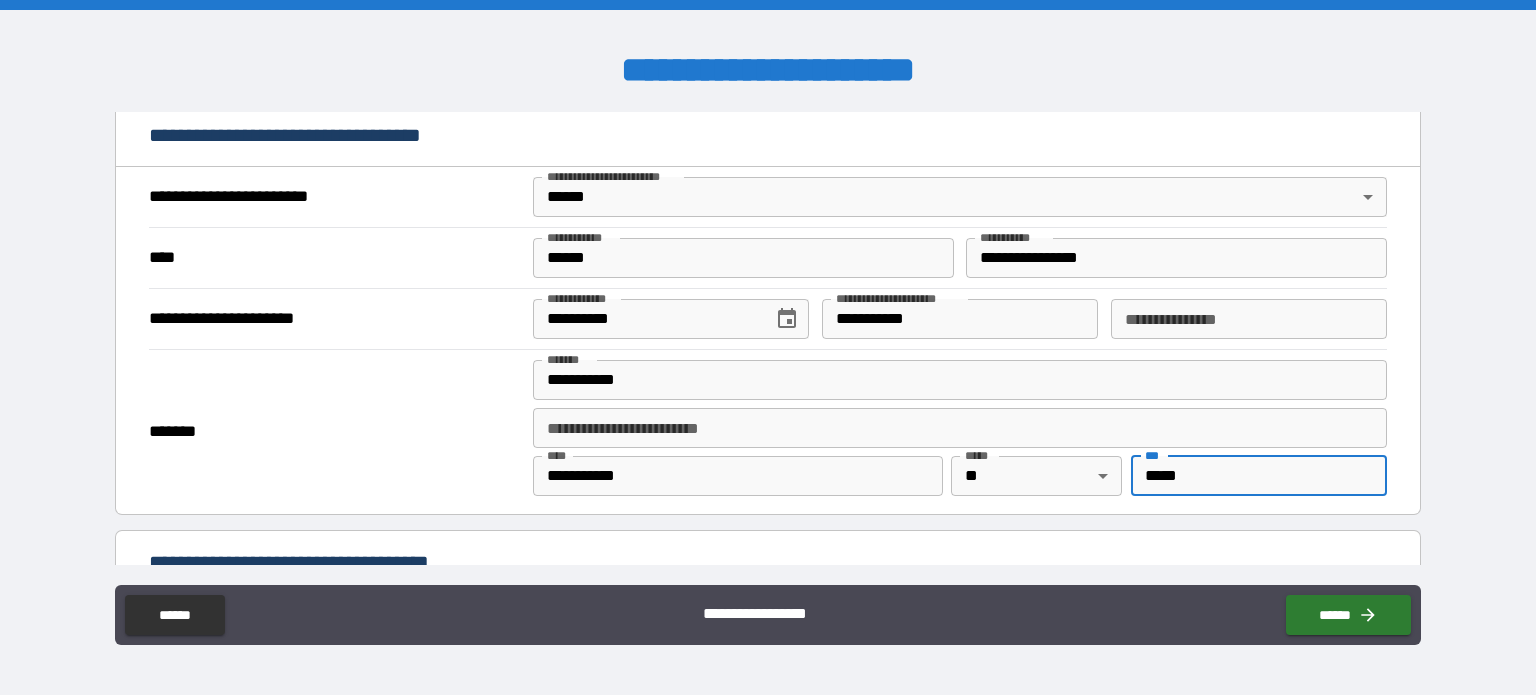 type on "*****" 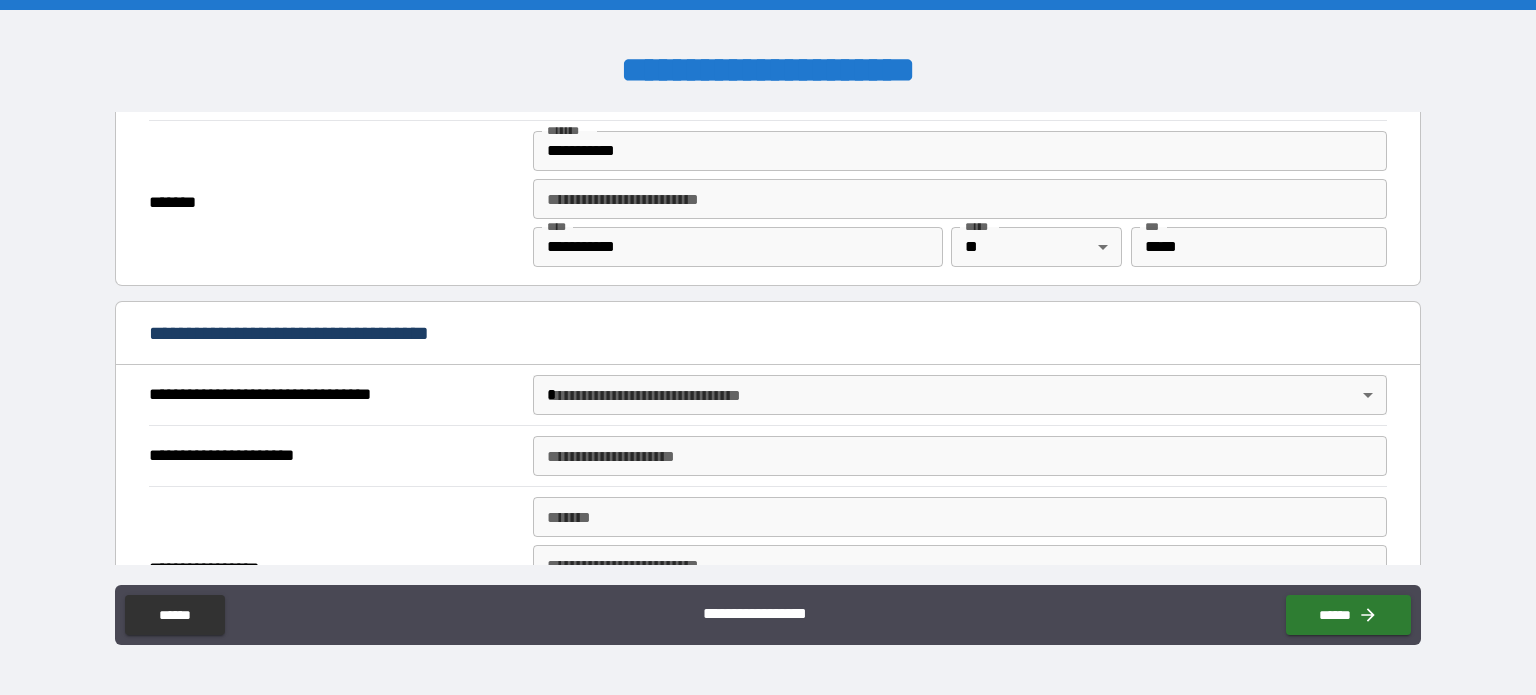 scroll, scrollTop: 1241, scrollLeft: 0, axis: vertical 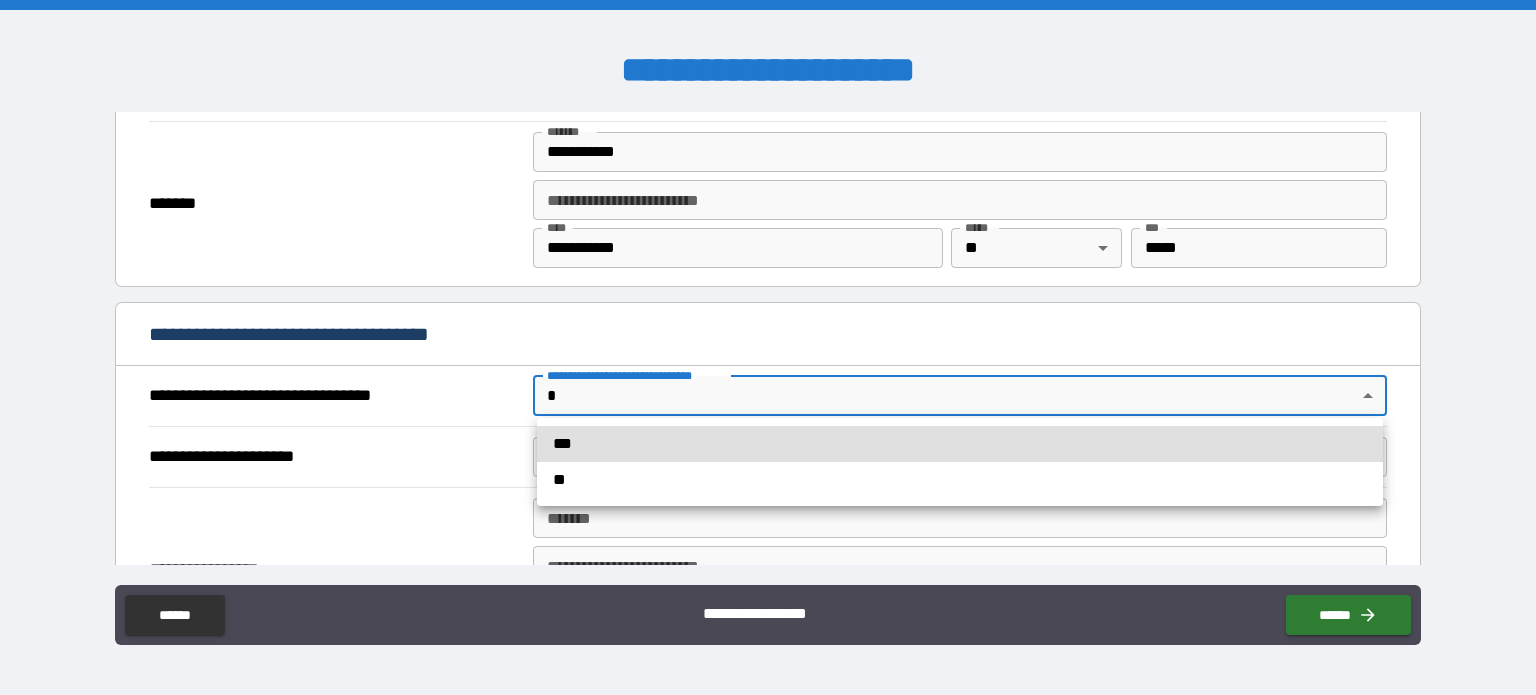 click on "[FIRST] [LAST] [STREET] [CITY] [STATE] [ZIP] [COUNTRY] [PHONE] [EMAIL] [DOB] [SSN] [LICENSE] [CARD] [ADDRESS] [COORDINATES]" at bounding box center [768, 347] 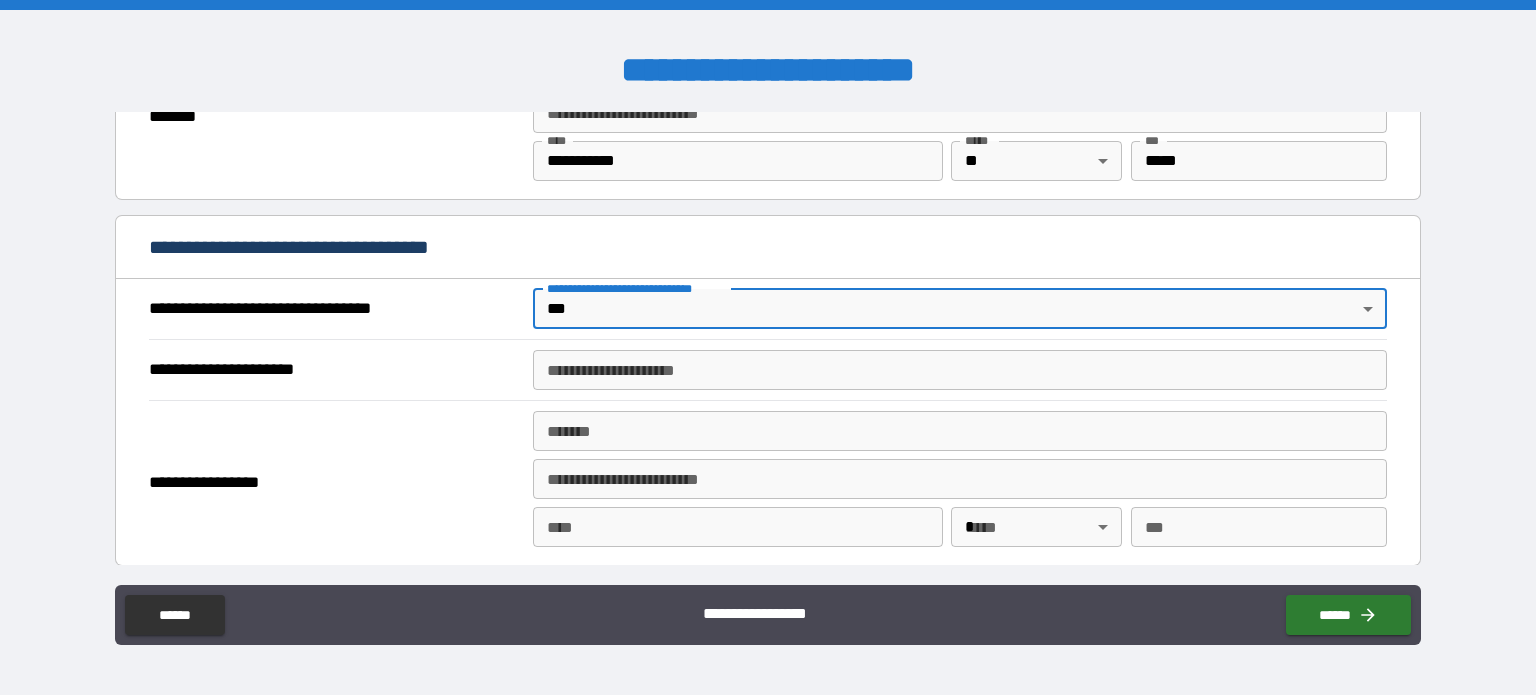 scroll, scrollTop: 1329, scrollLeft: 0, axis: vertical 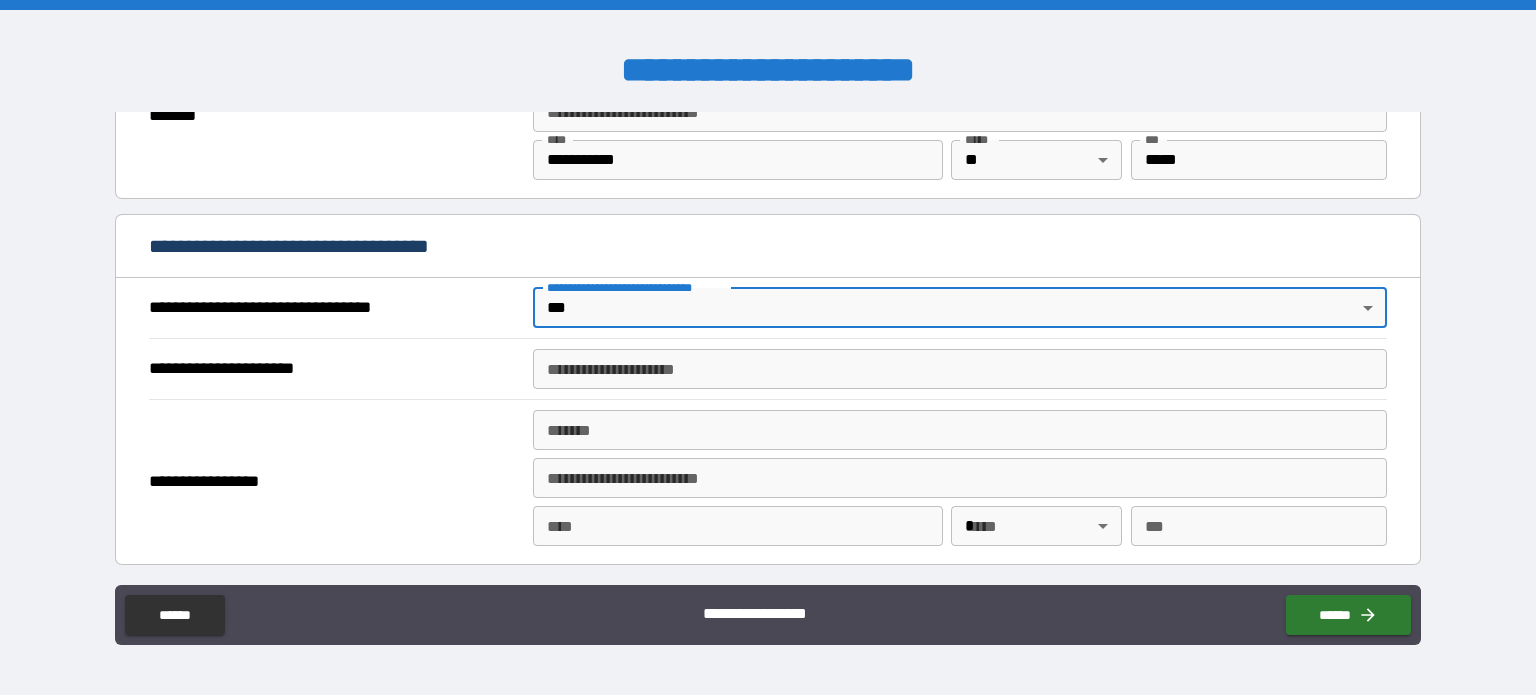 click on "**********" at bounding box center [960, 369] 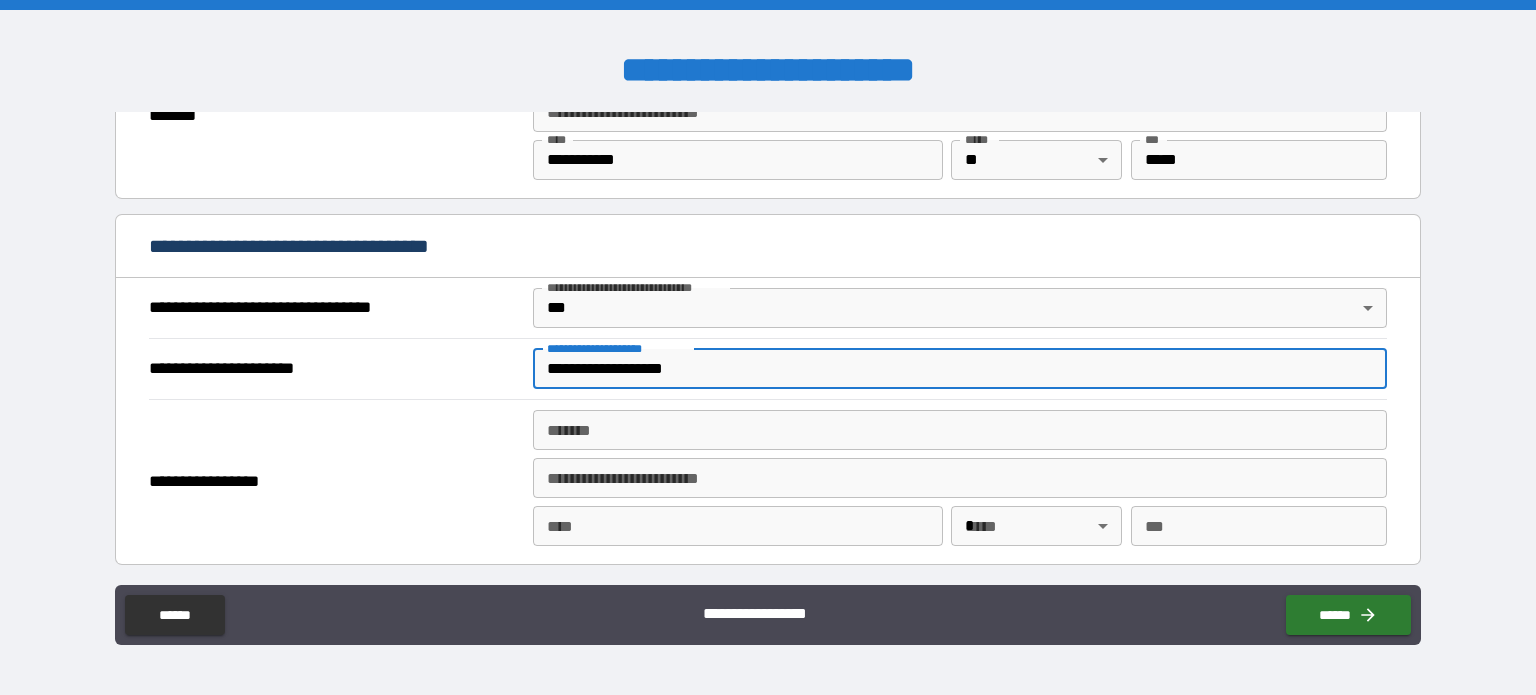 type on "**********" 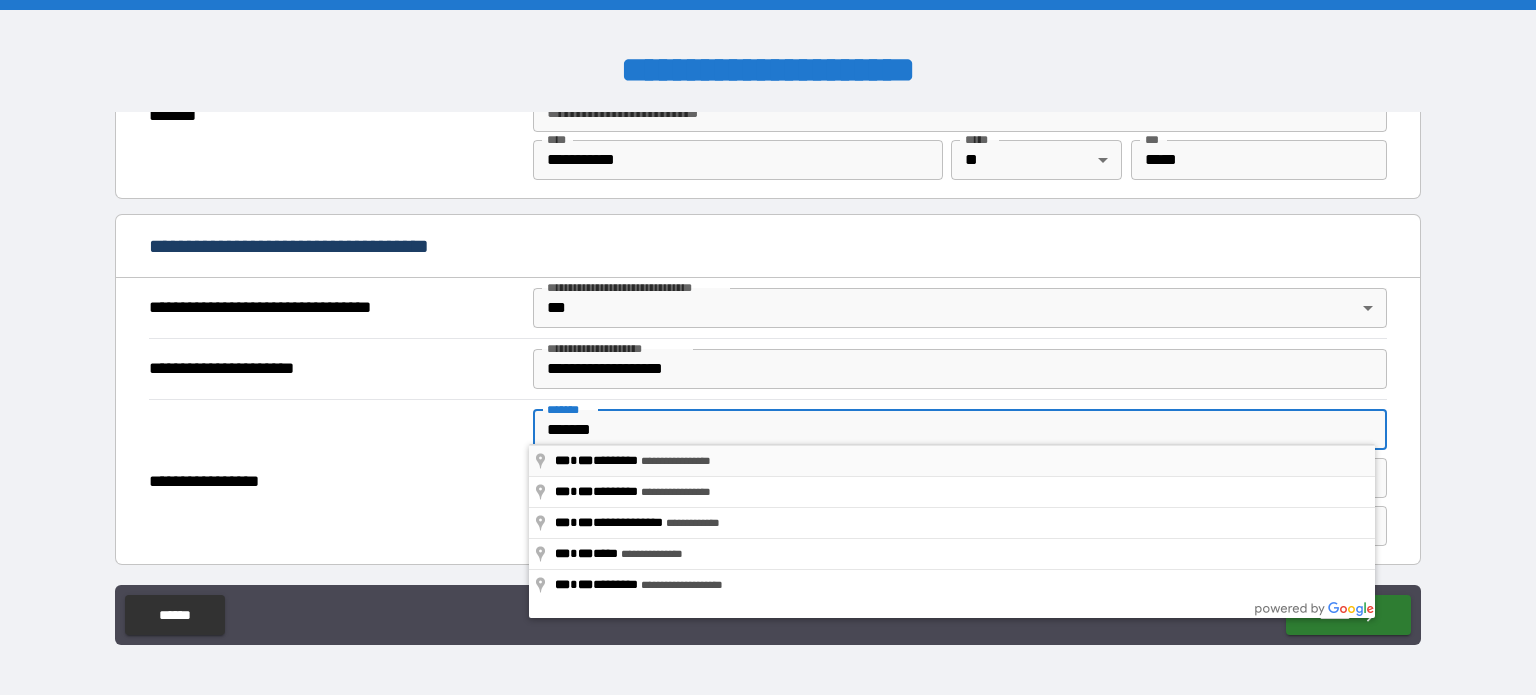 type on "**********" 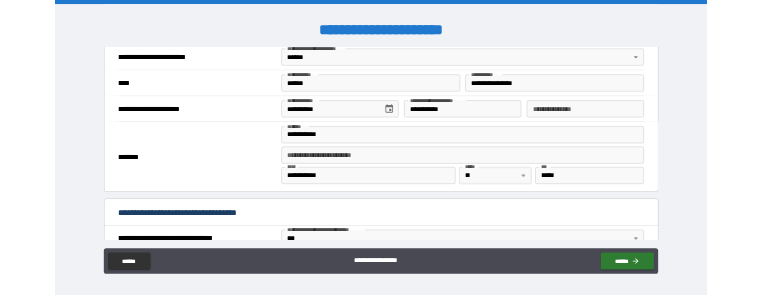 scroll, scrollTop: 1076, scrollLeft: 0, axis: vertical 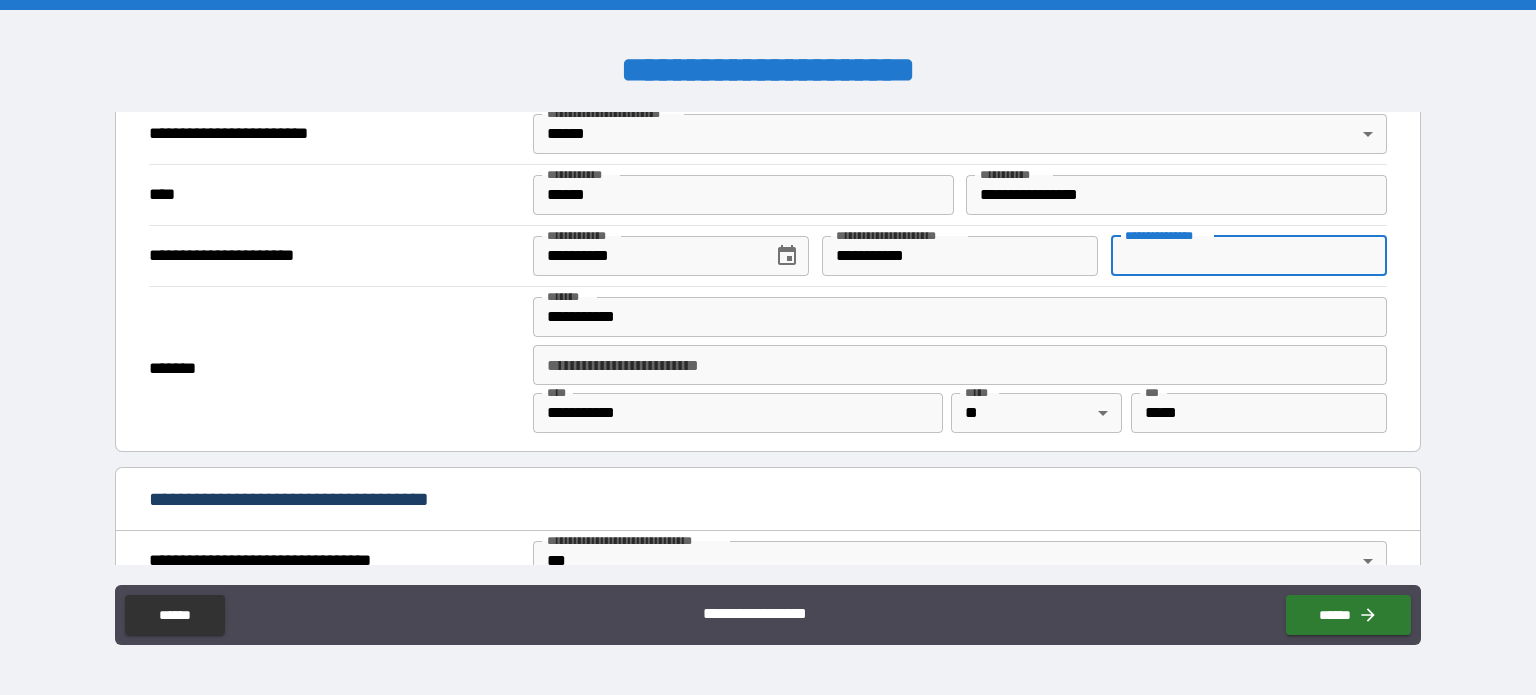 click on "**********" at bounding box center (1249, 256) 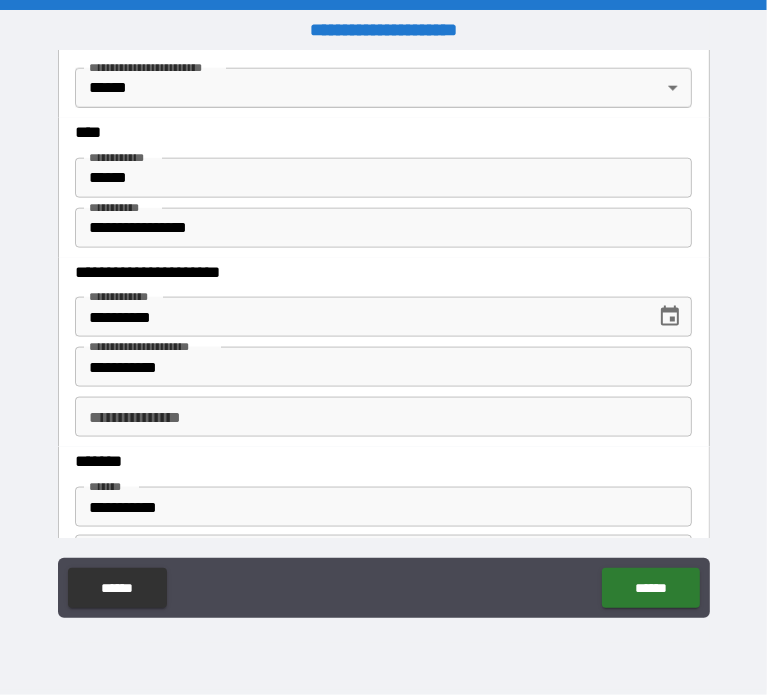 scroll, scrollTop: 1258, scrollLeft: 0, axis: vertical 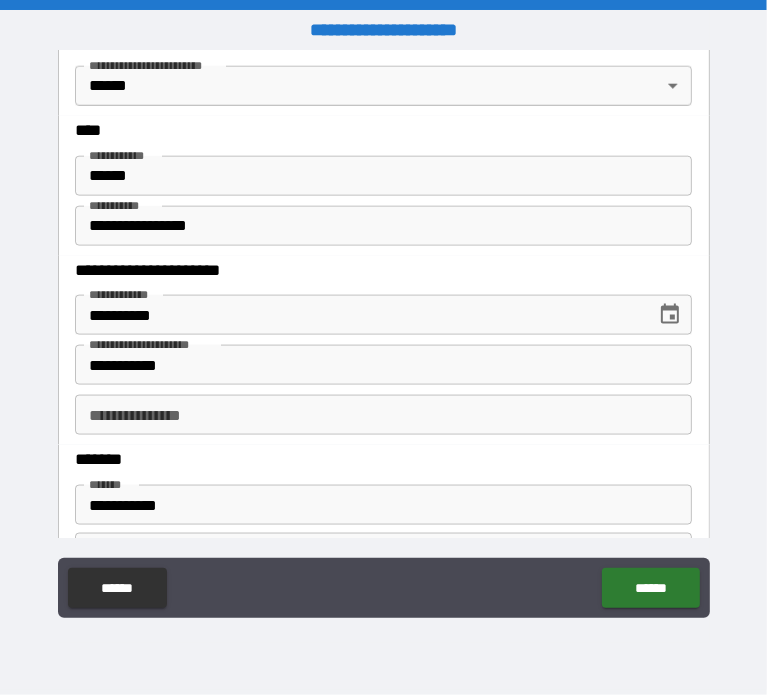 click on "**********" at bounding box center [384, 415] 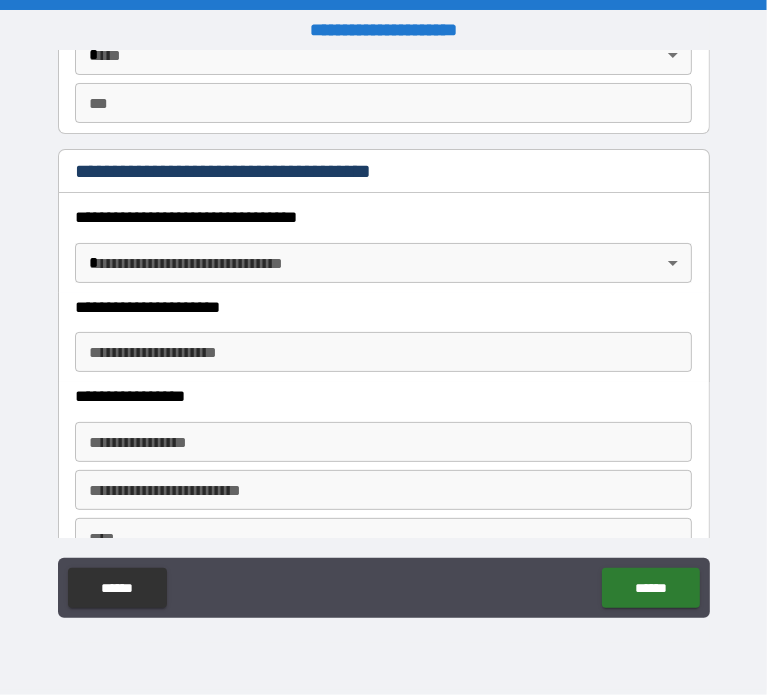 scroll, scrollTop: 4408, scrollLeft: 0, axis: vertical 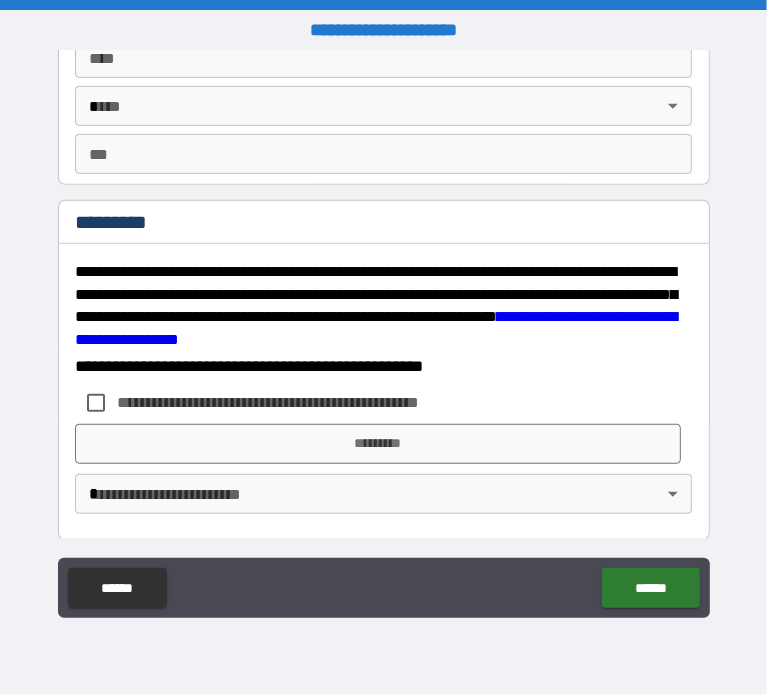 type on "*********" 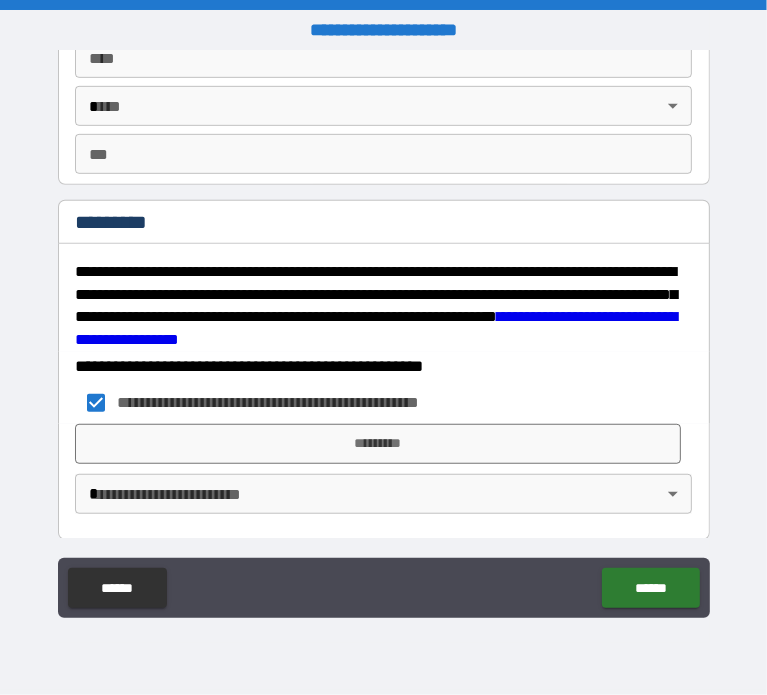 click on "[FIRST] [LAST] [STREET] [CITY] [STATE] [ZIP] [COUNTRY] [PHONE] [EMAIL] [DOB] [SSN] [LICENSE] [CARD] [ADDRESS] [COORDINATES]" at bounding box center [383, 347] 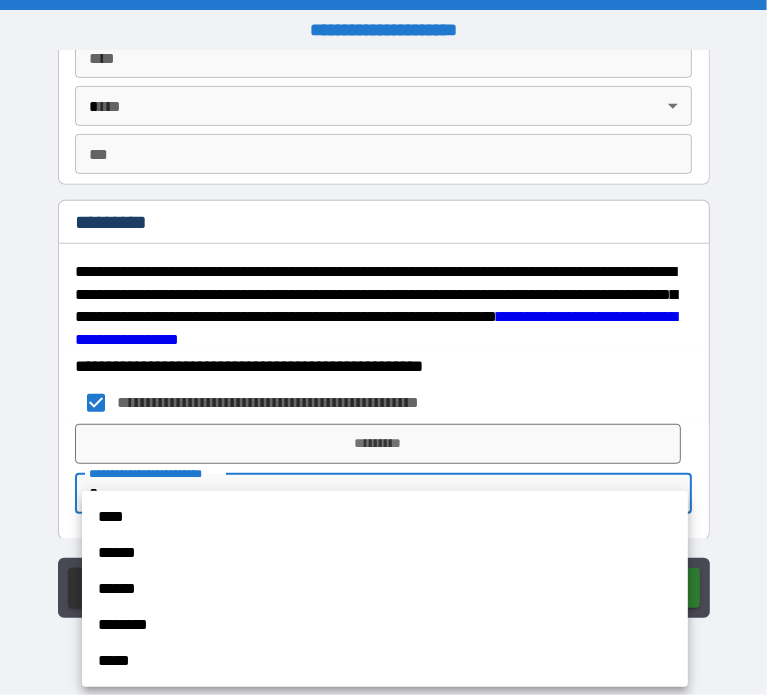 click on "******" at bounding box center [385, 553] 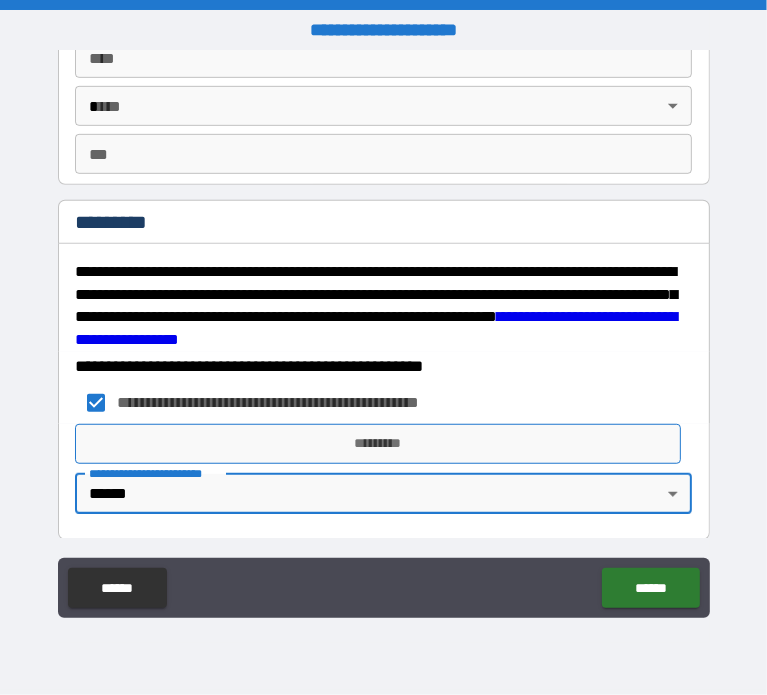 click on "*********" at bounding box center [378, 444] 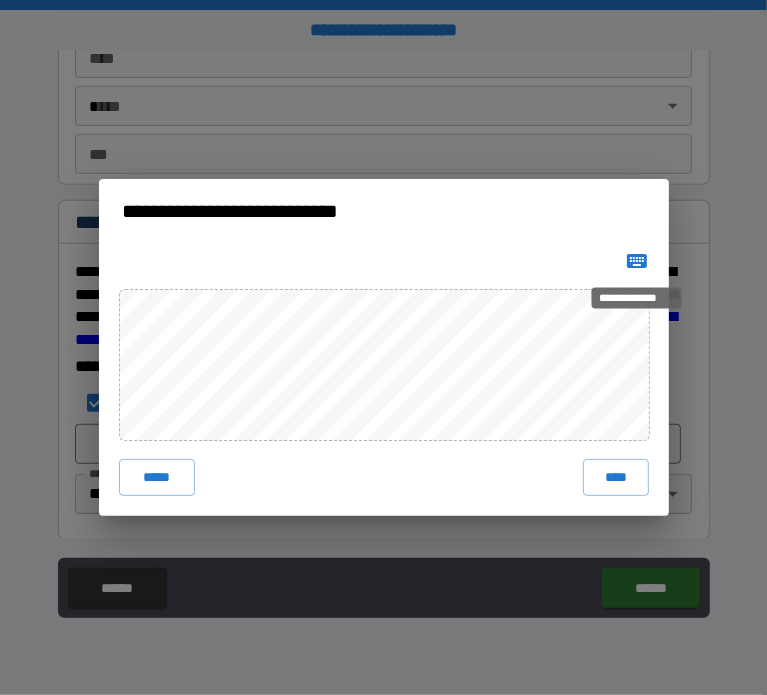 click 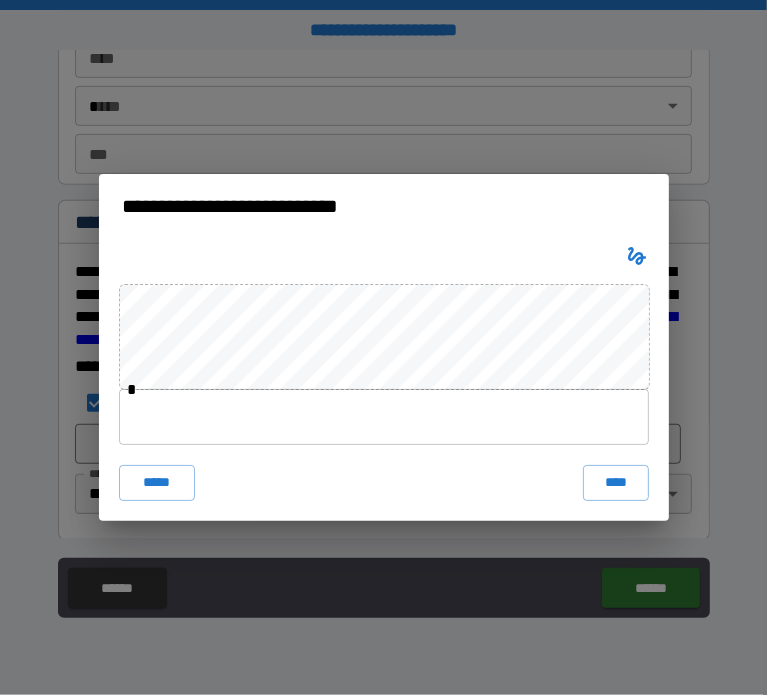 click at bounding box center [384, 417] 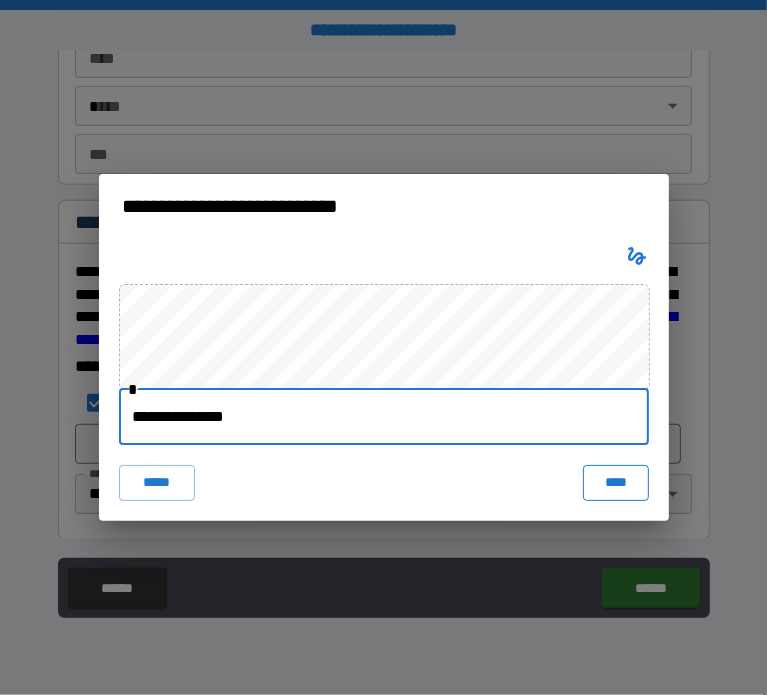 type on "**********" 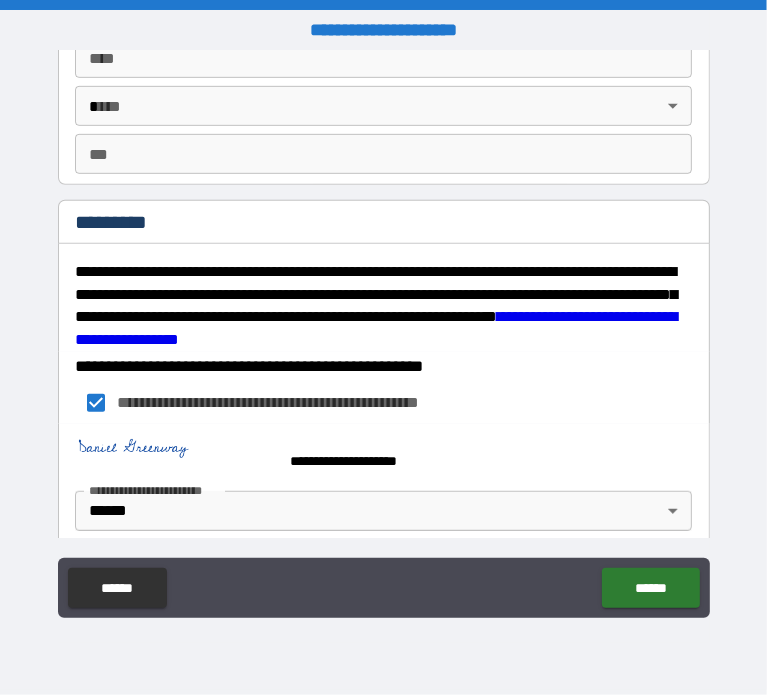 scroll, scrollTop: 4425, scrollLeft: 0, axis: vertical 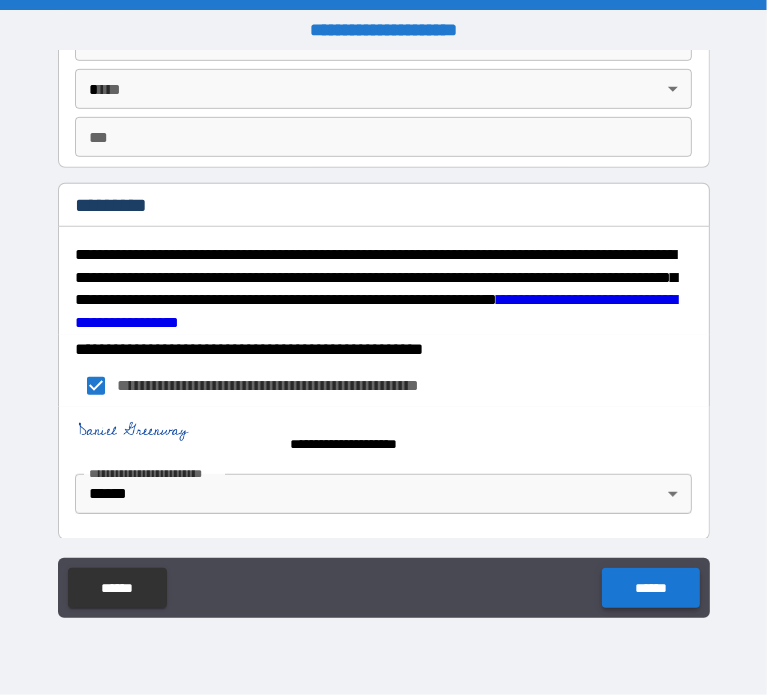 click on "******" at bounding box center [650, 588] 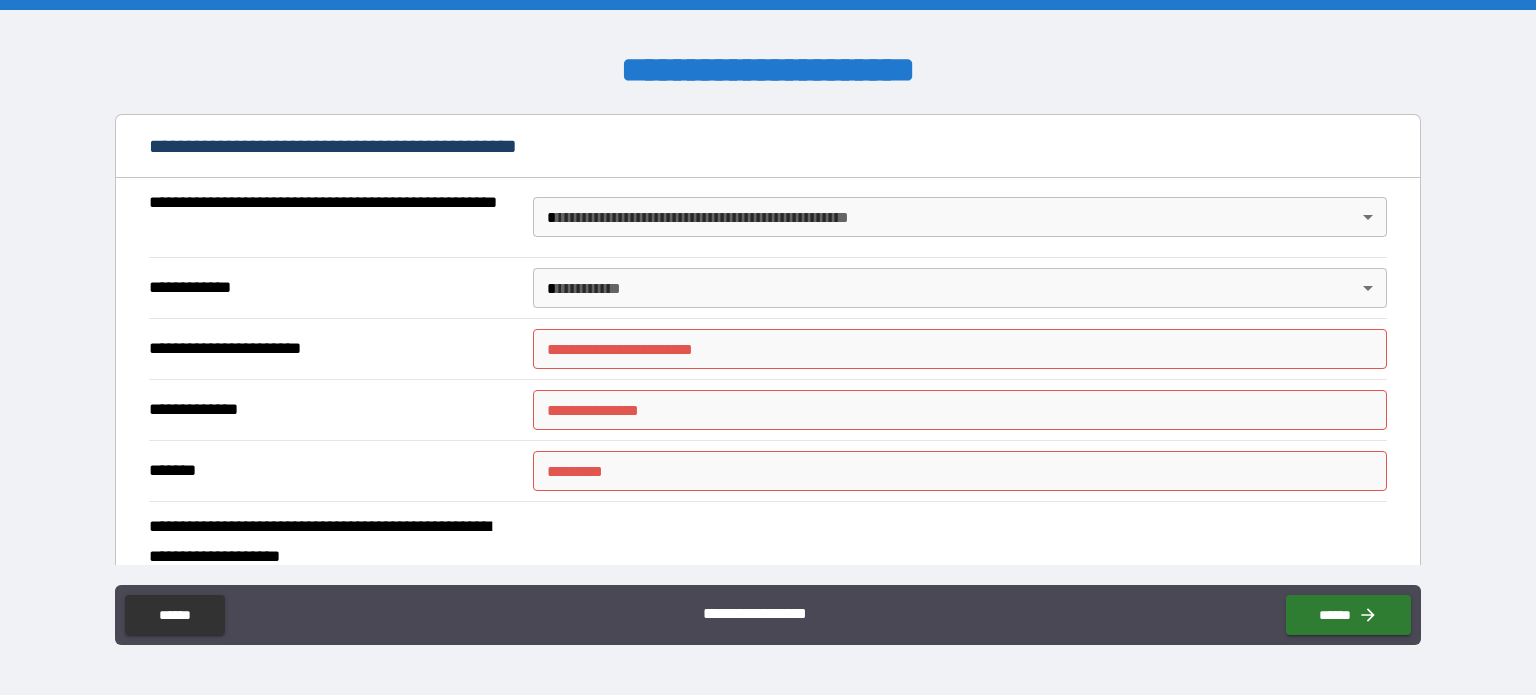 scroll, scrollTop: 1796, scrollLeft: 0, axis: vertical 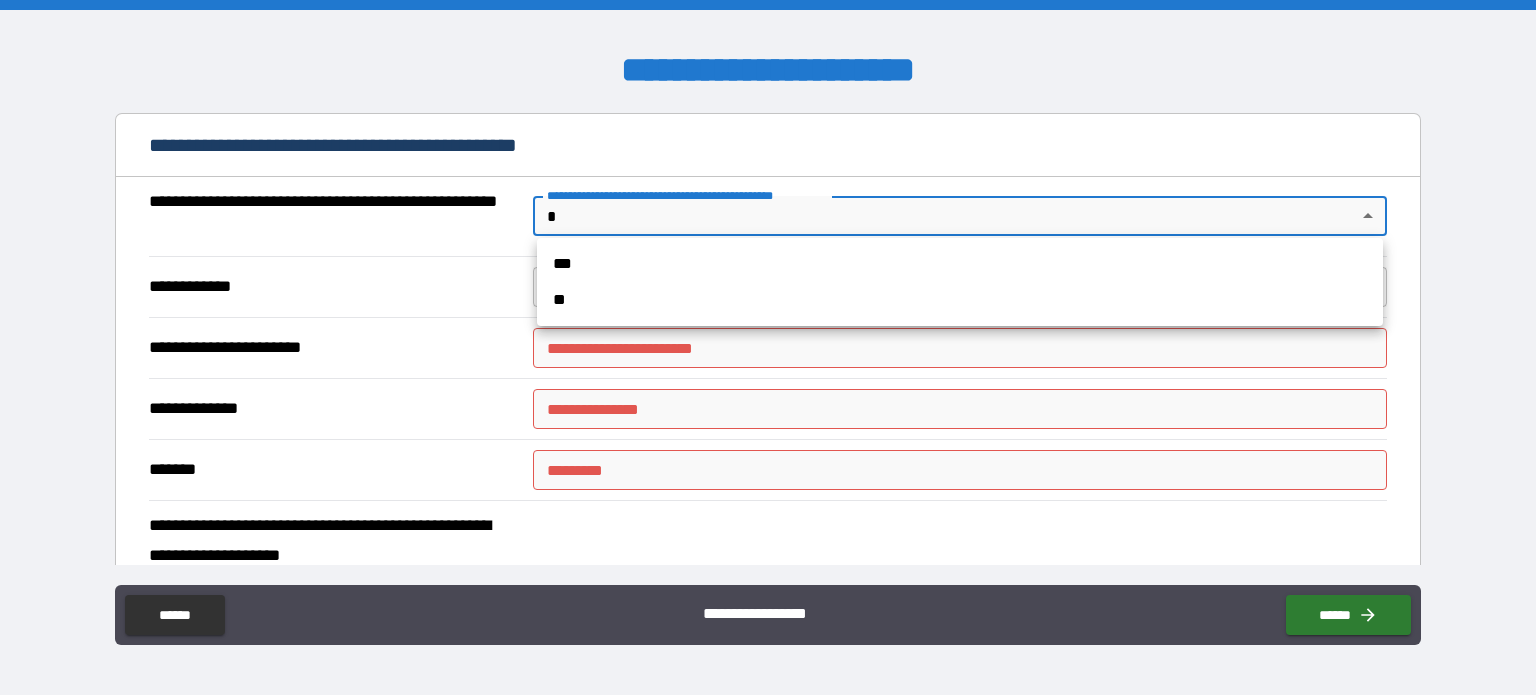 click on "[FIRST] [LAST] [STREET] [CITY] [STATE] [ZIP] [COUNTRY] [PHONE] [EMAIL] [DOB] [SSN] [LICENSE] [CARD] [ADDRESS] [COORDINATES]" at bounding box center [768, 347] 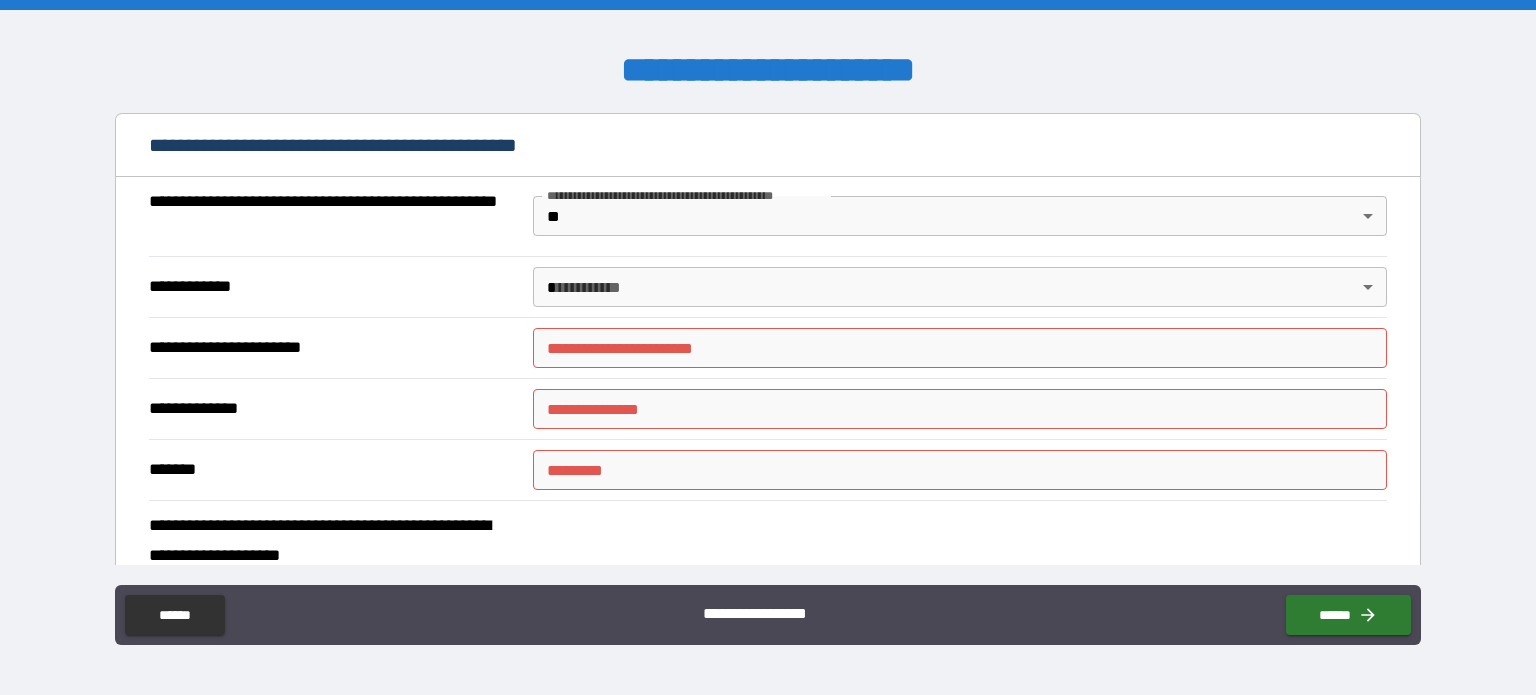 click on "**********" at bounding box center [335, 287] 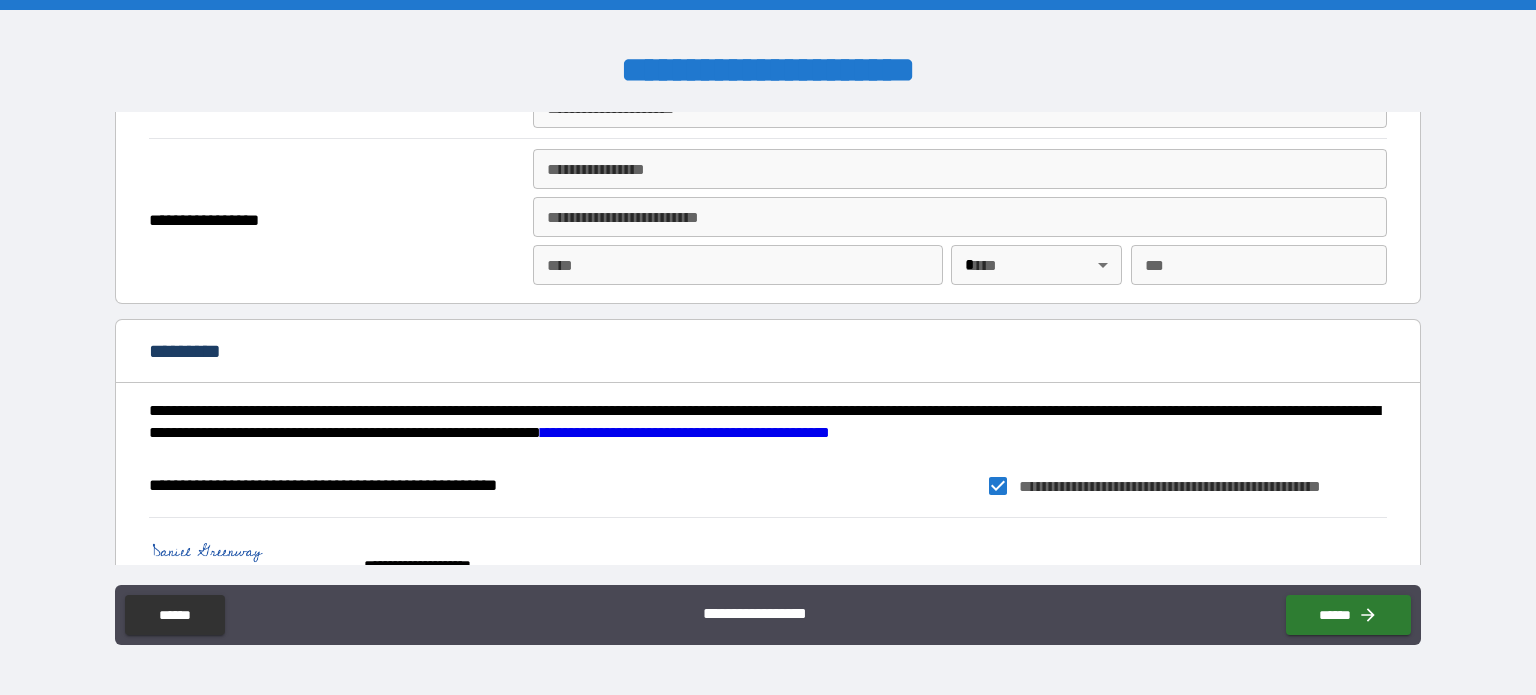 scroll, scrollTop: 3152, scrollLeft: 0, axis: vertical 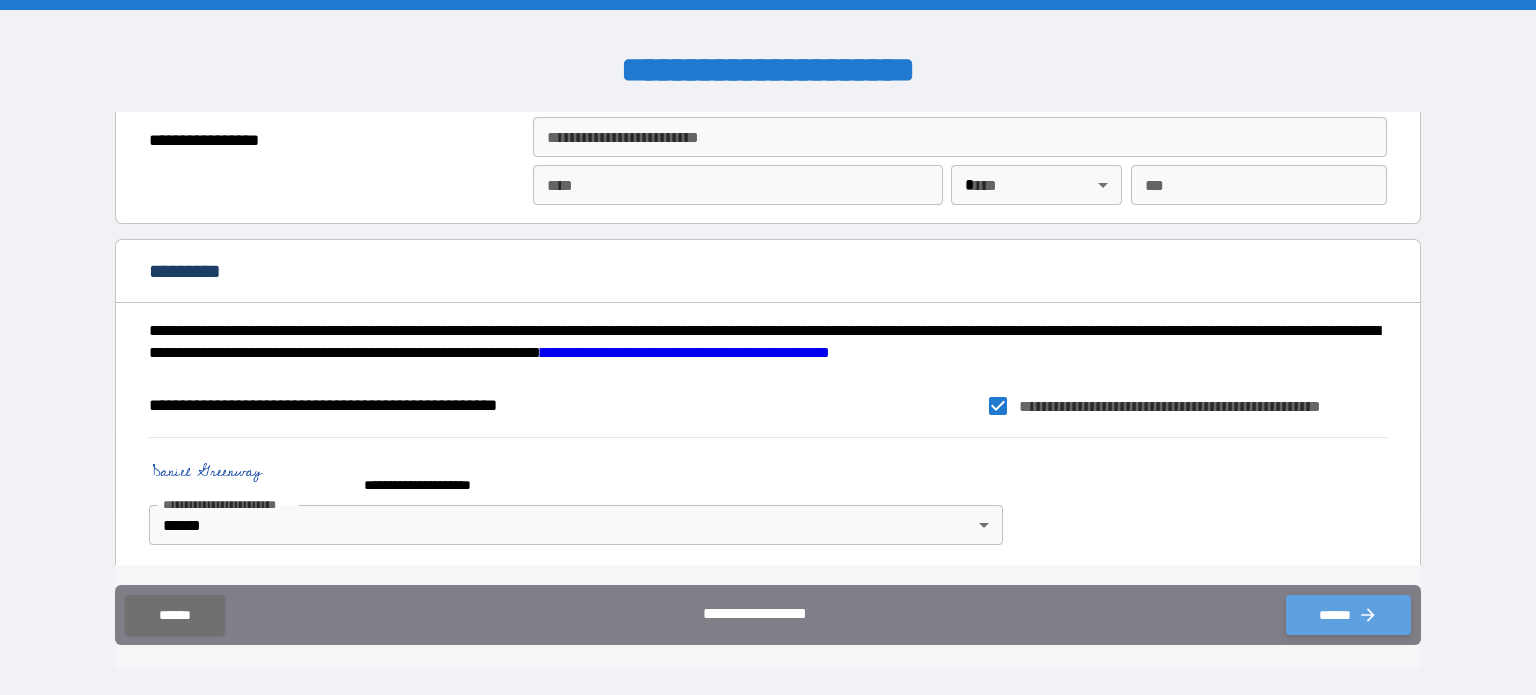 click on "******" at bounding box center (1348, 615) 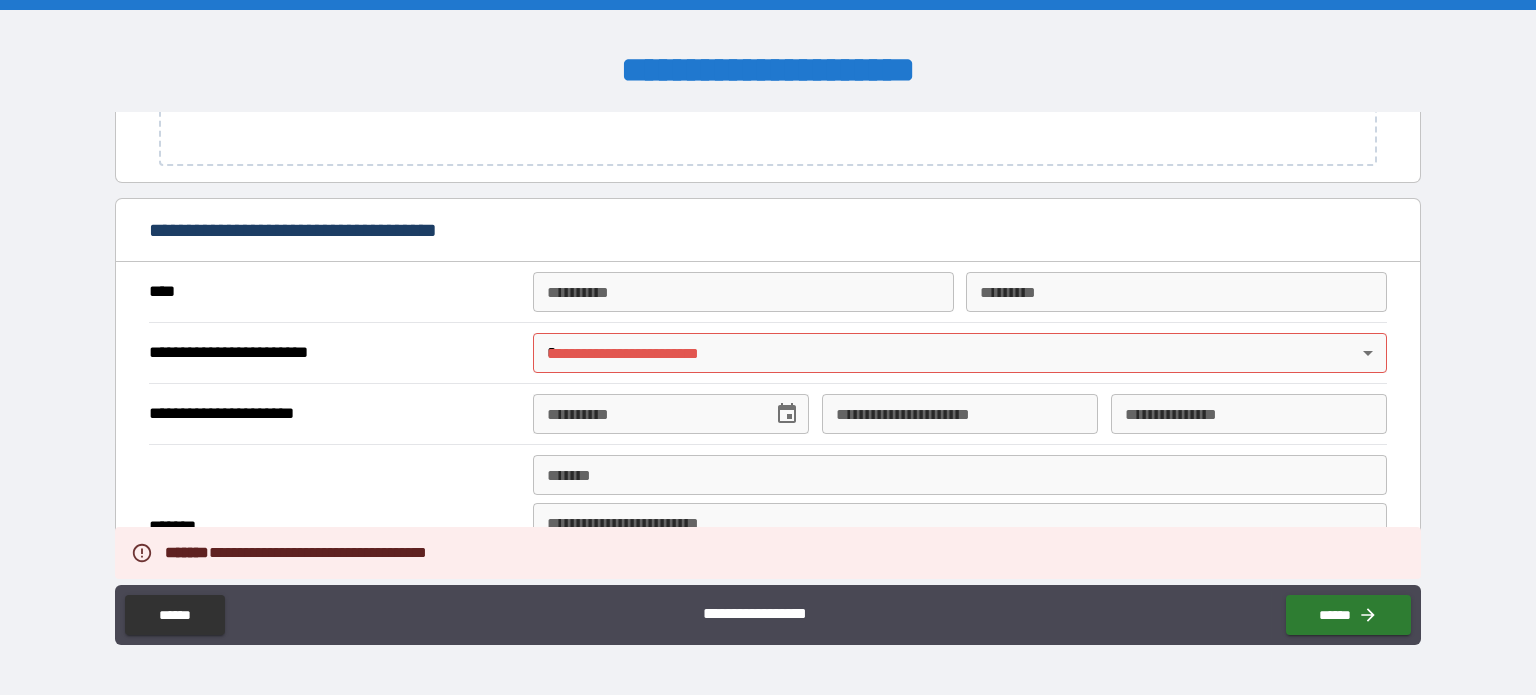 scroll, scrollTop: 2372, scrollLeft: 0, axis: vertical 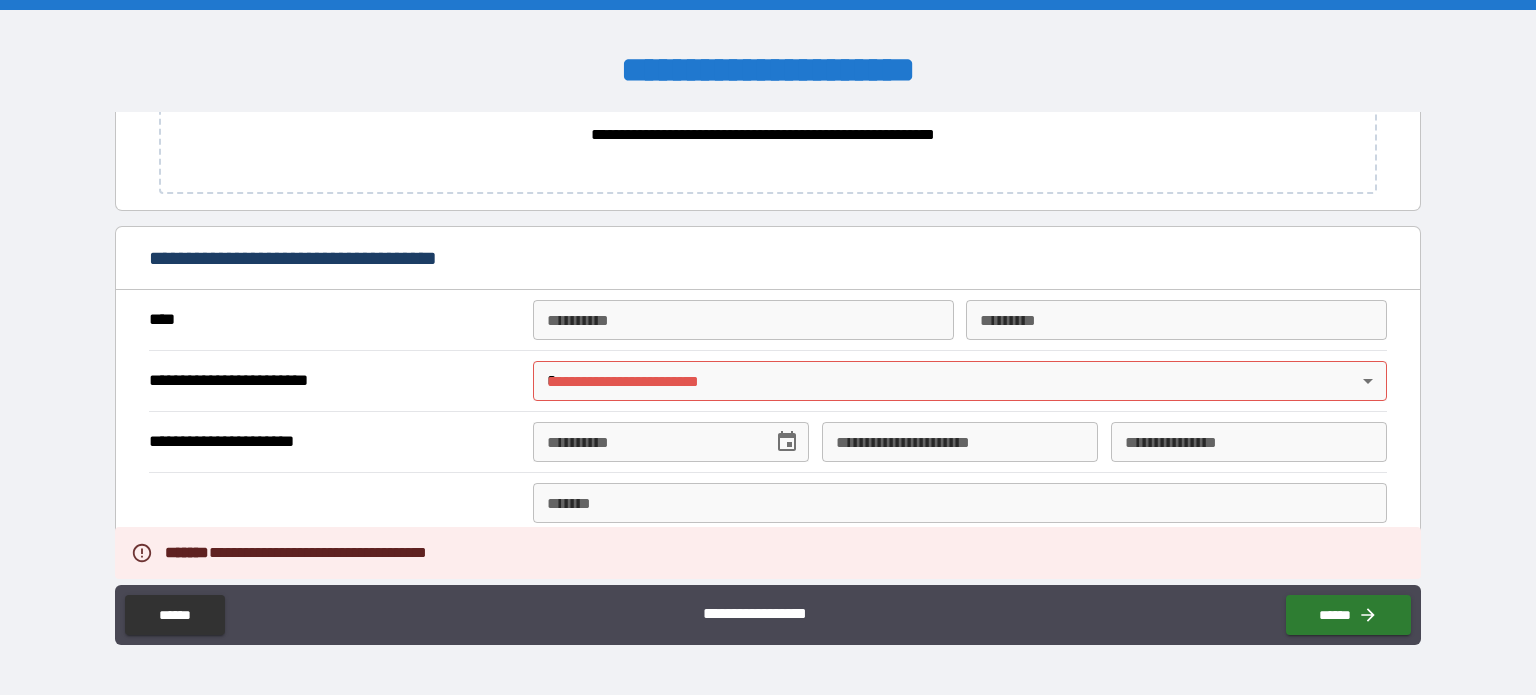 click on "[FIRST] [LAST] [STREET] [CITY] [STATE] [ZIP] [COUNTRY] [PHONE] [EMAIL] [DOB] [SSN] [LICENSE] [CARD] [ADDRESS] [COORDINATES]" at bounding box center [768, 347] 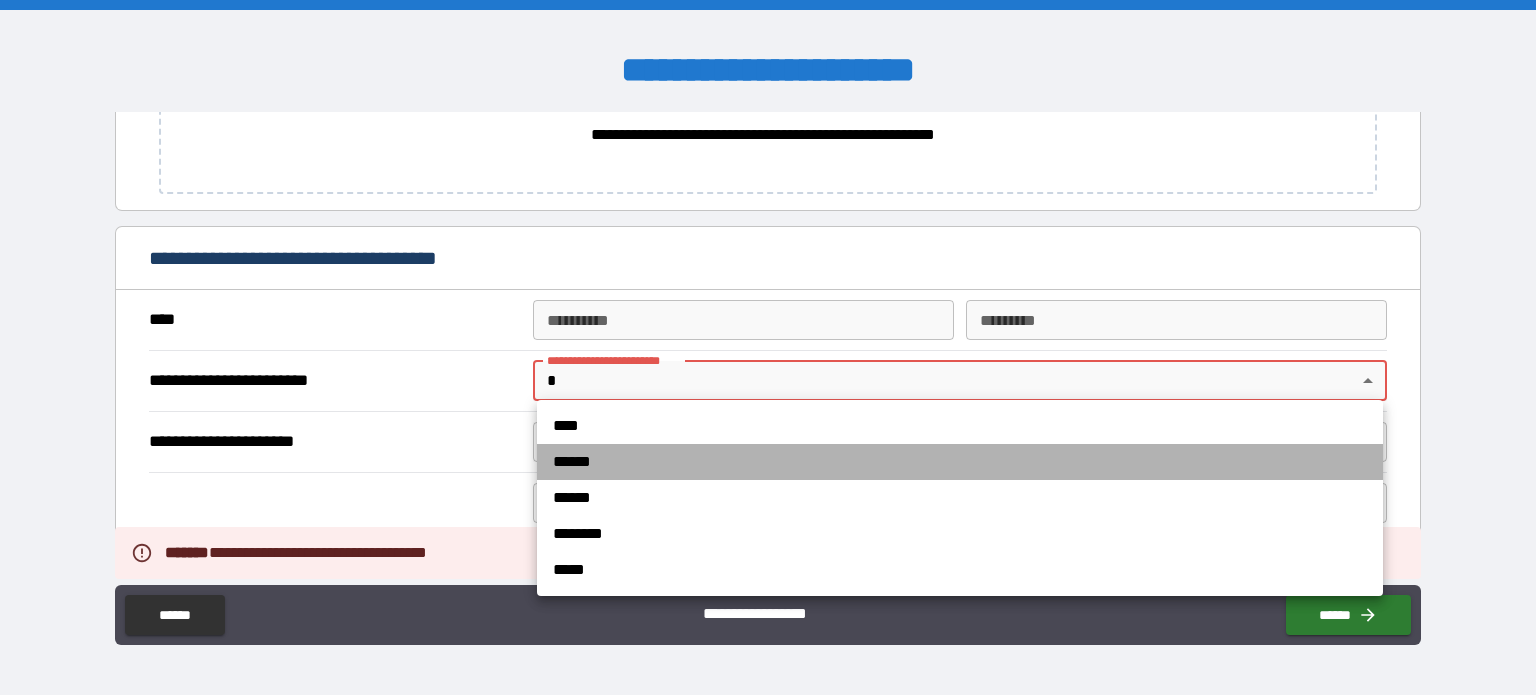 click on "******" at bounding box center (960, 462) 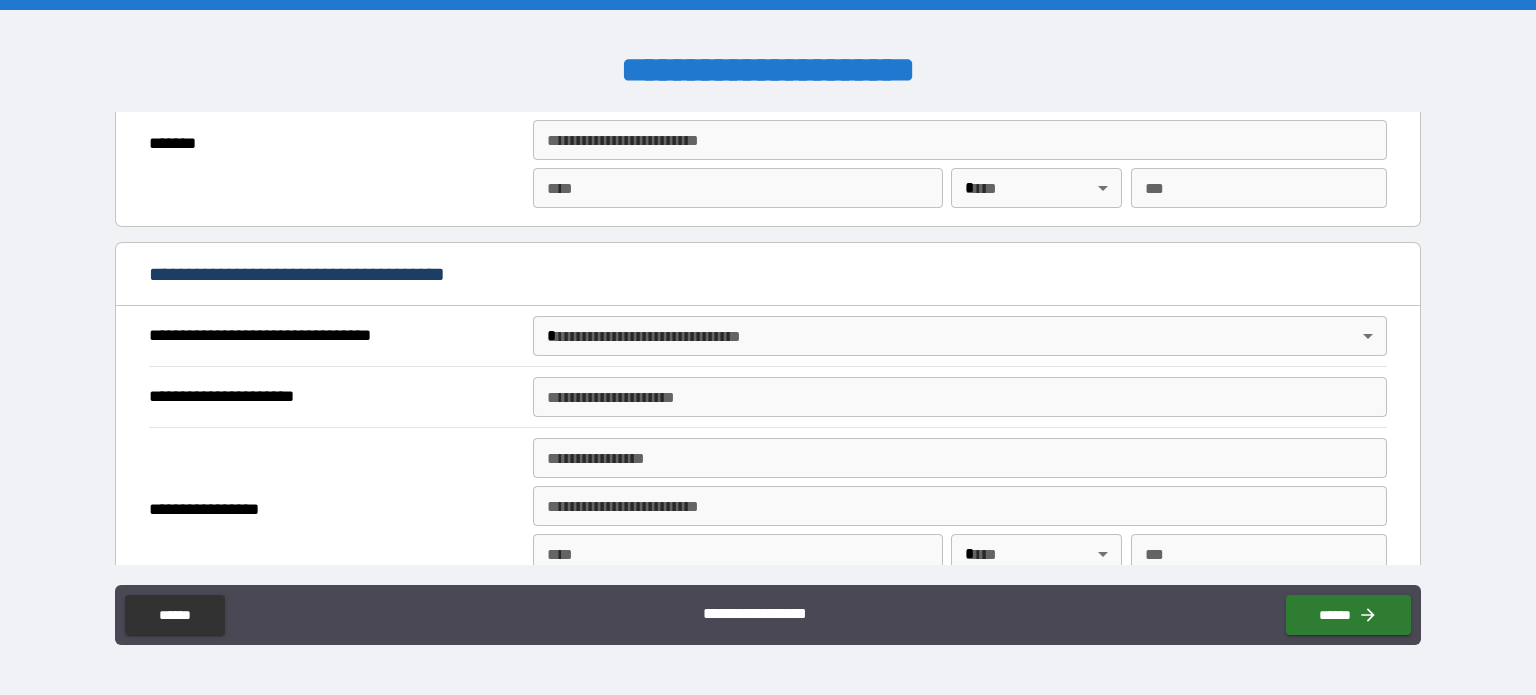 scroll, scrollTop: 3152, scrollLeft: 0, axis: vertical 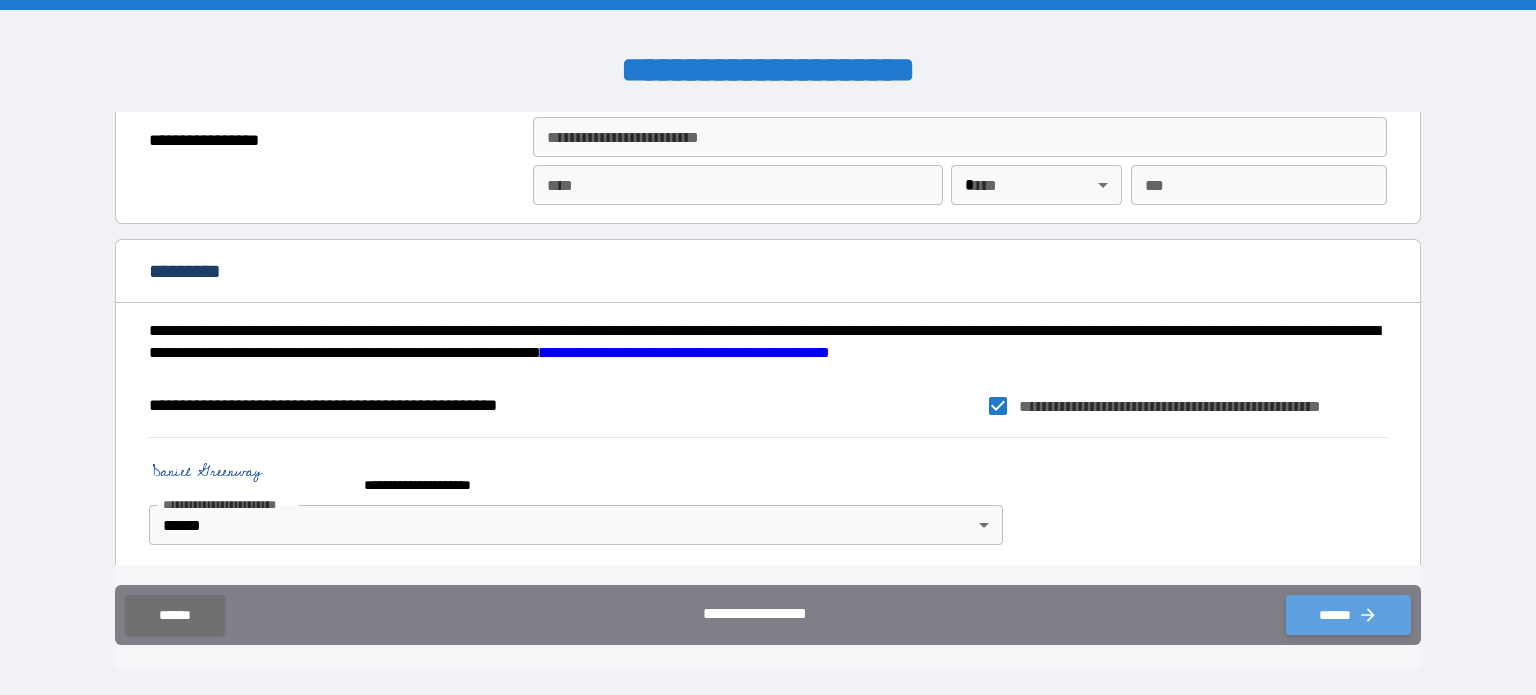 click on "******" at bounding box center (1348, 615) 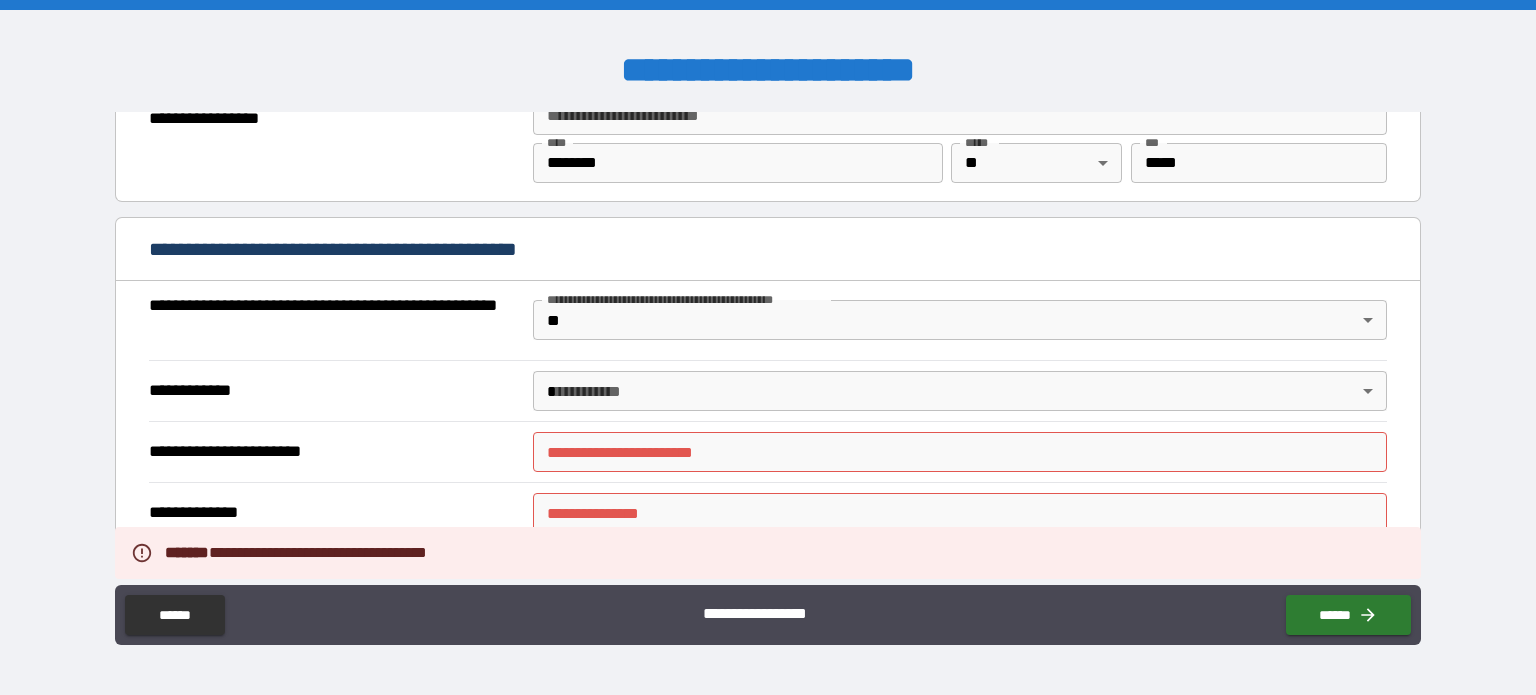 scroll, scrollTop: 1688, scrollLeft: 0, axis: vertical 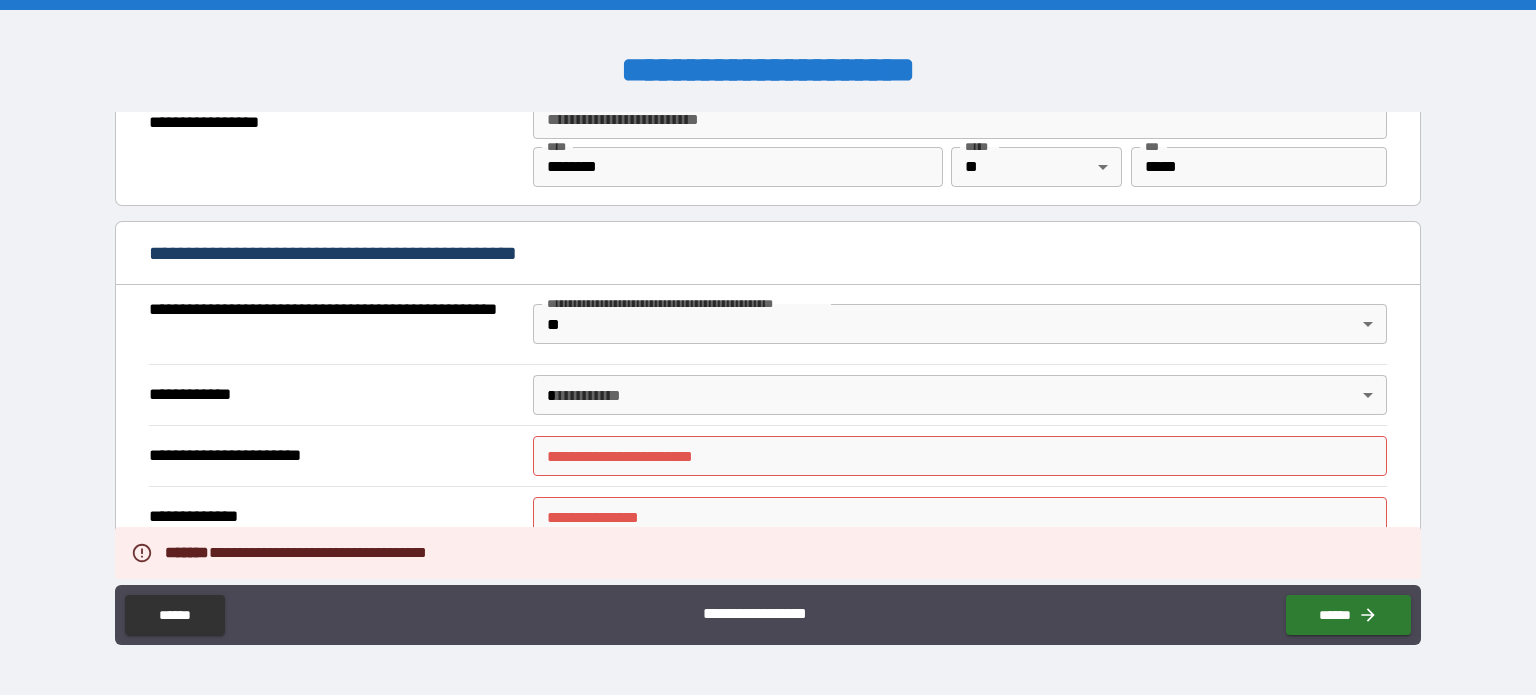 click on "[FIRST] [LAST] [STREET] [CITY] [STATE] [ZIP] [COUNTRY] [PHONE] [EMAIL] [DOB] [SSN] [LICENSE] [CARD] [ADDRESS] [COORDINATES]" at bounding box center [768, 347] 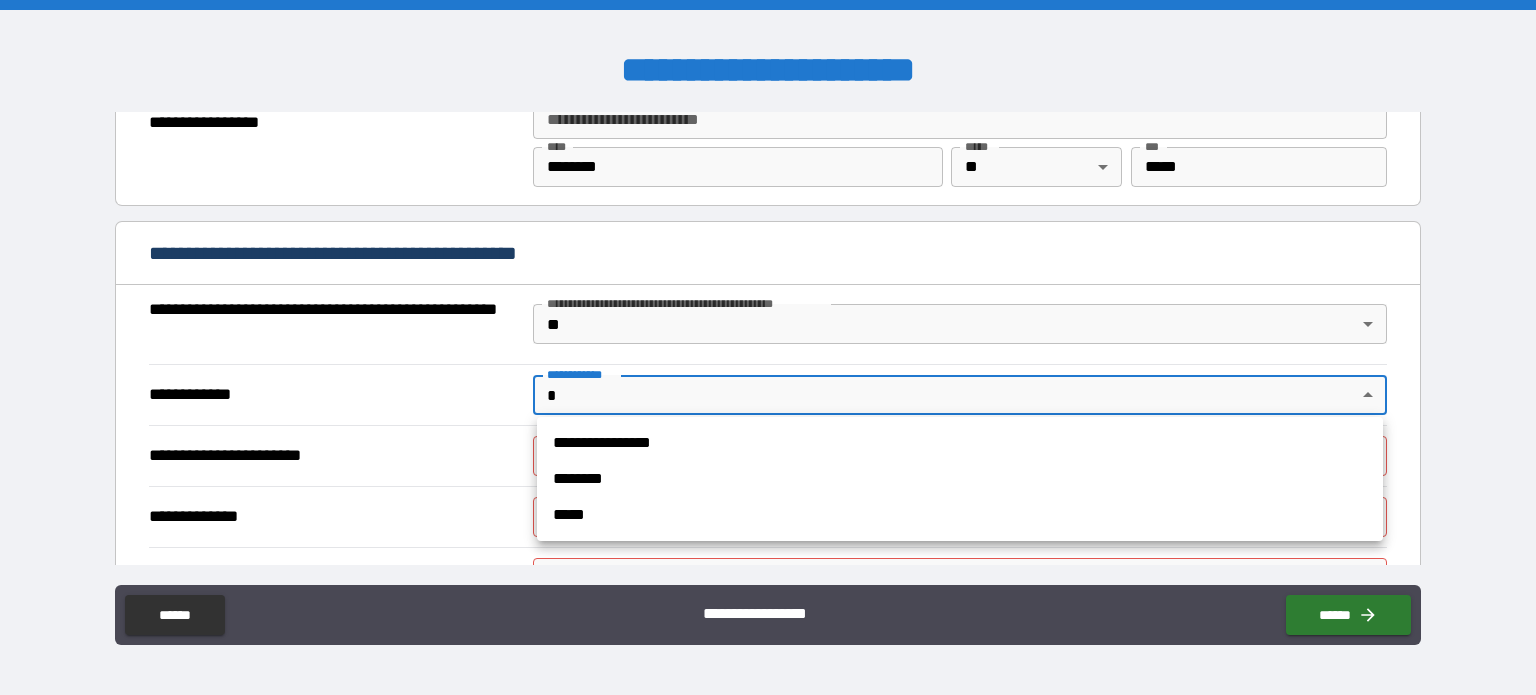click at bounding box center (768, 347) 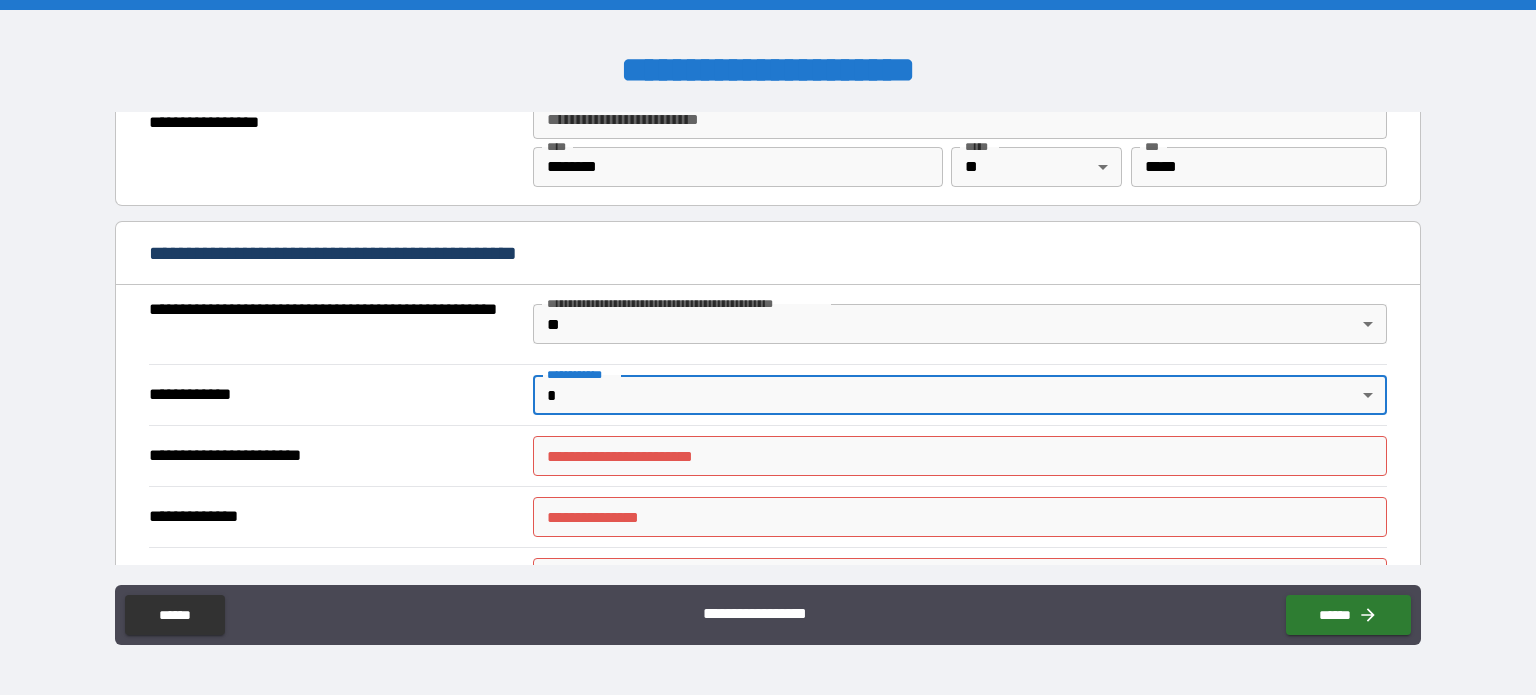 click on "[FIRST] [LAST] [STREET] [CITY] [STATE] [ZIP] [COUNTRY] [PHONE] [EMAIL] [DOB] [SSN] [LICENSE] [CARD] [ADDRESS] [COORDINATES]" at bounding box center (768, 347) 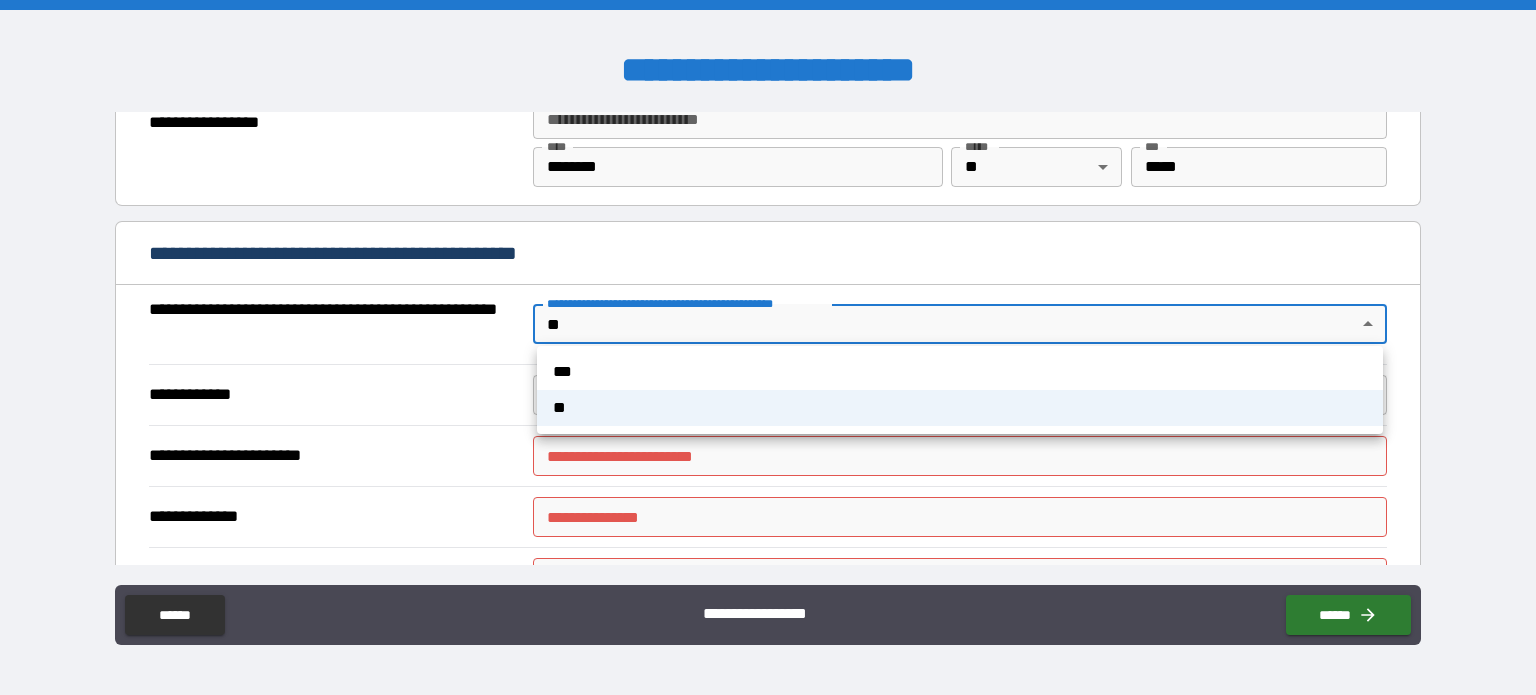 click on "**" at bounding box center (960, 408) 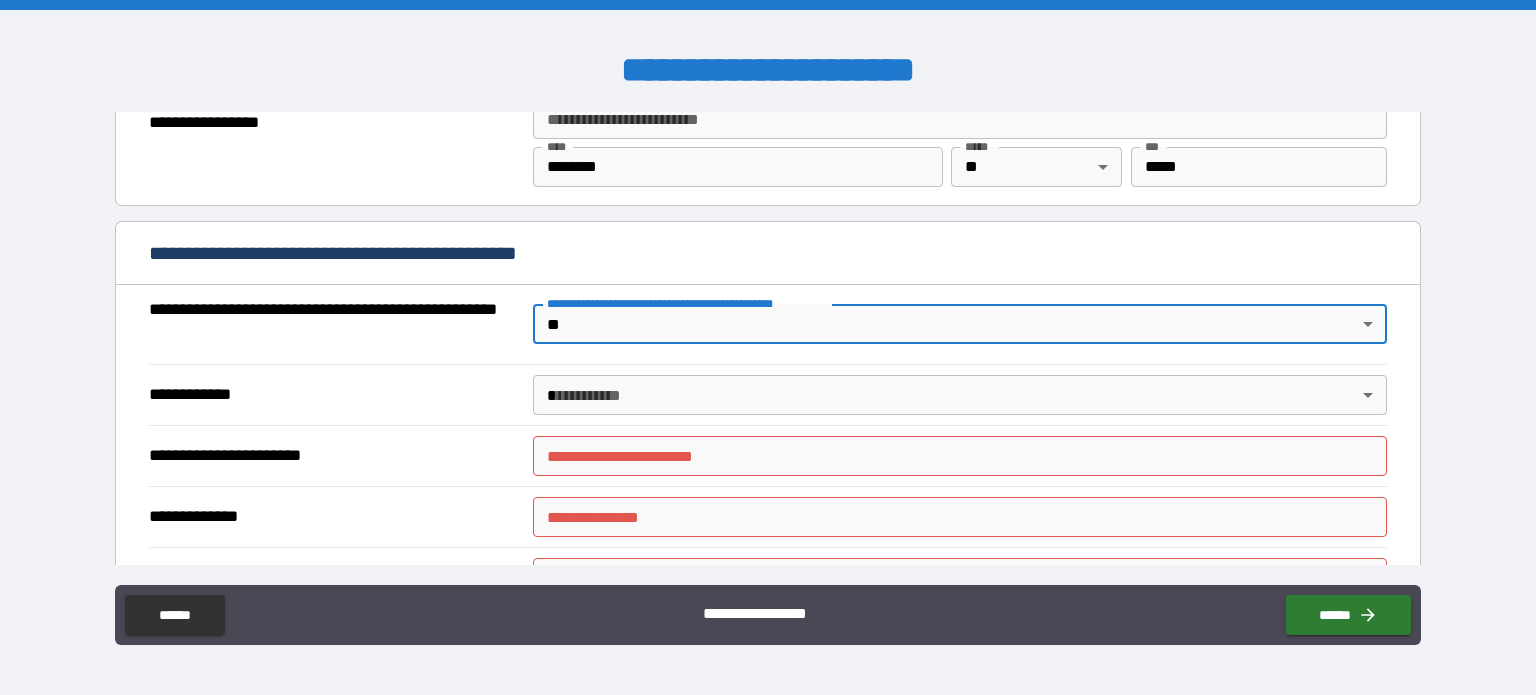 click on "**********" at bounding box center (333, 325) 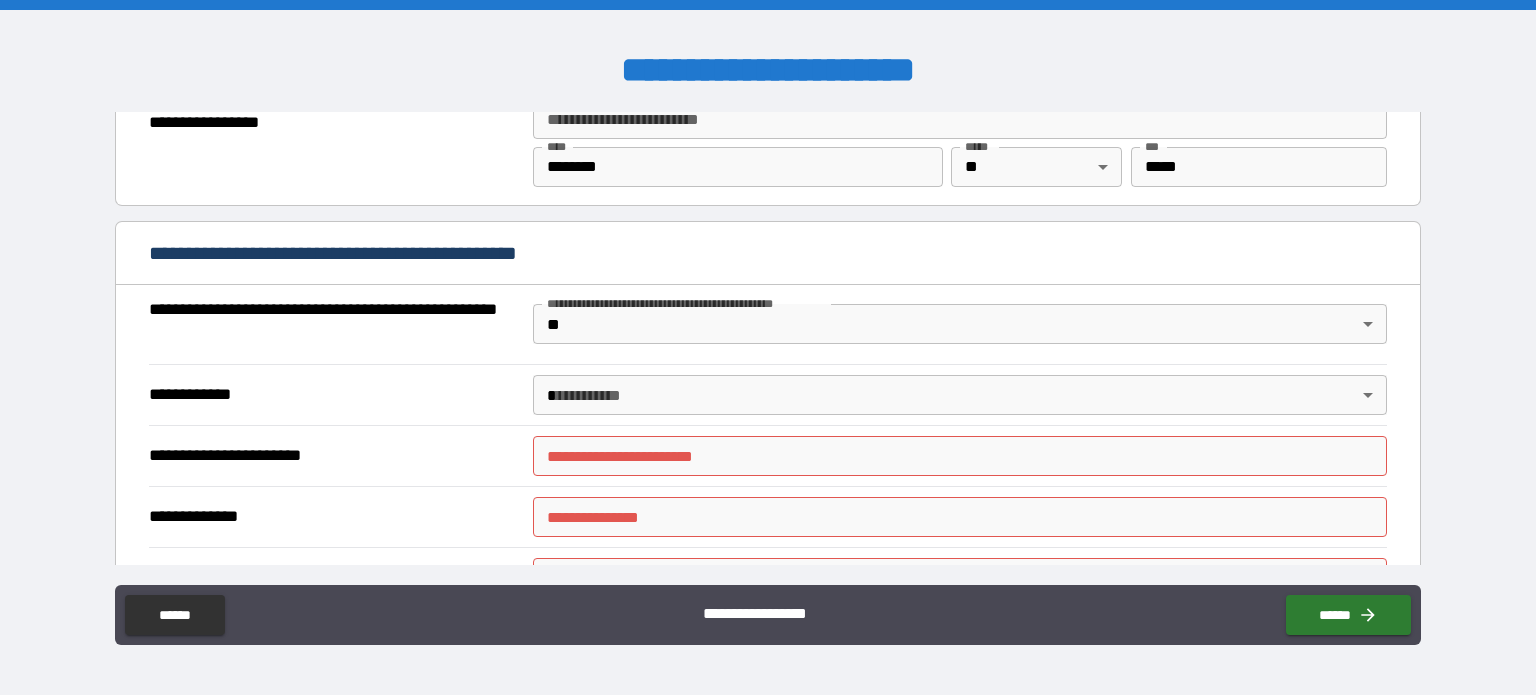 scroll, scrollTop: 1908, scrollLeft: 0, axis: vertical 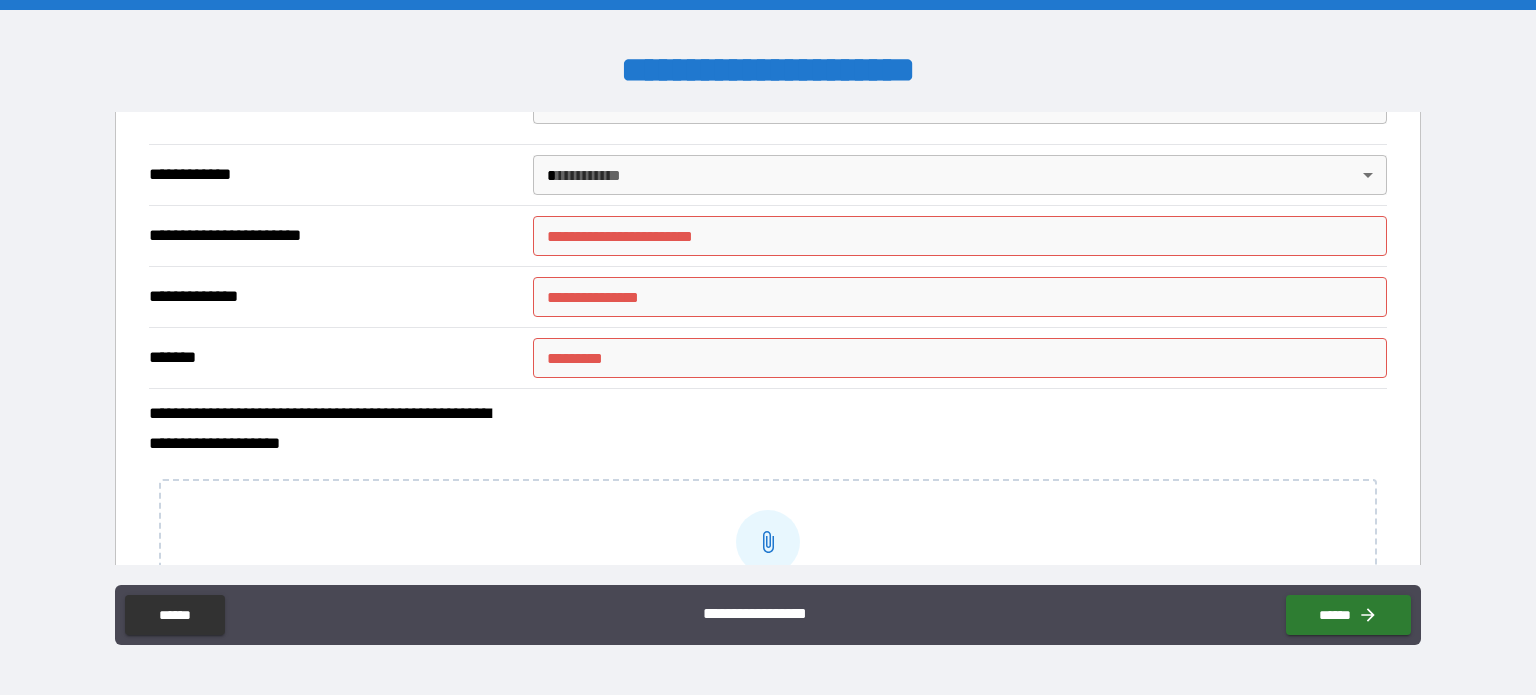 click on "**********" at bounding box center (960, 236) 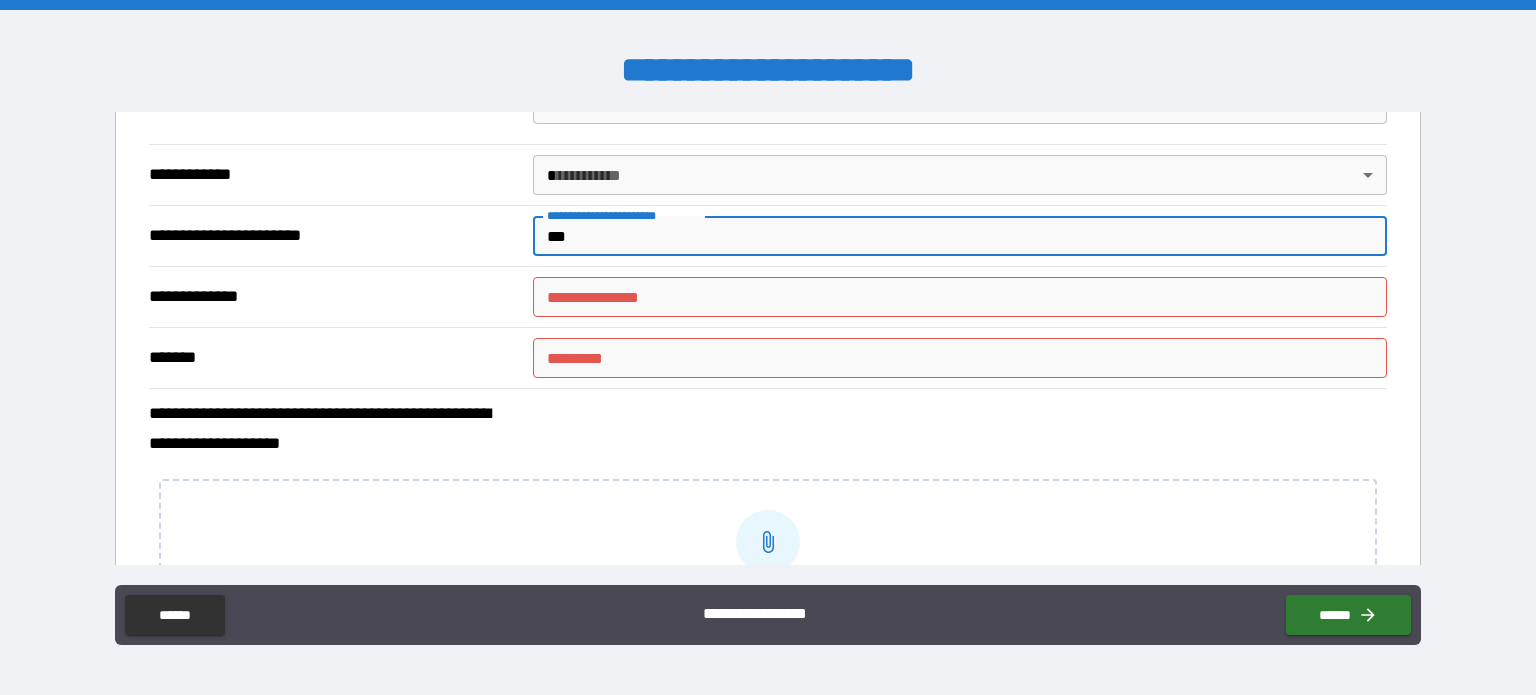 type on "***" 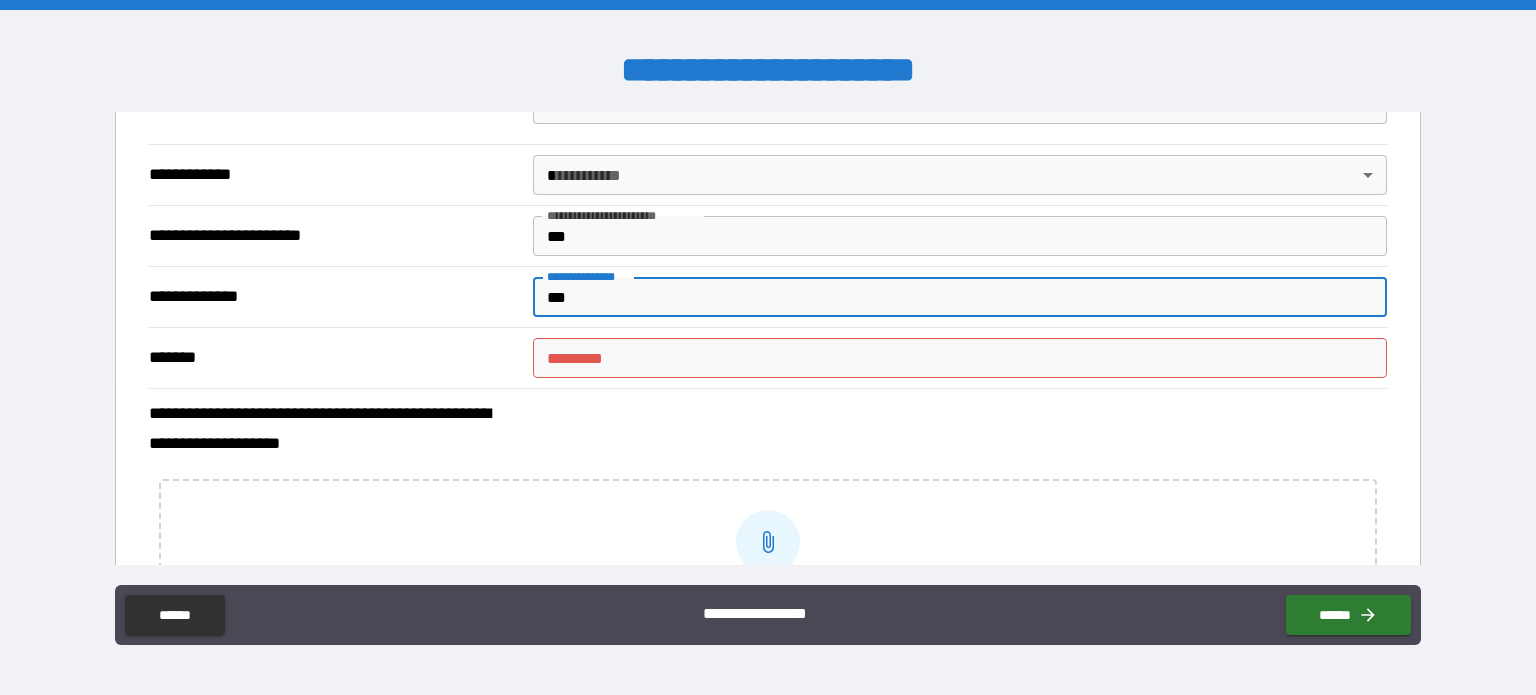 type on "***" 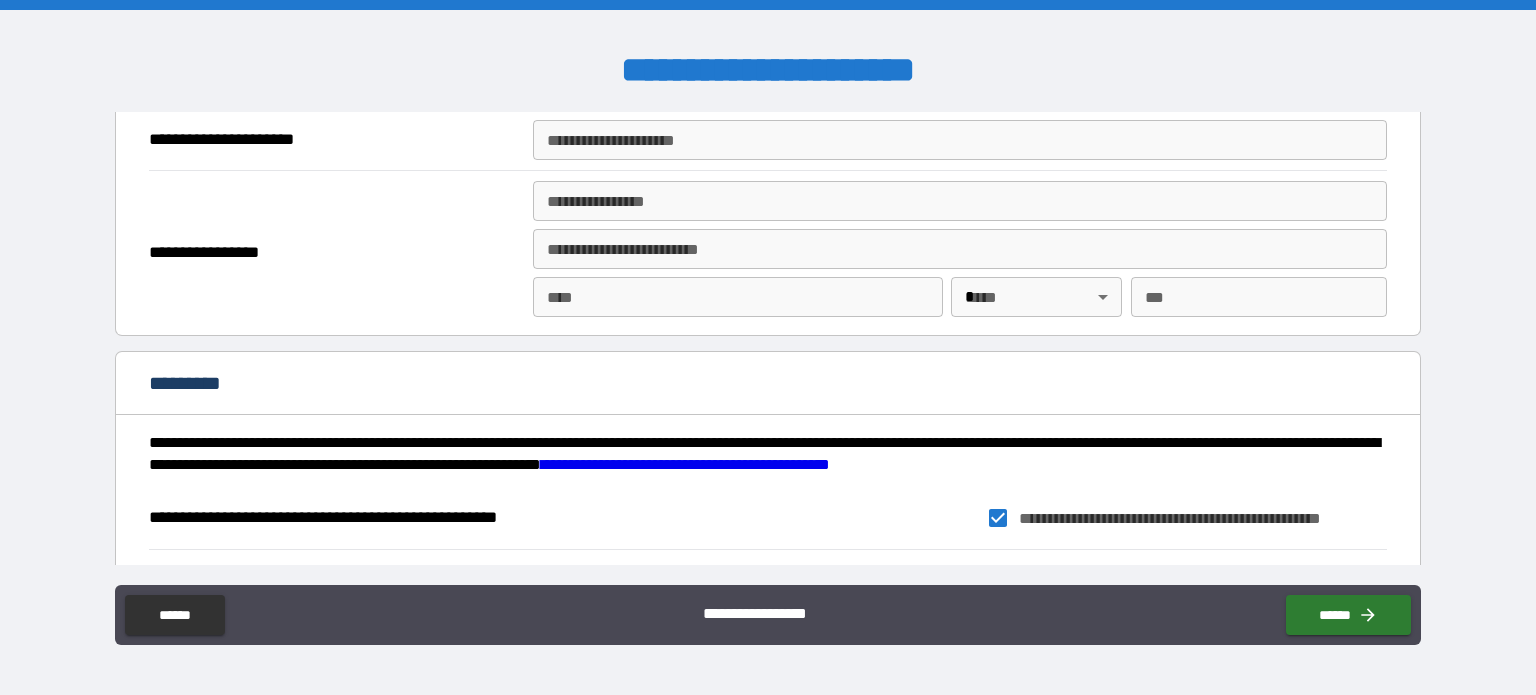 scroll, scrollTop: 3152, scrollLeft: 0, axis: vertical 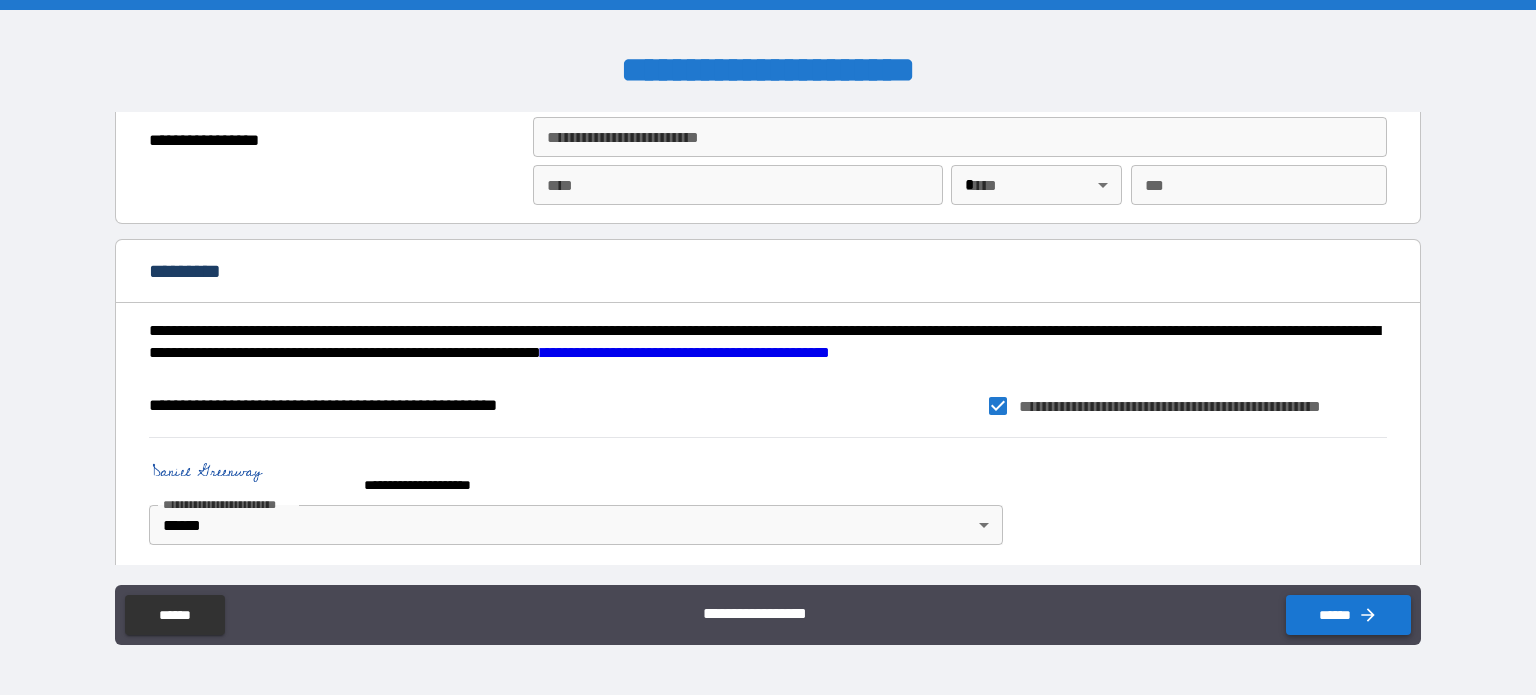 type on "***" 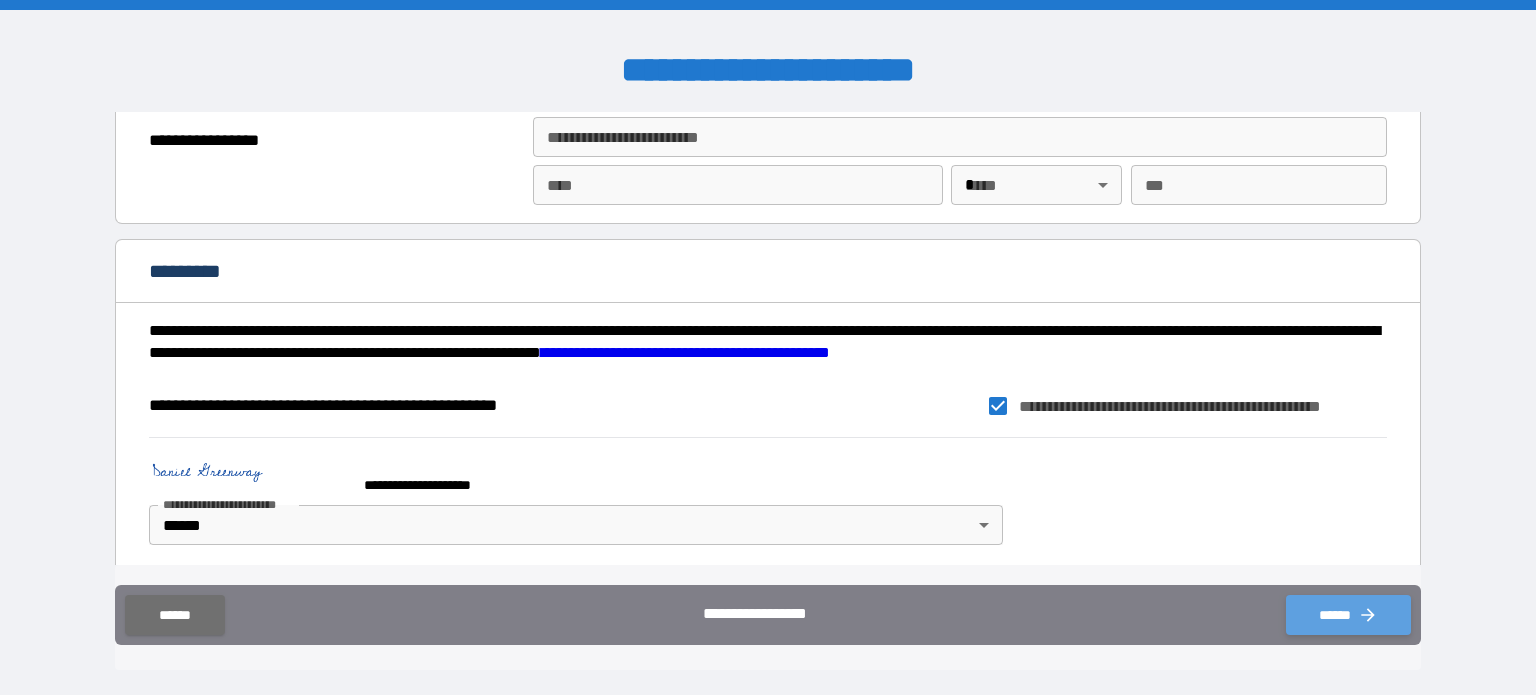 click on "******" at bounding box center (1348, 615) 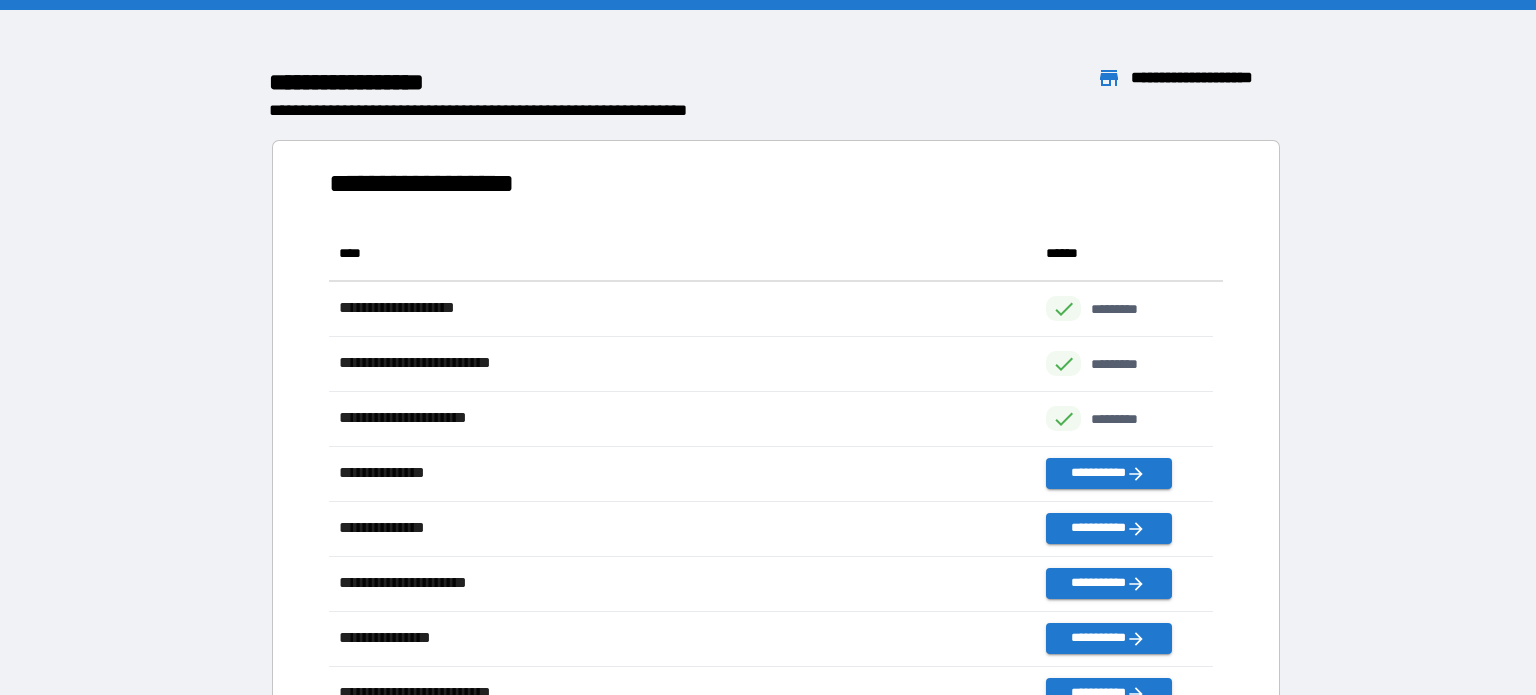 scroll, scrollTop: 16, scrollLeft: 16, axis: both 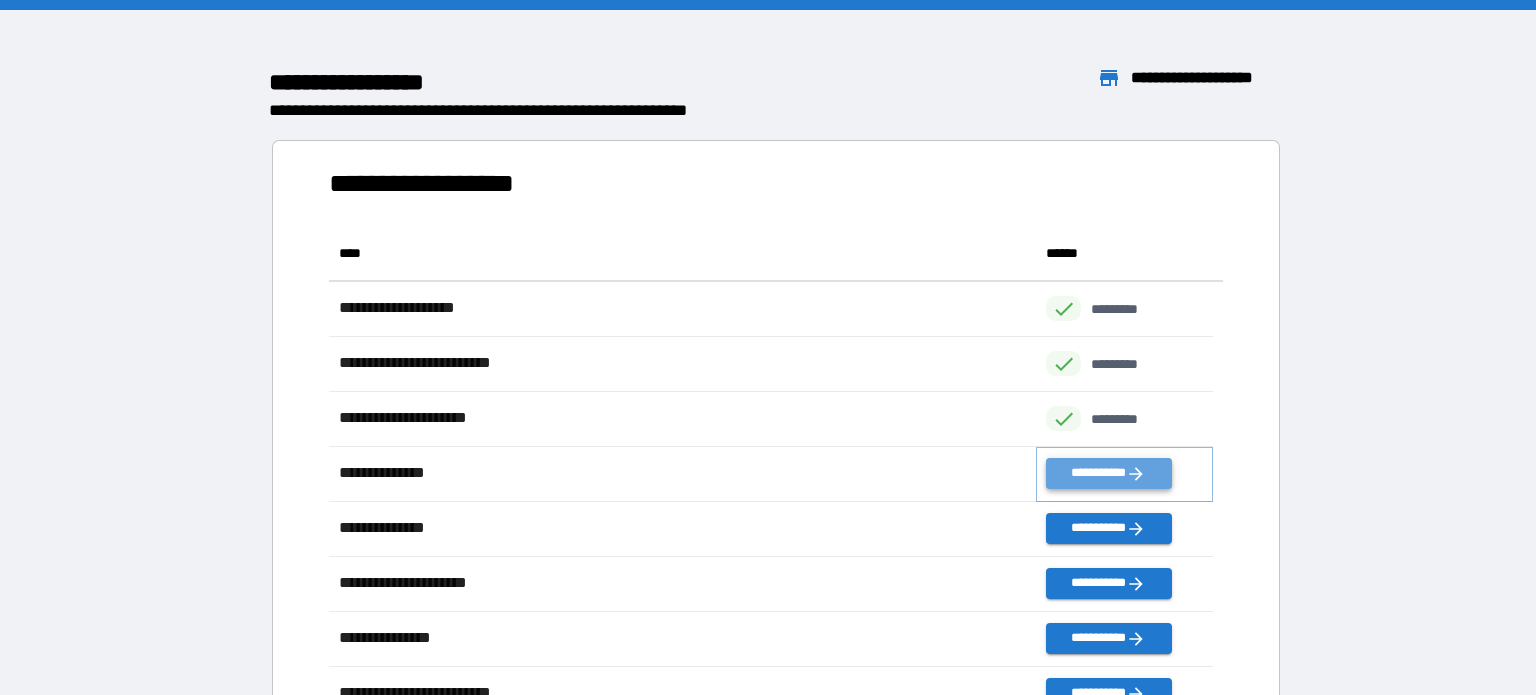 click on "**********" at bounding box center [1108, 473] 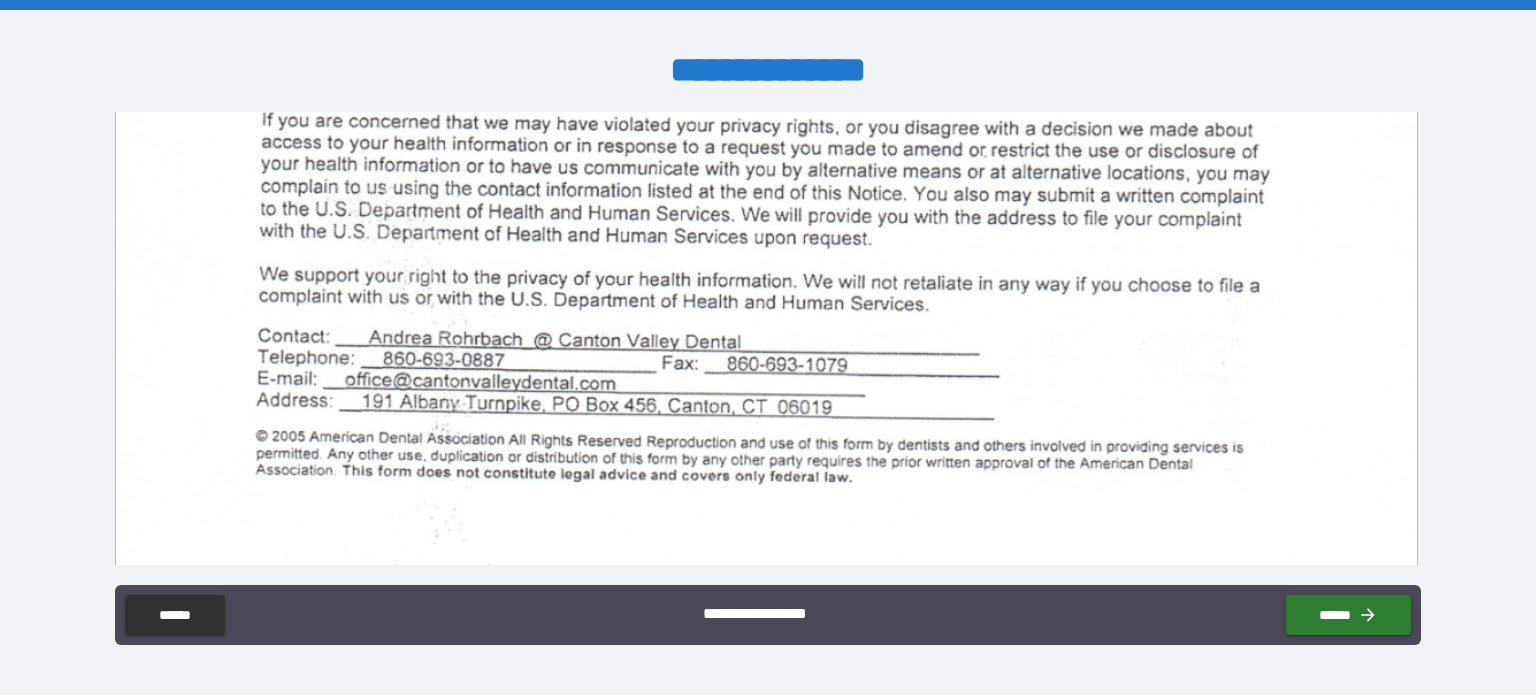 scroll, scrollTop: 3235, scrollLeft: 0, axis: vertical 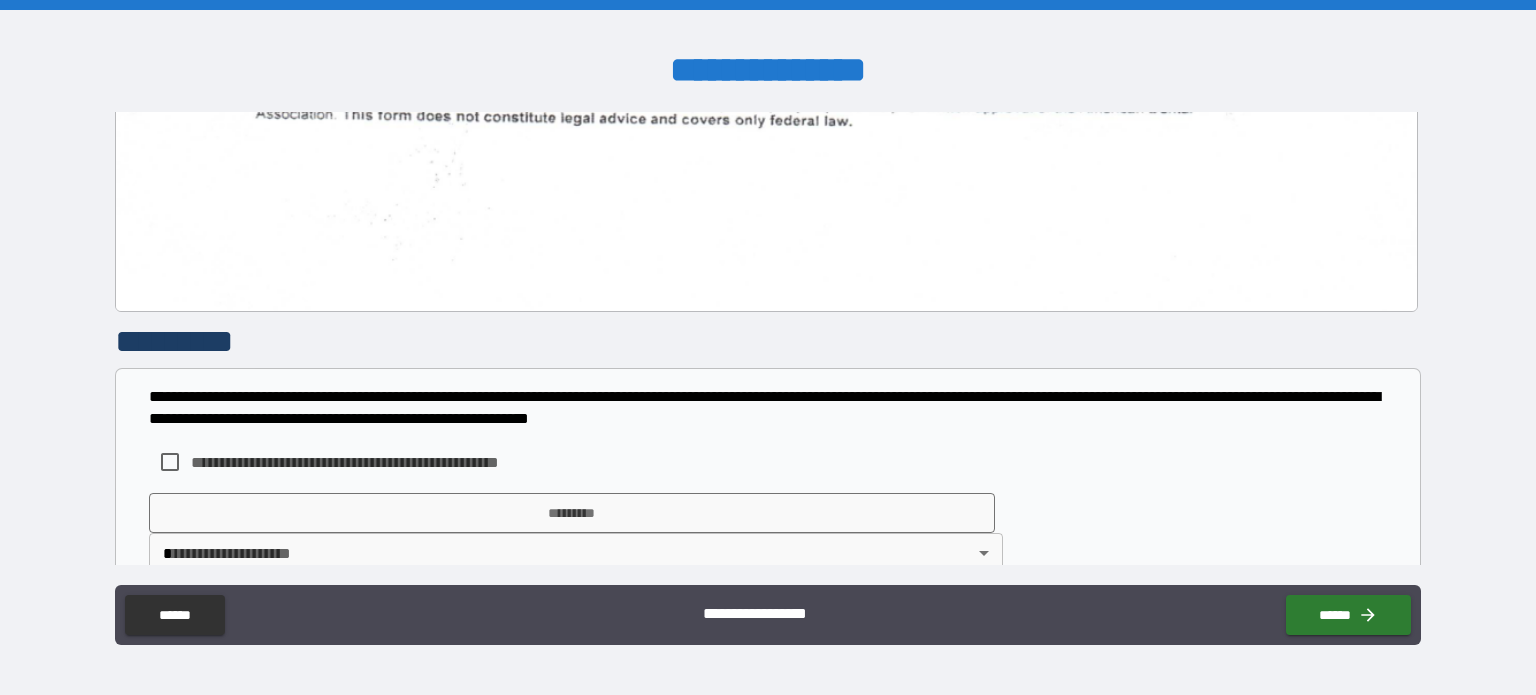 click on "**********" at bounding box center [768, 462] 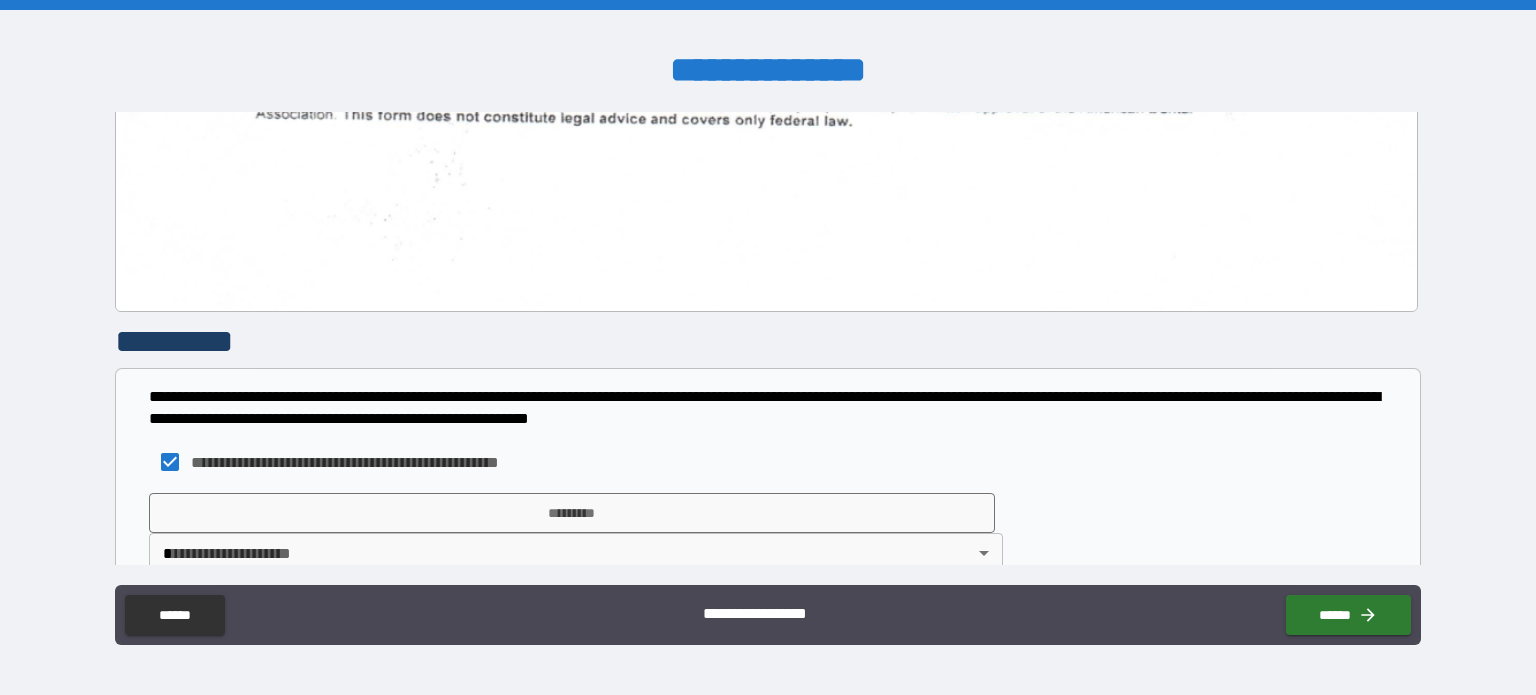 click on "[FIRST] [LAST] [DOB] [PHONE] [EMAIL] [ADDRESS]" at bounding box center (768, 347) 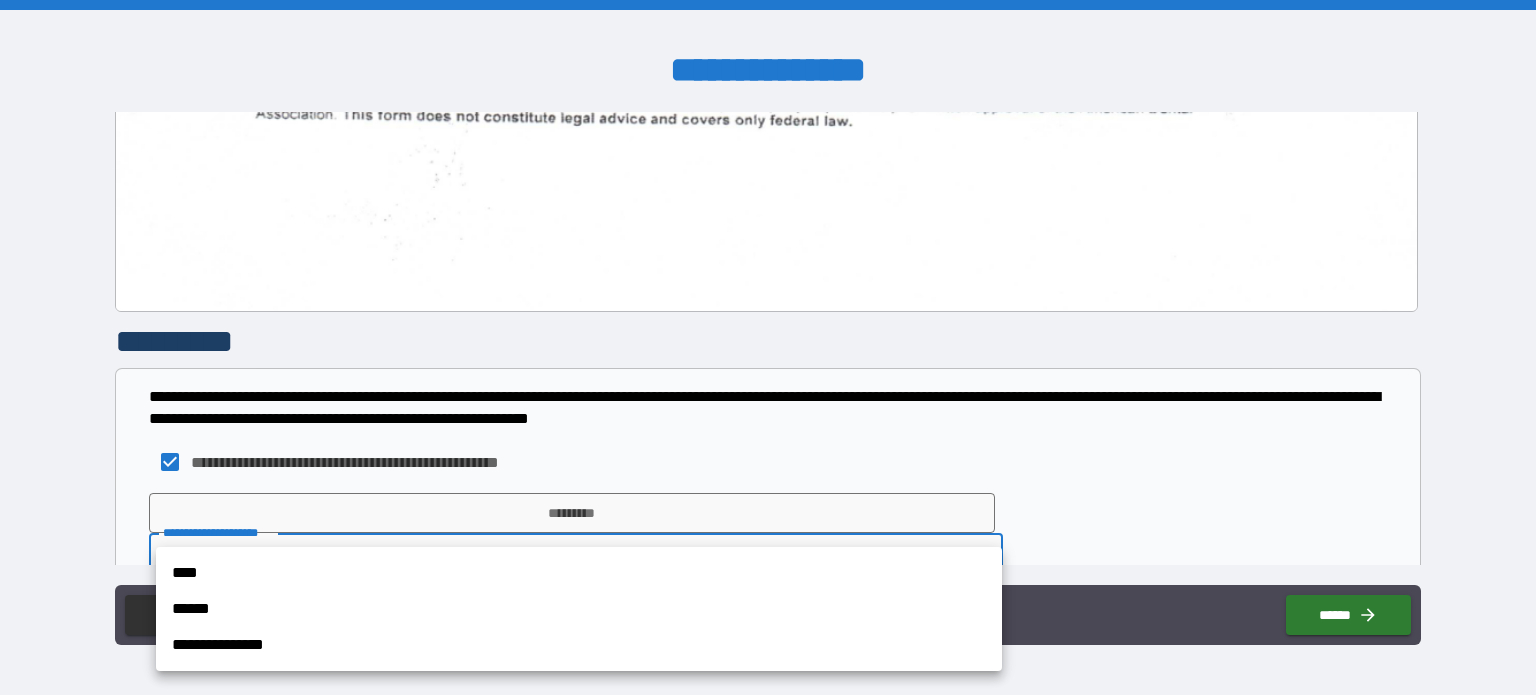 click on "**********" at bounding box center [579, 645] 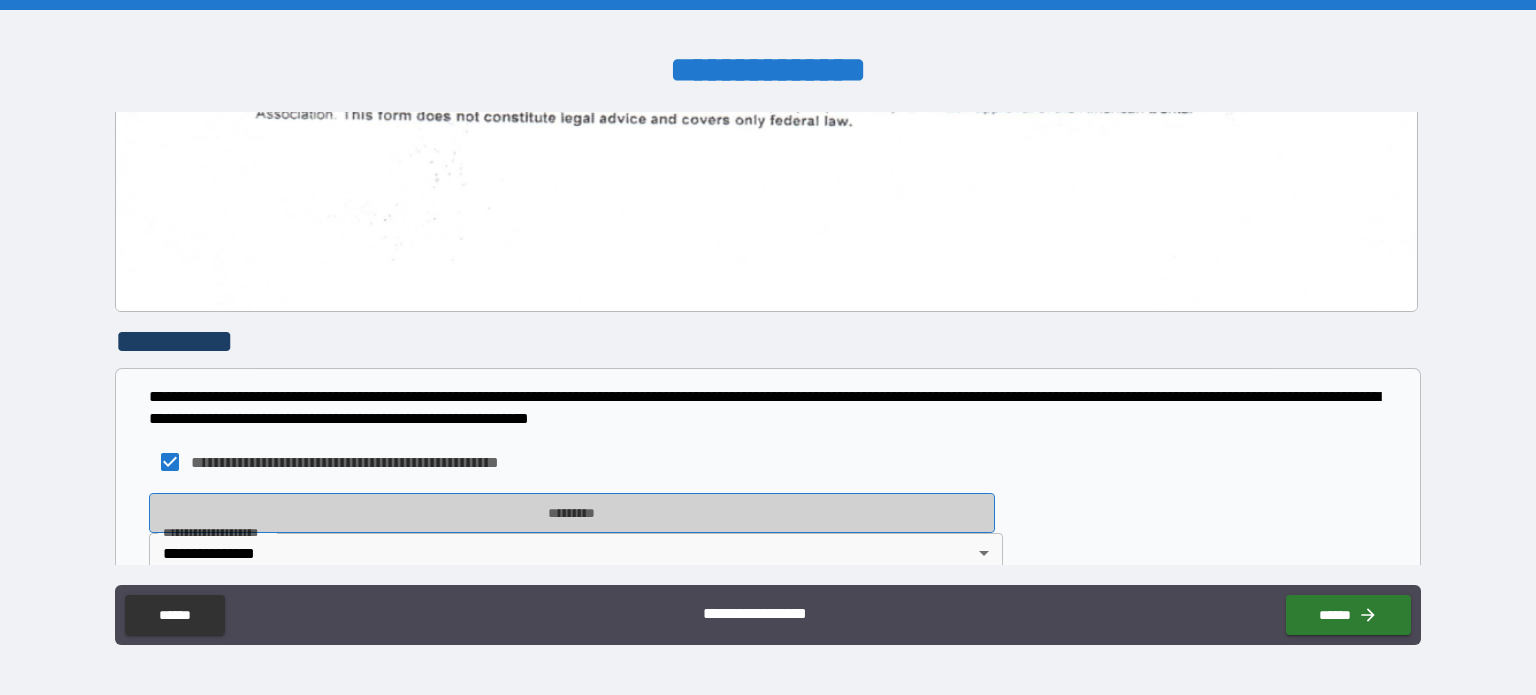 click on "*********" at bounding box center (572, 513) 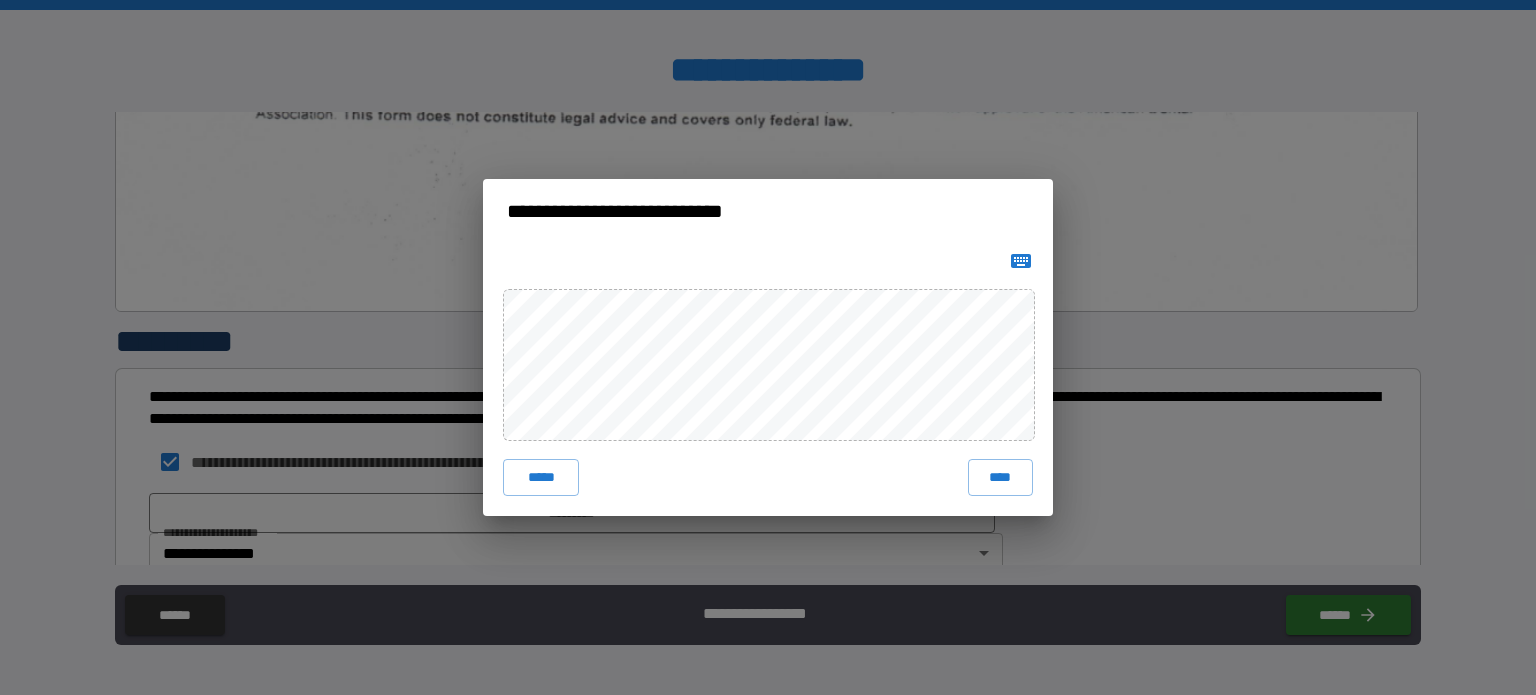 click at bounding box center [1021, 261] 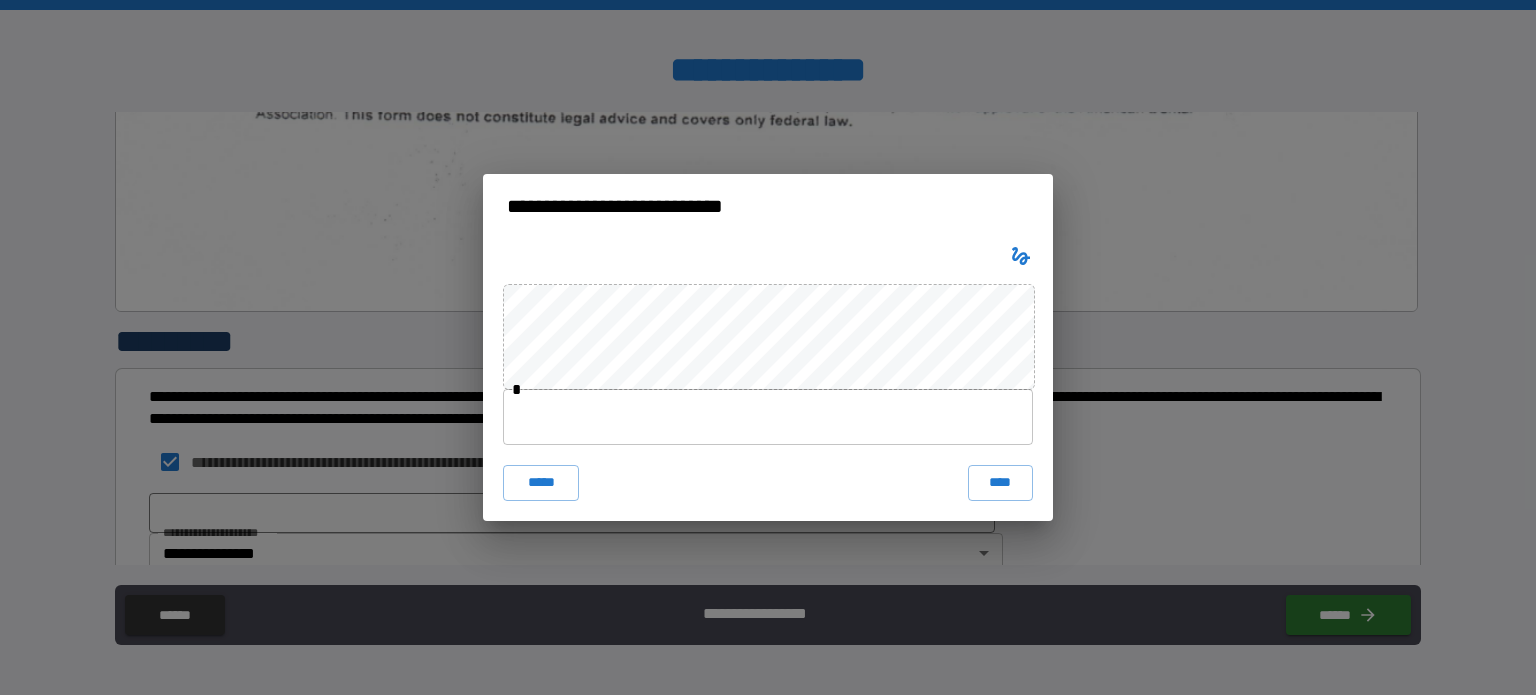 click at bounding box center (768, 417) 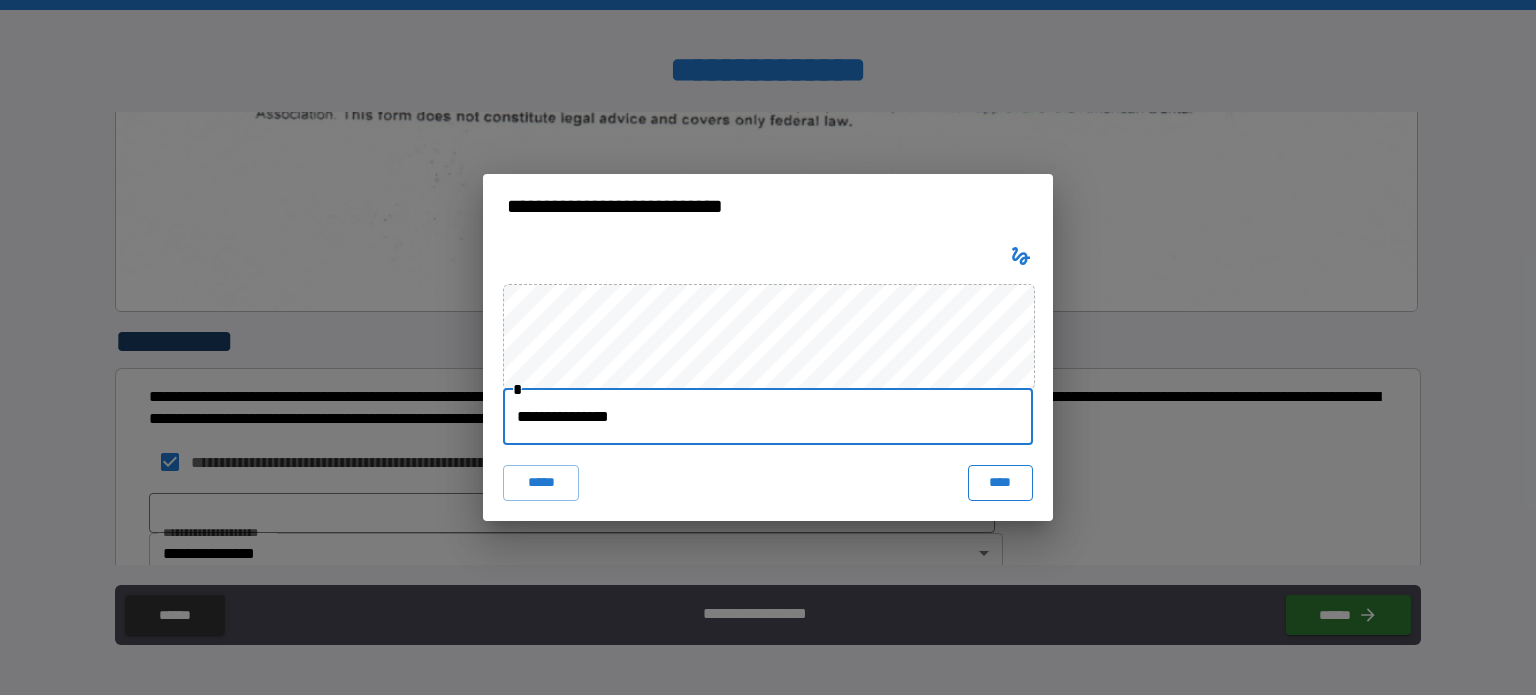 type on "**********" 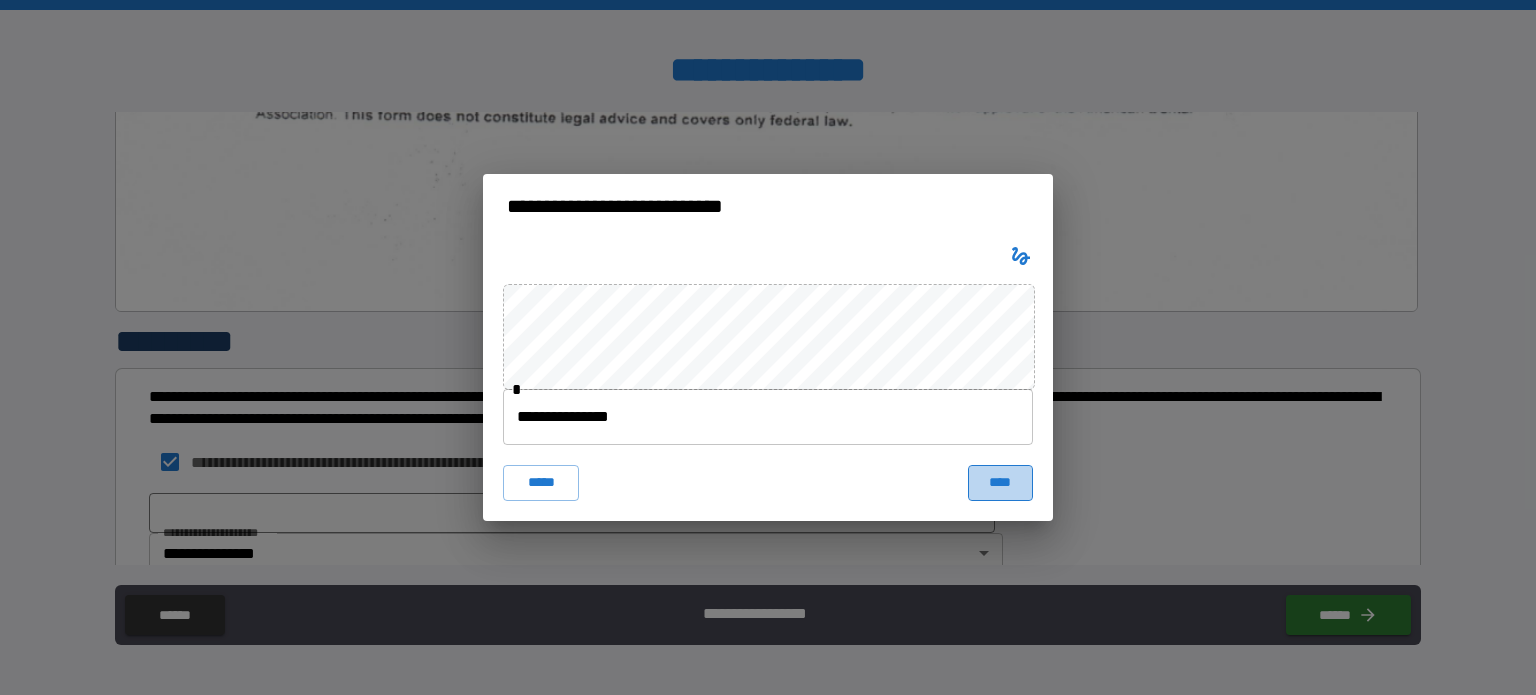click on "****" at bounding box center [1000, 483] 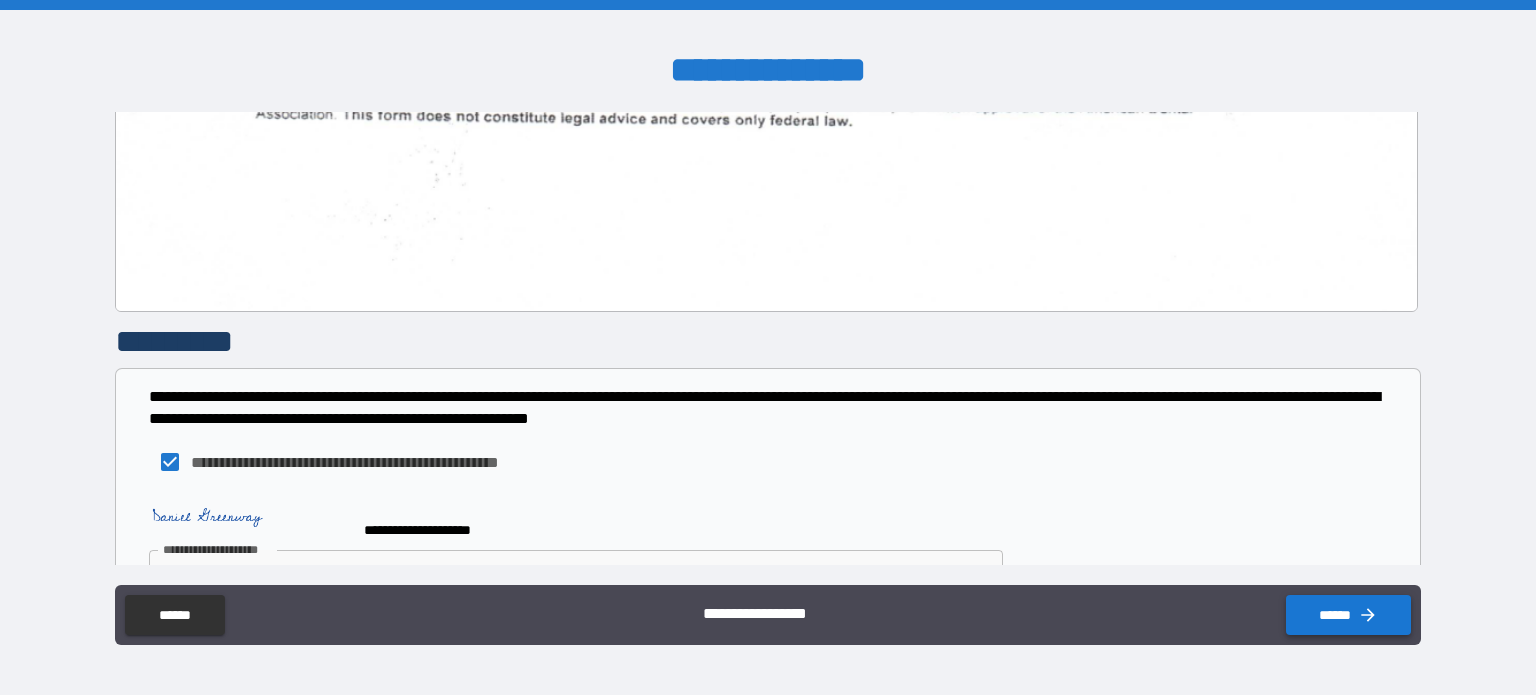 click on "******" at bounding box center (1348, 615) 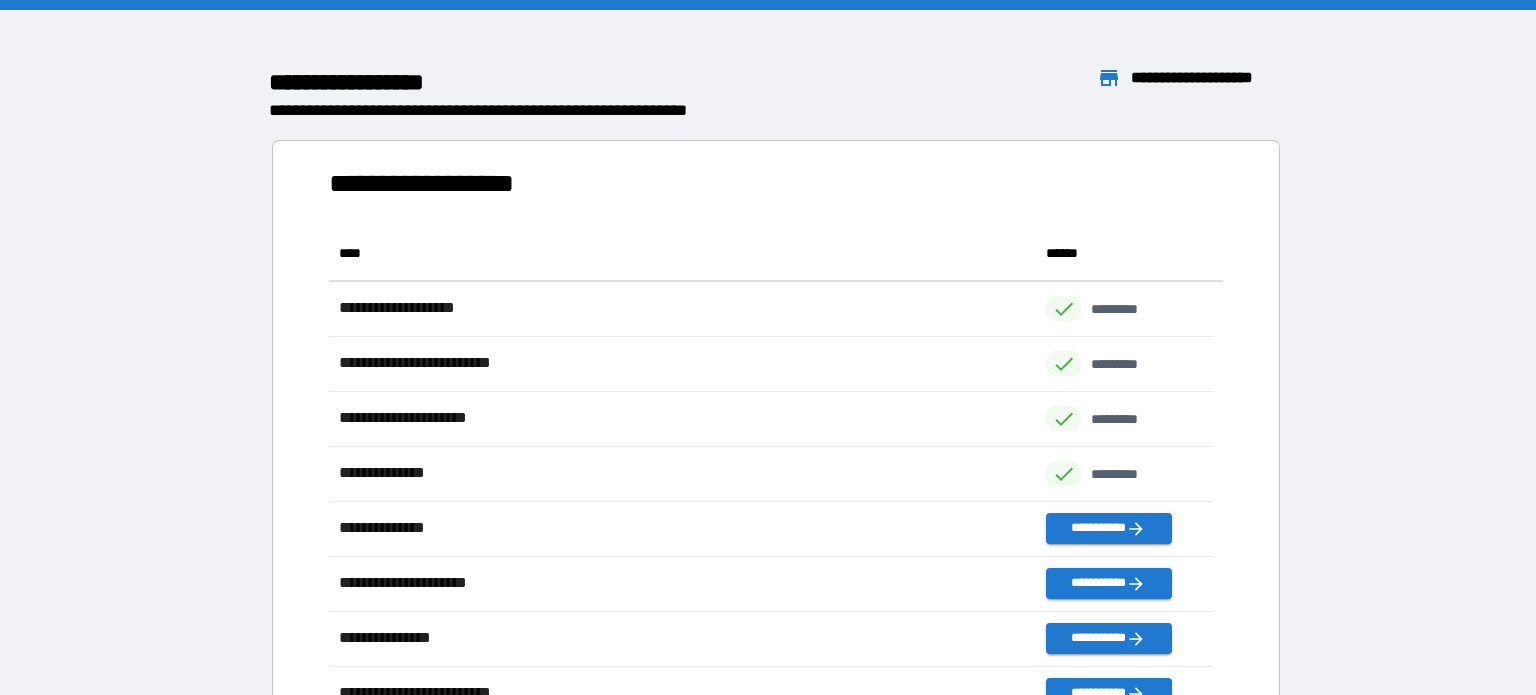 scroll, scrollTop: 16, scrollLeft: 16, axis: both 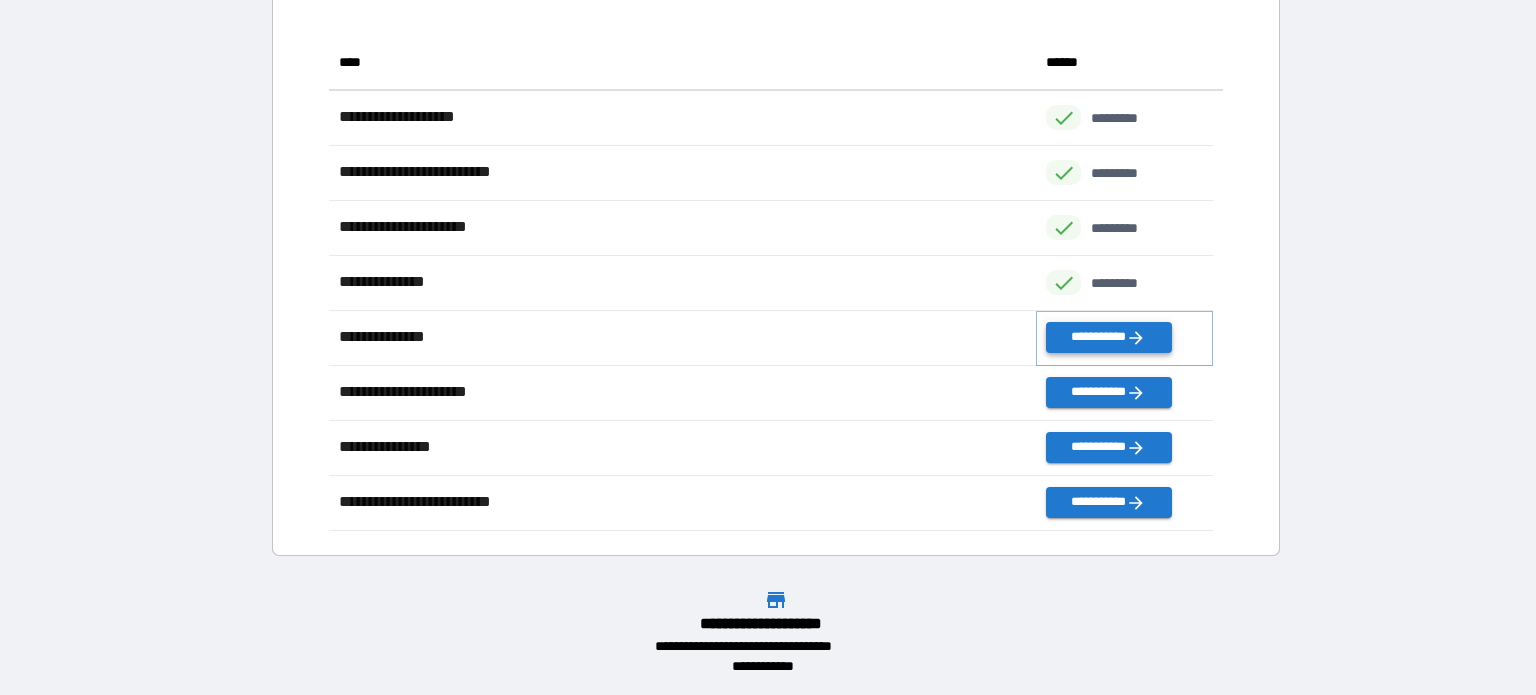 click on "**********" at bounding box center (1108, 337) 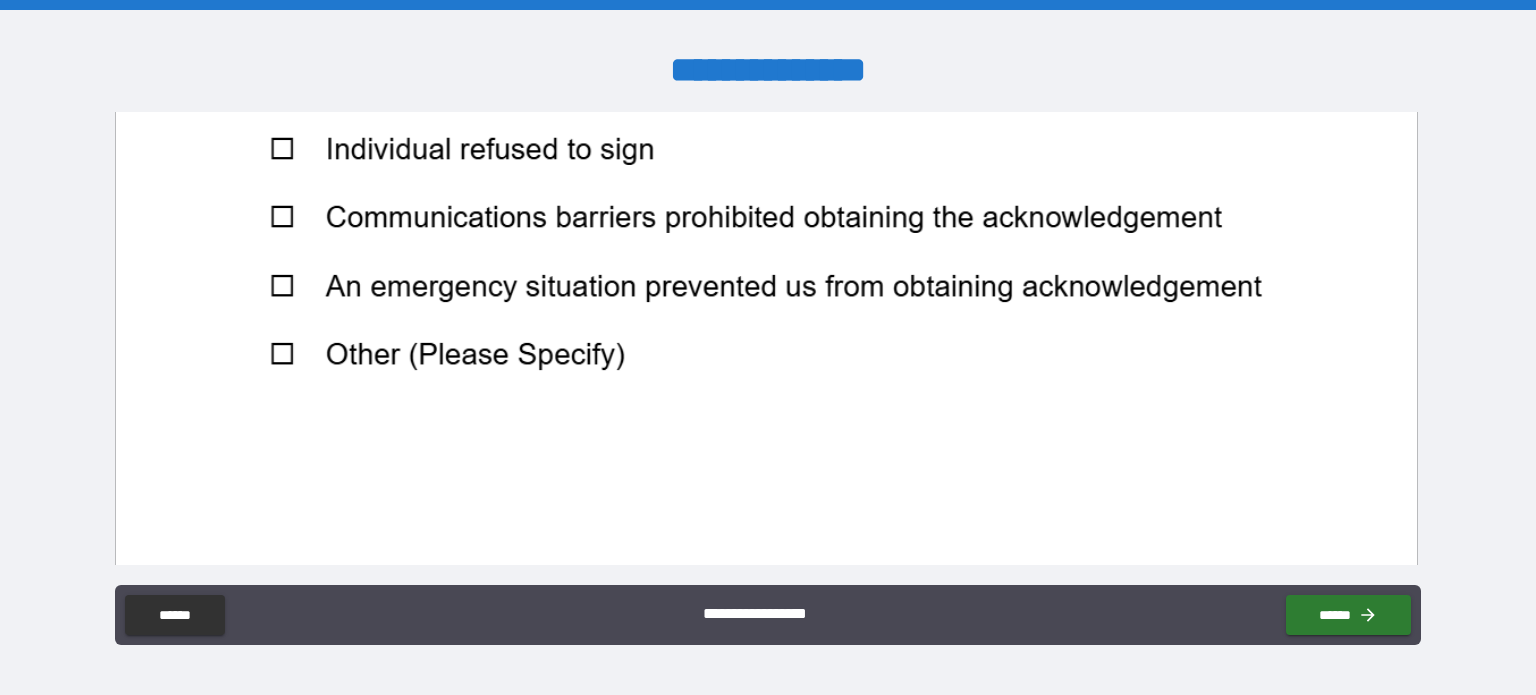 scroll, scrollTop: 1532, scrollLeft: 0, axis: vertical 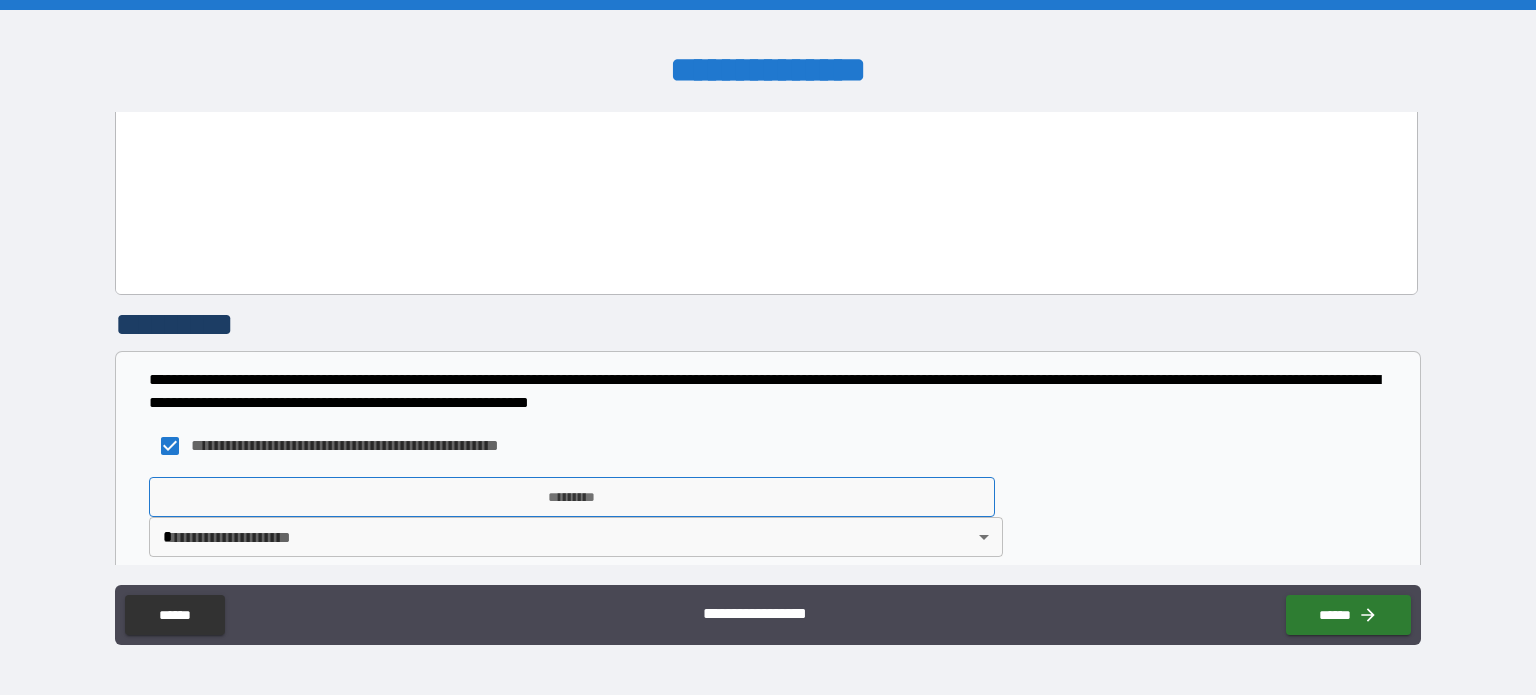 click on "*********" at bounding box center [572, 497] 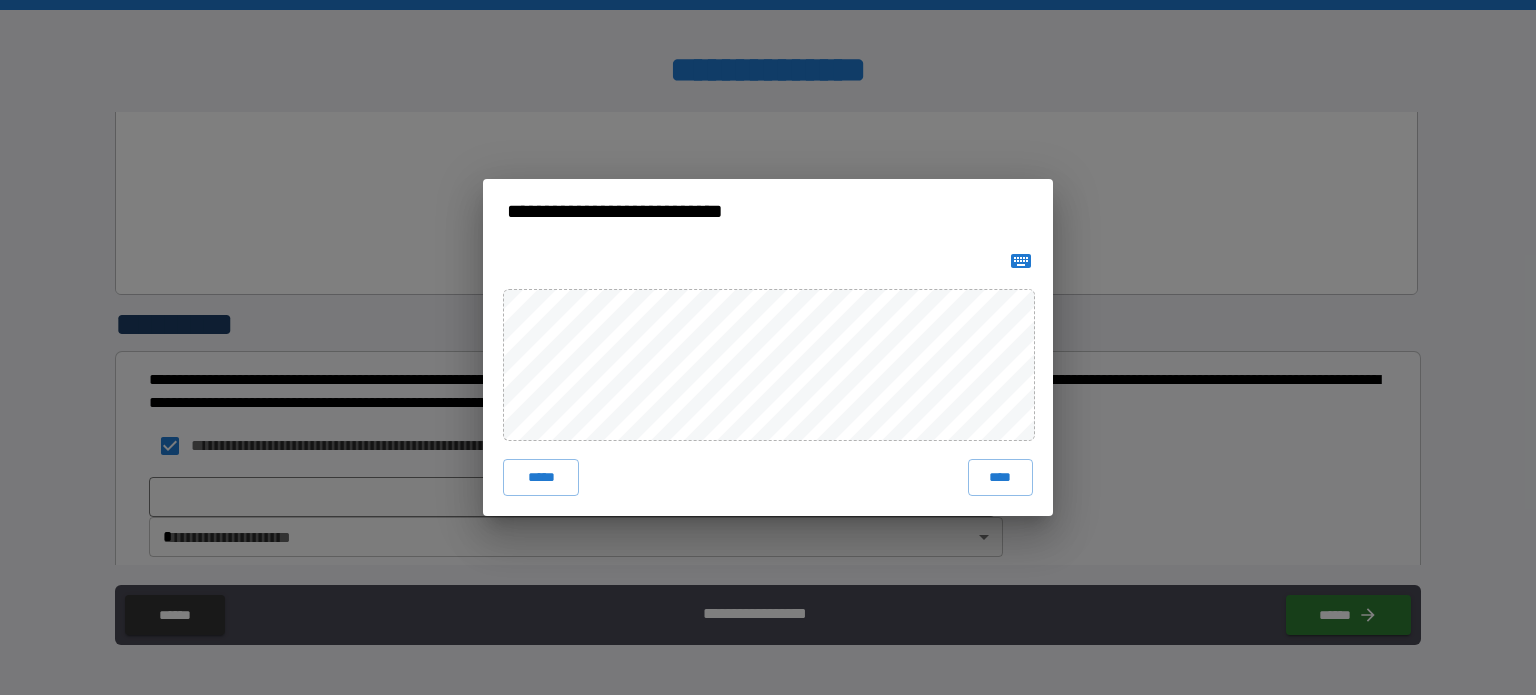 click 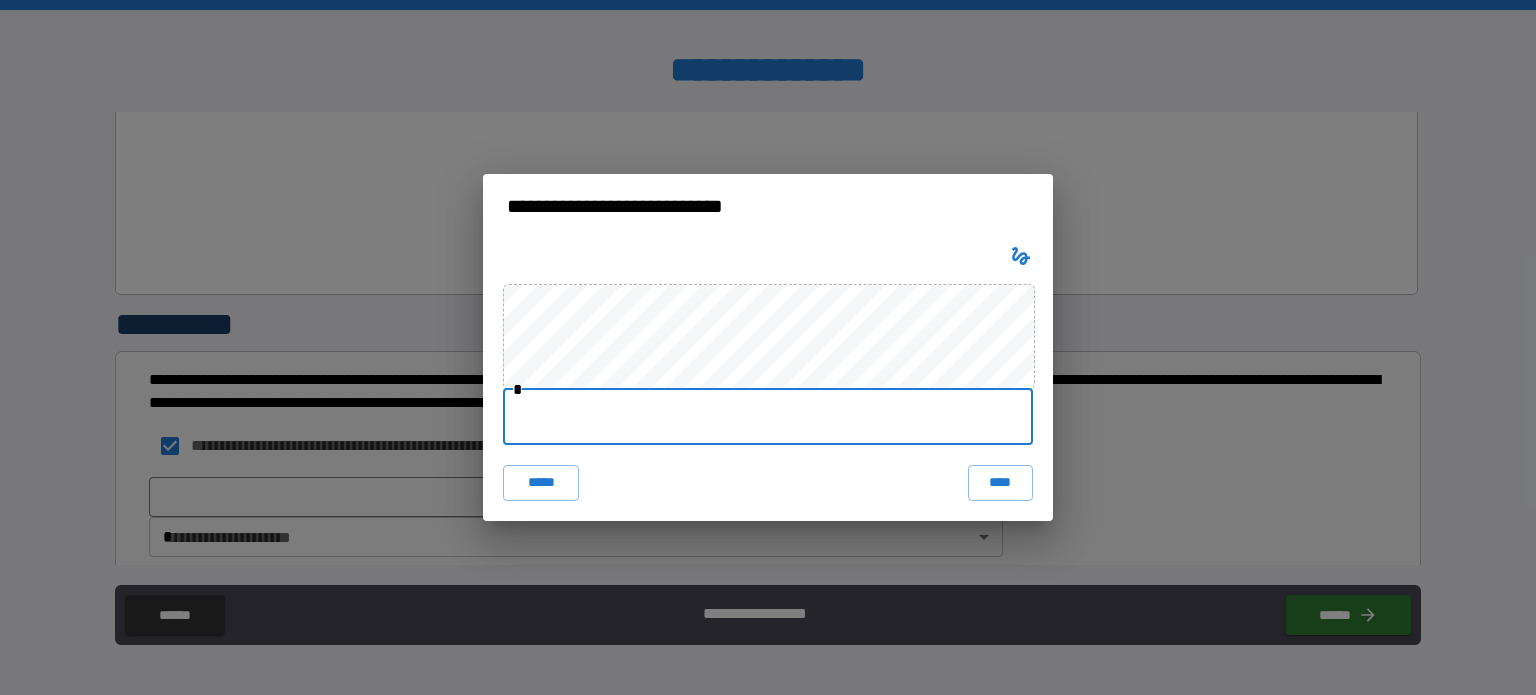 click at bounding box center [768, 417] 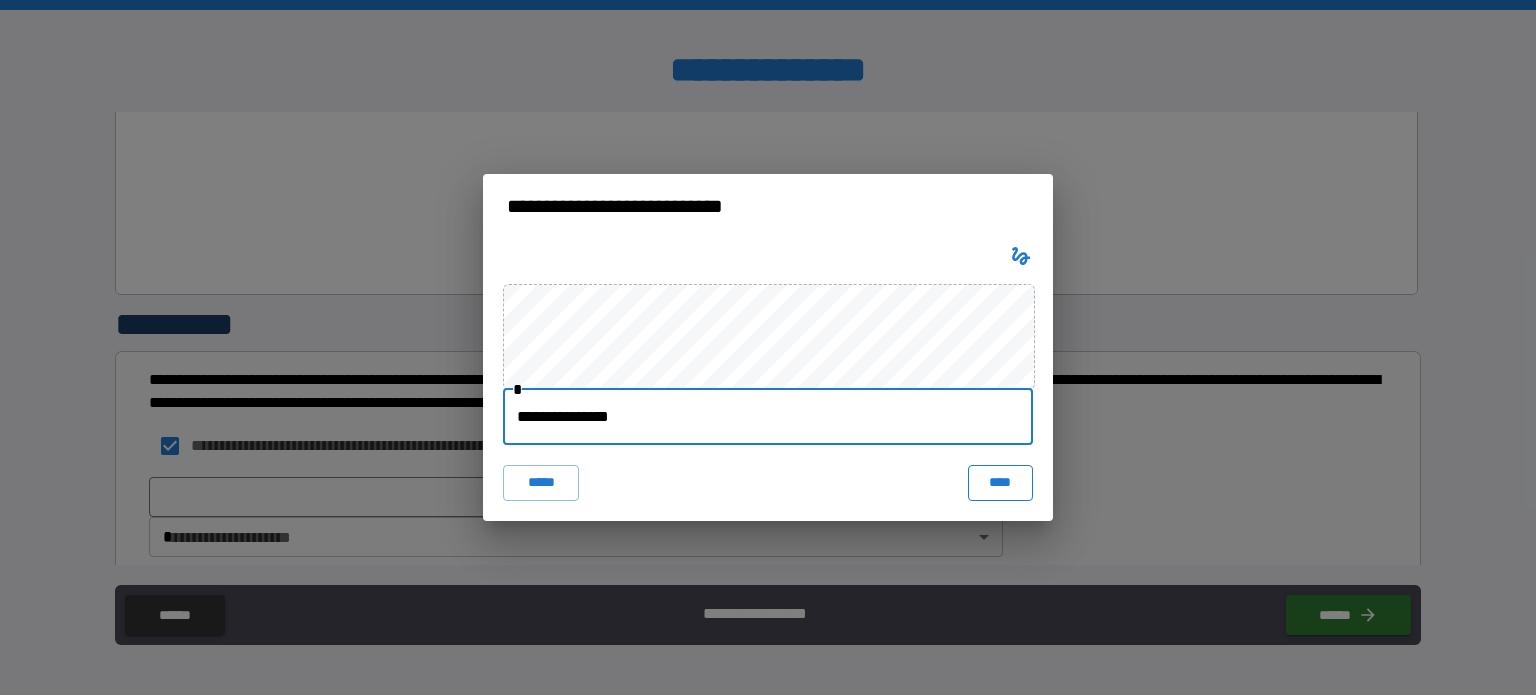 type on "**********" 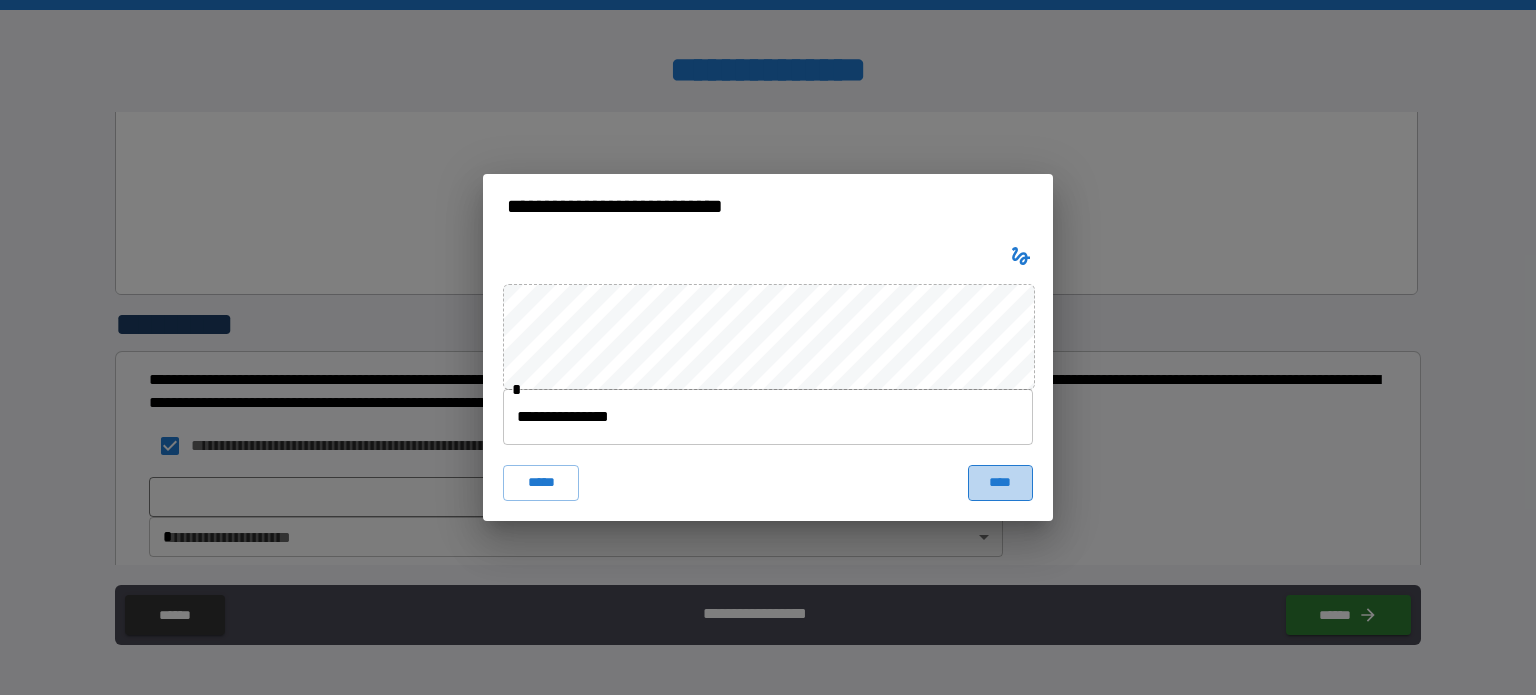 click on "****" at bounding box center [1000, 483] 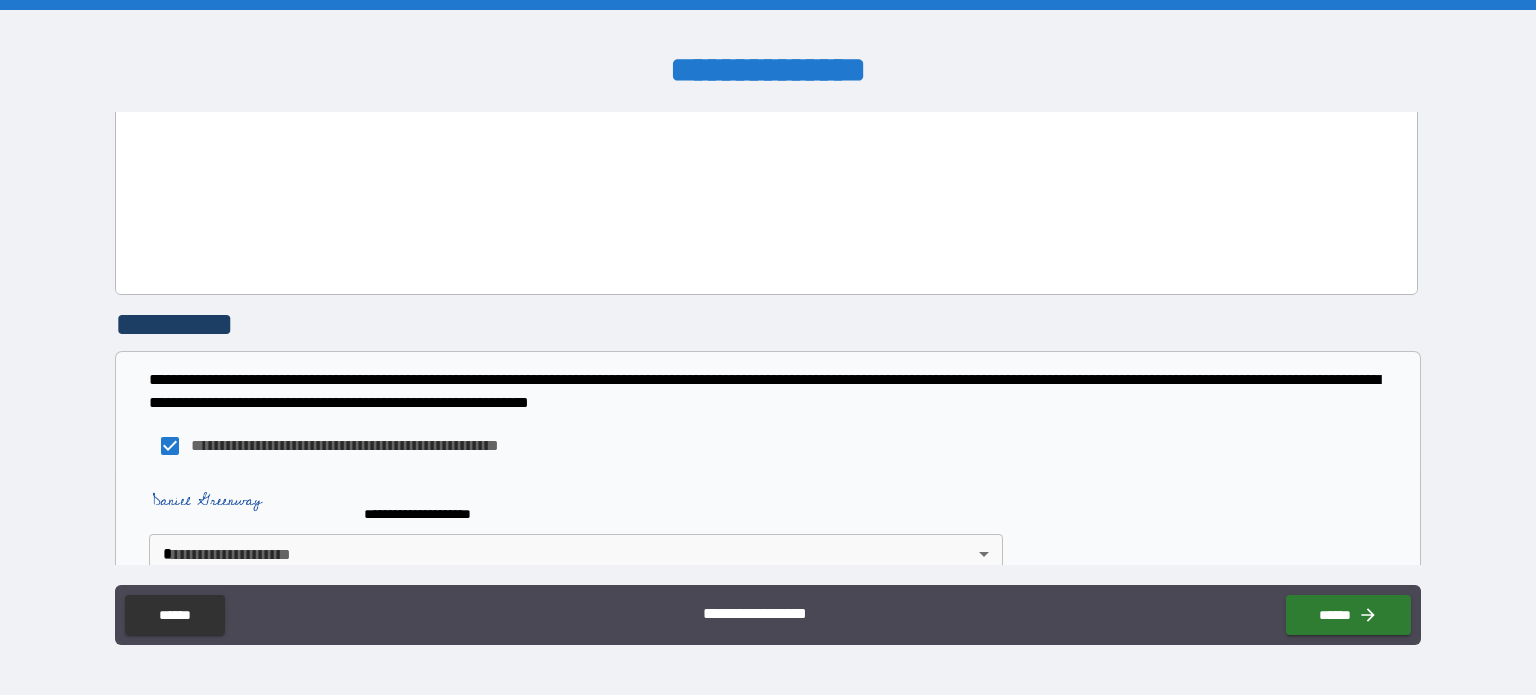 click on "[FIRST] [LAST] [DOB] [PHONE] [EMAIL] [ADDRESS]" at bounding box center [768, 347] 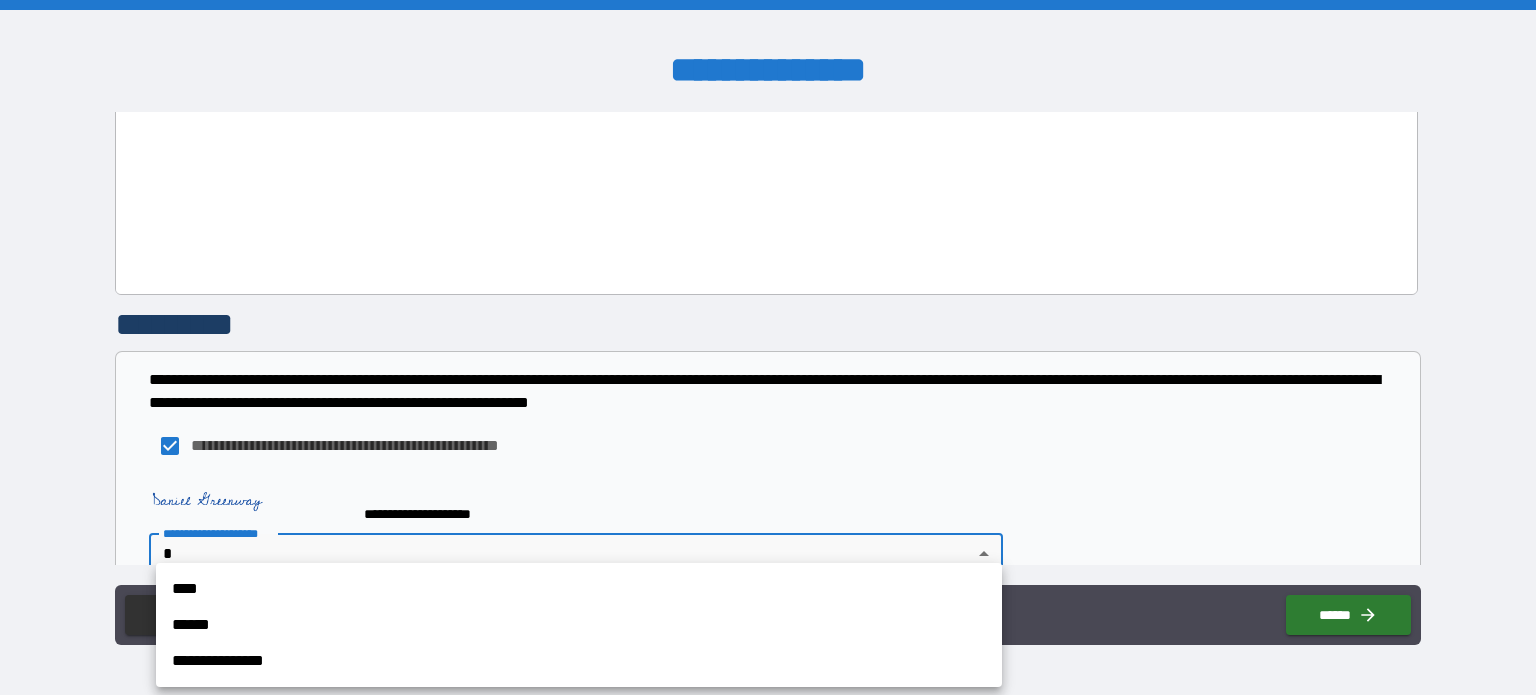 click on "**********" at bounding box center (579, 661) 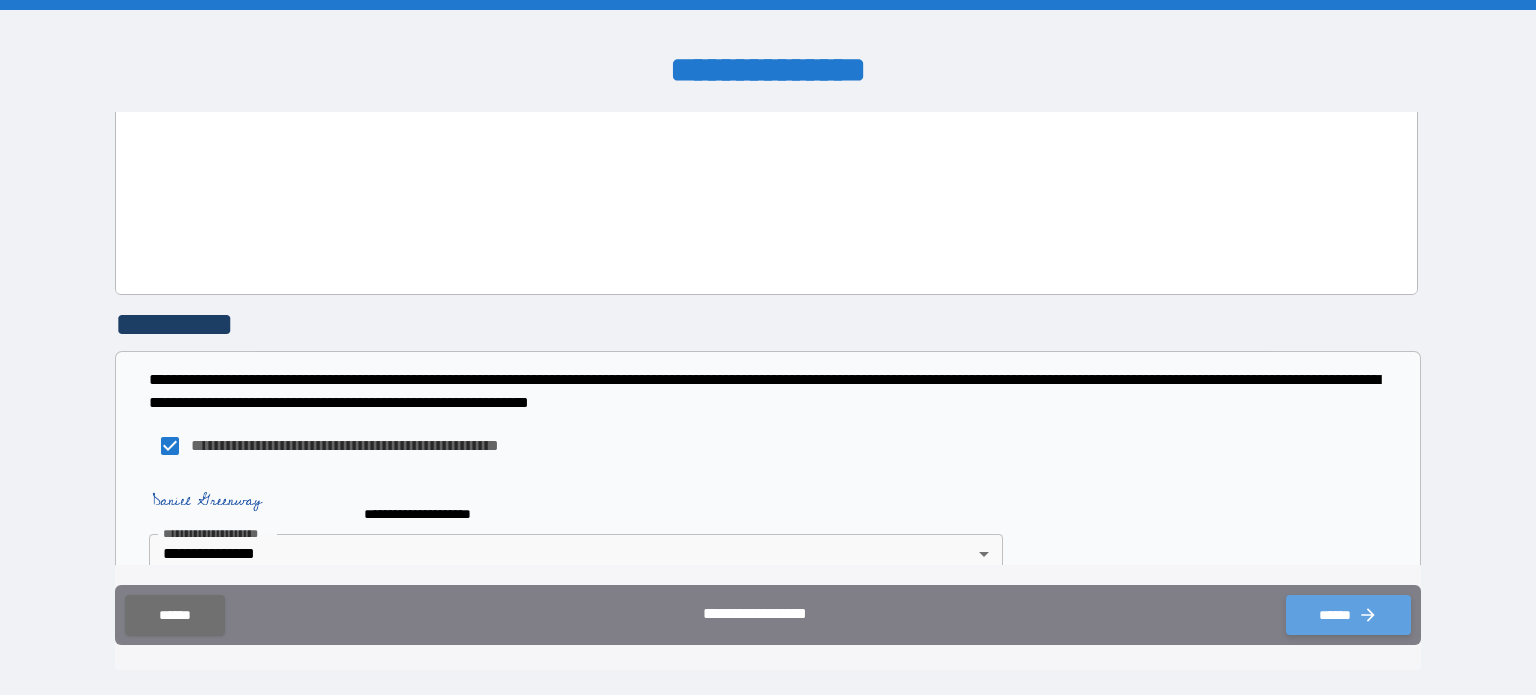 click on "******" at bounding box center [1348, 615] 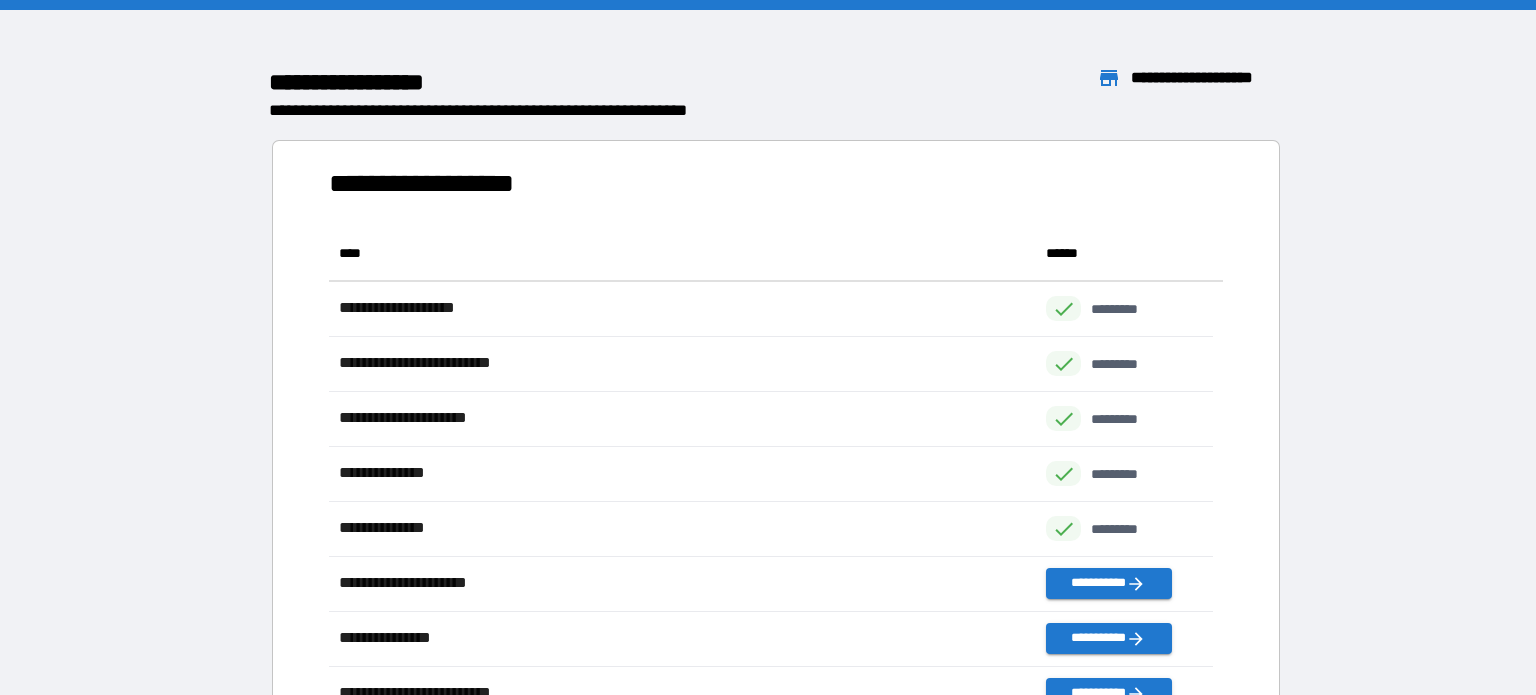 scroll, scrollTop: 16, scrollLeft: 16, axis: both 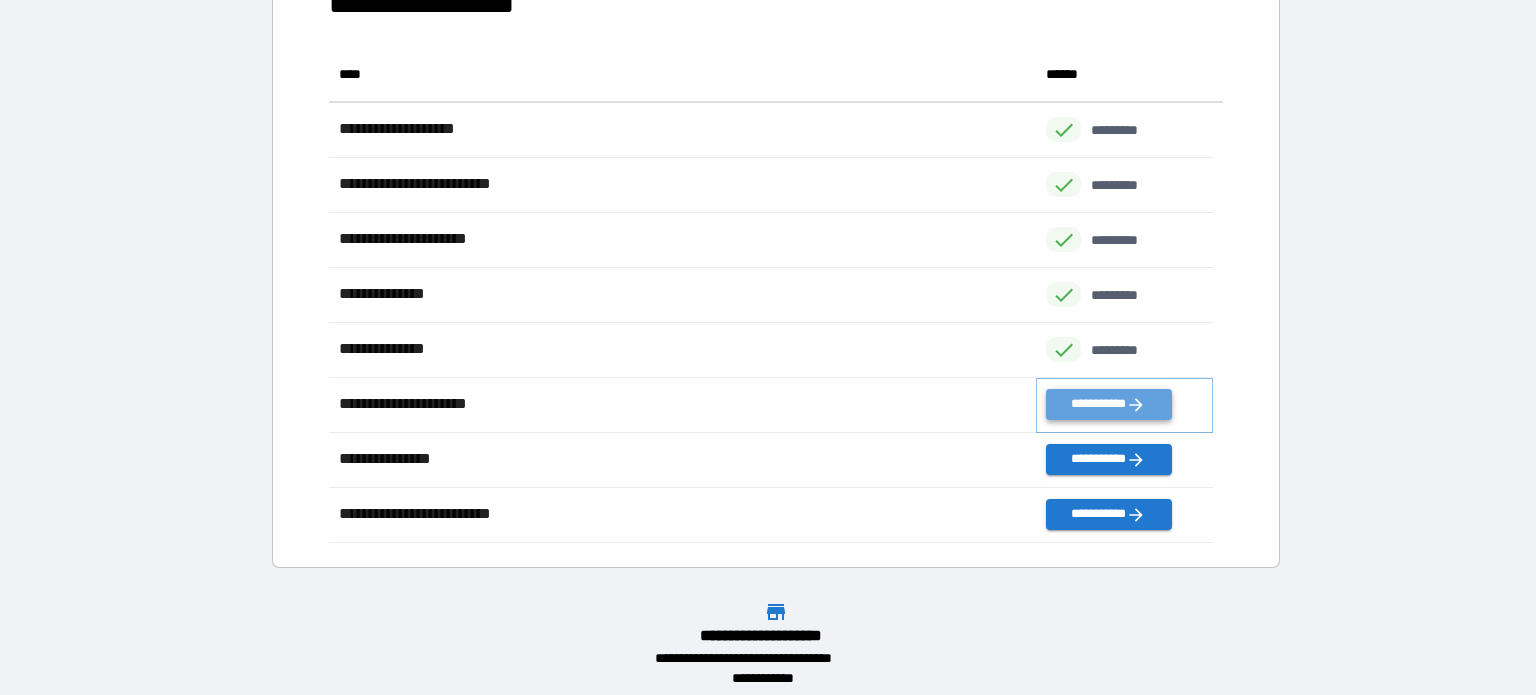 click on "**********" at bounding box center (1108, 404) 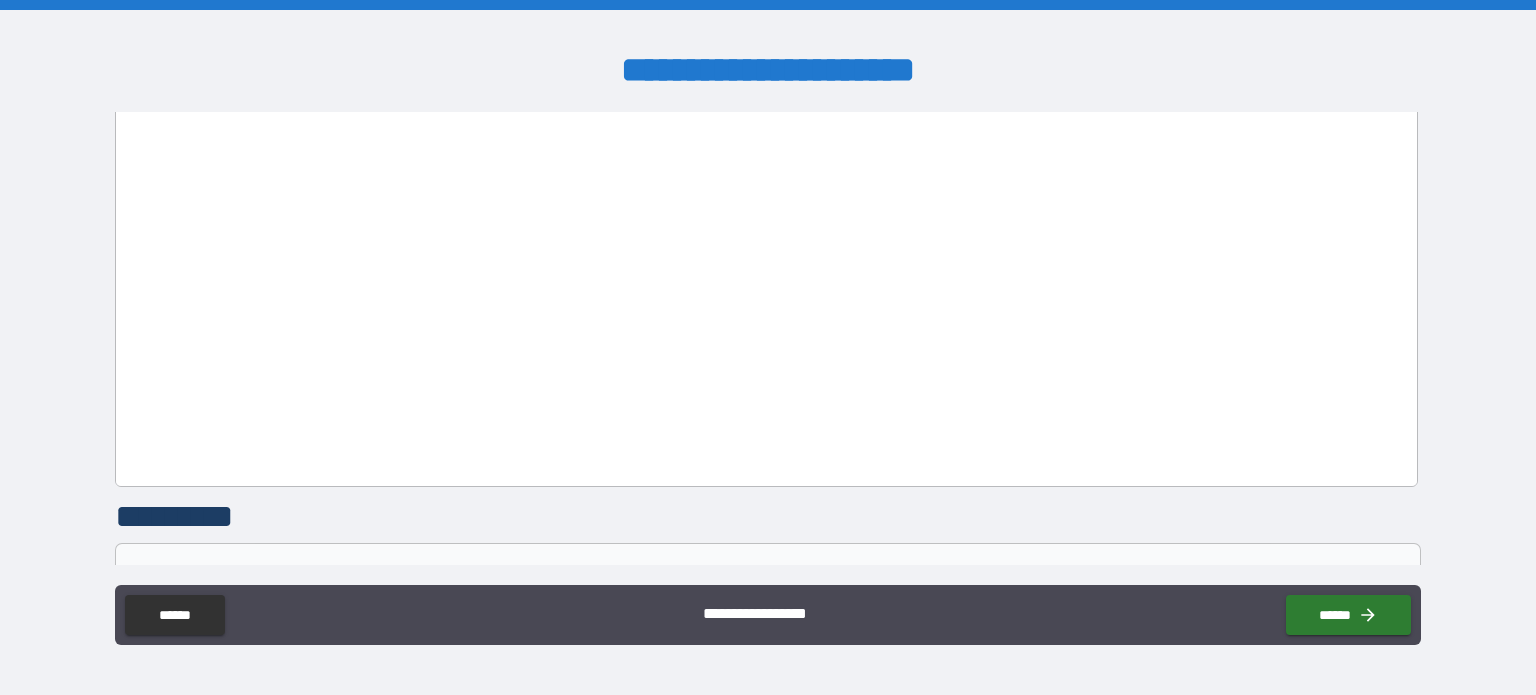 scroll, scrollTop: 4938, scrollLeft: 0, axis: vertical 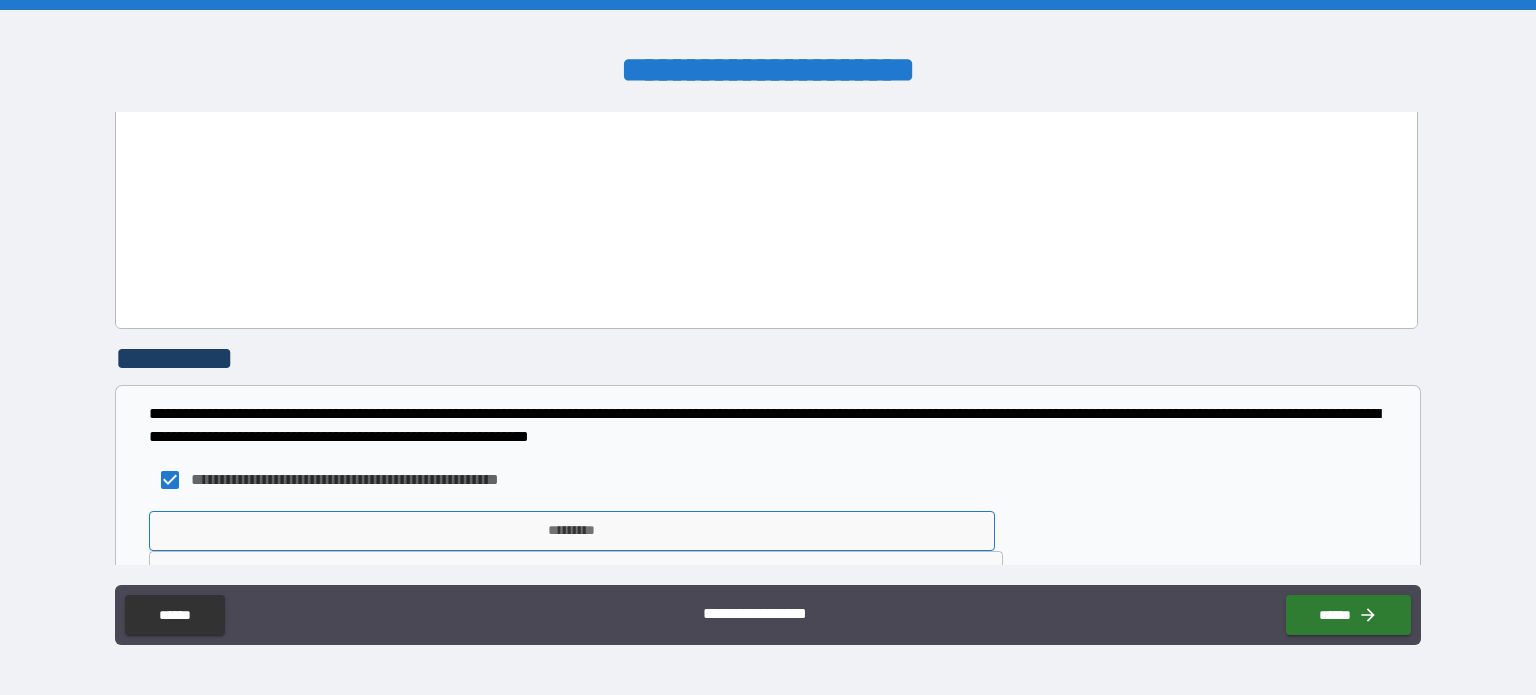 click on "*********" at bounding box center (572, 531) 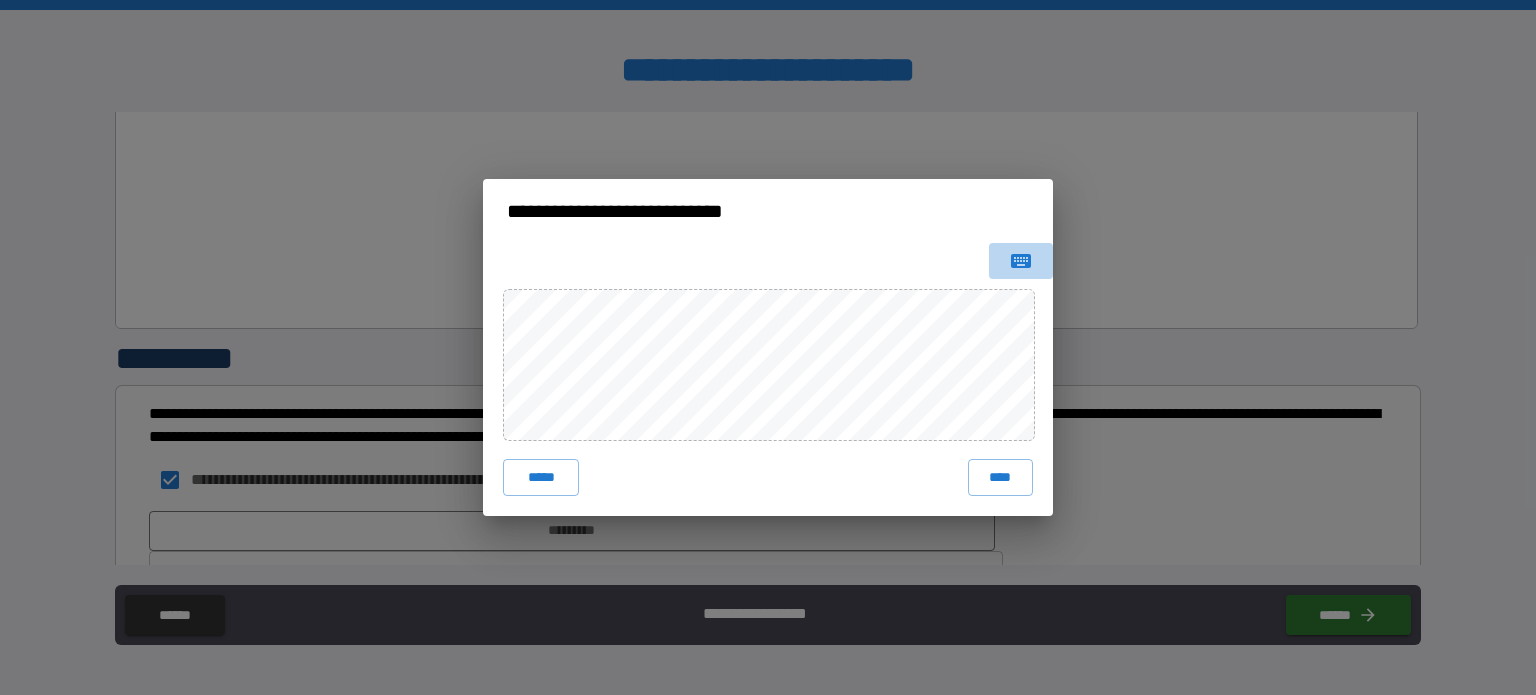 click 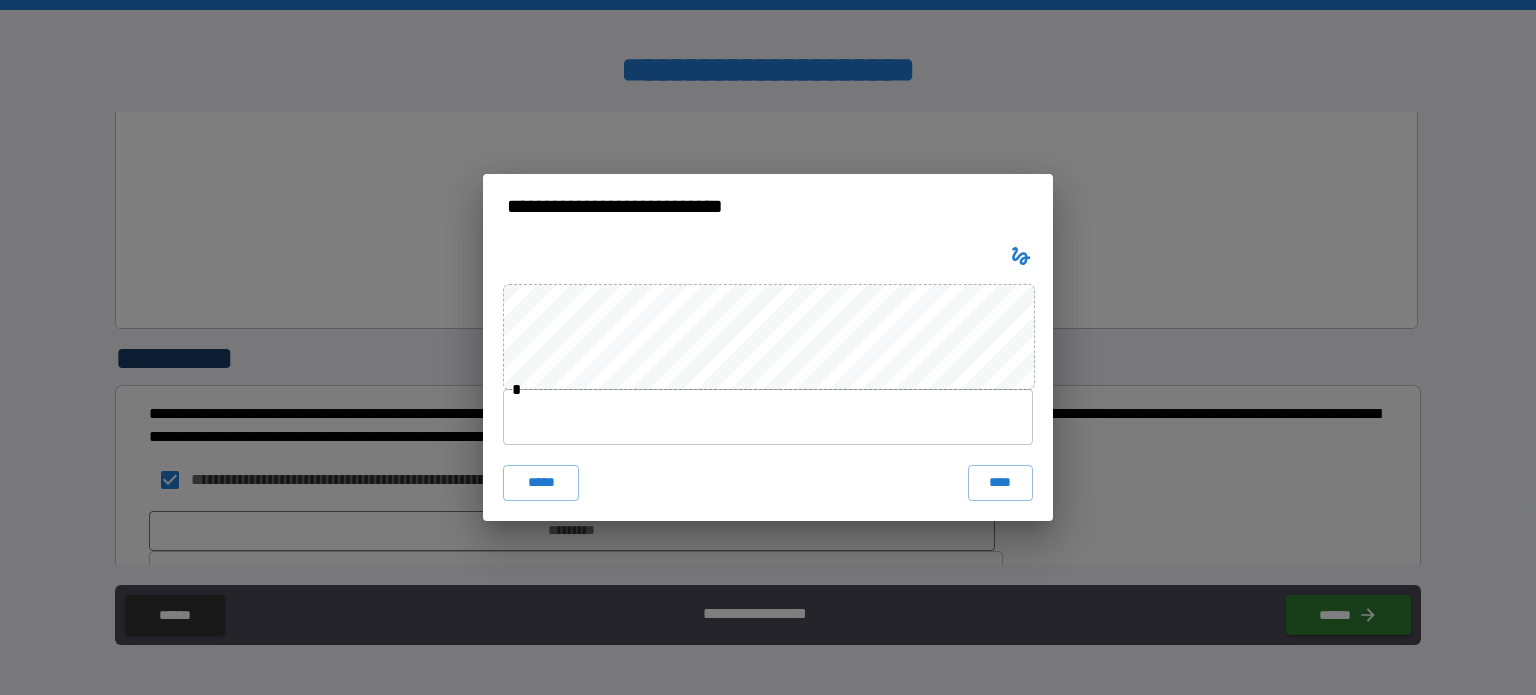 click at bounding box center (768, 417) 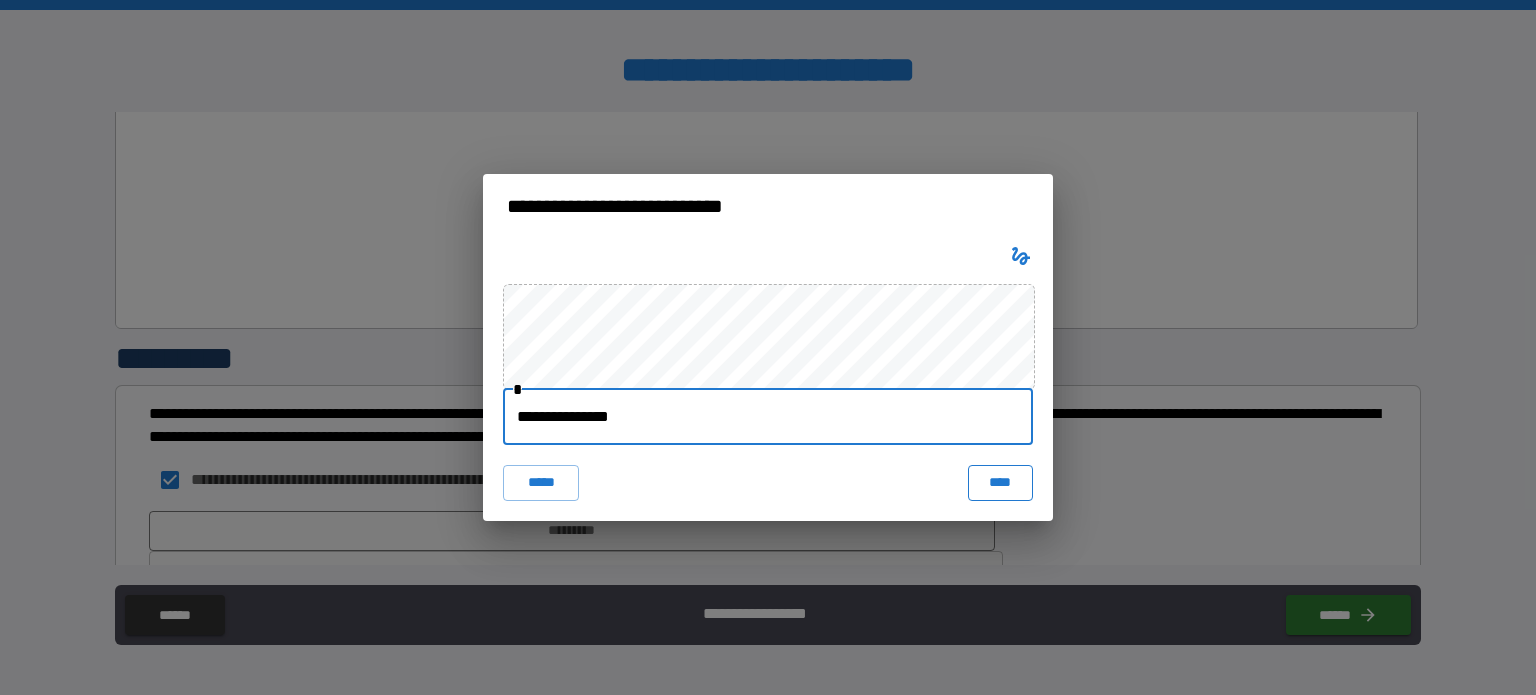 type on "**********" 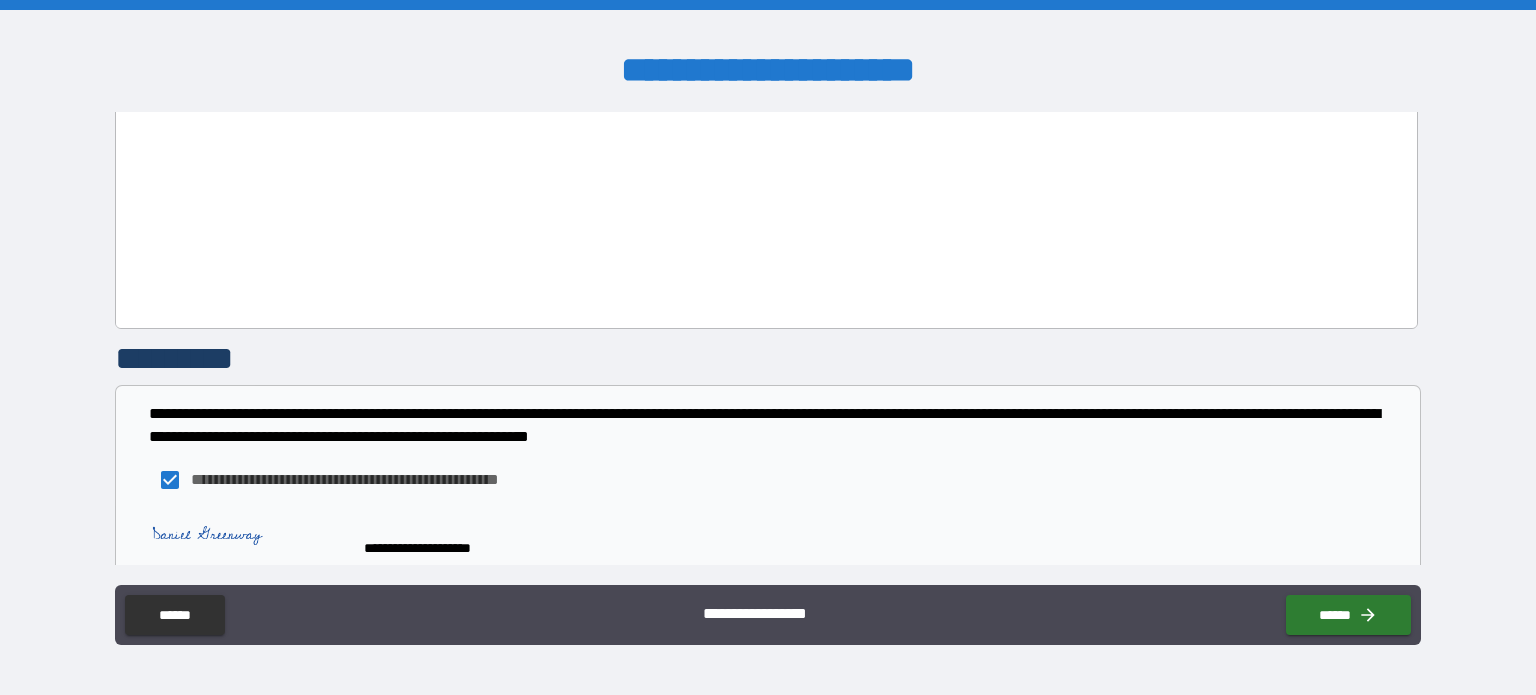 click on "[FIRST] [LAST] [DOB] [PHONE] [EMAIL] [ADDRESS]" at bounding box center [768, 347] 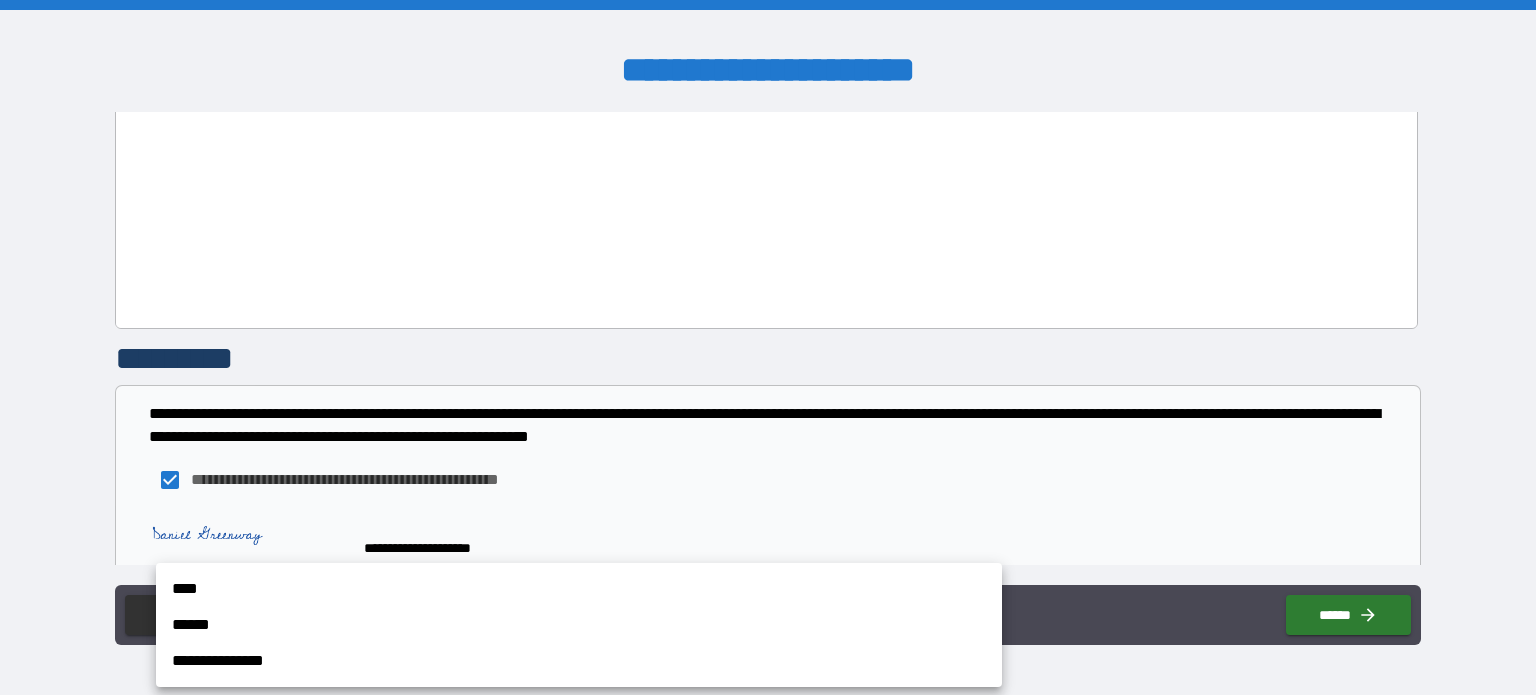click on "**********" at bounding box center [579, 661] 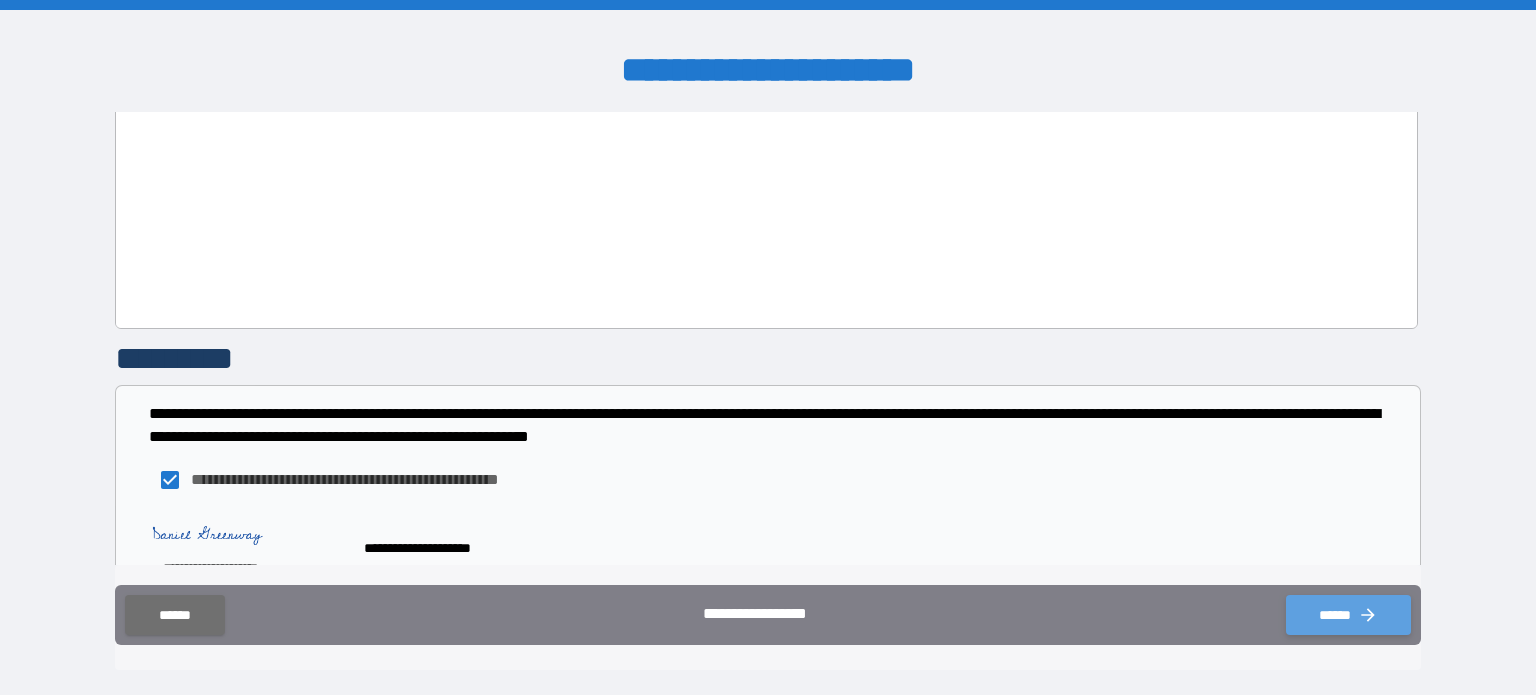 click on "******" at bounding box center [1348, 615] 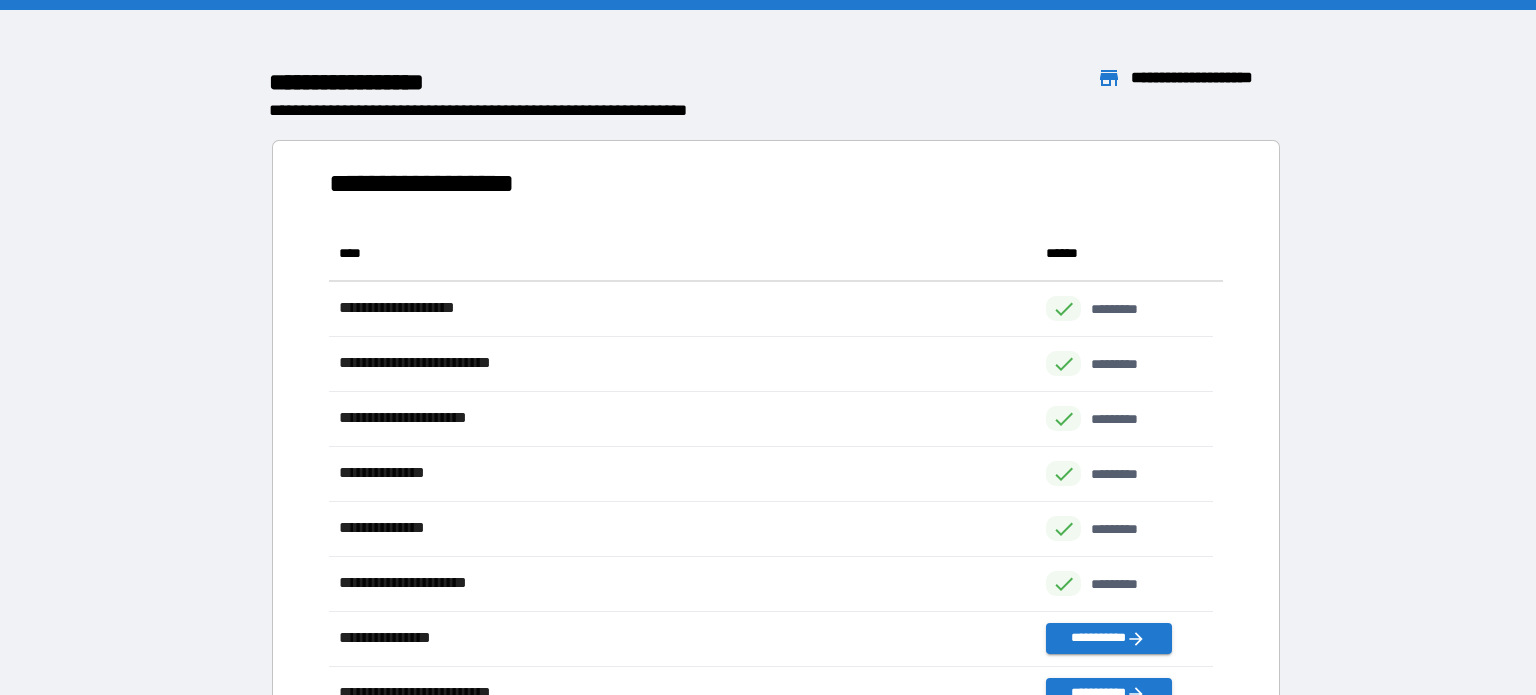 scroll, scrollTop: 16, scrollLeft: 16, axis: both 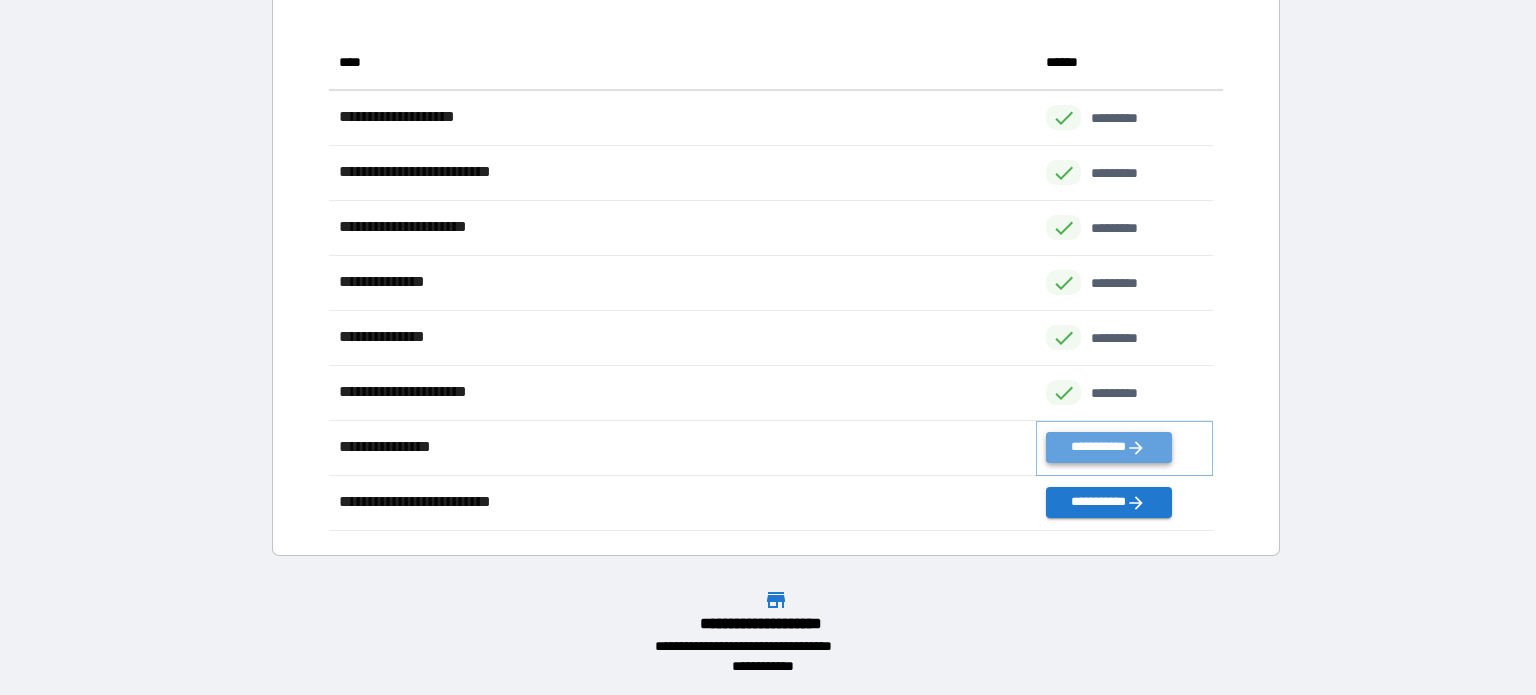 click on "**********" at bounding box center (1108, 447) 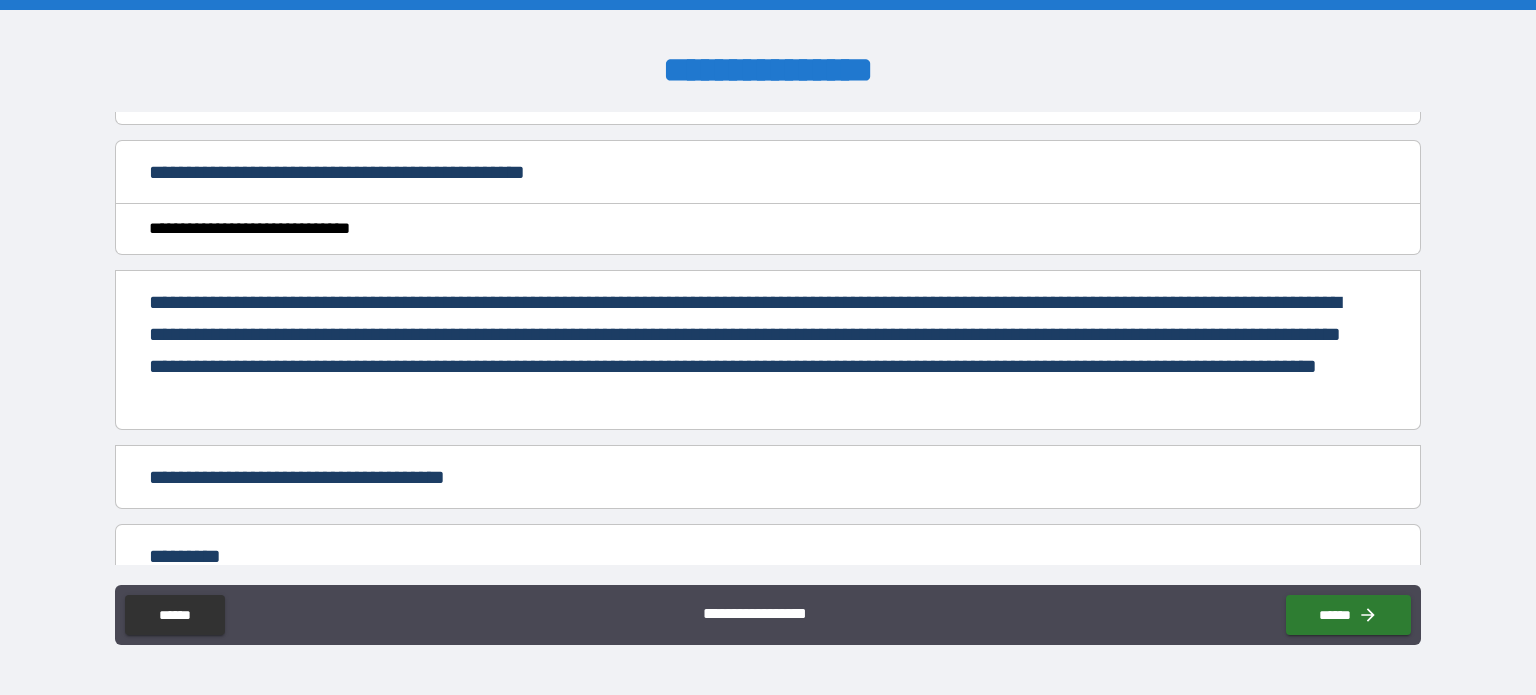 scroll, scrollTop: 401, scrollLeft: 0, axis: vertical 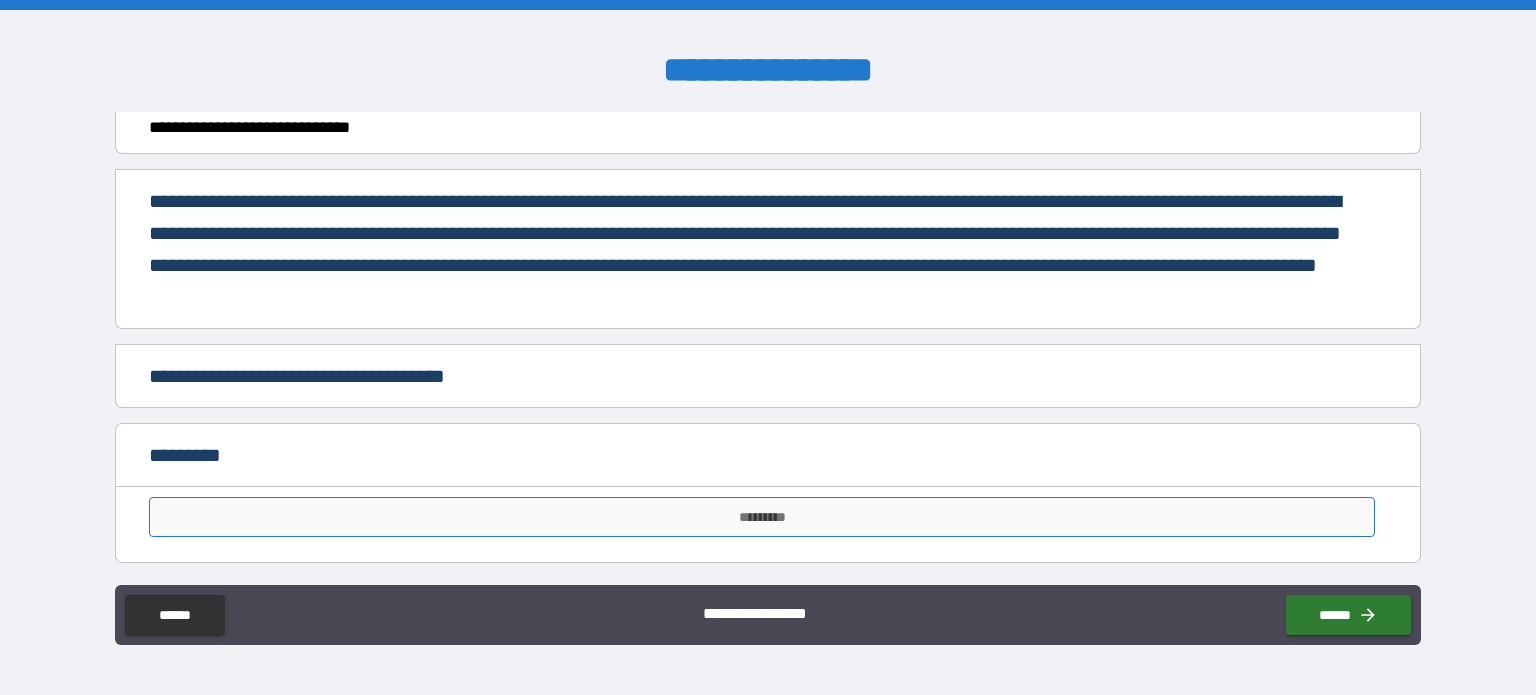 click on "*********" at bounding box center [762, 517] 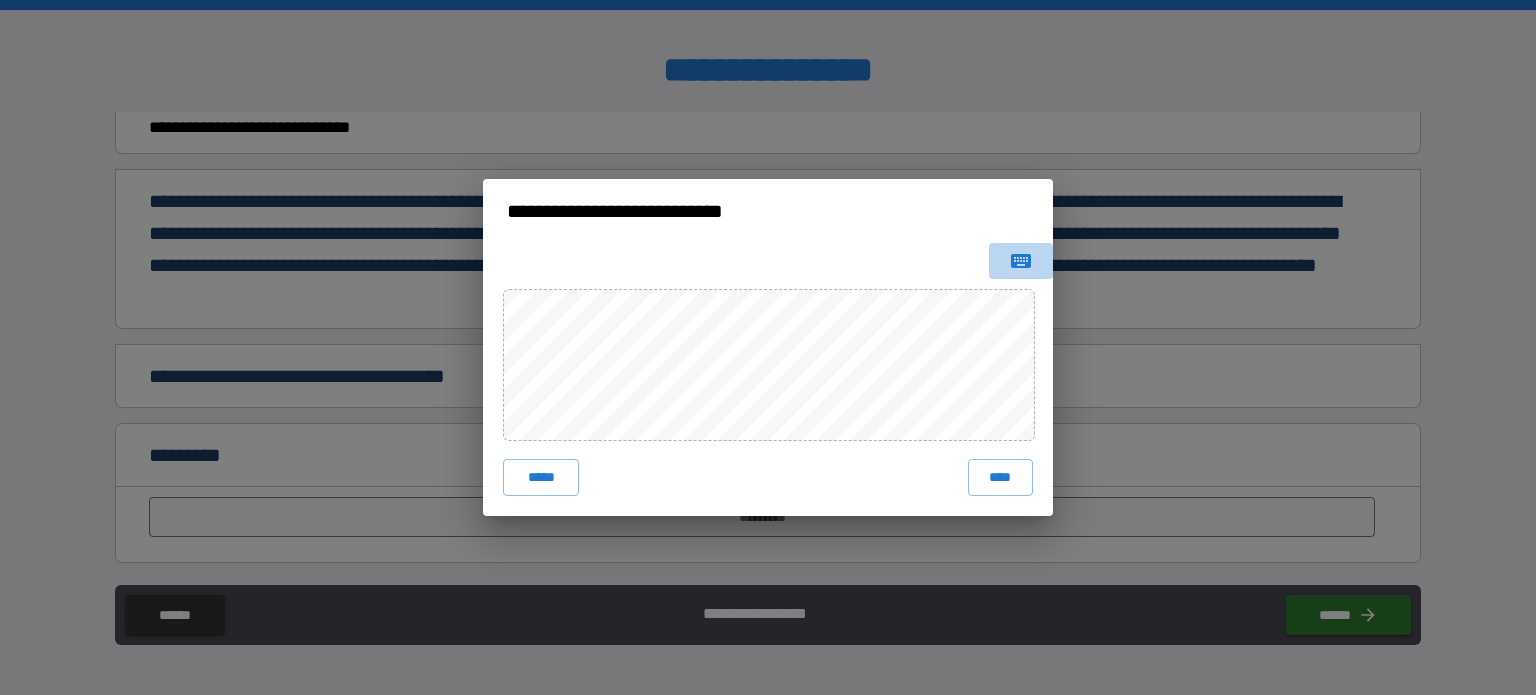 click at bounding box center (1021, 261) 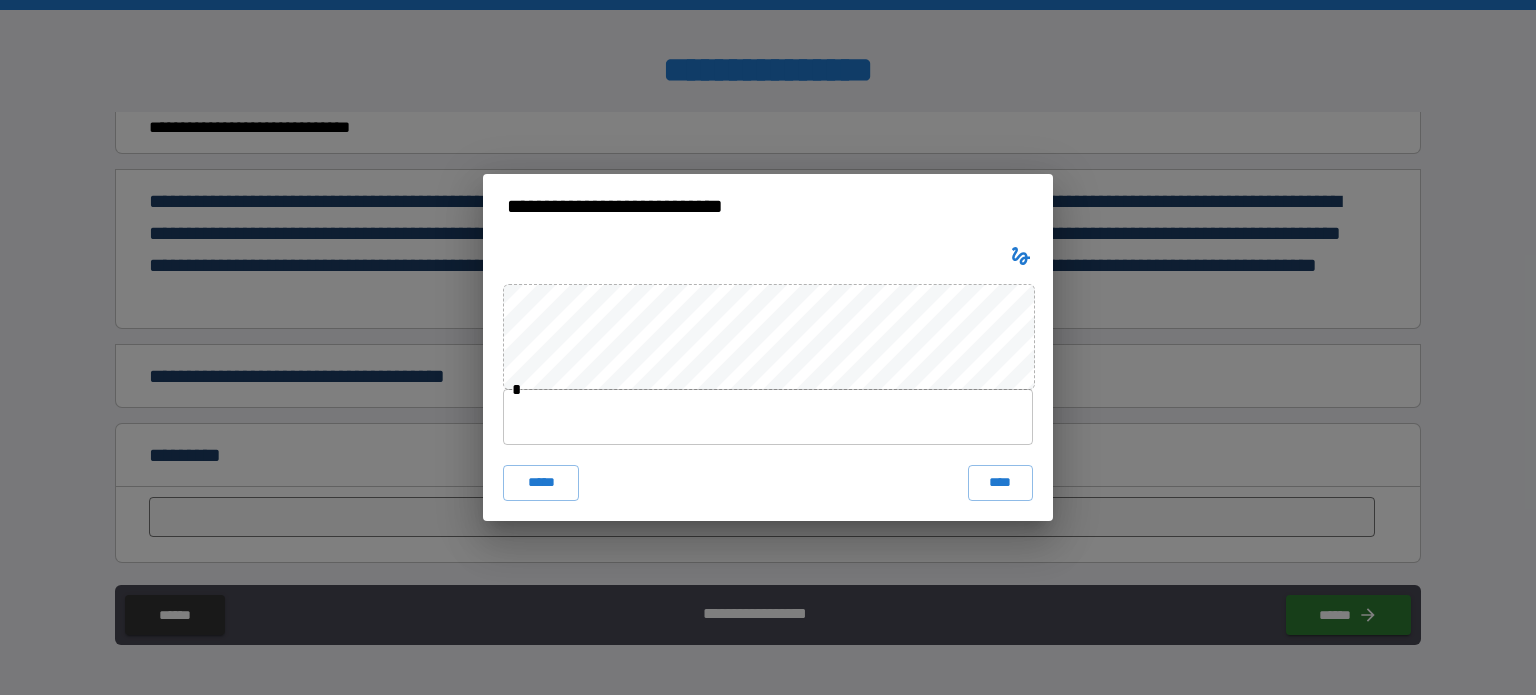 click at bounding box center [768, 417] 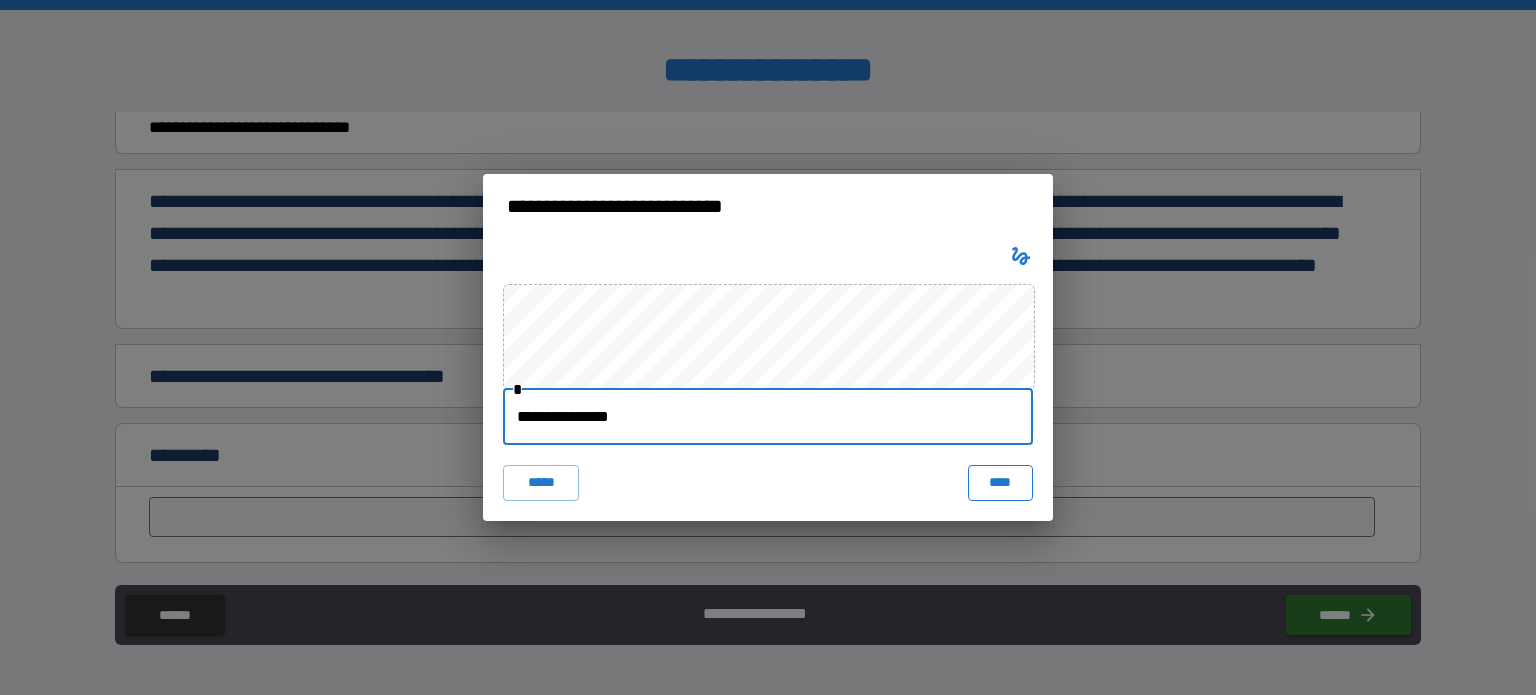 type on "**********" 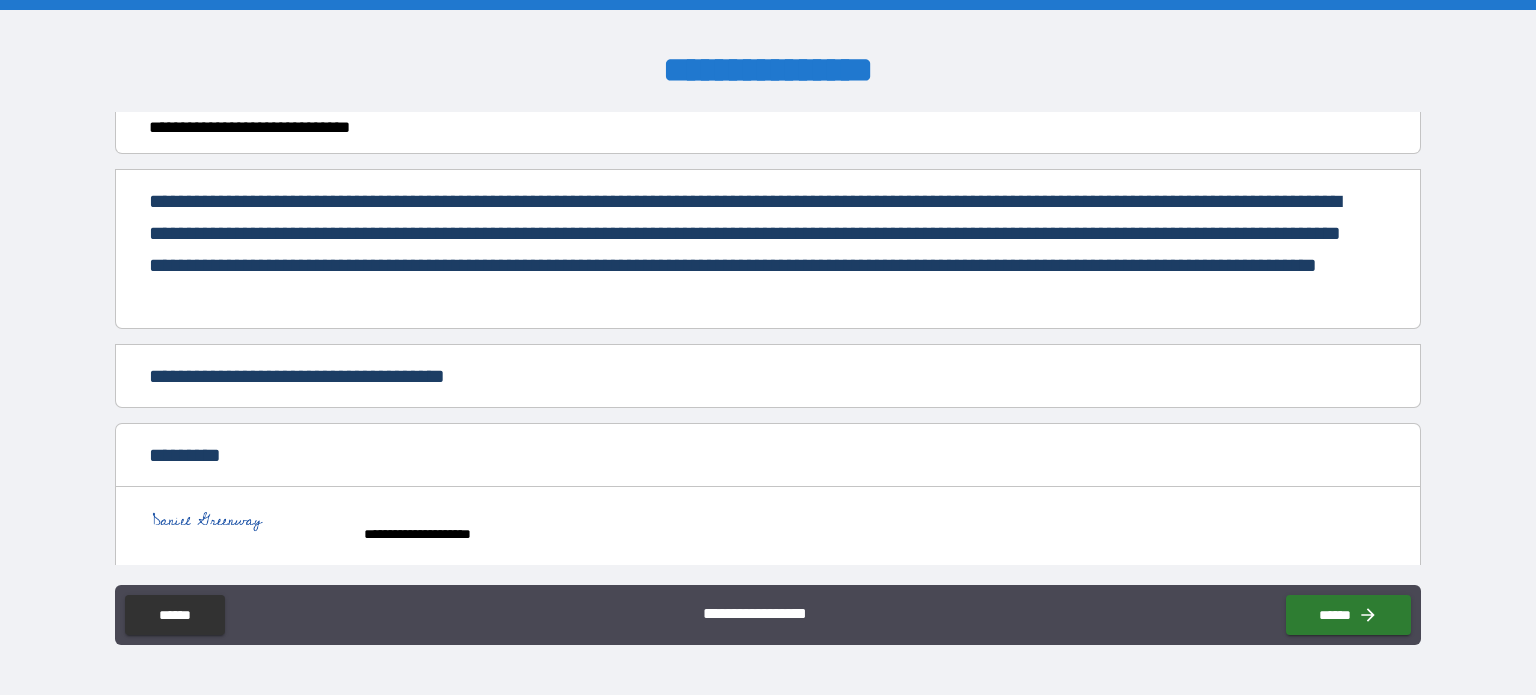 scroll, scrollTop: 418, scrollLeft: 0, axis: vertical 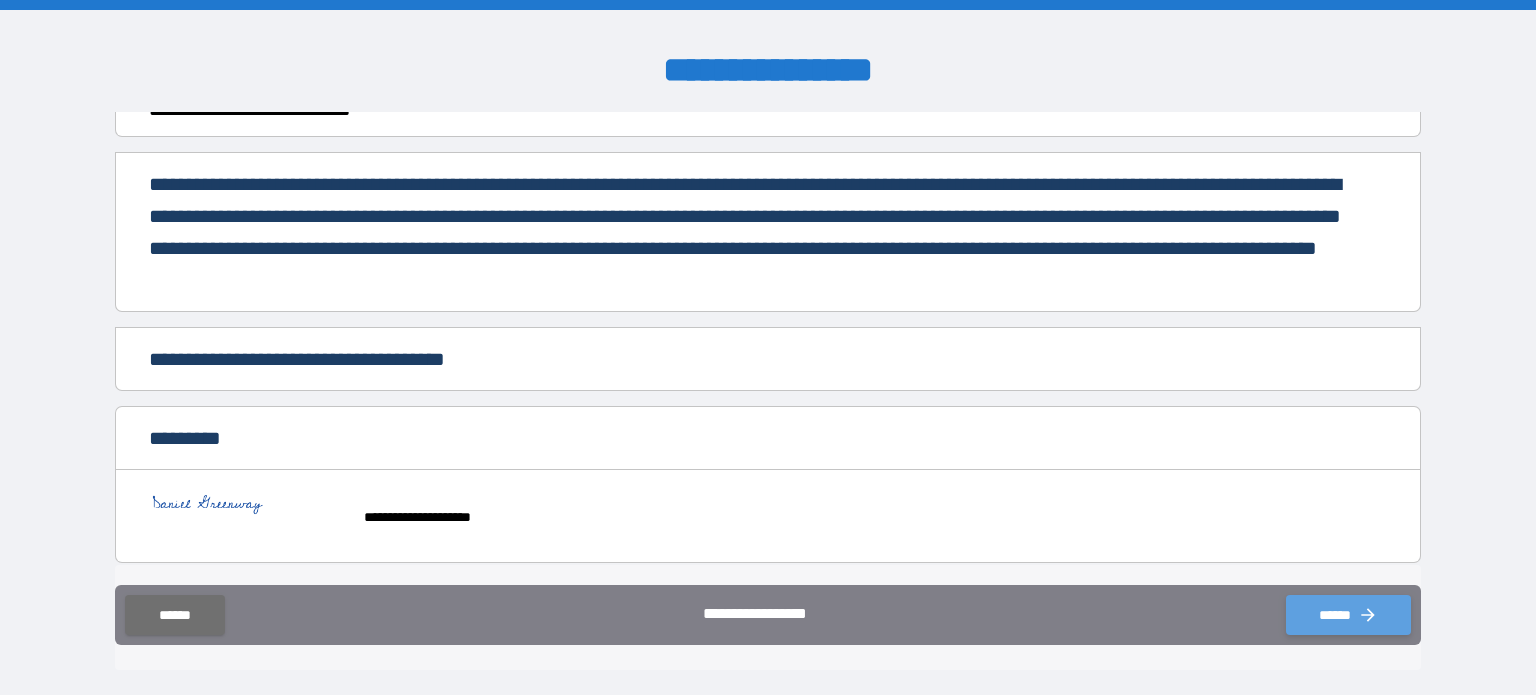click on "******" at bounding box center (1348, 615) 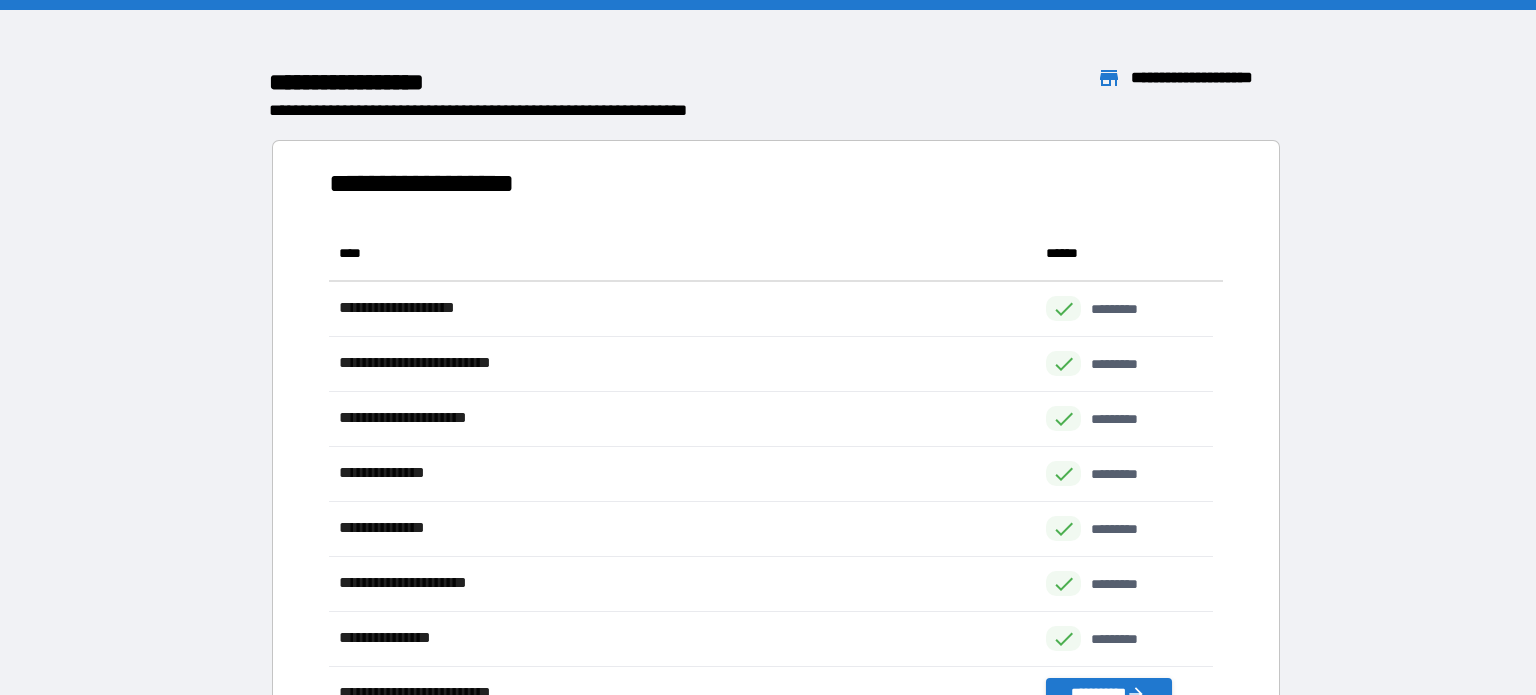 scroll, scrollTop: 16, scrollLeft: 16, axis: both 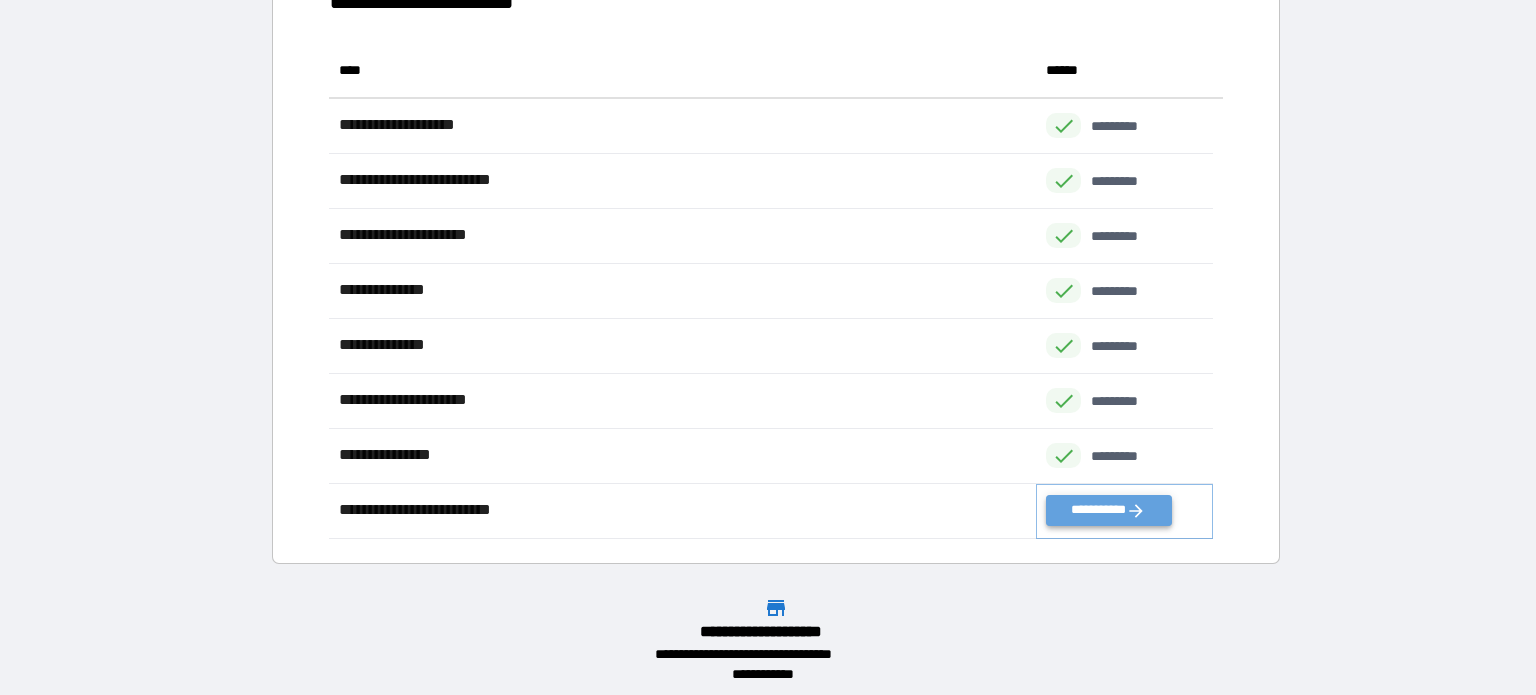 click on "**********" at bounding box center [1108, 510] 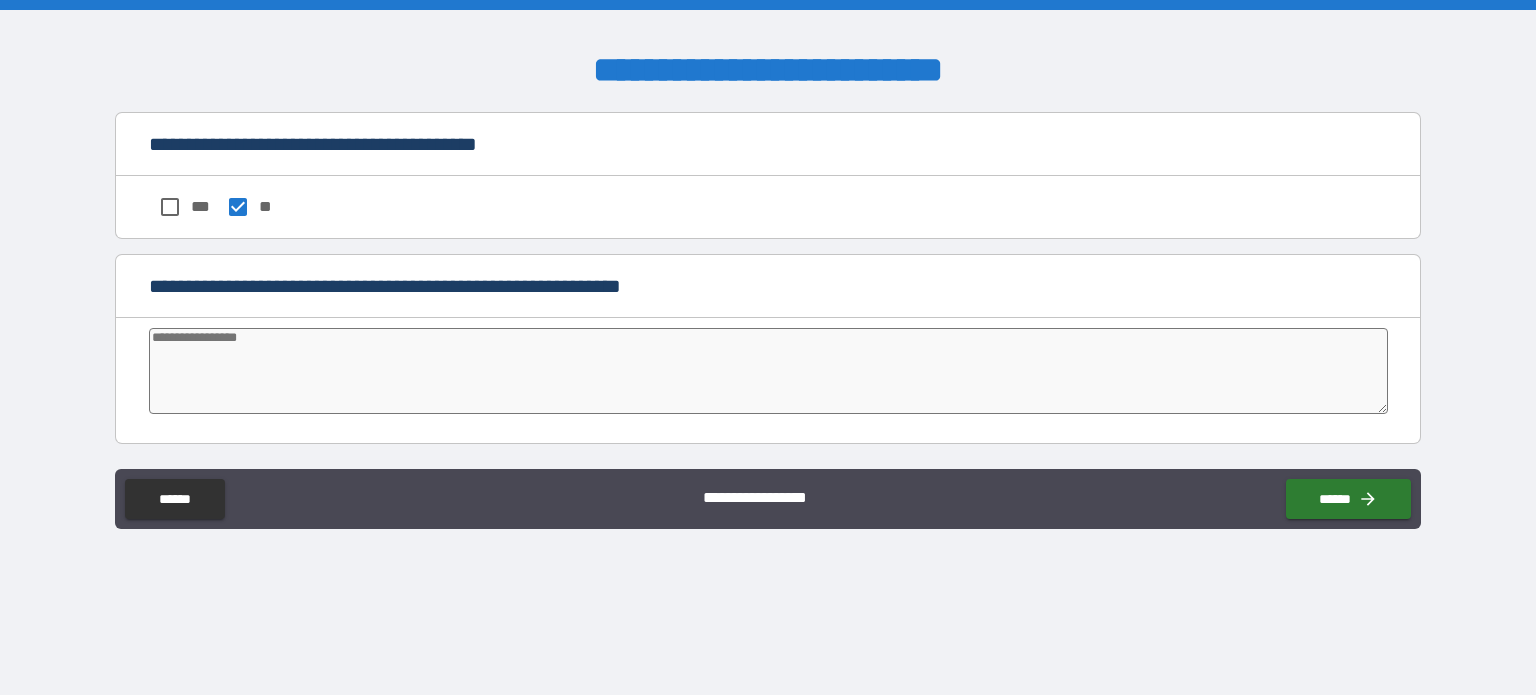 type on "*" 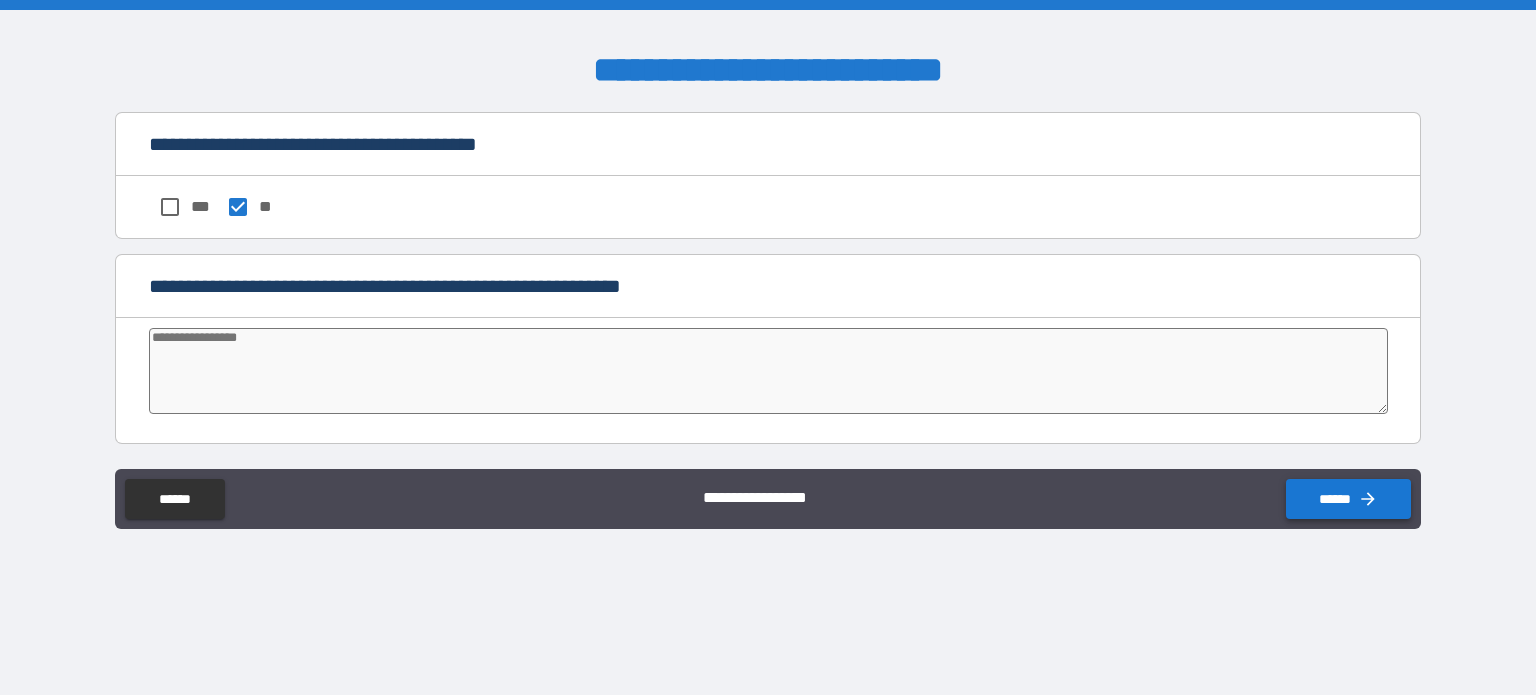 click on "******" at bounding box center (1348, 499) 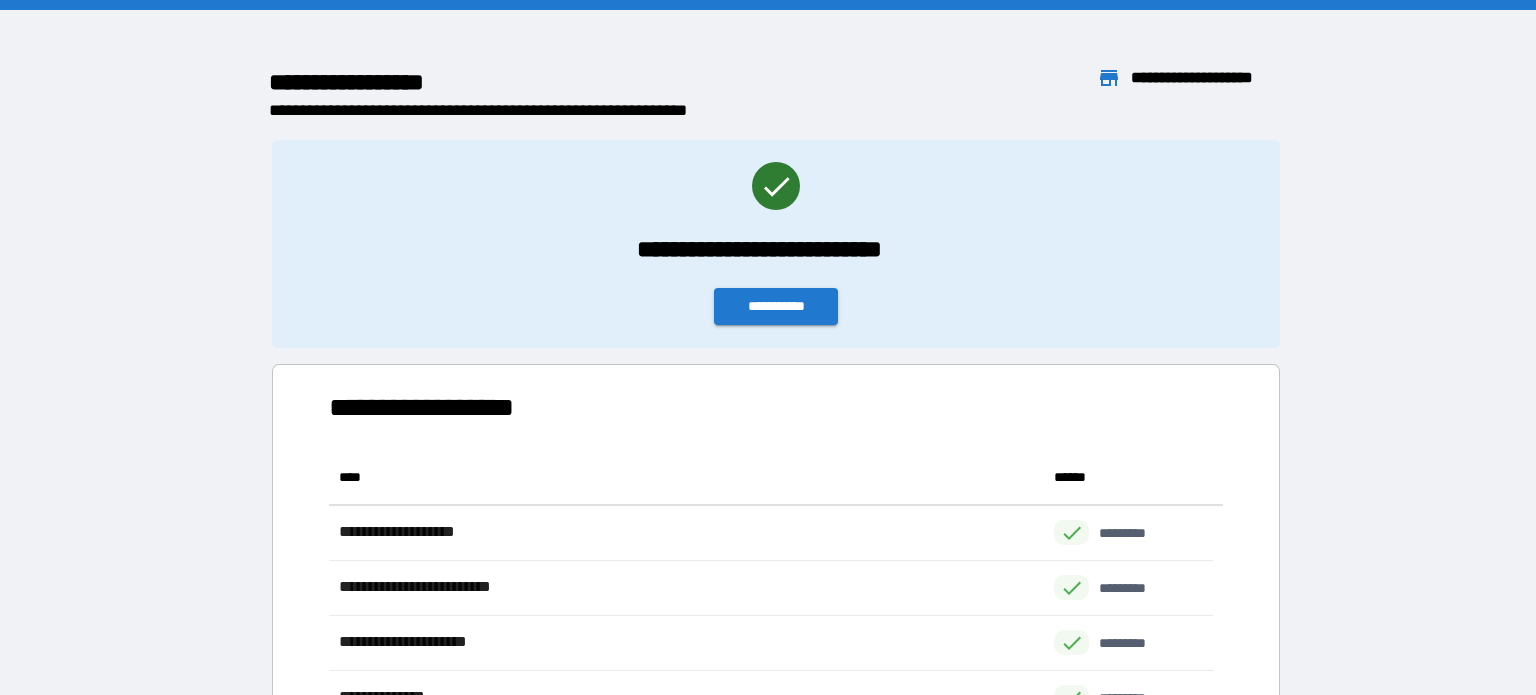 scroll, scrollTop: 16, scrollLeft: 16, axis: both 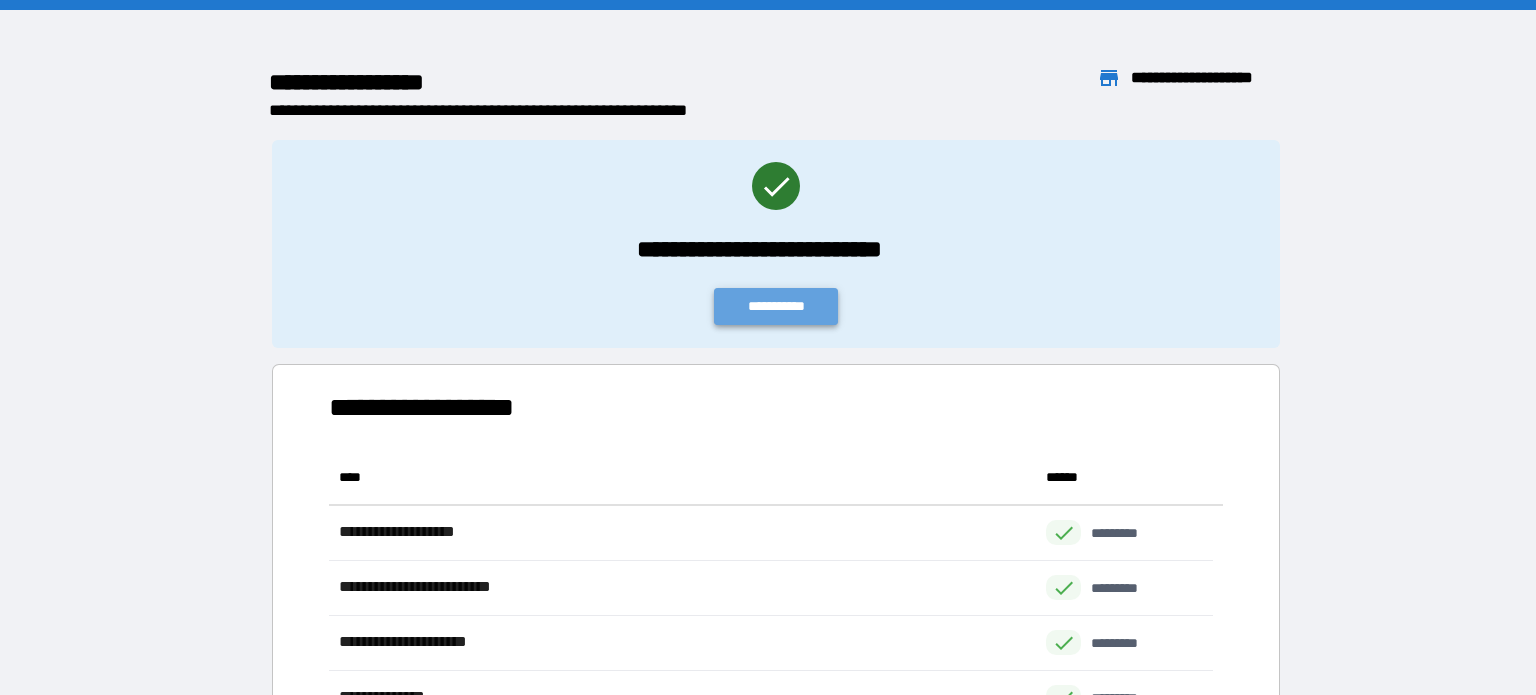 click on "**********" at bounding box center (776, 306) 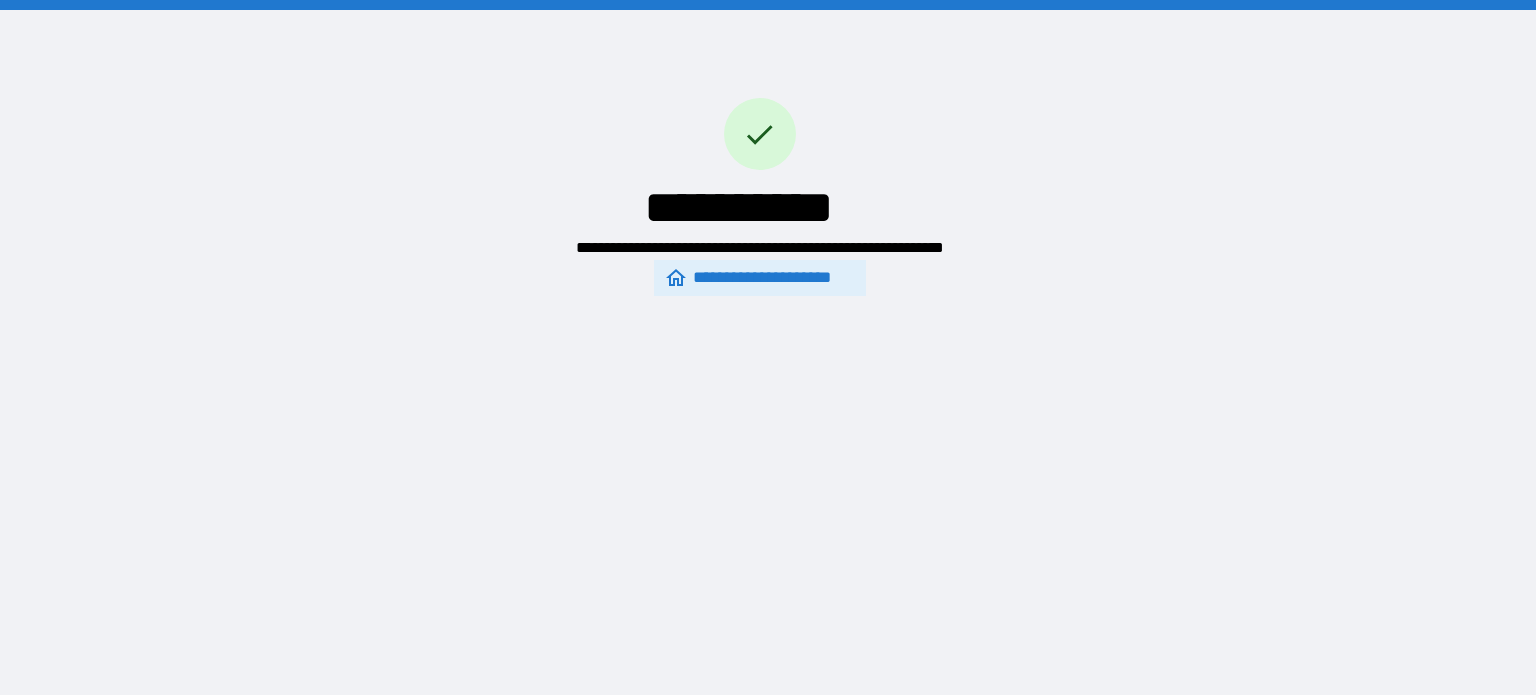 click on "**********" at bounding box center [759, 278] 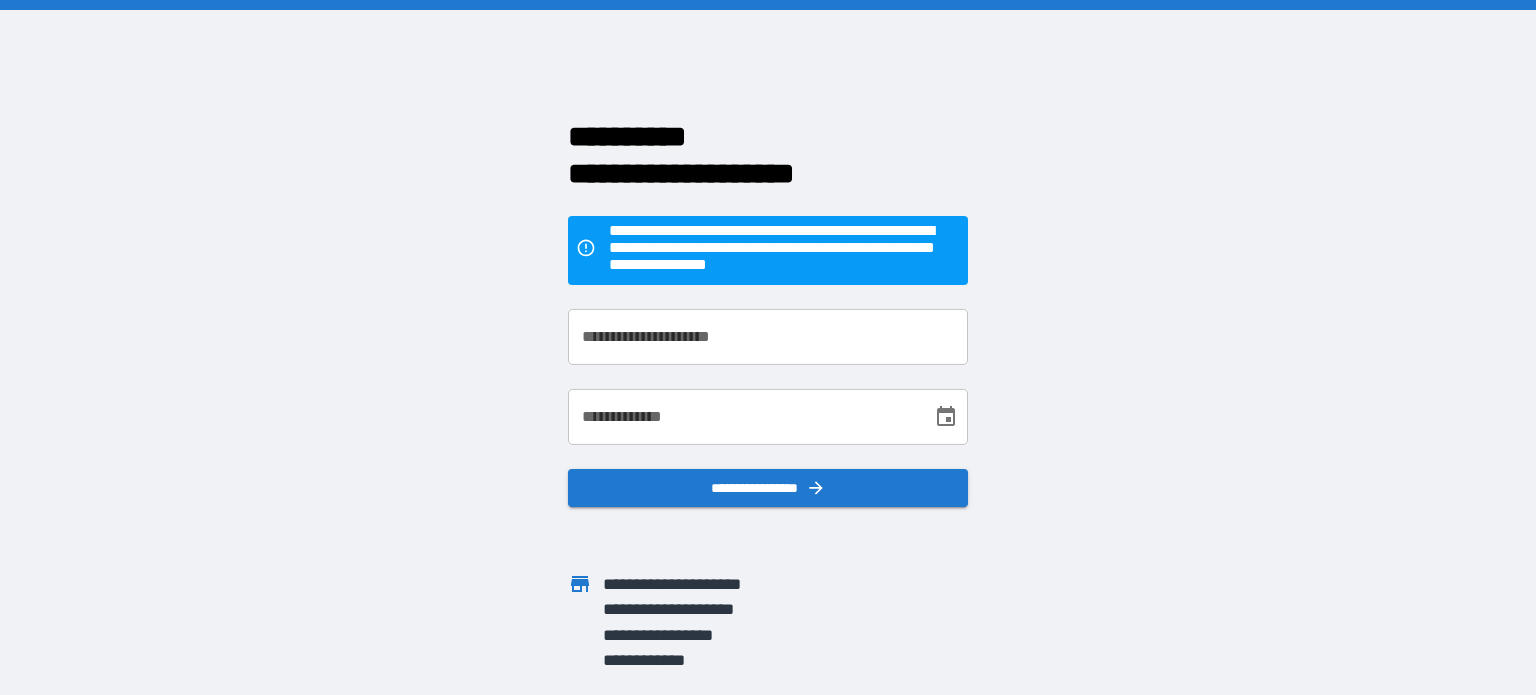 click on "**********" at bounding box center (768, 337) 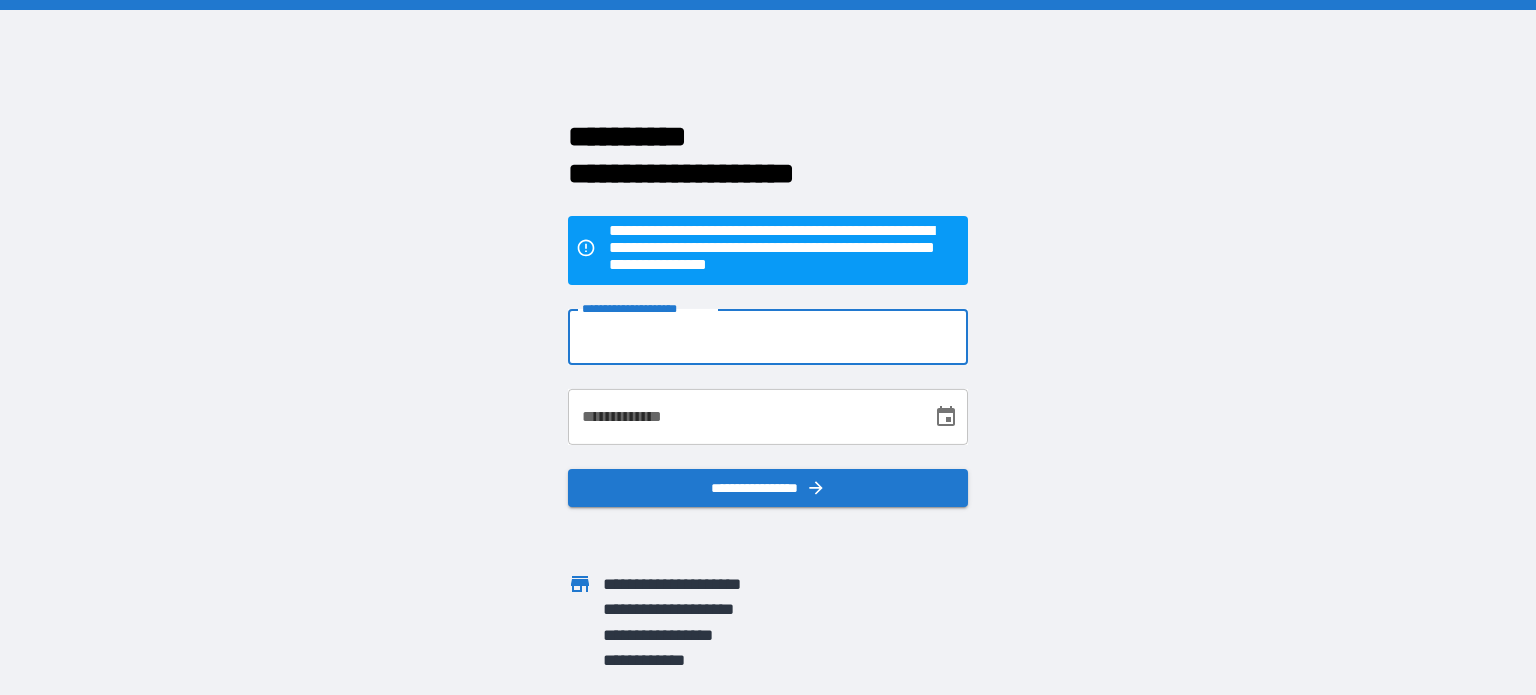 type on "**********" 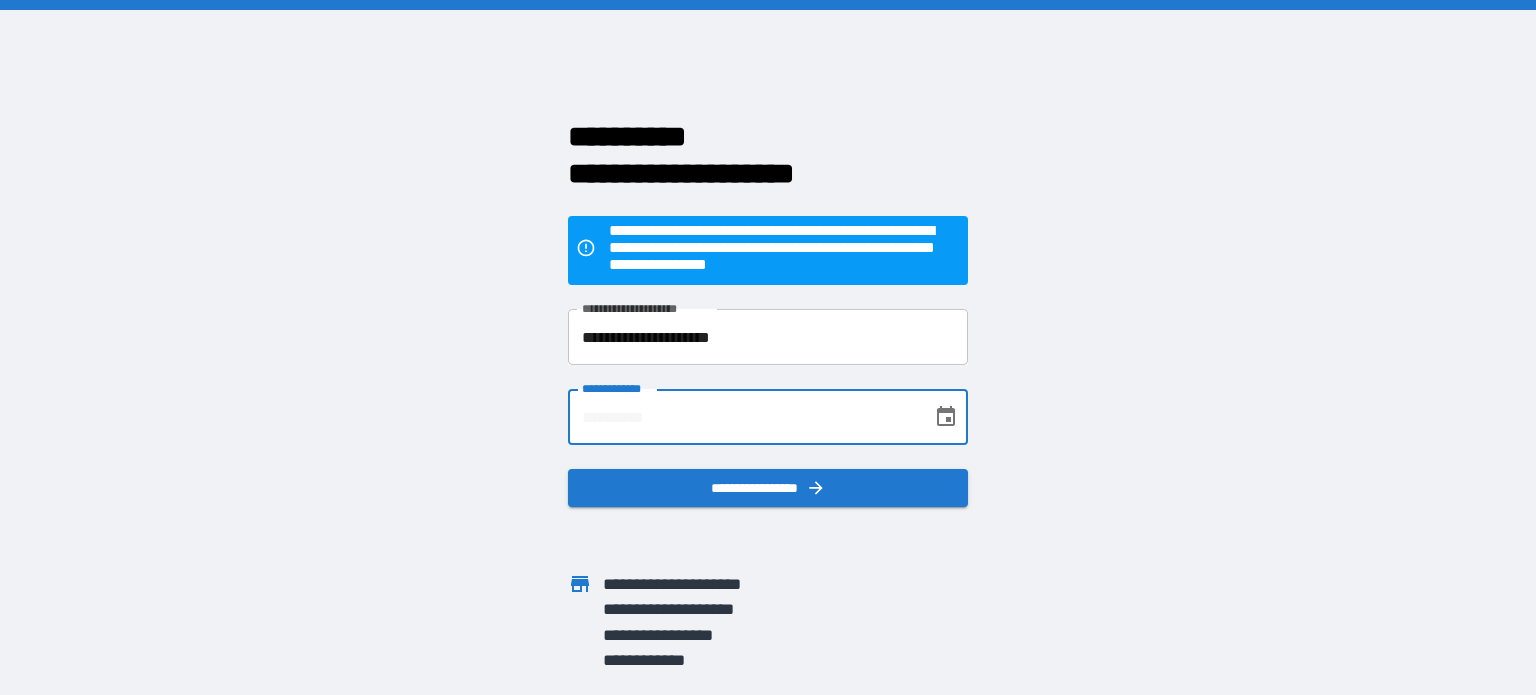 click on "**********" at bounding box center (743, 417) 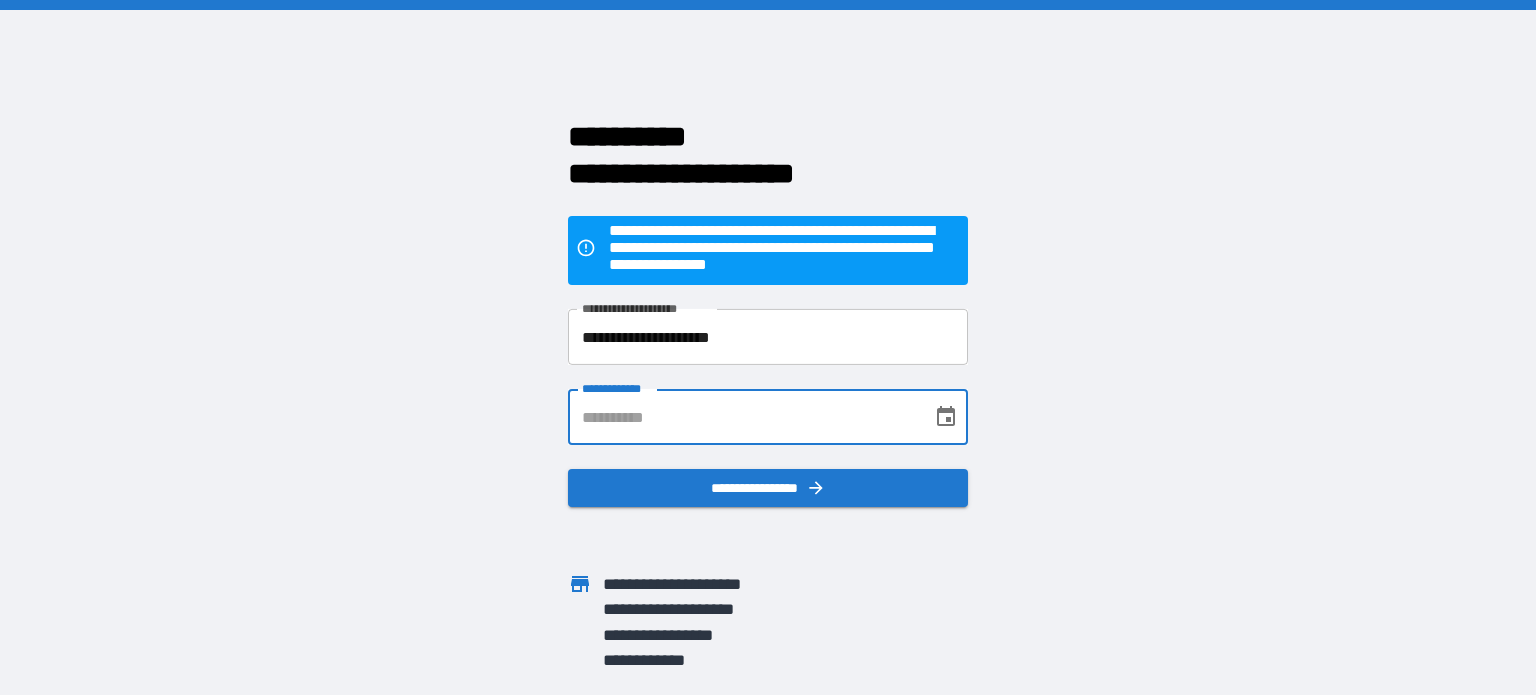type on "**********" 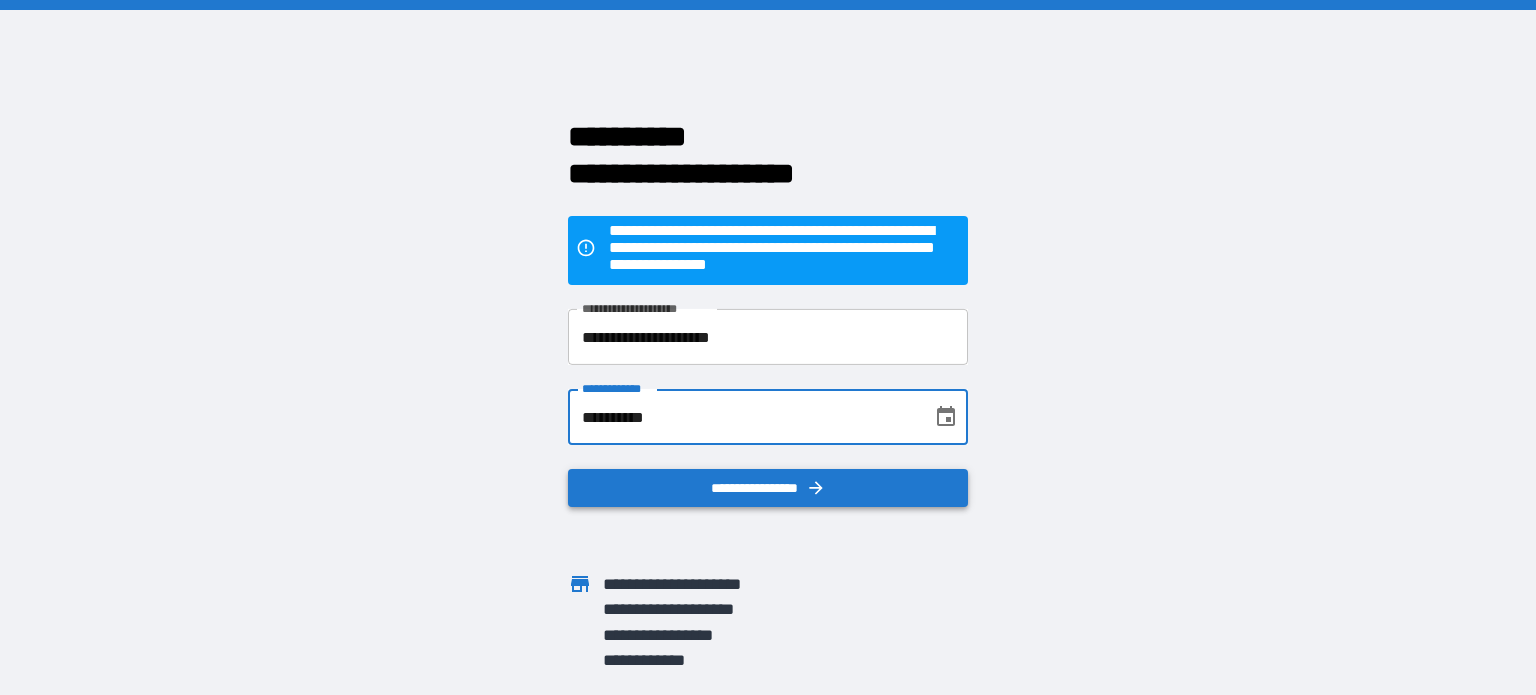 click on "**********" at bounding box center (768, 488) 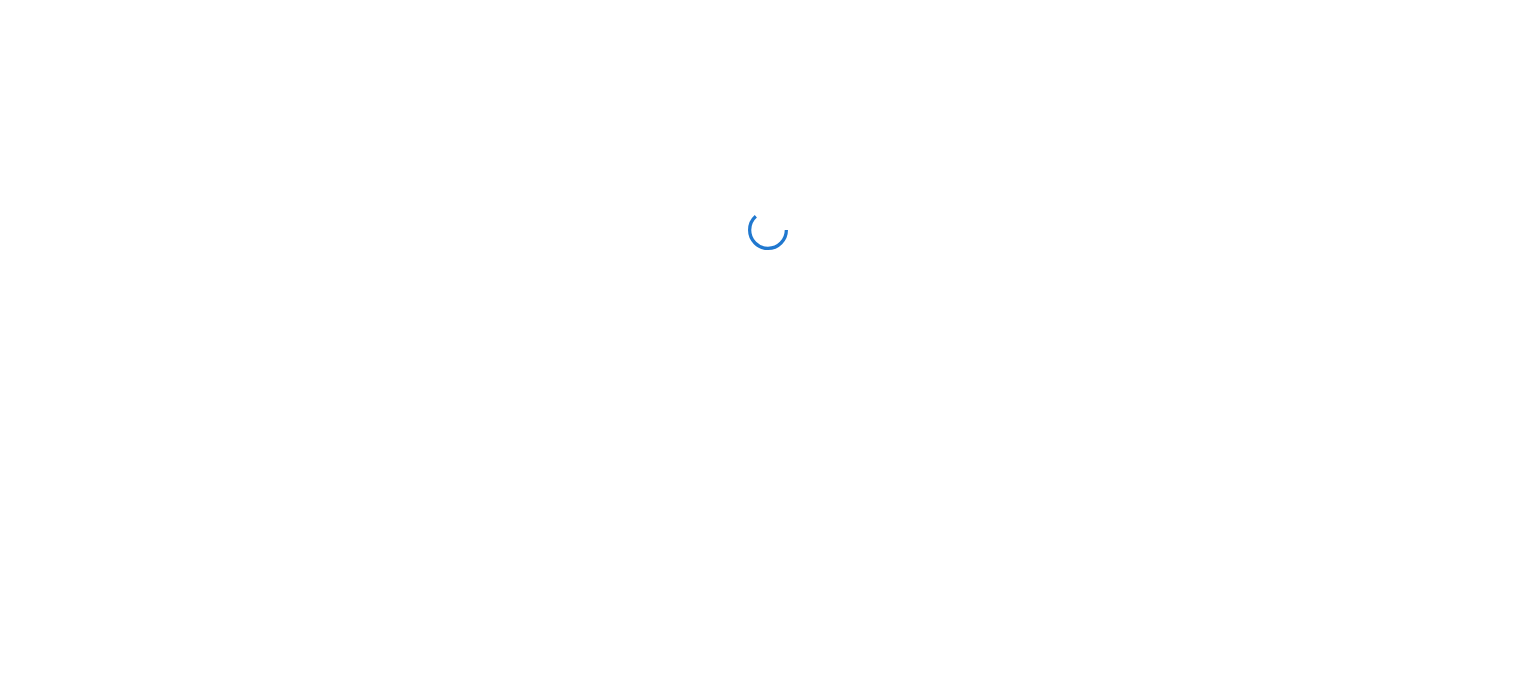 scroll, scrollTop: 0, scrollLeft: 0, axis: both 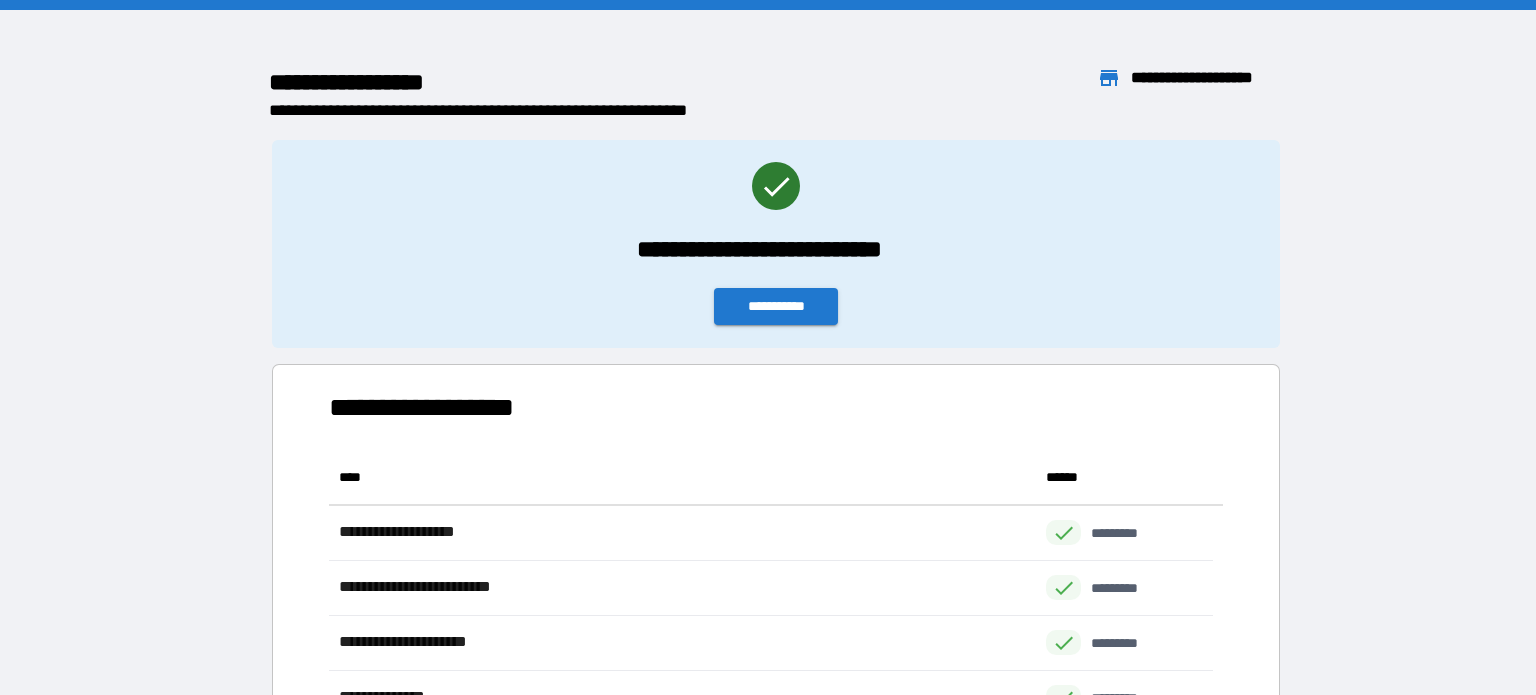 click on "**********" at bounding box center (1207, 78) 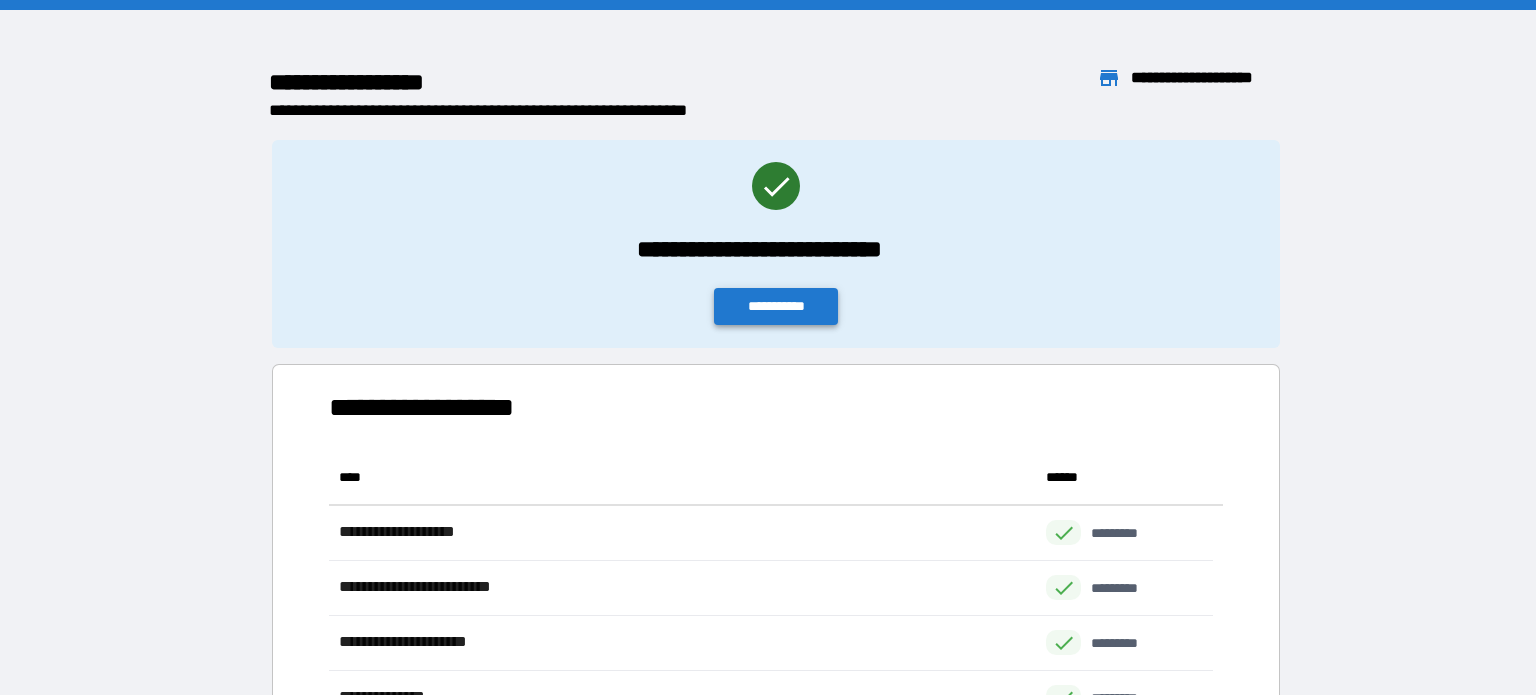click on "**********" at bounding box center (776, 306) 